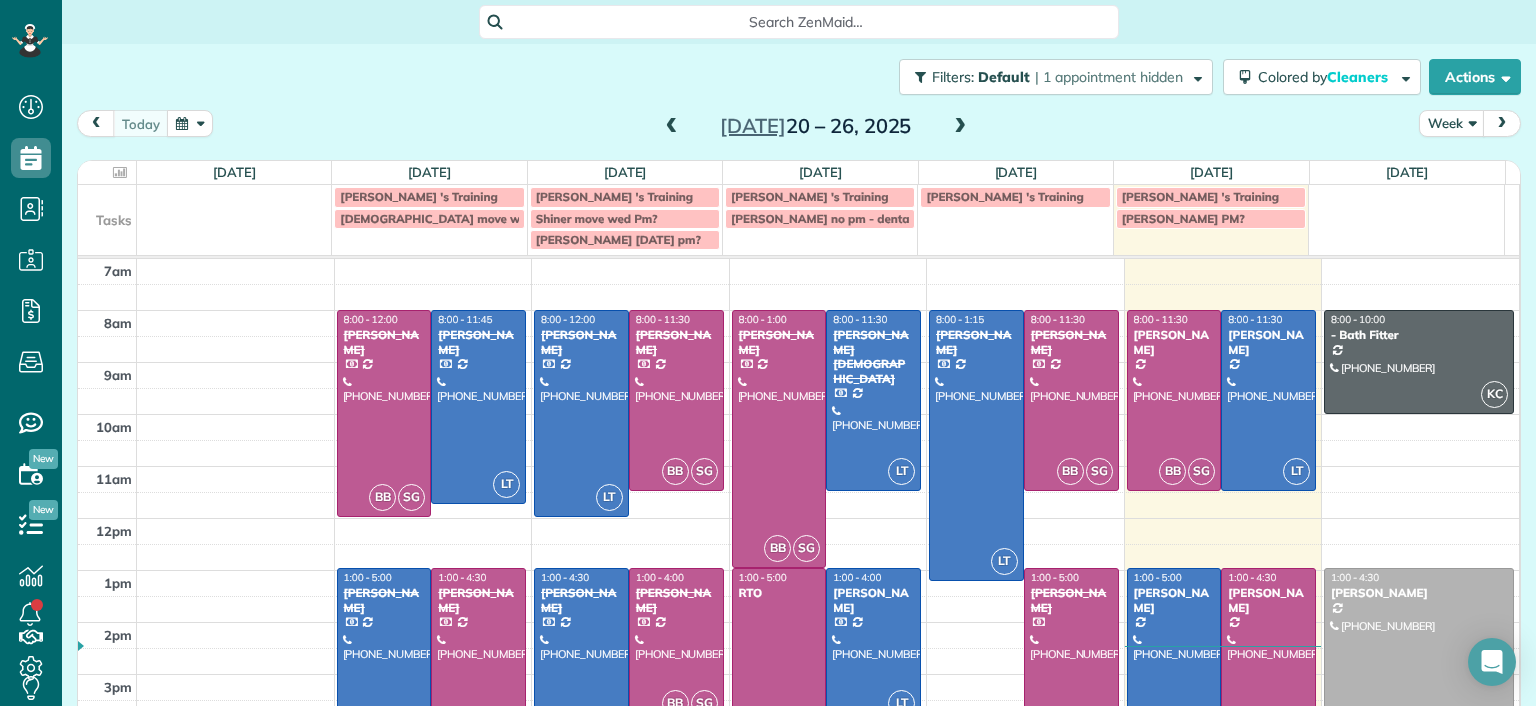 scroll, scrollTop: 0, scrollLeft: 0, axis: both 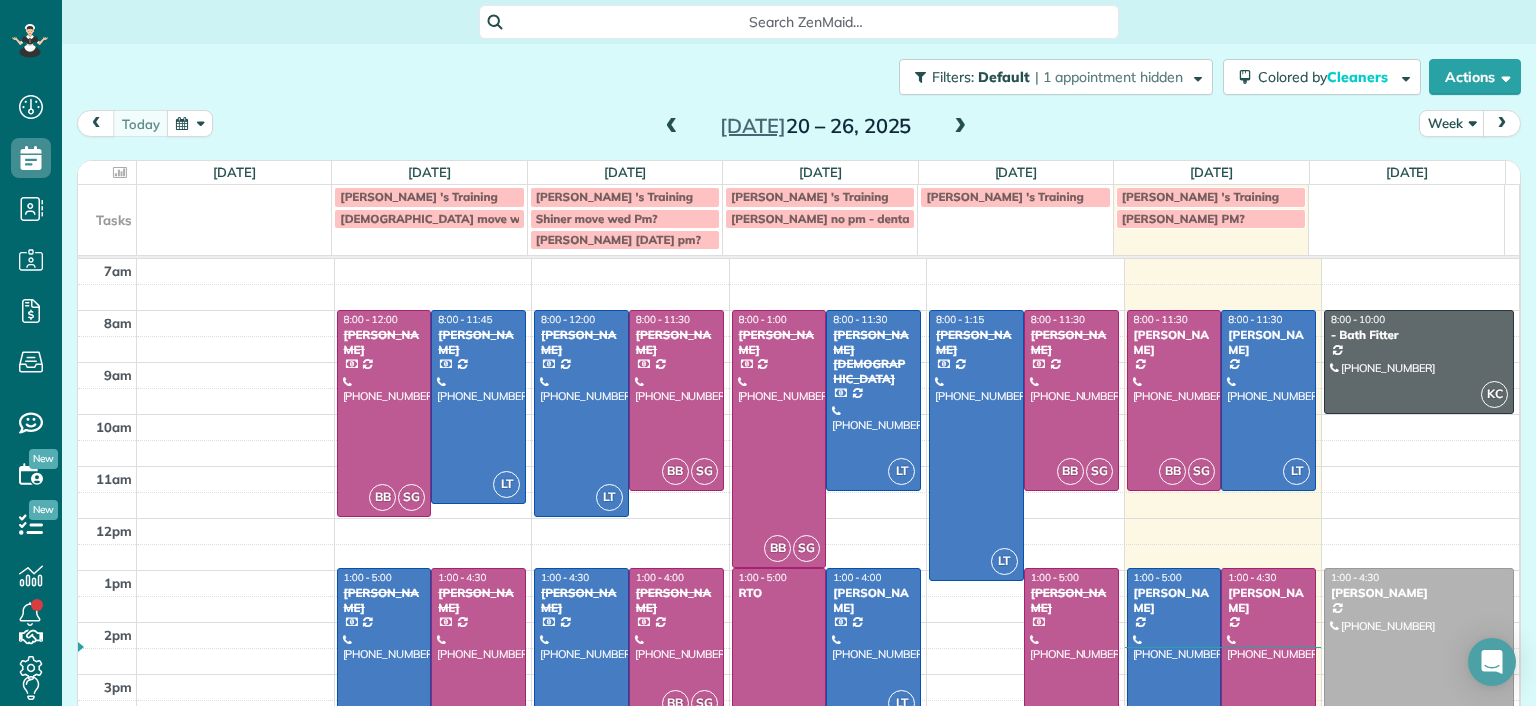 click on "today   Week Jul  20 – 26, 2025" at bounding box center (799, 128) 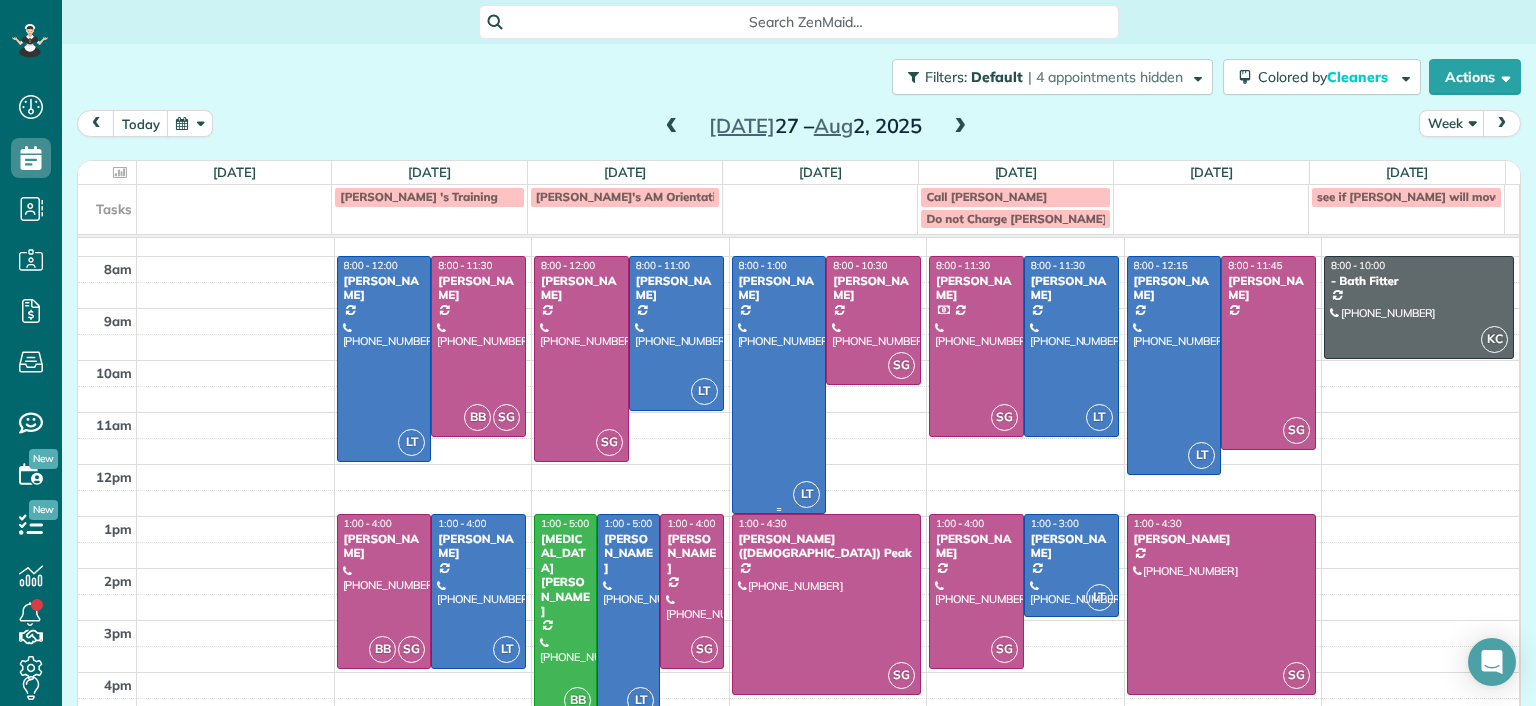 scroll, scrollTop: 0, scrollLeft: 0, axis: both 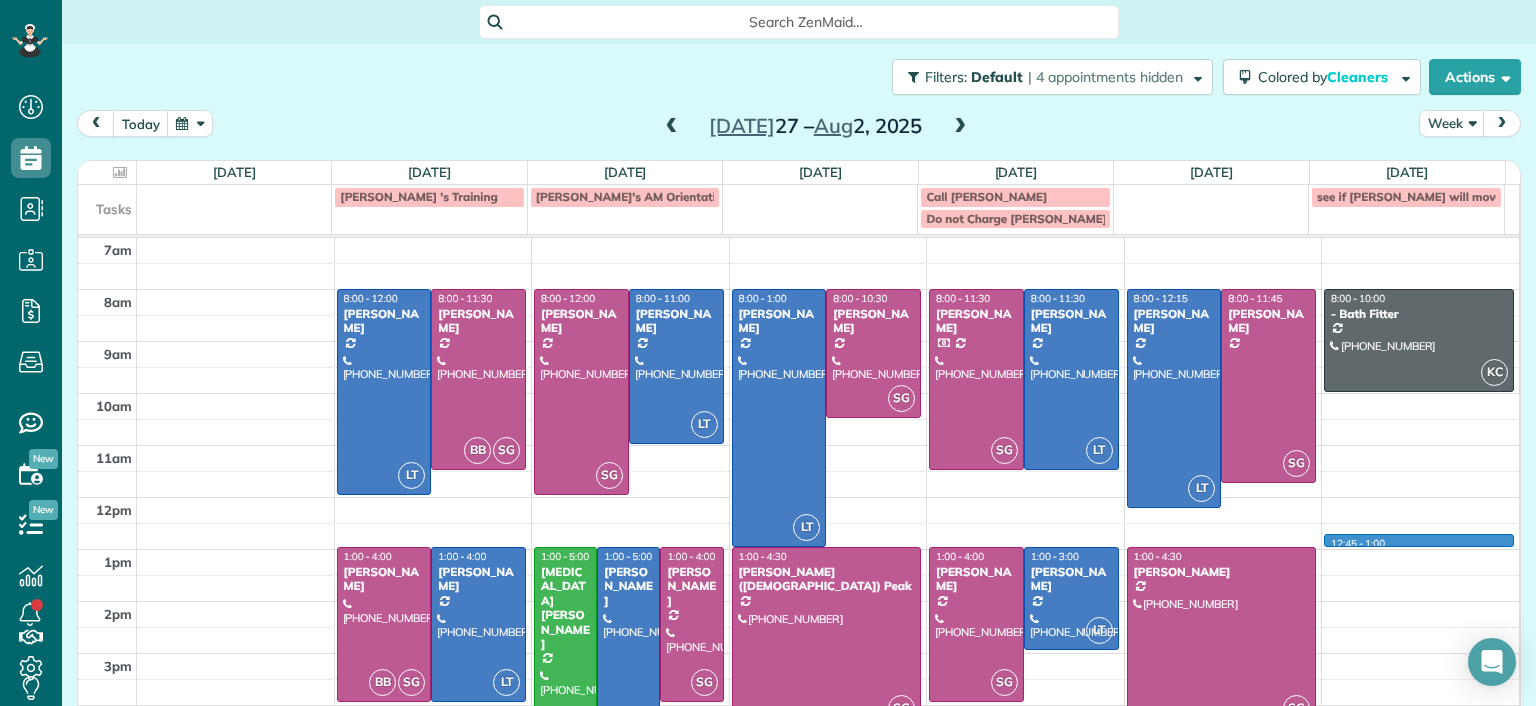 click on "7am 8am 9am 10am 11am 12pm 1pm 2pm 3pm 4pm 5pm LT 8:00 - 12:00 John Behen (804) 378-1167 11918 Nevis Drive Midlothian, VA 23114 BB SG 8:00 - 11:30 Imani Holmes (804) 245-9696 2816 North Avenue Richmond, VA 23222 BB SG 1:00 - 4:00 Michelle Welch (804) 339-9583 4406 Brook Road Richmond, VA 23227 LT 1:00 - 4:00 Hilary Begleiter (515) 770-5846 5910 Gate House Drive Glen Allen, VA 23059 SG 8:00 - 12:00 Bryan Killian (804) 337-0336 7730 Belmont Stakes Drive Midlothian, VA 23112 LT 8:00 - 11:00 Peggy Partridge (804) 360-8577 12048 Foxfield Circle Richmond, VA 23233 BB 1:00 - 5:00 Alli Robbins (651) 792-6217 2410 Bryan Park Avenue Richmond, VA 23228 LT 1:00 - 5:00 Lila Jenkins (301) 357-4299 109 North Juniper Avenue Highland Springs, VA 23075 SG 1:00 - 4:00 Tracy Jones (703) 231-6094 301 Virginia Street Richmond, VA 23219 LT 8:00 - 1:00 Elizabeth Outka (804) 318-7494 3800 Darby Drive Midlothian, VA 23113 SG 8:00 - 10:30 Tiffany Stark (804) 855-7663 12351 Dutton Road Midlothian, VA 23113 SG 1:00 - 4:30 (804) 319-5916" at bounding box center (798, 523) 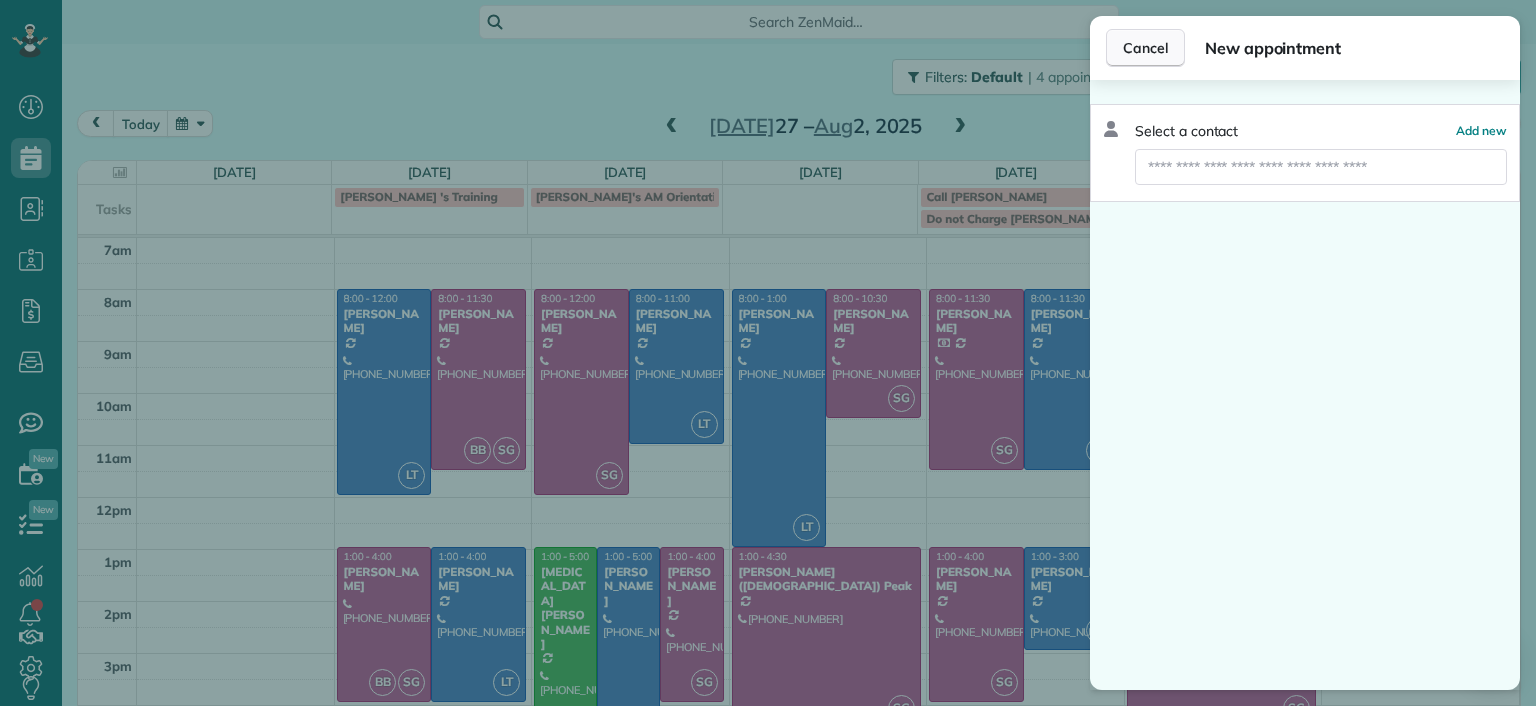 click on "Cancel" at bounding box center (1145, 48) 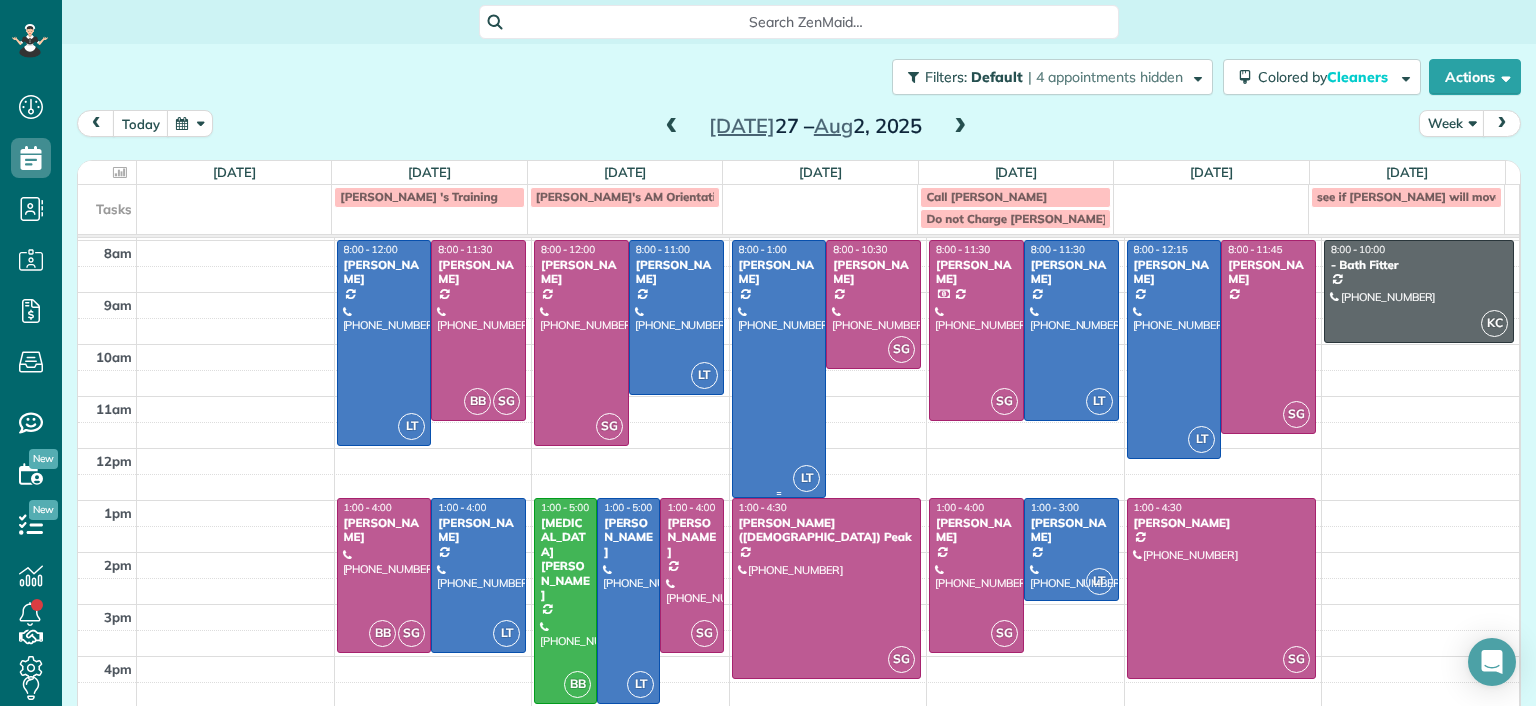 scroll, scrollTop: 93, scrollLeft: 0, axis: vertical 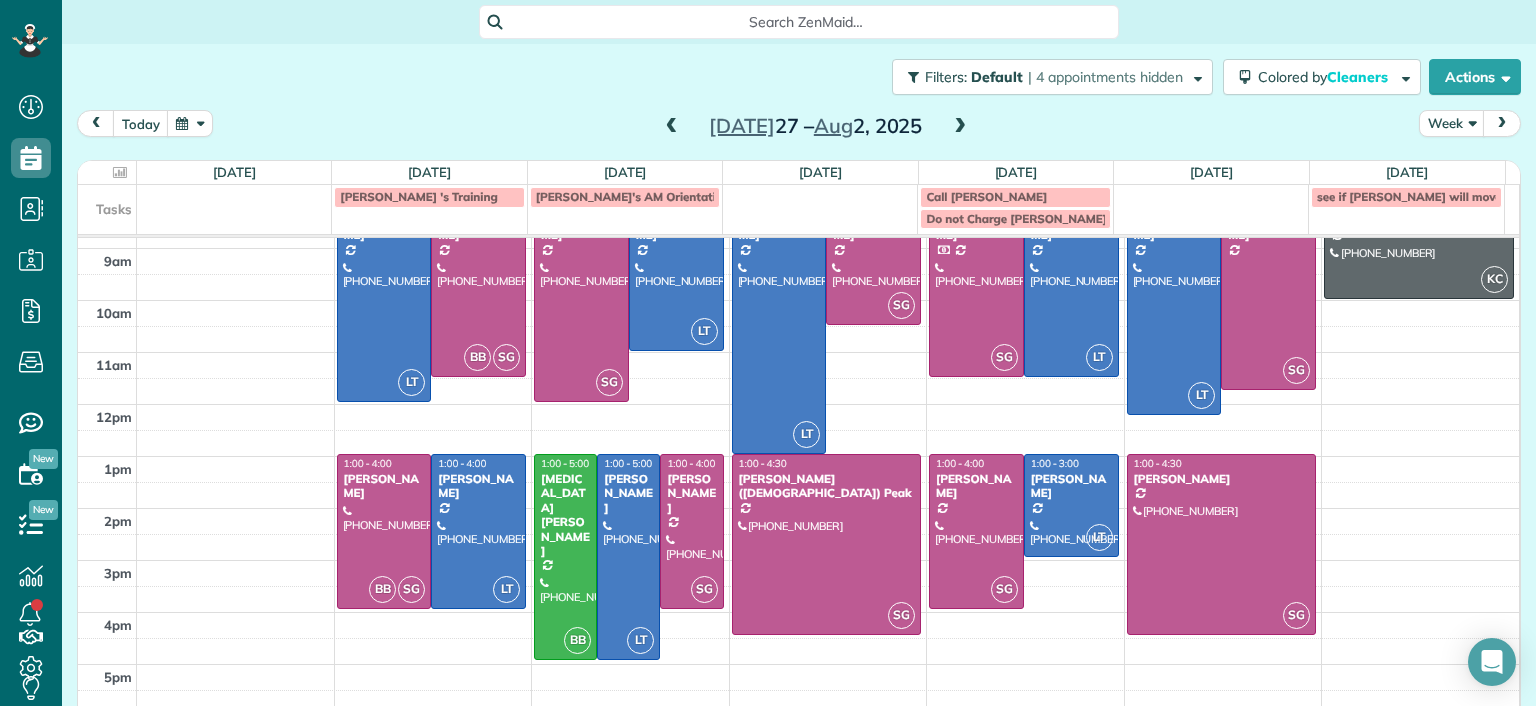 click on "Search ZenMaid…" at bounding box center [806, 22] 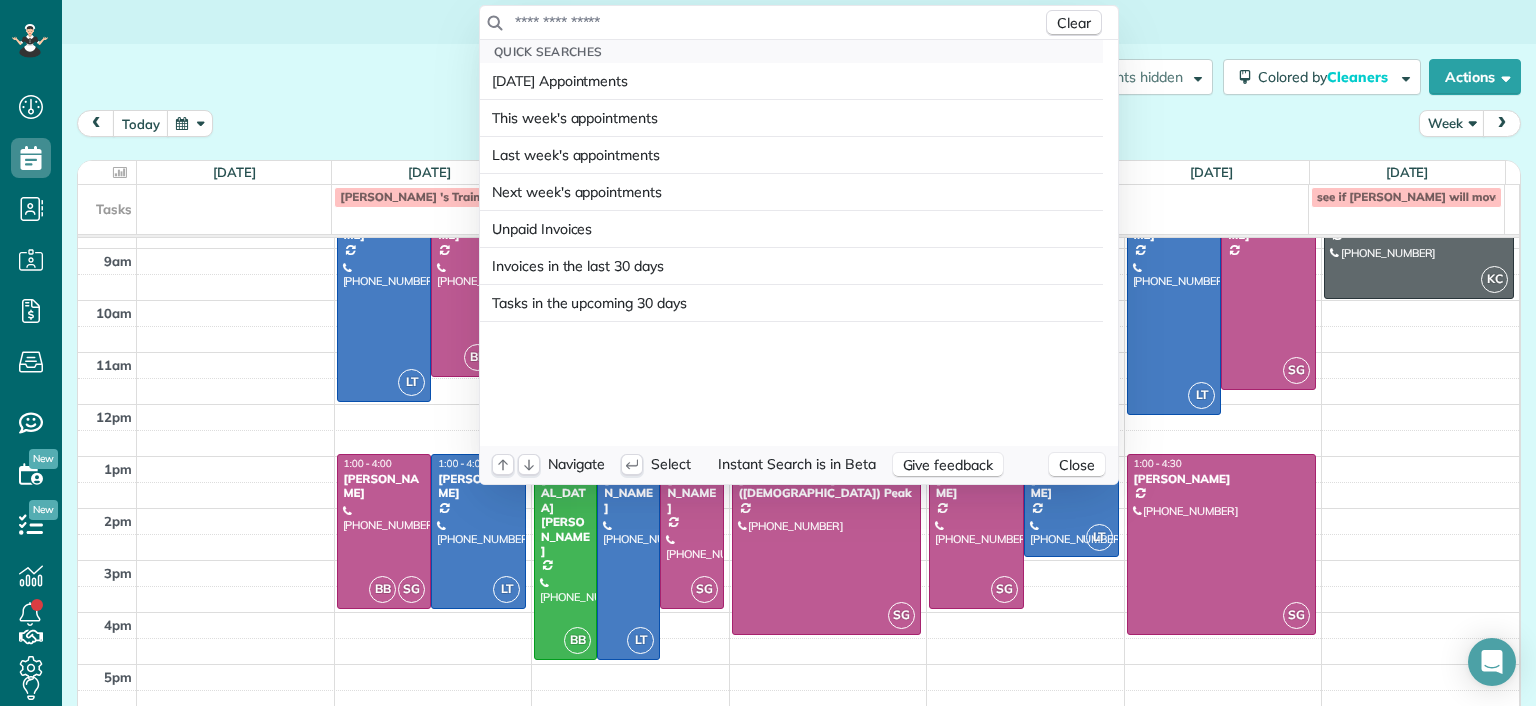 click at bounding box center (778, 22) 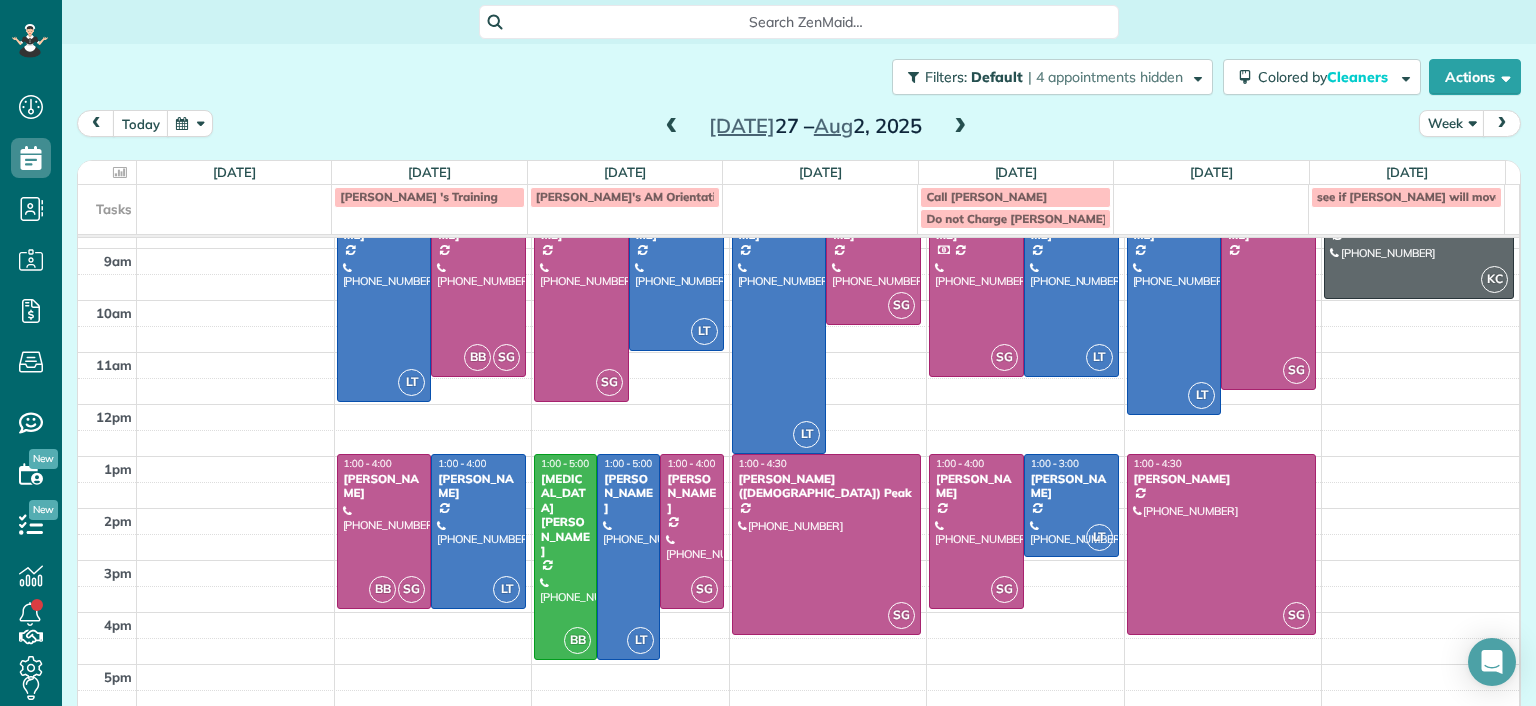 click on "Dashboard
Scheduling
Calendar View
List View
Dispatch View - Weekly scheduling (Beta)" at bounding box center [768, 353] 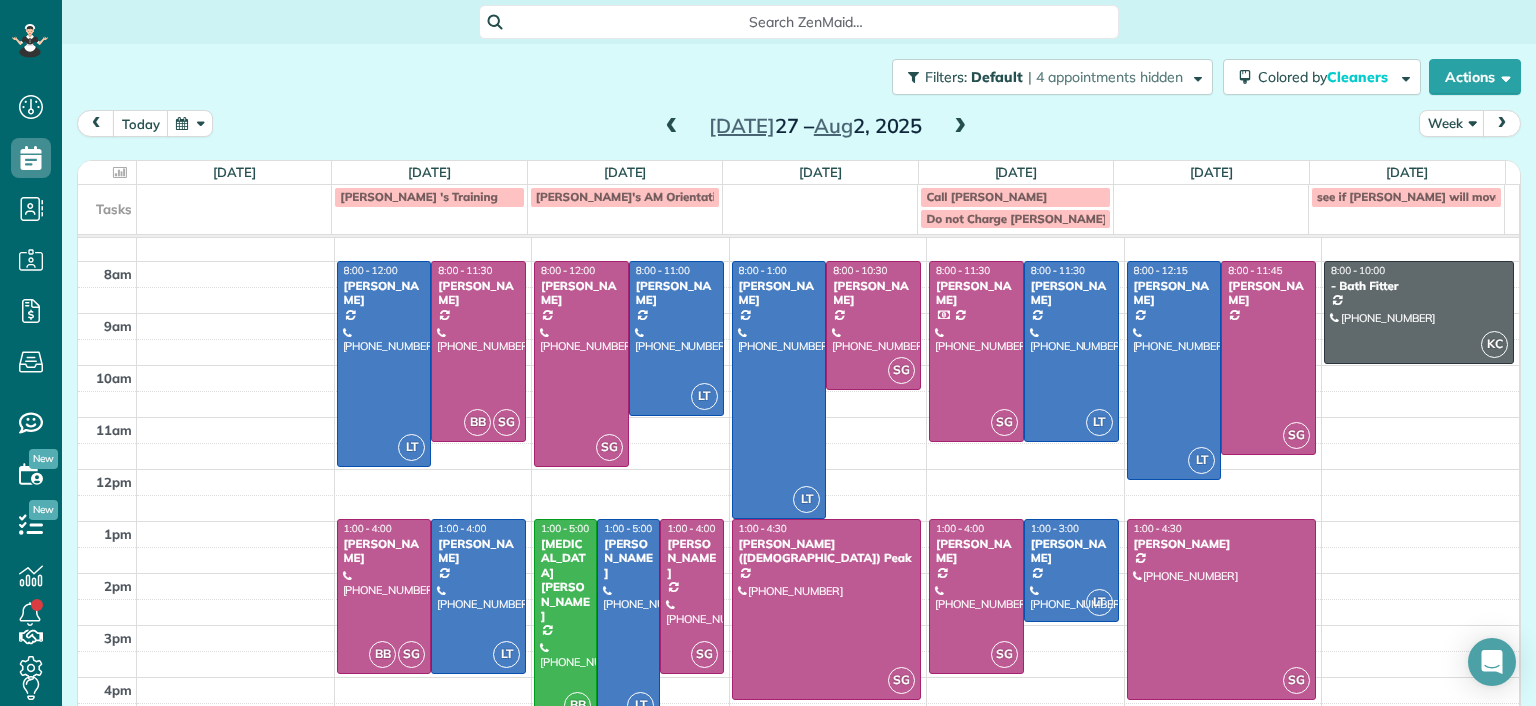 scroll, scrollTop: 0, scrollLeft: 0, axis: both 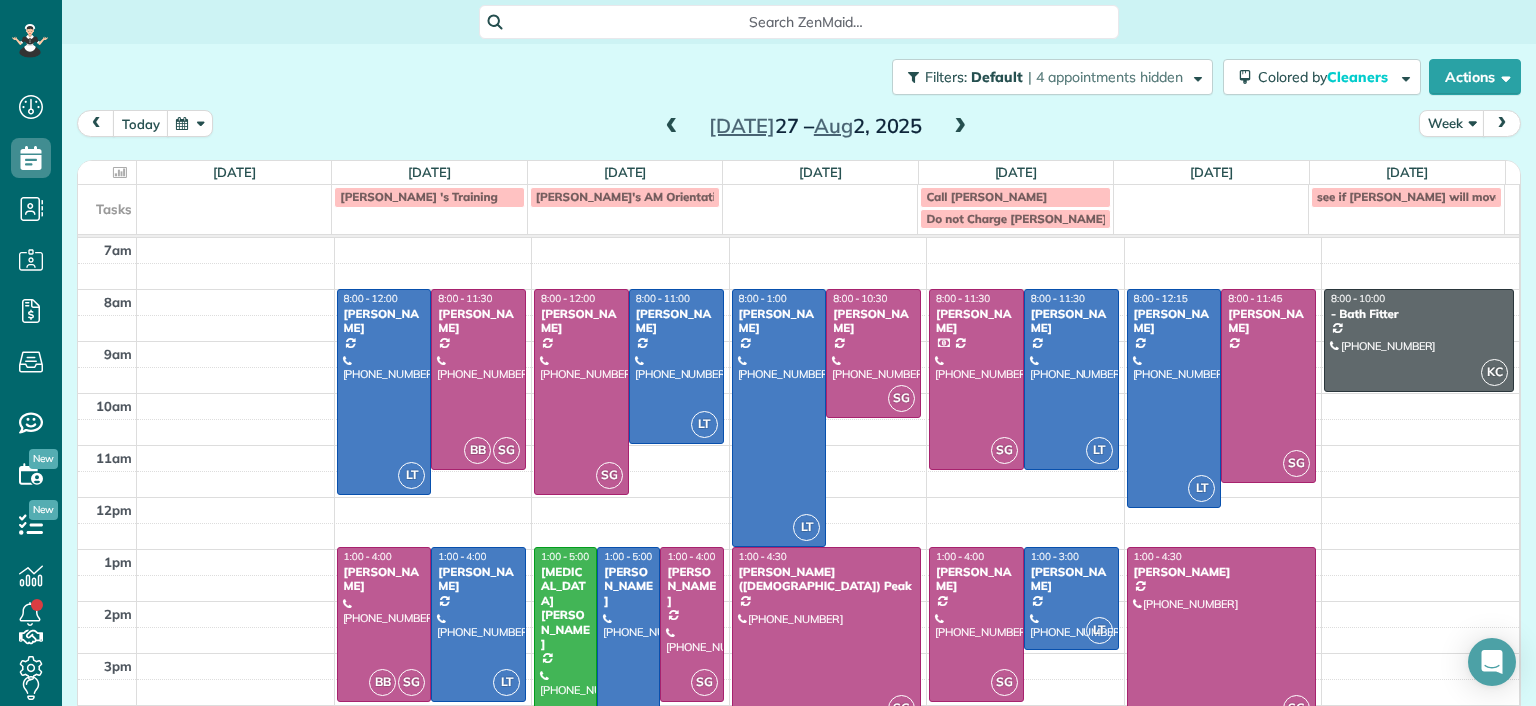 click on "Search ZenMaid…" at bounding box center (806, 22) 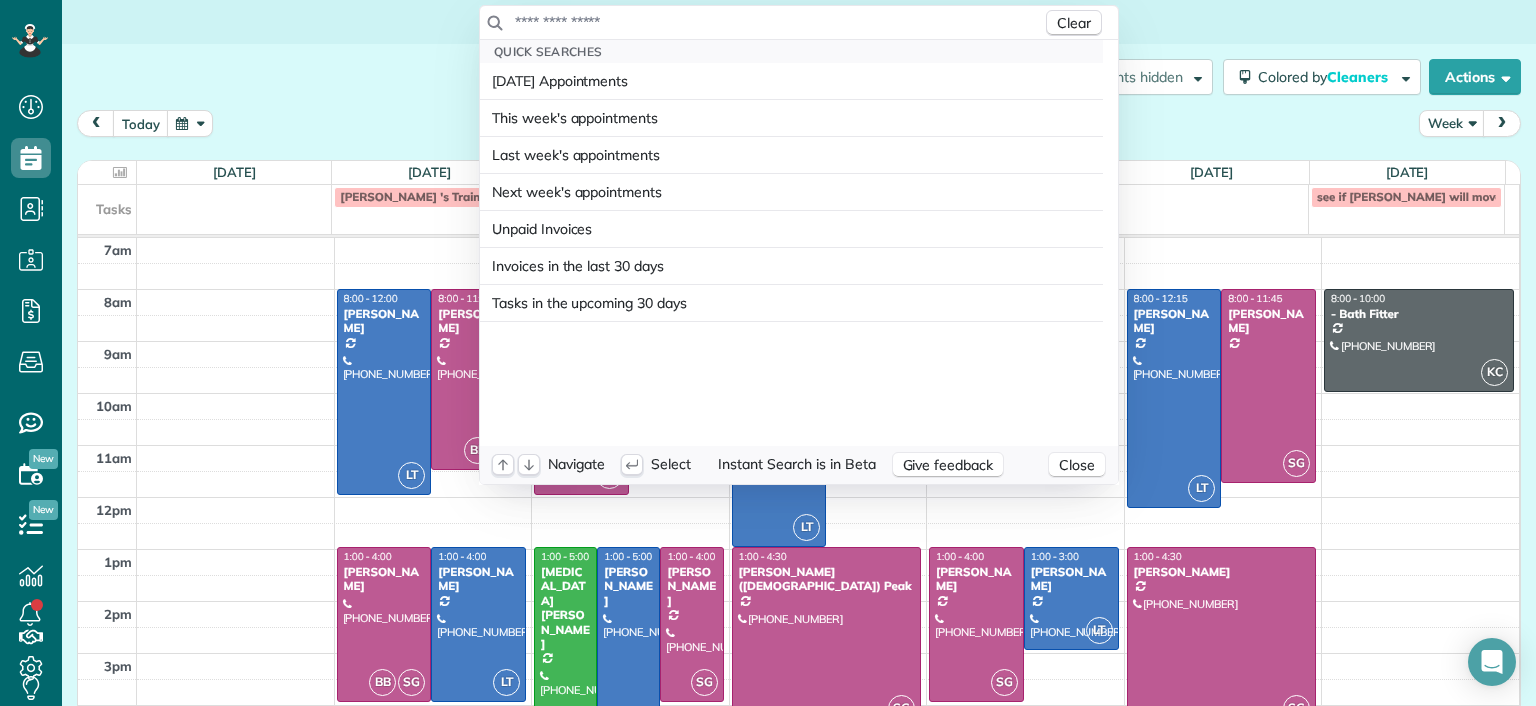 click on "Dashboard
Scheduling
Calendar View
List View
Dispatch View - Weekly scheduling (Beta)" at bounding box center [768, 353] 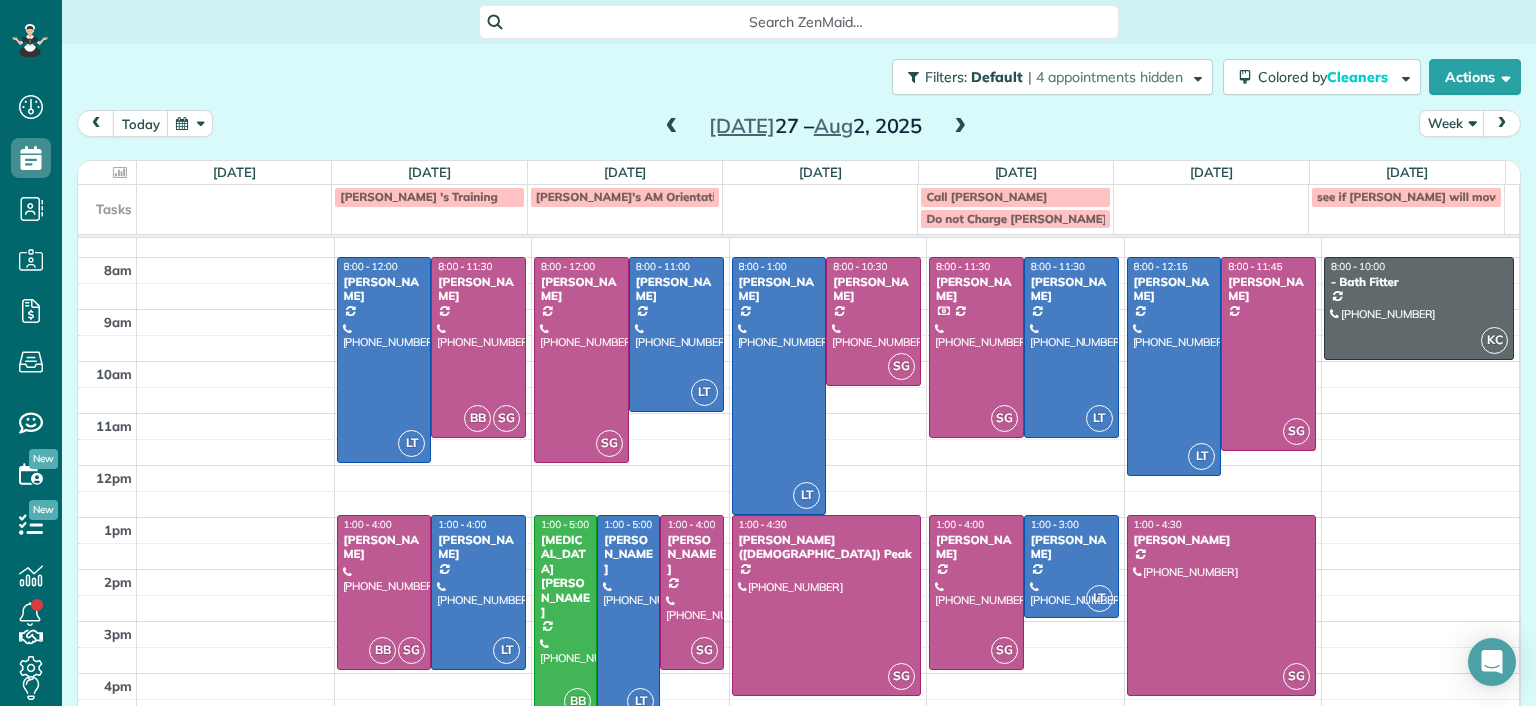 scroll, scrollTop: 0, scrollLeft: 0, axis: both 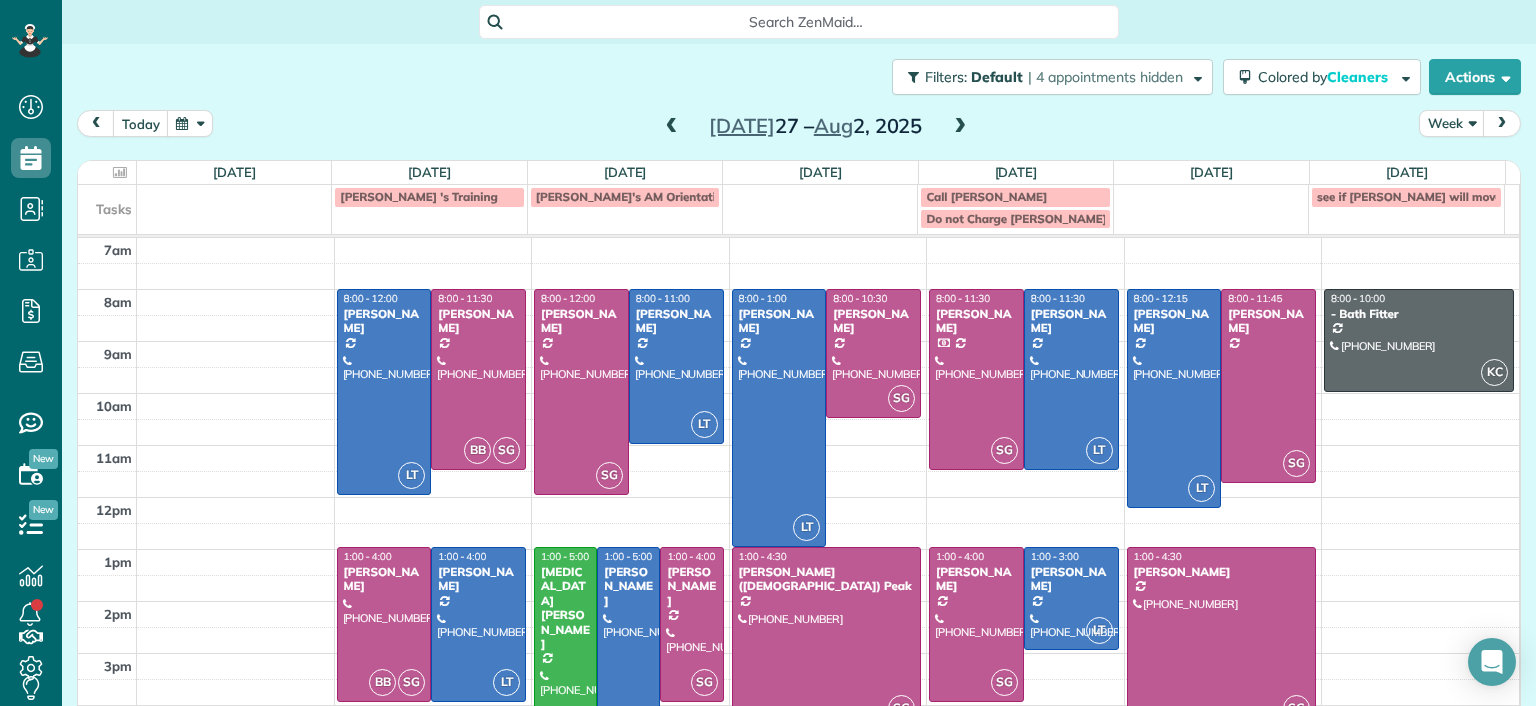click on "Search ZenMaid…" at bounding box center (806, 22) 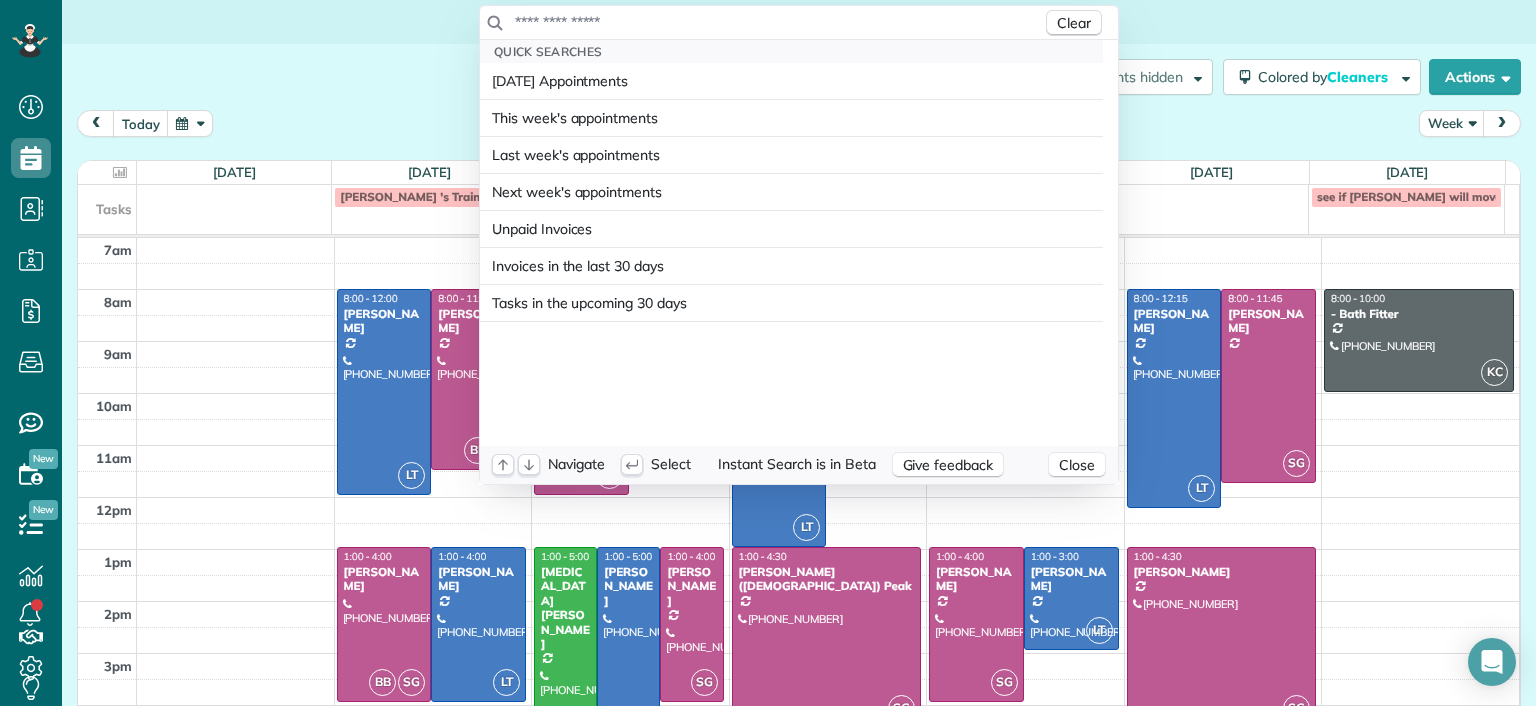click at bounding box center (778, 22) 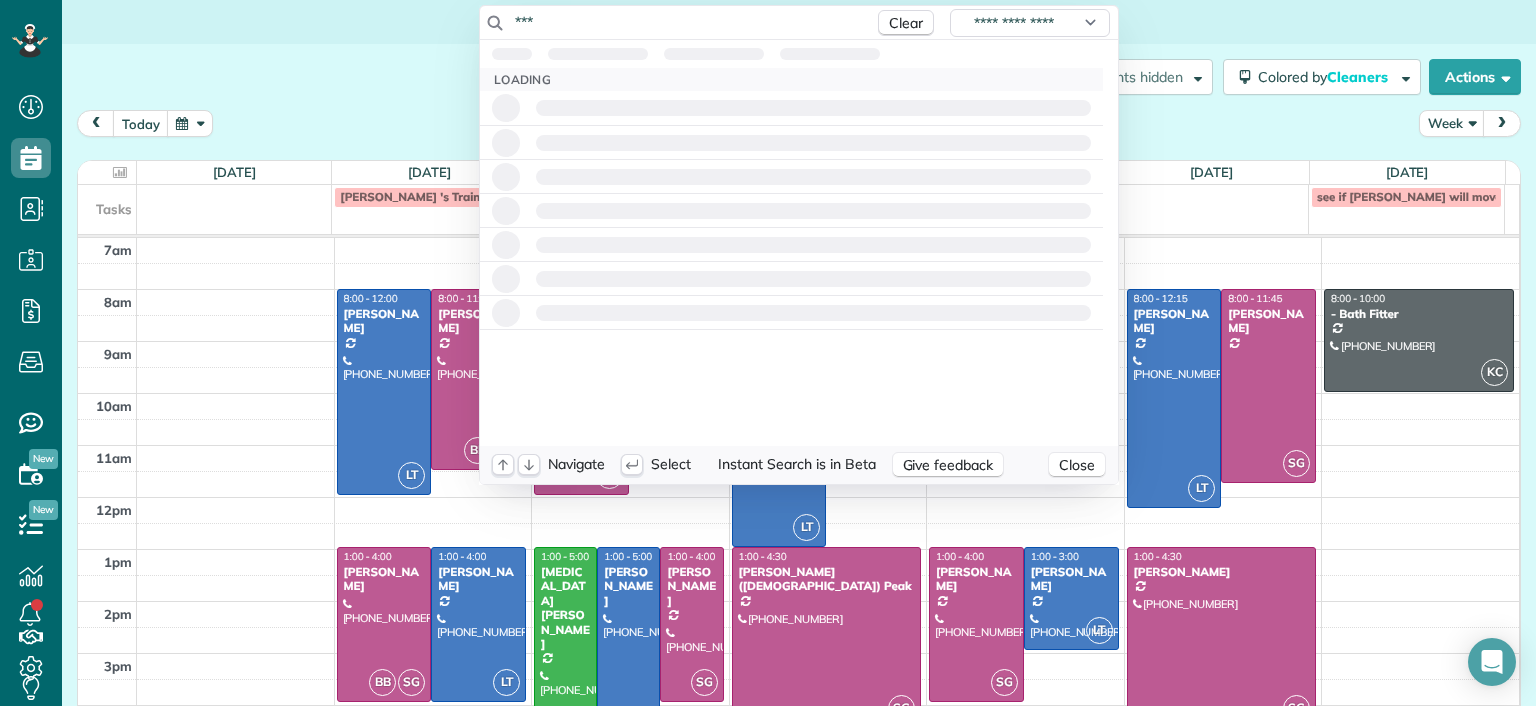type on "****" 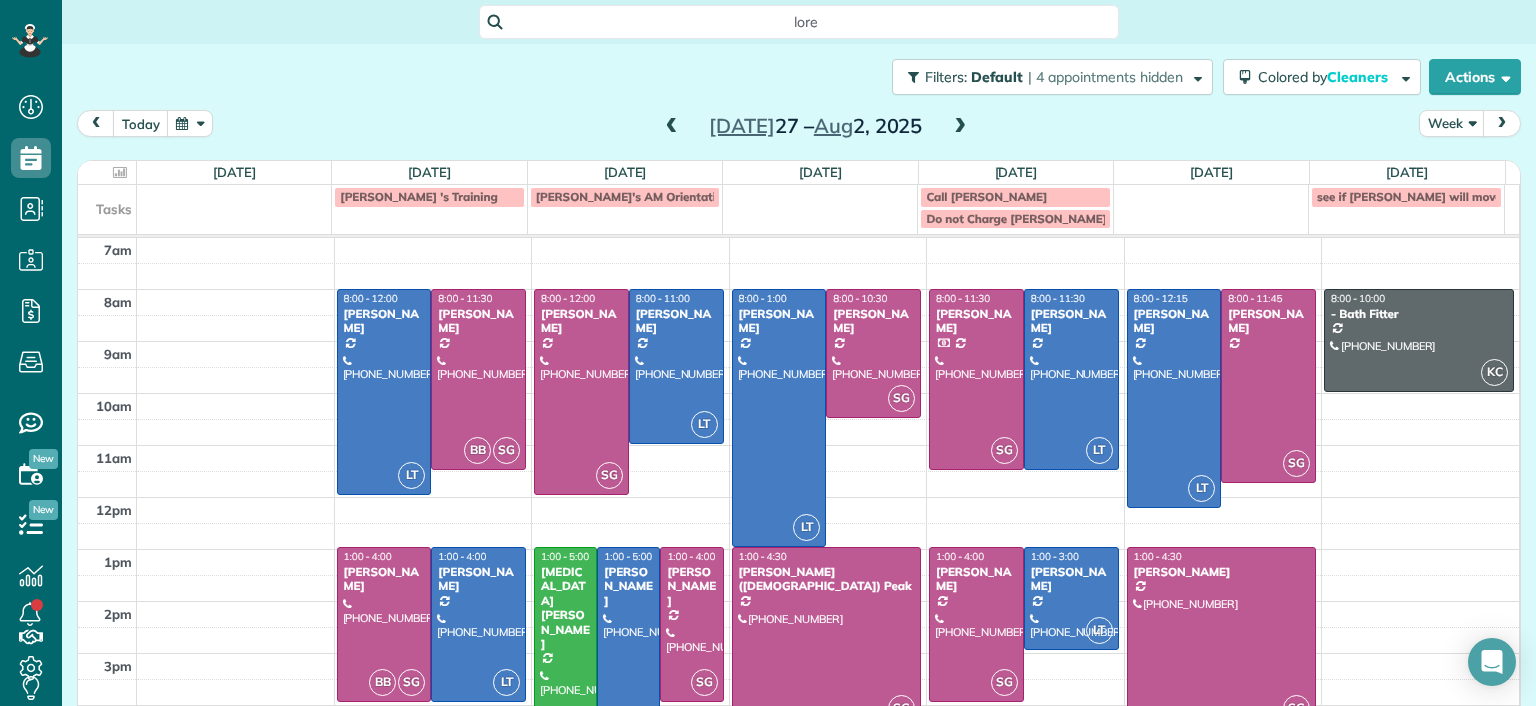 click on "Dashboard
Scheduling
Calendar View
List View
Dispatch View - Weekly scheduling (Beta)" at bounding box center [768, 353] 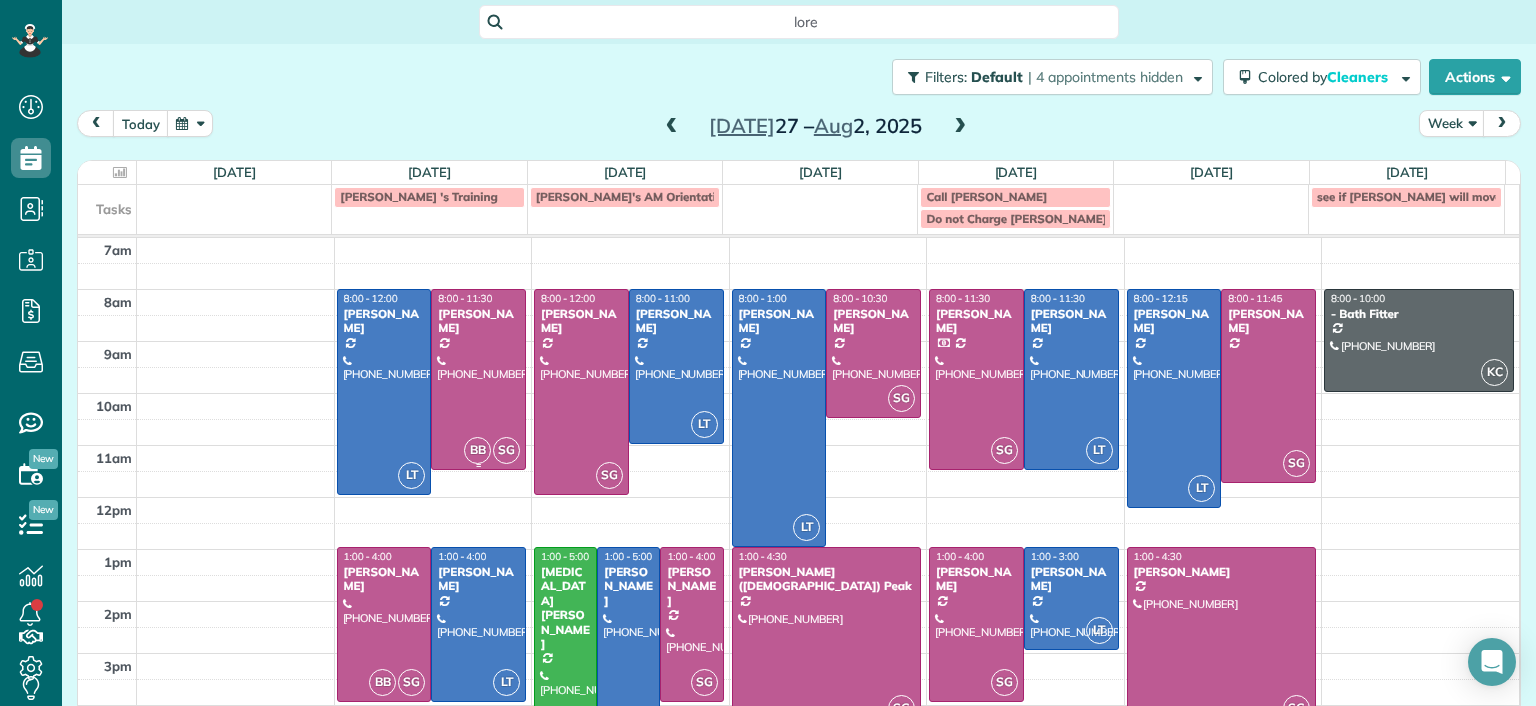 click at bounding box center (478, 379) 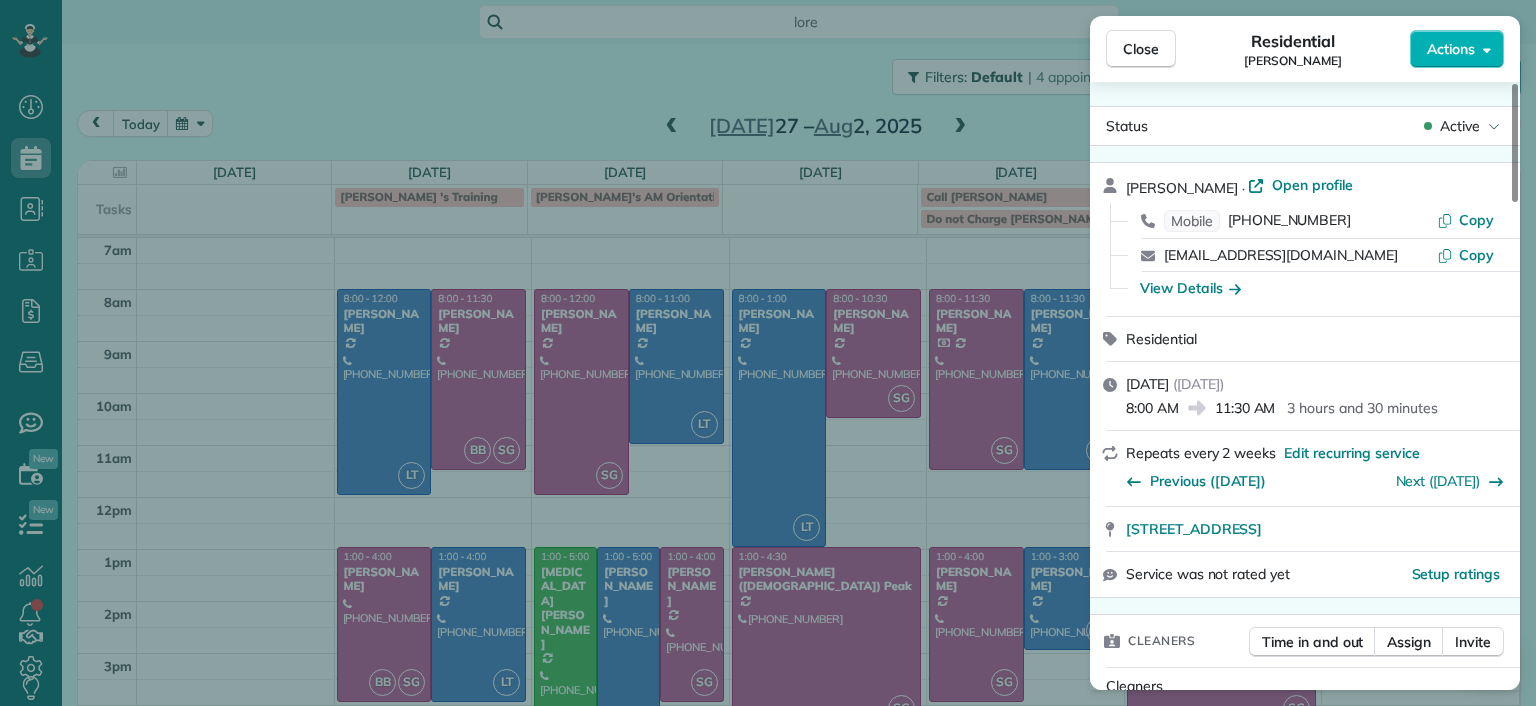 click on "Close Residential Imani Holmes Actions Status Active Imani Holmes · Open profile Mobile (804) 245-9696 Copy ihholmes10@gmail.com Copy View Details Residential Monday, July 28, 2025 ( in 3 days ) 8:00 AM 11:30 AM 3 hours and 30 minutes Repeats every 2 weeks Edit recurring service Previous (Jul 14) Next (Aug 11) 2816 North Avenue Richmond VA 23222 Service was not rated yet Setup ratings Cleaners Time in and out Assign Invite Cleaners Brittany   Brown 8:00 AM 11:30 AM Sophie   Gibbs 8:00 AM 11:30 AM Checklist Try Now Keep this appointment up to your standards. Stay on top of every detail, keep your cleaners organised, and your client happy. Assign a checklist Watch a 5 min demo Billing Billing actions Price $179.00 Overcharge $0.00 Discount $0.00 Coupon discount - Primary tax - Secondary tax - Total appointment price $179.00 Tips collected New feature! $0.00 Unpaid Mark as paid Total including tip $179.00 Get paid online in no-time! Send an invoice and reward your cleaners with tips Charge customer credit card" at bounding box center (768, 353) 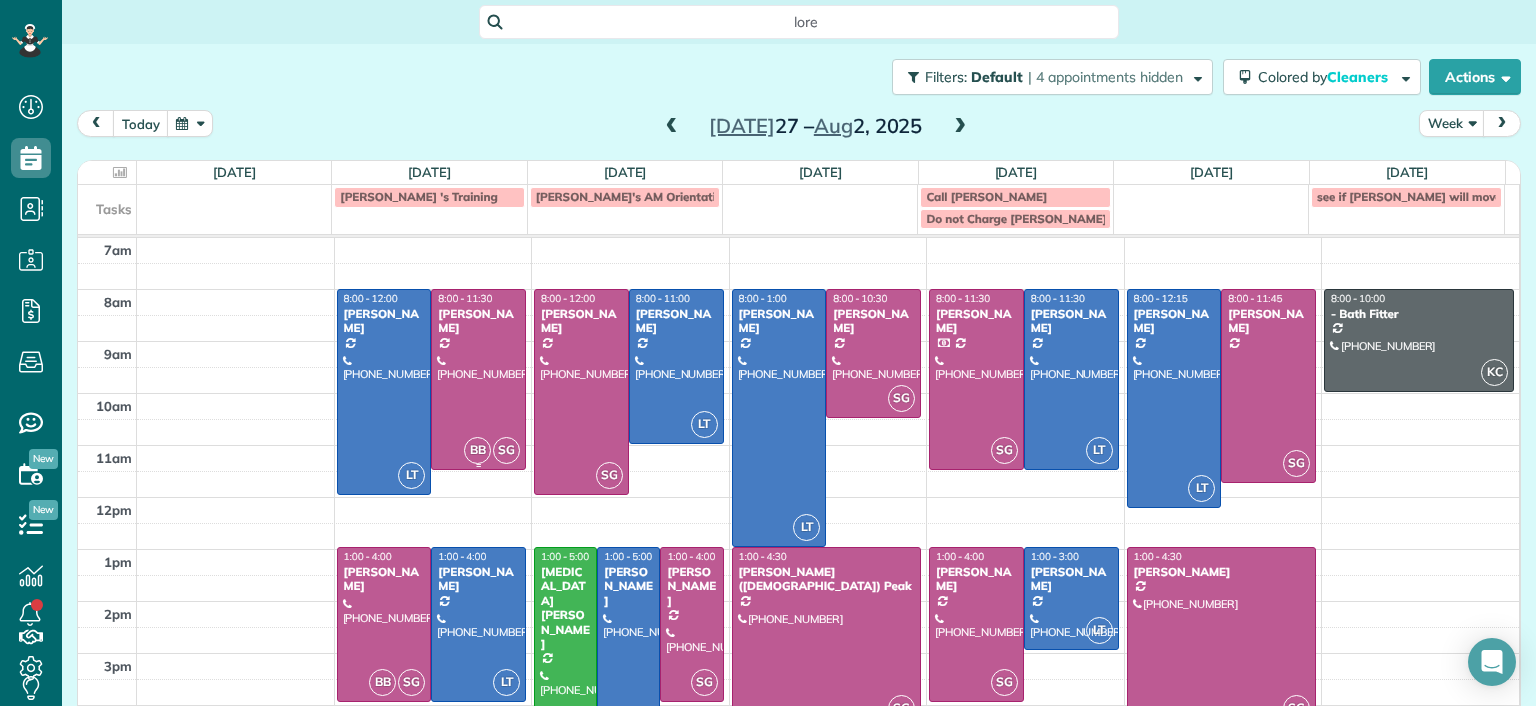 click at bounding box center (478, 379) 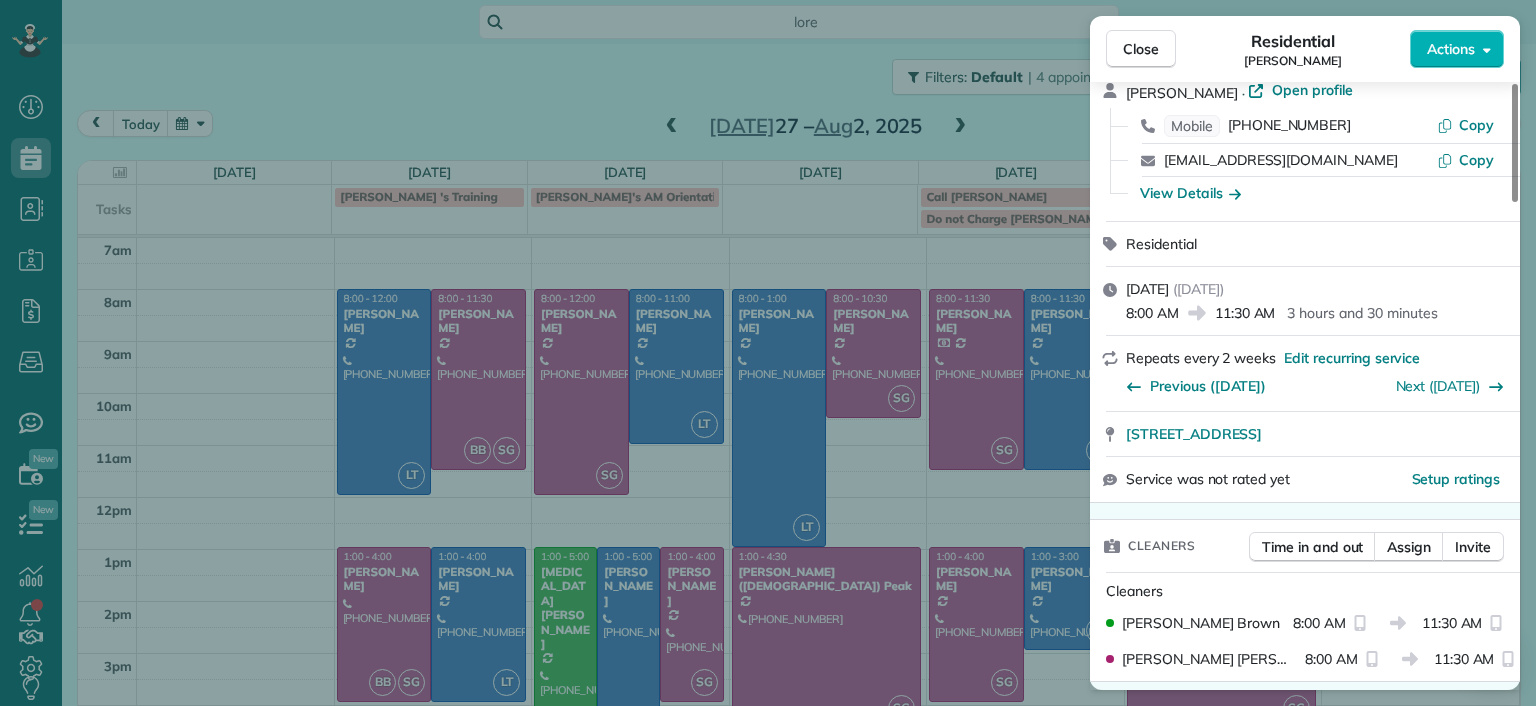 scroll, scrollTop: 300, scrollLeft: 0, axis: vertical 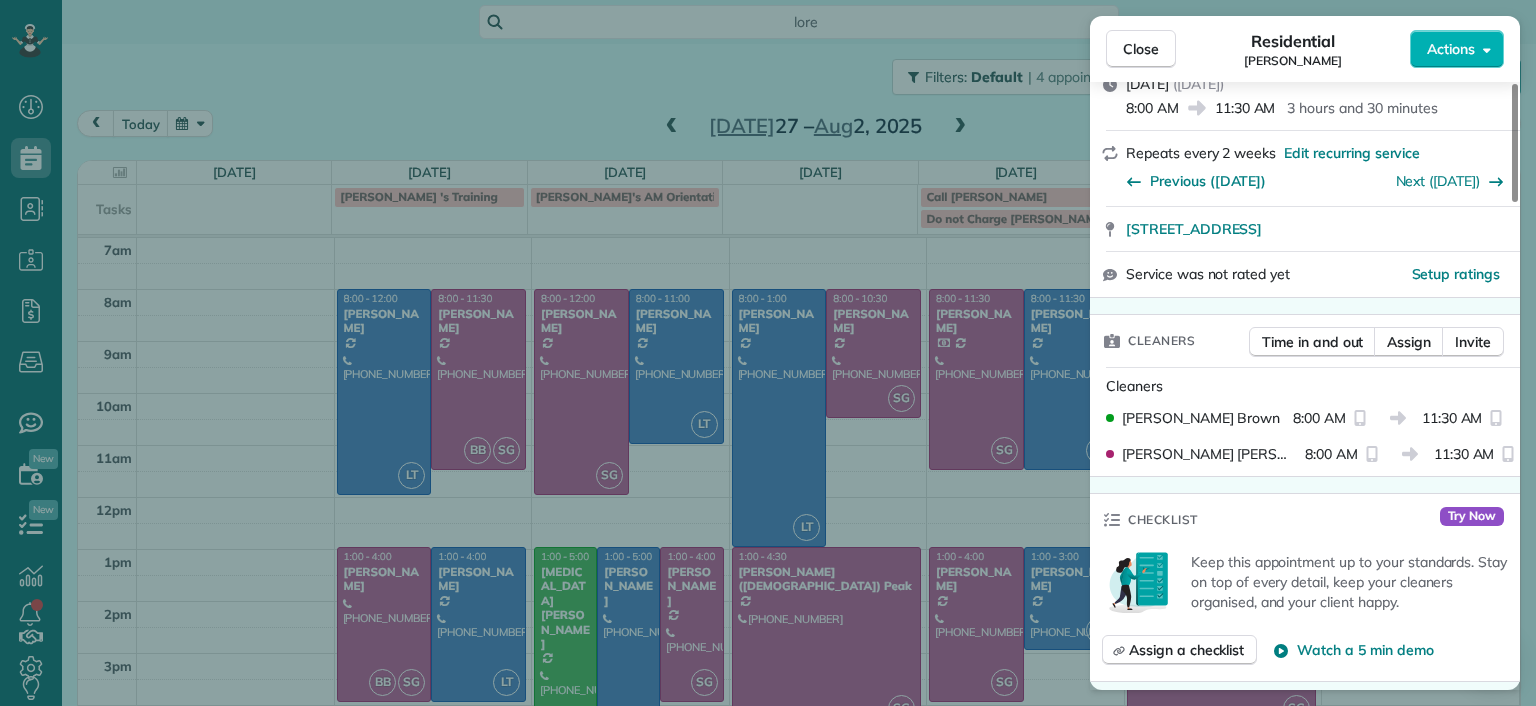 click on "Close Residential Imani Holmes Actions Status Active Imani Holmes · Open profile Mobile (804) 245-9696 Copy ihholmes10@gmail.com Copy View Details Residential Monday, July 28, 2025 ( in 3 days ) 8:00 AM 11:30 AM 3 hours and 30 minutes Repeats every 2 weeks Edit recurring service Previous (Jul 14) Next (Aug 11) 2816 North Avenue Richmond VA 23222 Service was not rated yet Setup ratings Cleaners Time in and out Assign Invite Cleaners Brittany   Brown 8:00 AM 11:30 AM Sophie   Gibbs 8:00 AM 11:30 AM Checklist Try Now Keep this appointment up to your standards. Stay on top of every detail, keep your cleaners organised, and your client happy. Assign a checklist Watch a 5 min demo Billing Billing actions Price $179.00 Overcharge $0.00 Discount $0.00 Coupon discount - Primary tax - Secondary tax - Total appointment price $179.00 Tips collected New feature! $0.00 Unpaid Mark as paid Total including tip $179.00 Get paid online in no-time! Send an invoice and reward your cleaners with tips Charge customer credit card" at bounding box center [768, 353] 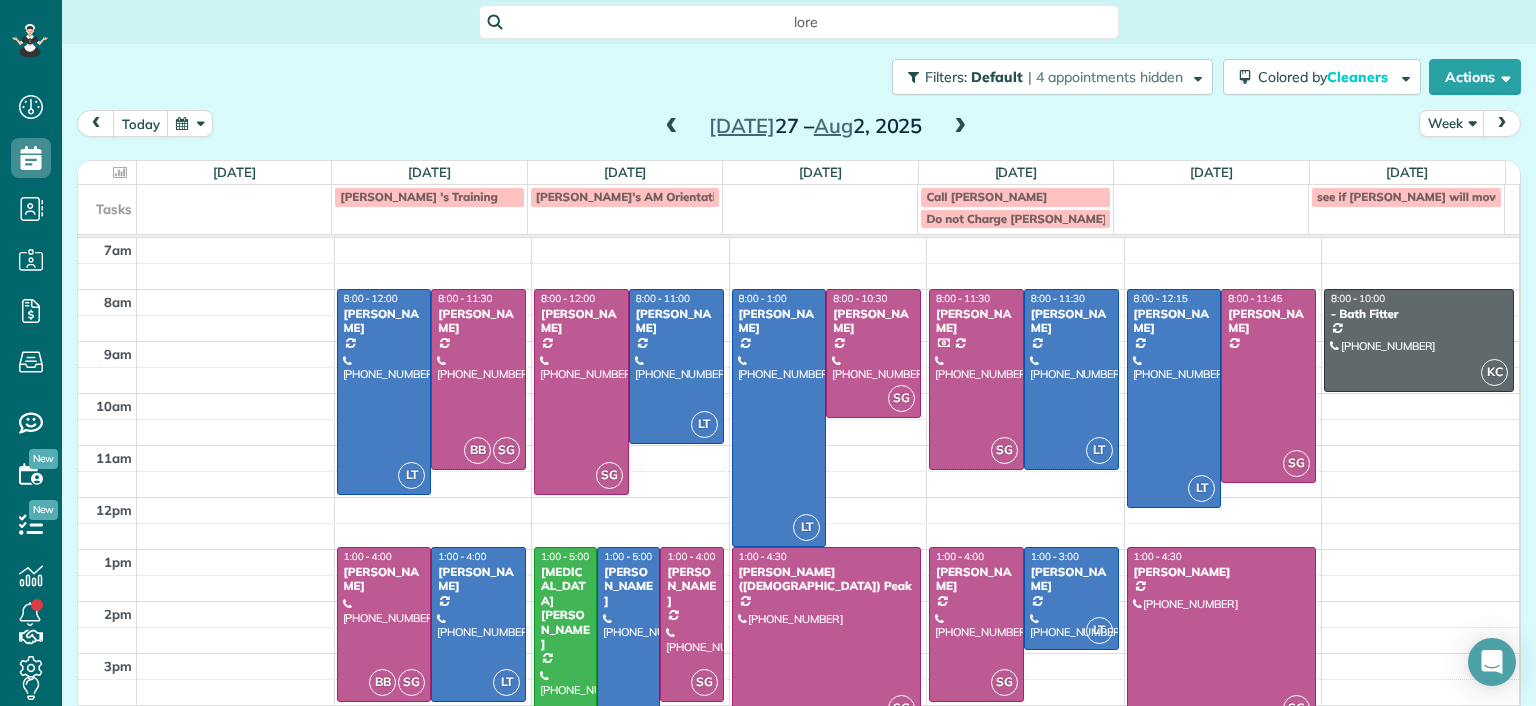 click at bounding box center (565, 650) 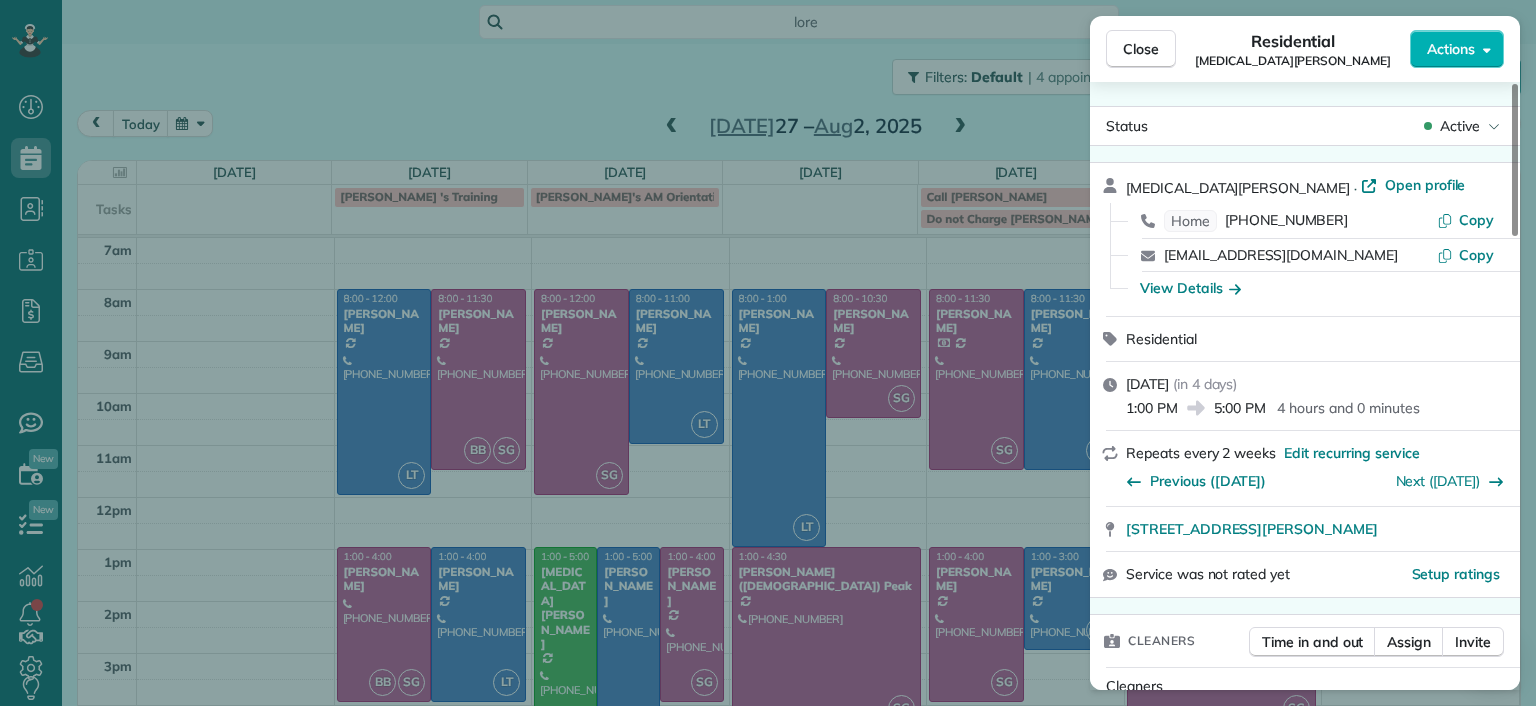 click on "Close Residential Alli Robbins Actions Status Active Alli Robbins · Open profile Home (651) 792-6217 Copy schn0515@umn.edu Copy View Details Residential Tuesday, July 29, 2025 ( in 4 days ) 1:00 PM 5:00 PM 4 hours and 0 minutes Repeats every 2 weeks Edit recurring service Previous (Jul 15) Next (Aug 12) 2410 Bryan Park Avenue Richmond VA 23228 Service was not rated yet Setup ratings Cleaners Time in and out Assign Invite Cleaners Brittany   Brown 1:00 PM 5:00 PM Checklist Try Now Keep this appointment up to your standards. Stay on top of every detail, keep your cleaners organised, and your client happy. Assign a checklist Watch a 5 min demo Billing Billing actions Price $87.45 Overcharge $0.00 Discount $0.00 Coupon discount - Primary tax - Secondary tax - Total appointment price $87.45 Tips collected New feature! $0.00 Unpaid Mark as paid Total including tip $87.45 Get paid online in no-time! Send an invoice and reward your cleaners with tips Charge customer credit card Appointment custom fields Man Hours 4" at bounding box center [768, 353] 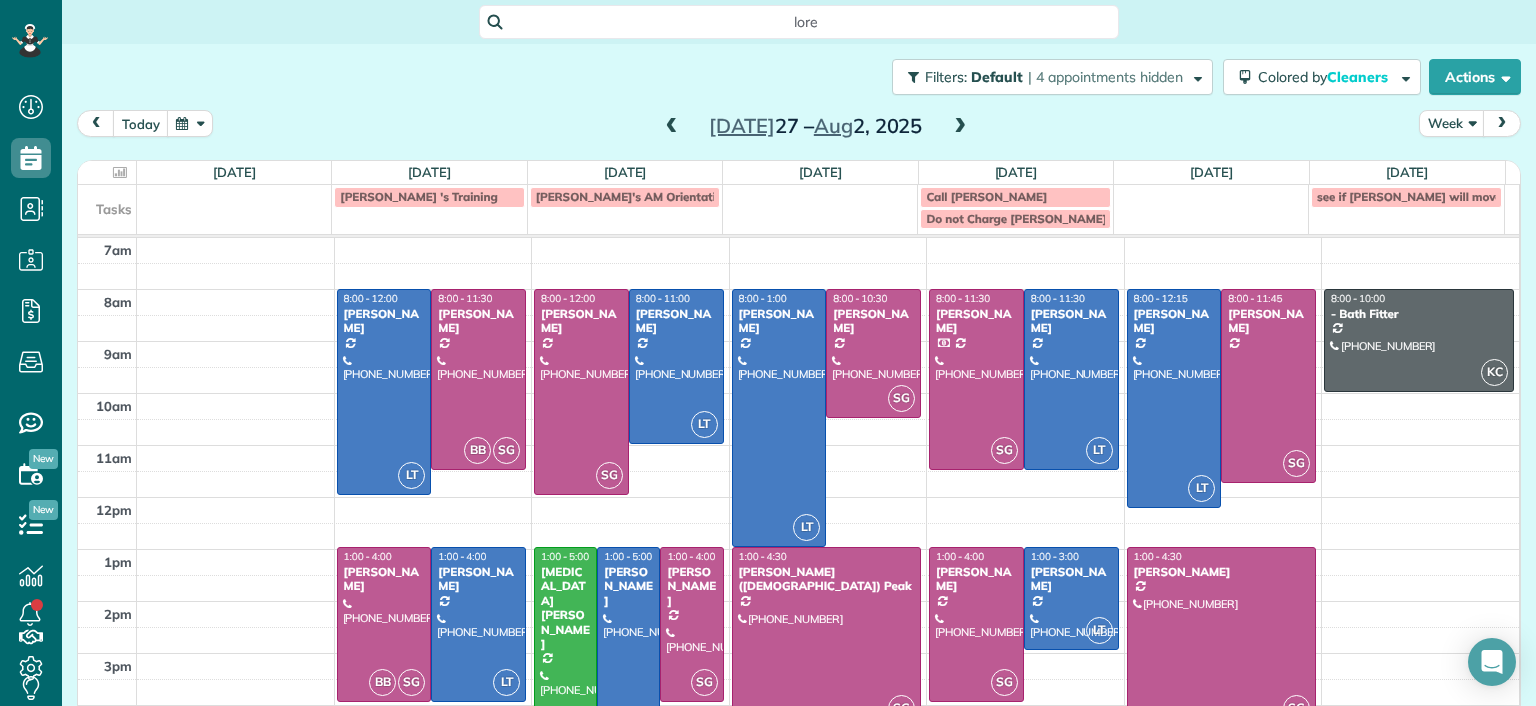 scroll, scrollTop: 93, scrollLeft: 0, axis: vertical 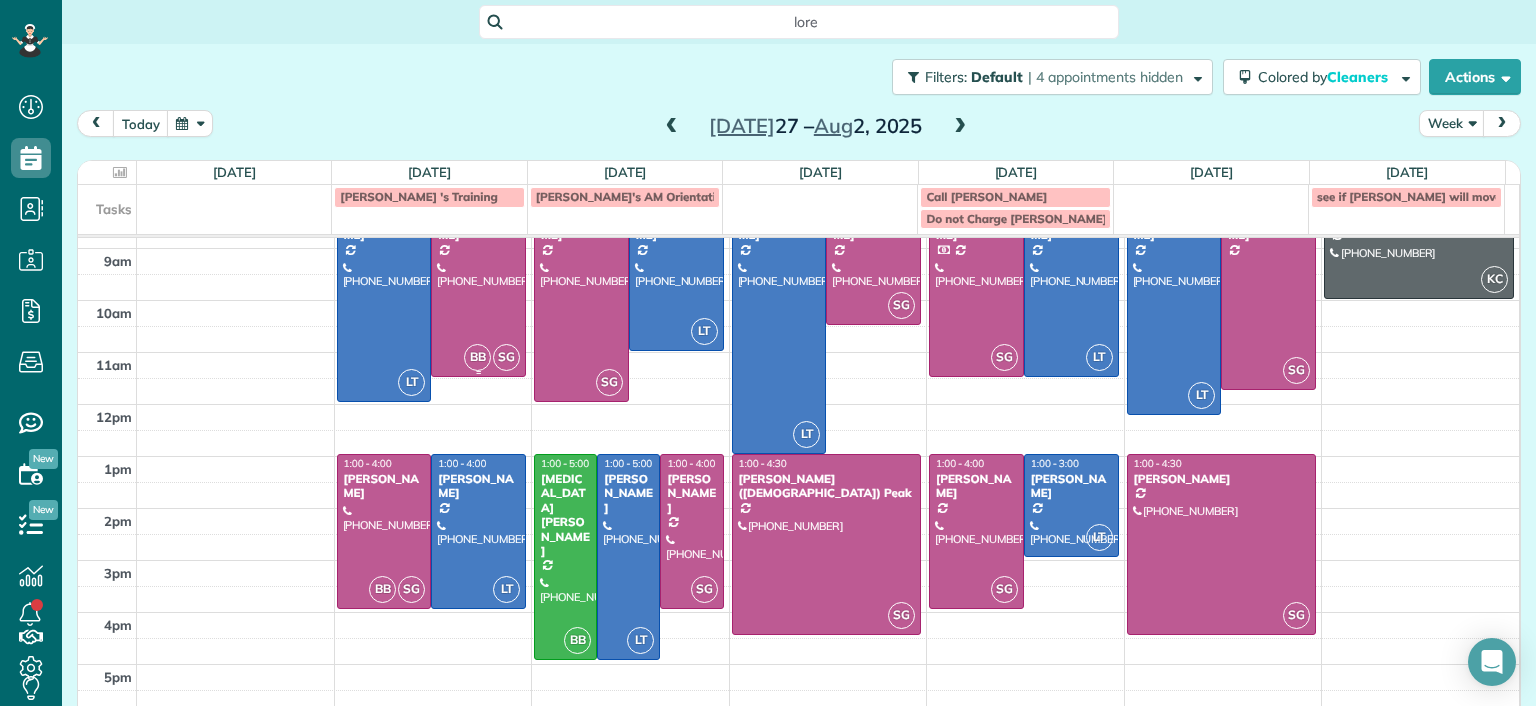 click on "BB" at bounding box center (477, 357) 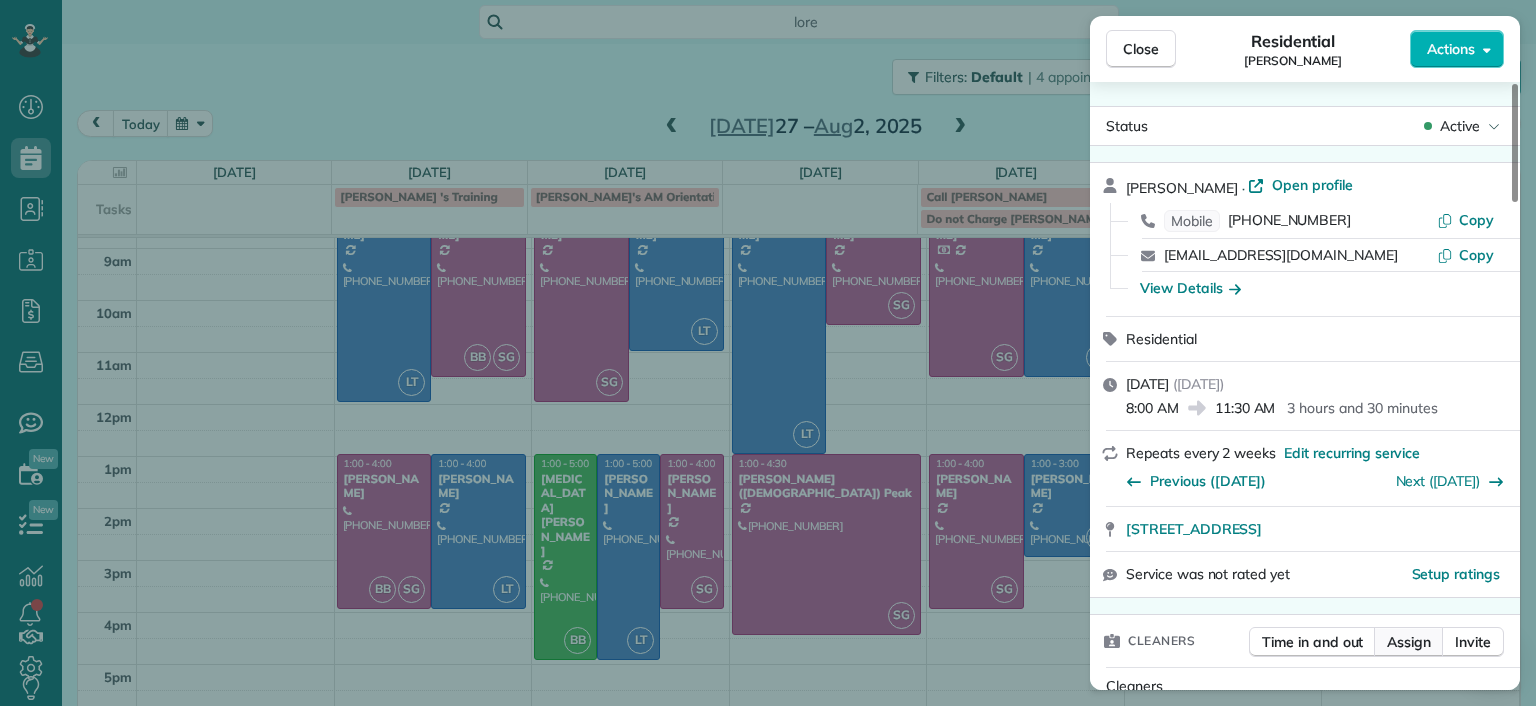 click on "Assign" at bounding box center (1409, 642) 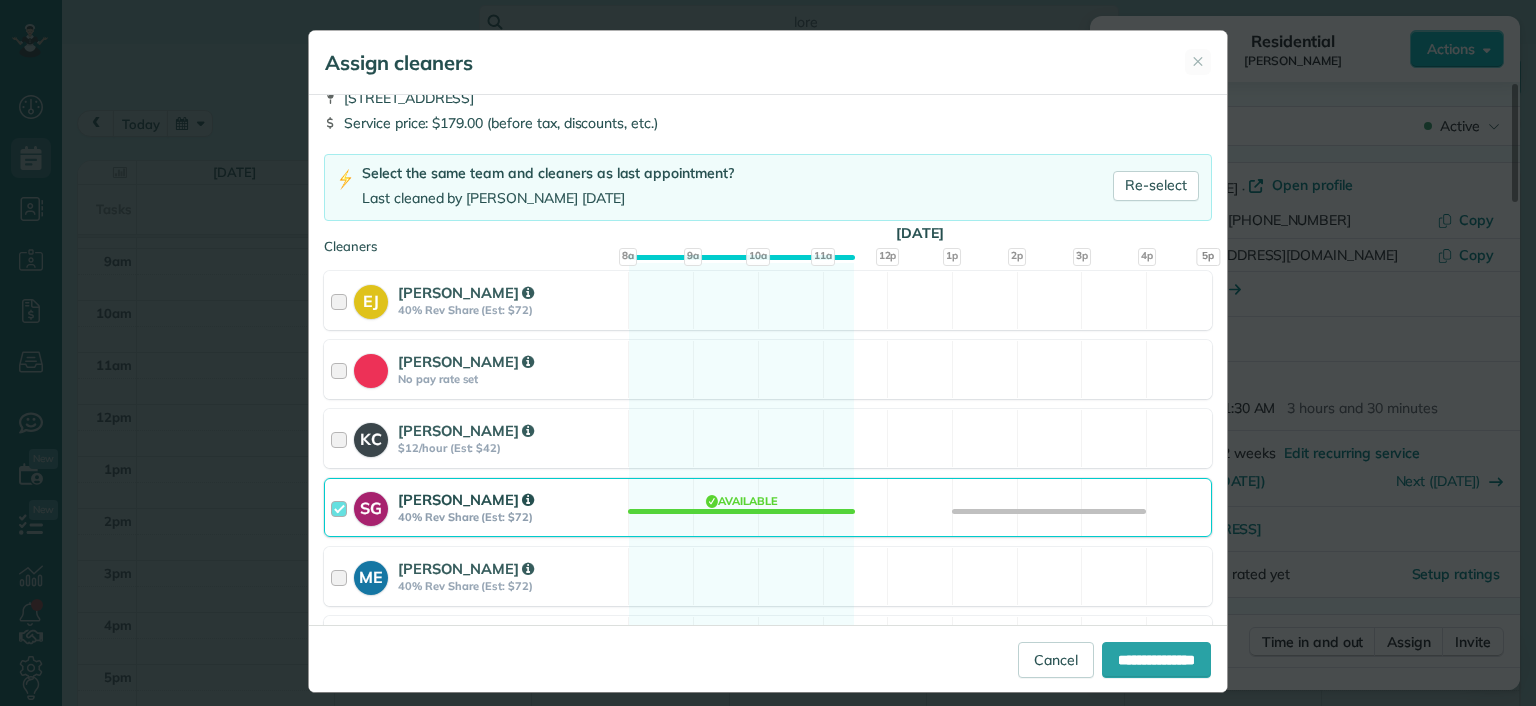 scroll, scrollTop: 402, scrollLeft: 0, axis: vertical 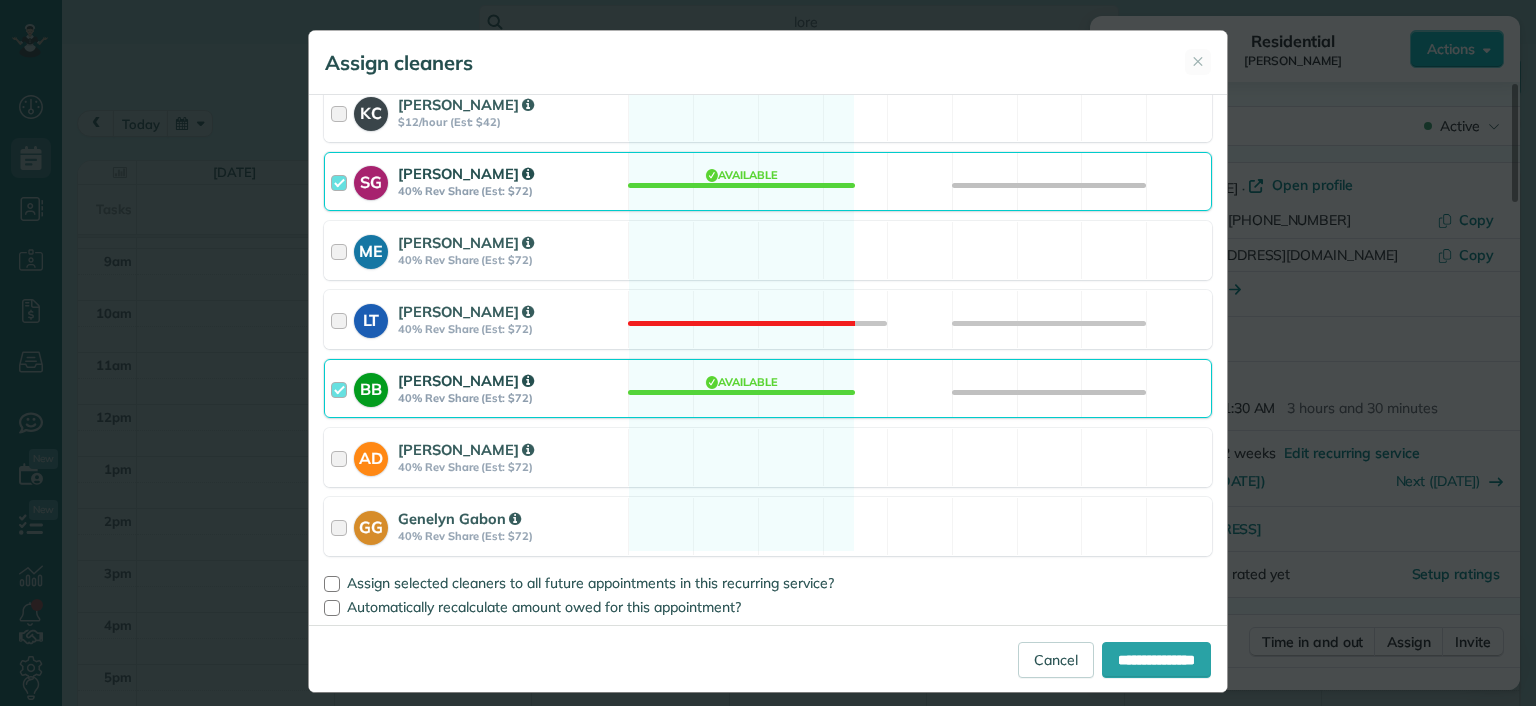 click on "BB
Brittany Brown
40% Rev Share (Est: $72)
Available" at bounding box center (768, 388) 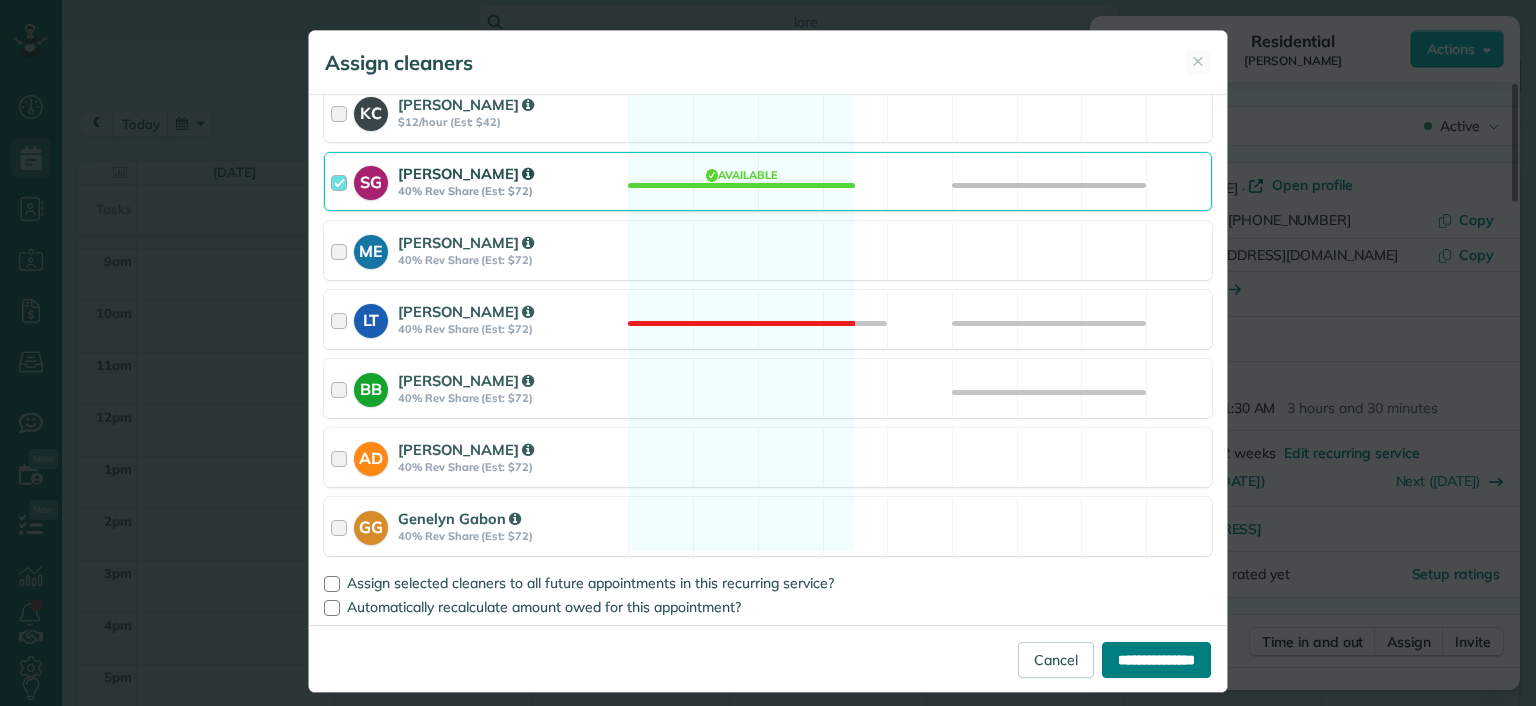 click on "**********" at bounding box center (1156, 660) 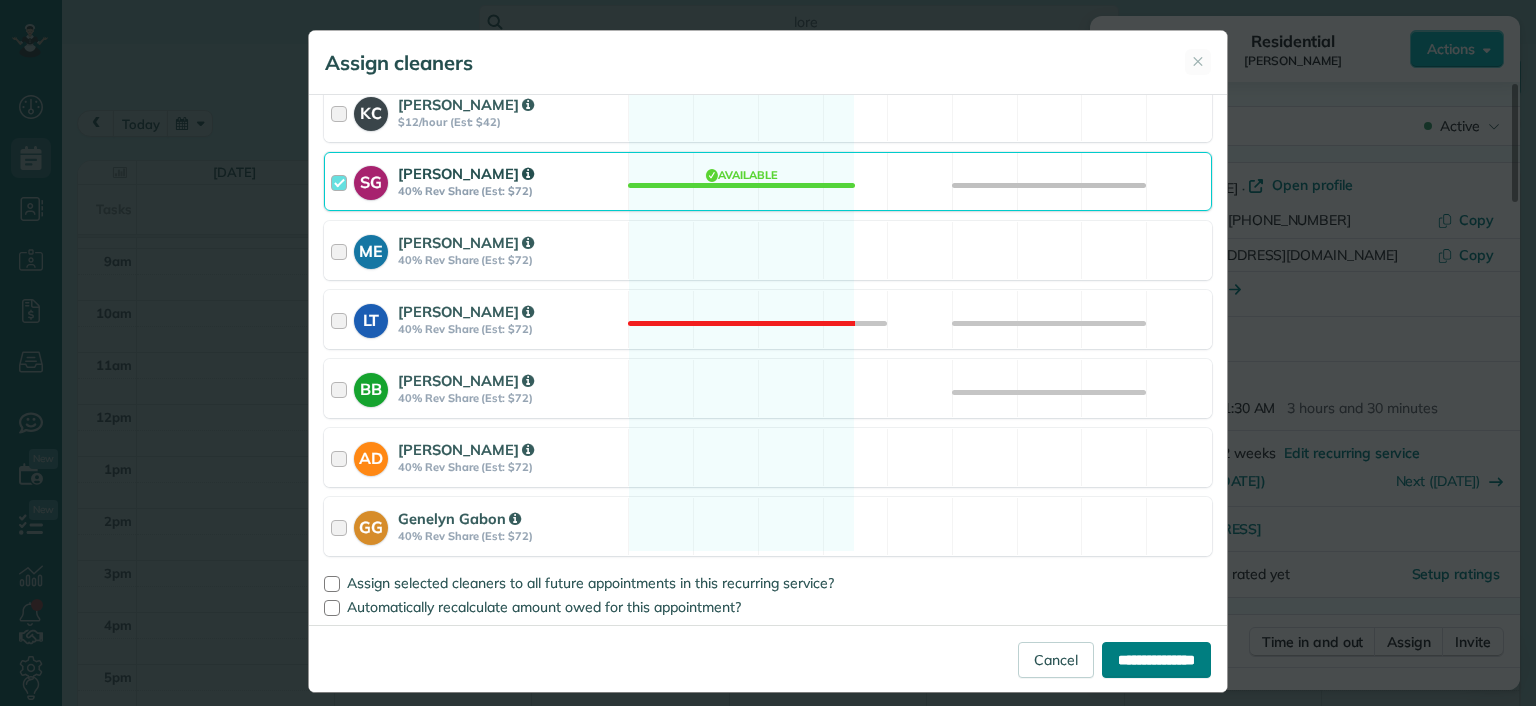 type on "**********" 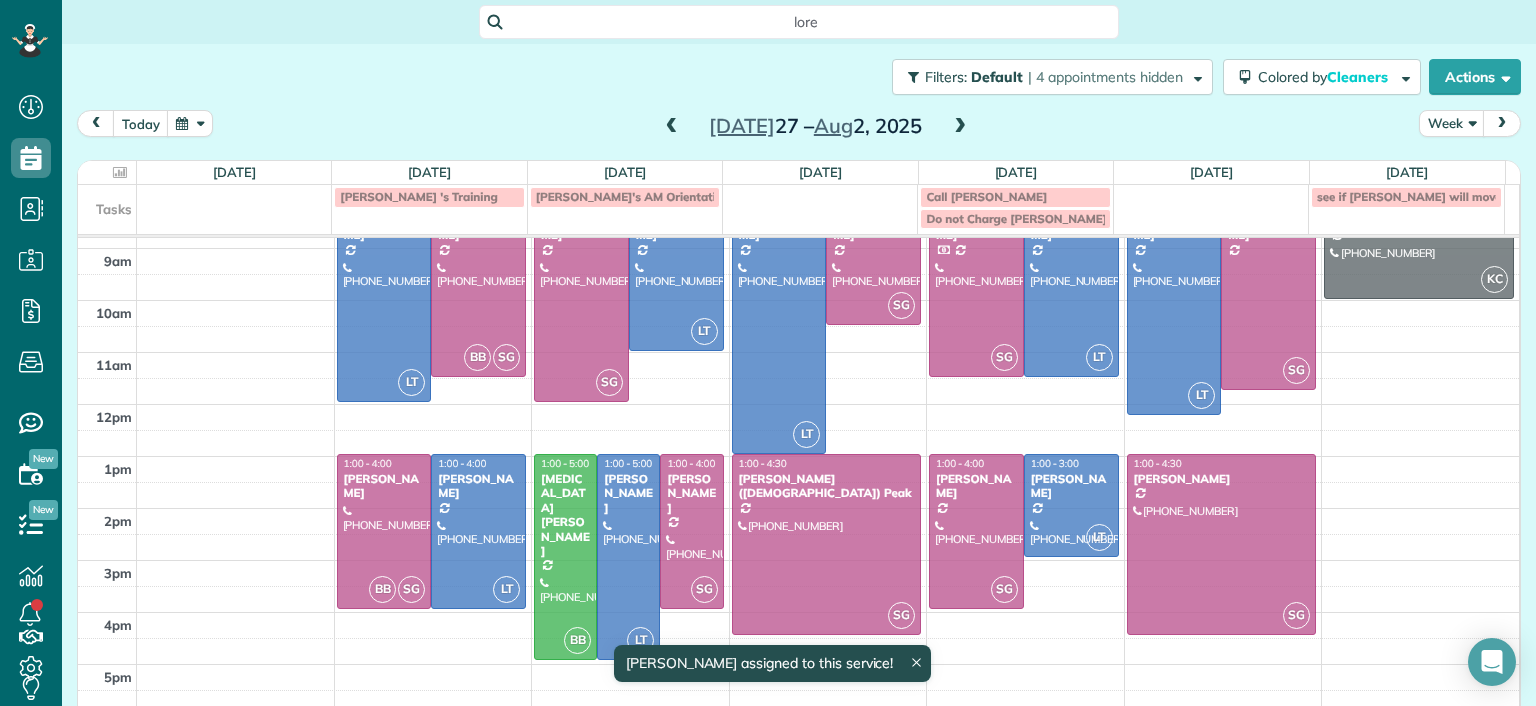 scroll, scrollTop: 74, scrollLeft: 0, axis: vertical 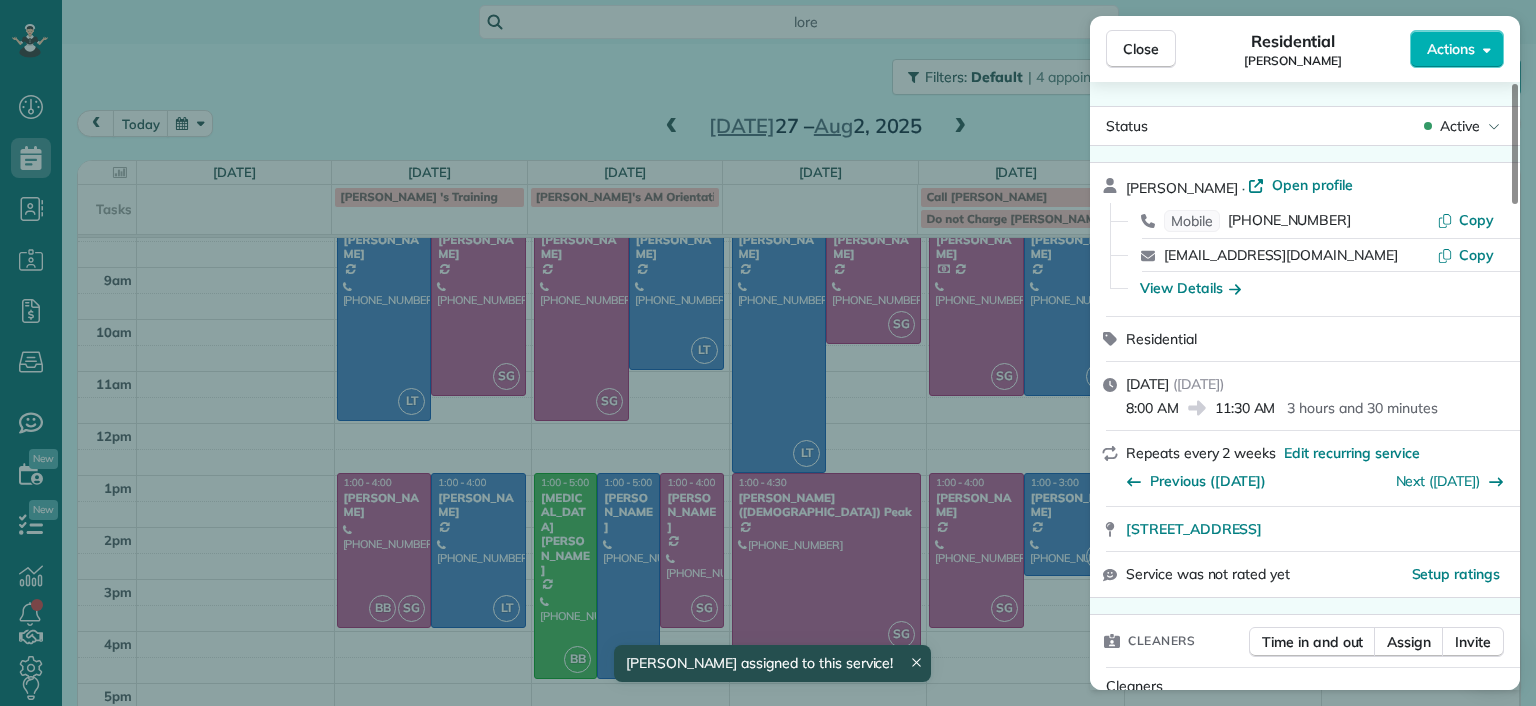 click on "Close Residential Imani Holmes Actions Status Active Imani Holmes · Open profile Mobile (804) 245-9696 Copy ihholmes10@gmail.com Copy View Details Residential Monday, July 28, 2025 ( in 3 days ) 8:00 AM 11:30 AM 3 hours and 30 minutes Repeats every 2 weeks Edit recurring service Previous (Jul 14) Next (Aug 11) 2816 North Avenue Richmond VA 23222 Service was not rated yet Setup ratings Cleaners Time in and out Assign Invite Cleaners Sophie   Gibbs 8:00 AM 11:30 AM Checklist Try Now Keep this appointment up to your standards. Stay on top of every detail, keep your cleaners organised, and your client happy. Assign a checklist Watch a 5 min demo Billing Billing actions Price $179.00 Overcharge $0.00 Discount $0.00 Coupon discount - Primary tax - Secondary tax - Total appointment price $179.00 Tips collected New feature! $0.00 Unpaid Mark as paid Total including tip $179.00 Get paid online in no-time! Send an invoice and reward your cleaners with tips Charge customer credit card Appointment custom fields - Notes" at bounding box center (768, 353) 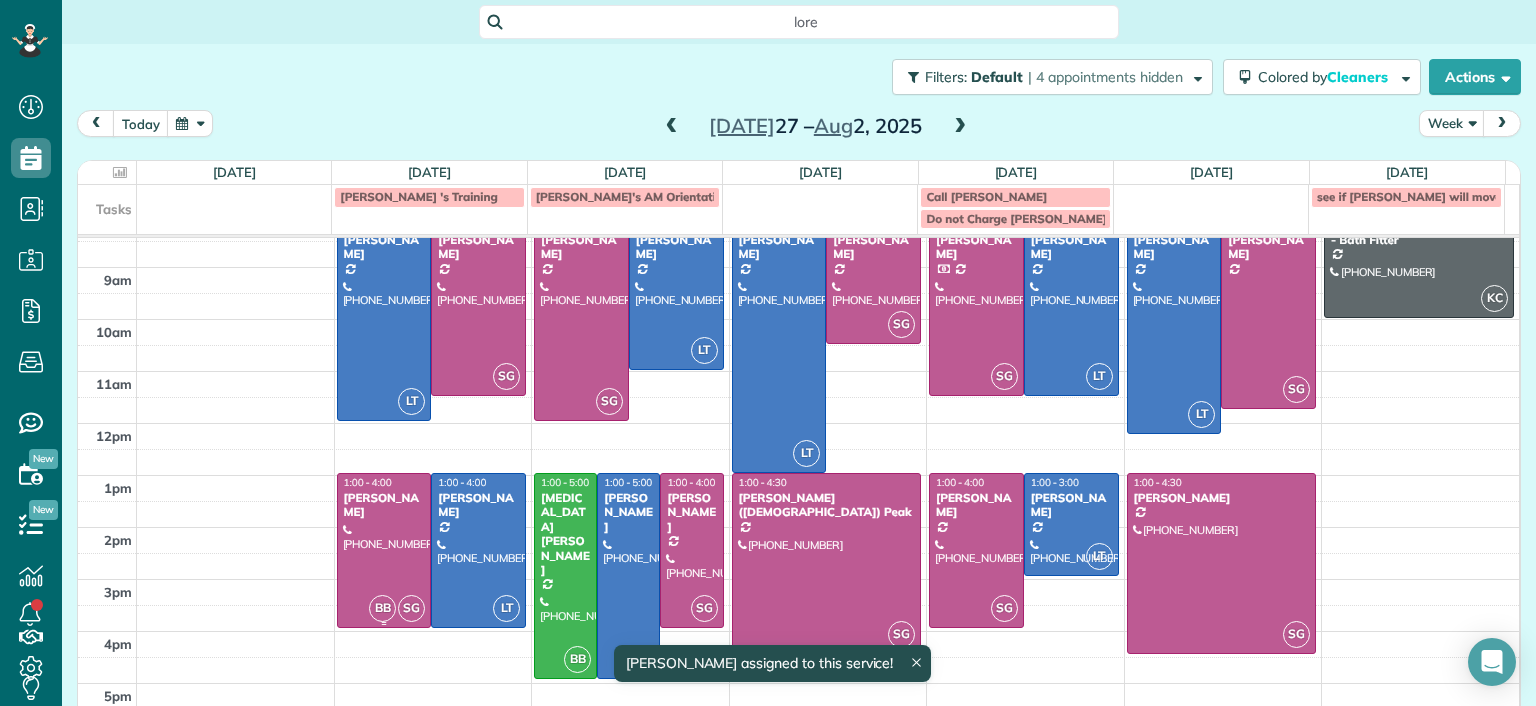 click at bounding box center (384, 550) 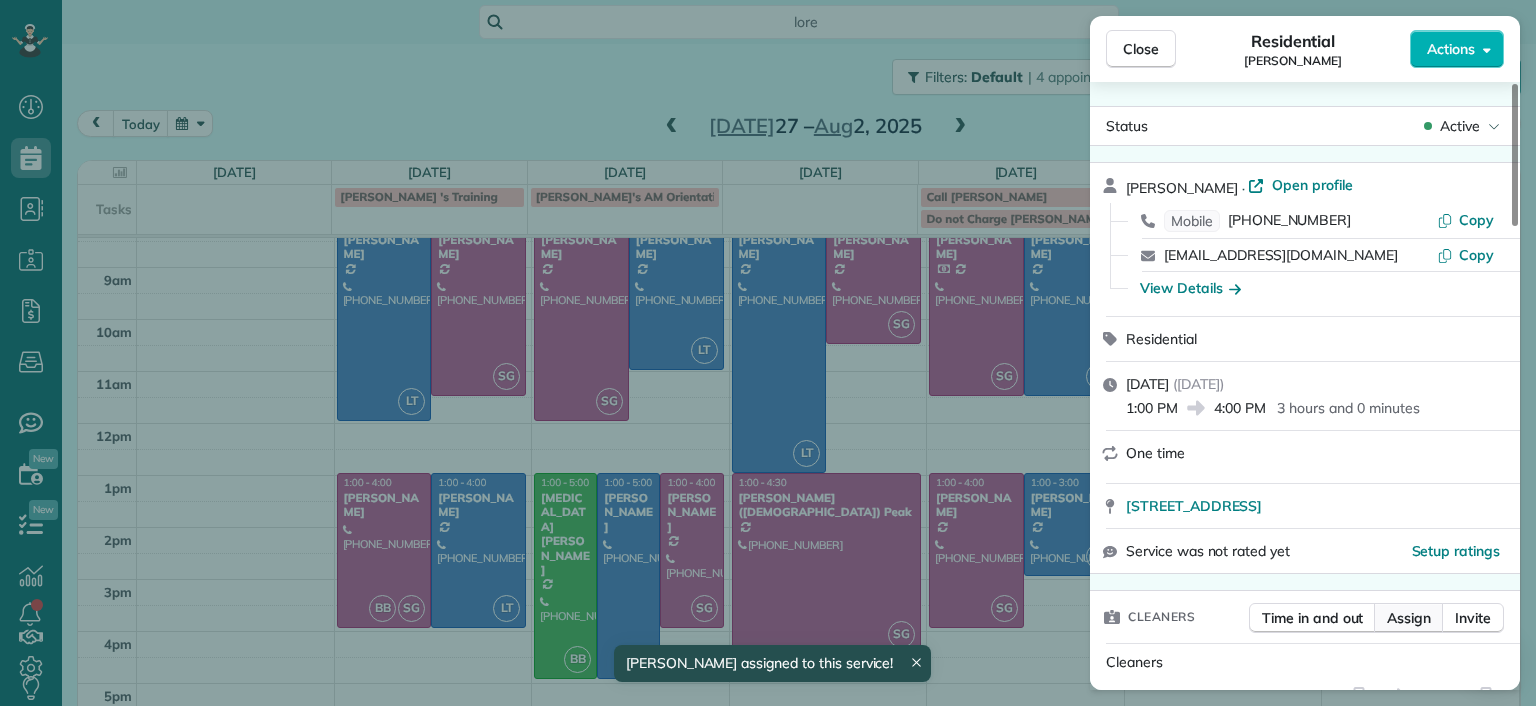 click on "Assign" at bounding box center [1409, 618] 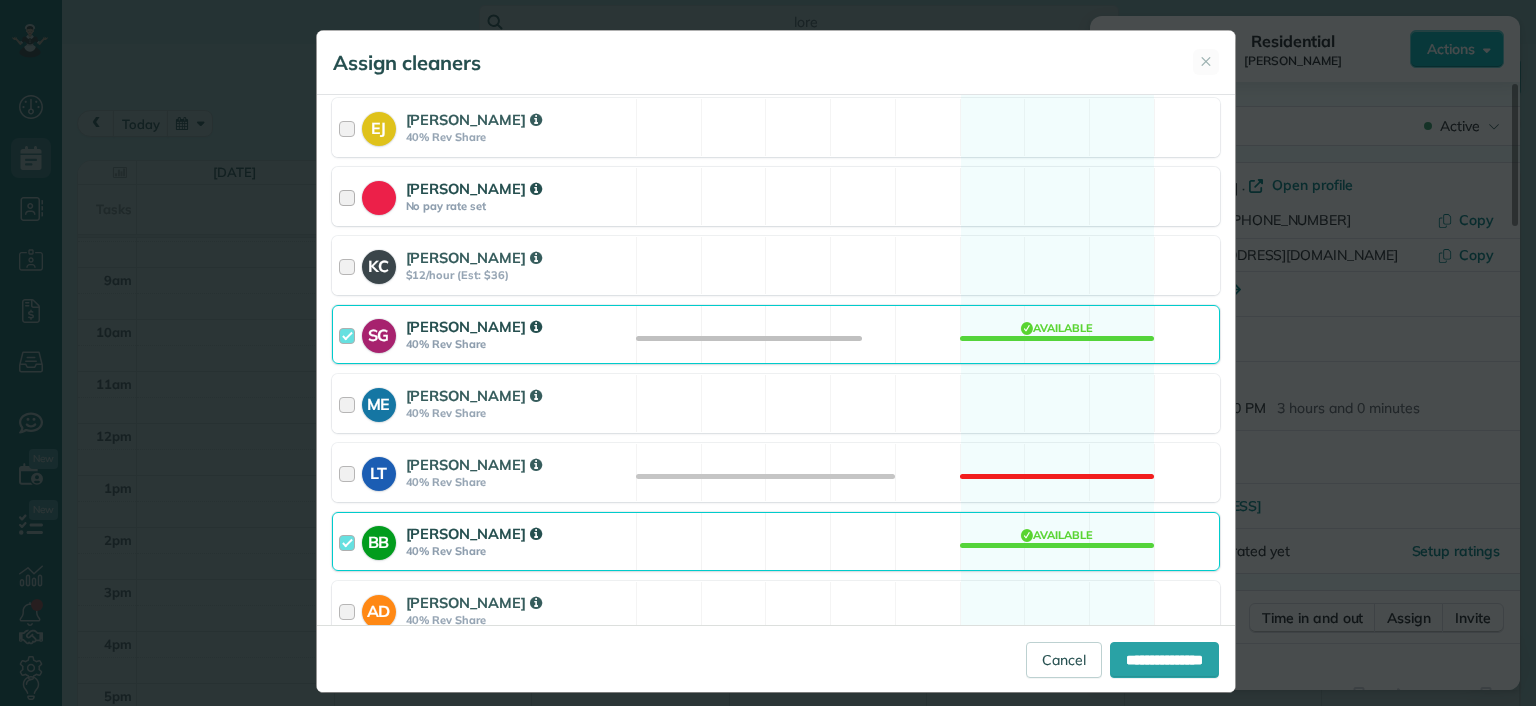 scroll, scrollTop: 378, scrollLeft: 0, axis: vertical 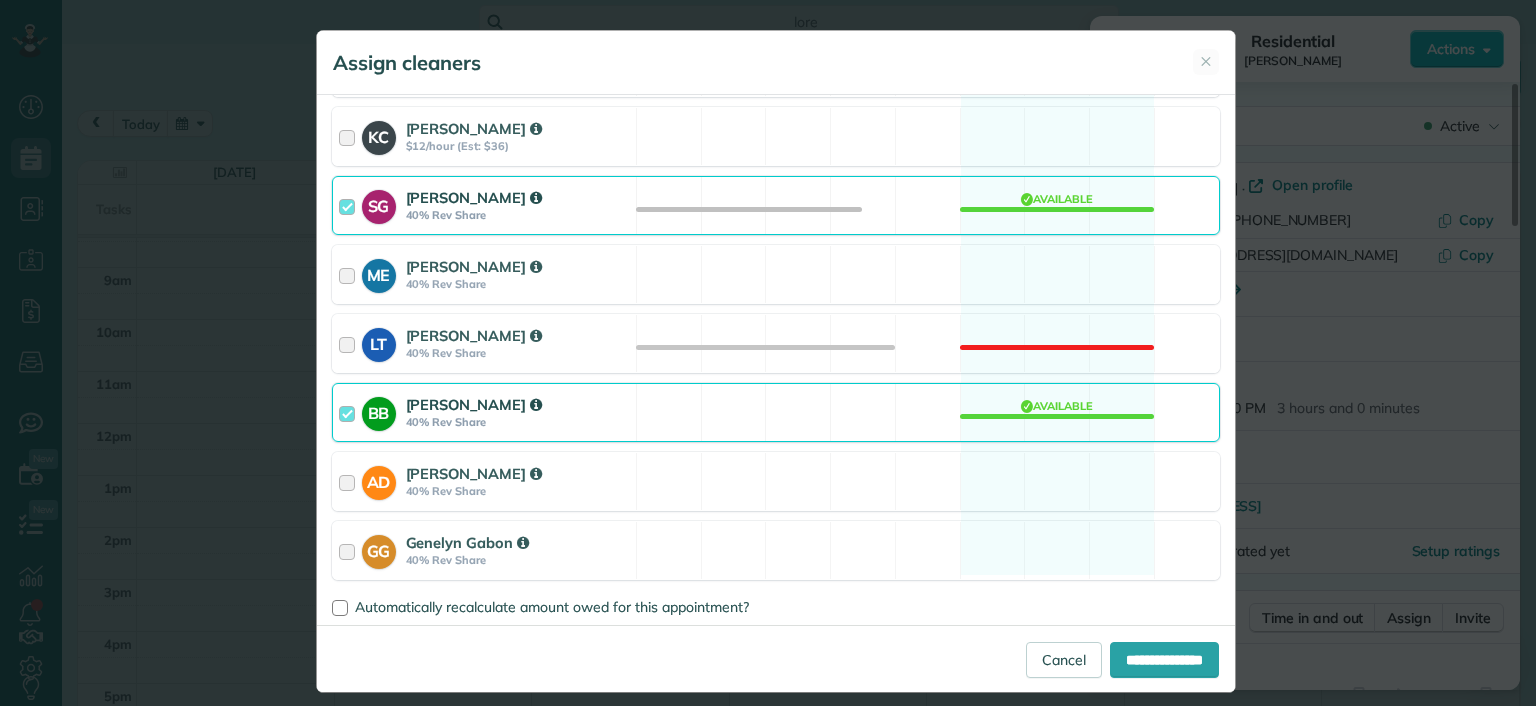 click on "BB
Brittany Brown
40% Rev Share
Available" at bounding box center [776, 412] 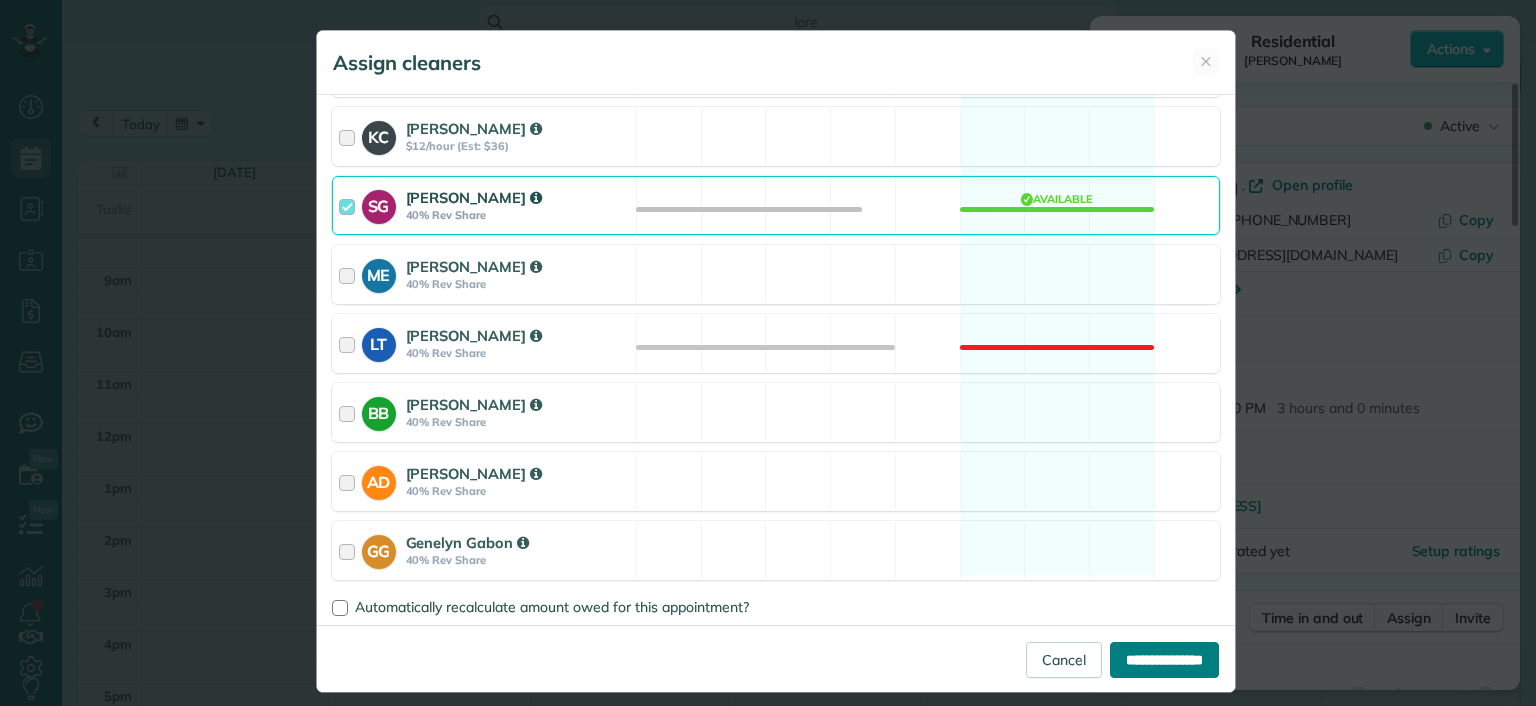 click on "**********" at bounding box center (1164, 660) 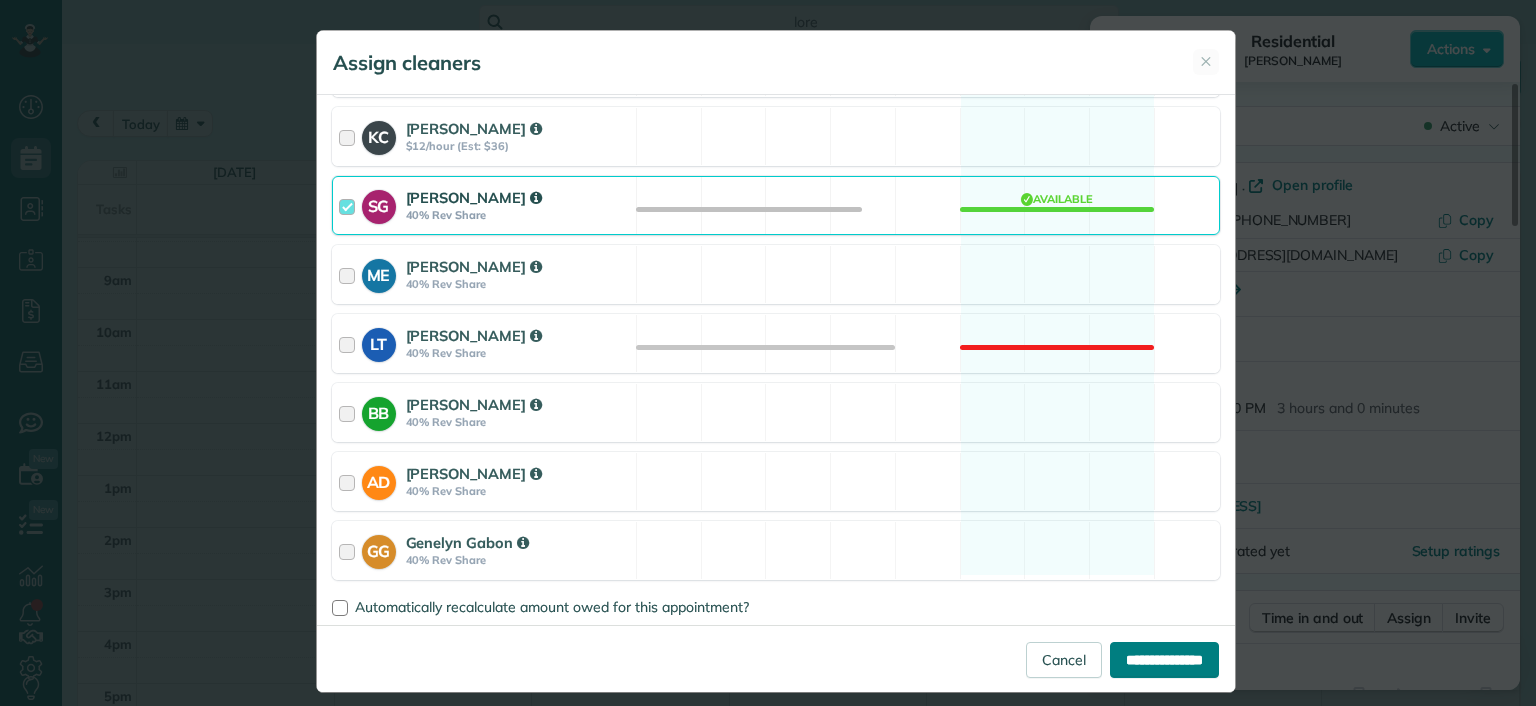 type on "**********" 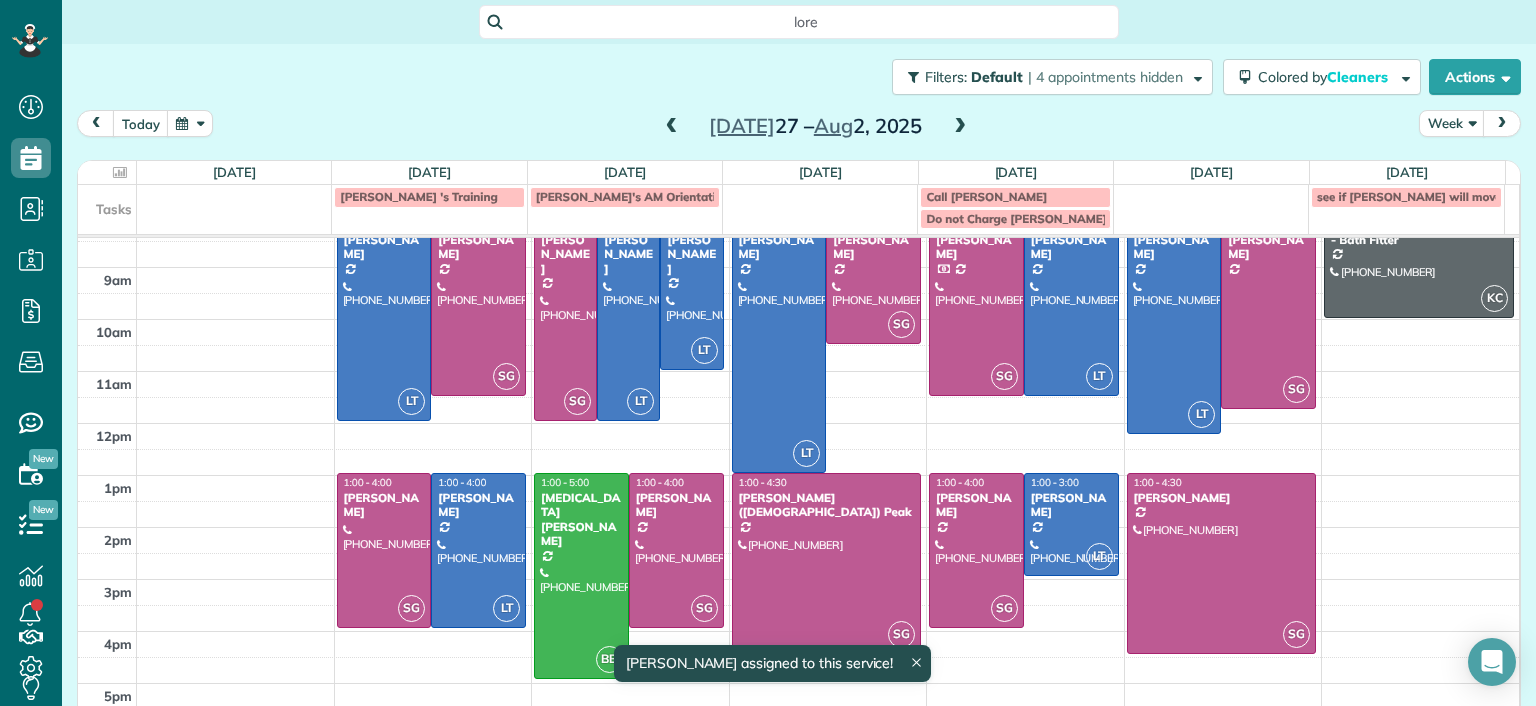 scroll, scrollTop: 74, scrollLeft: 0, axis: vertical 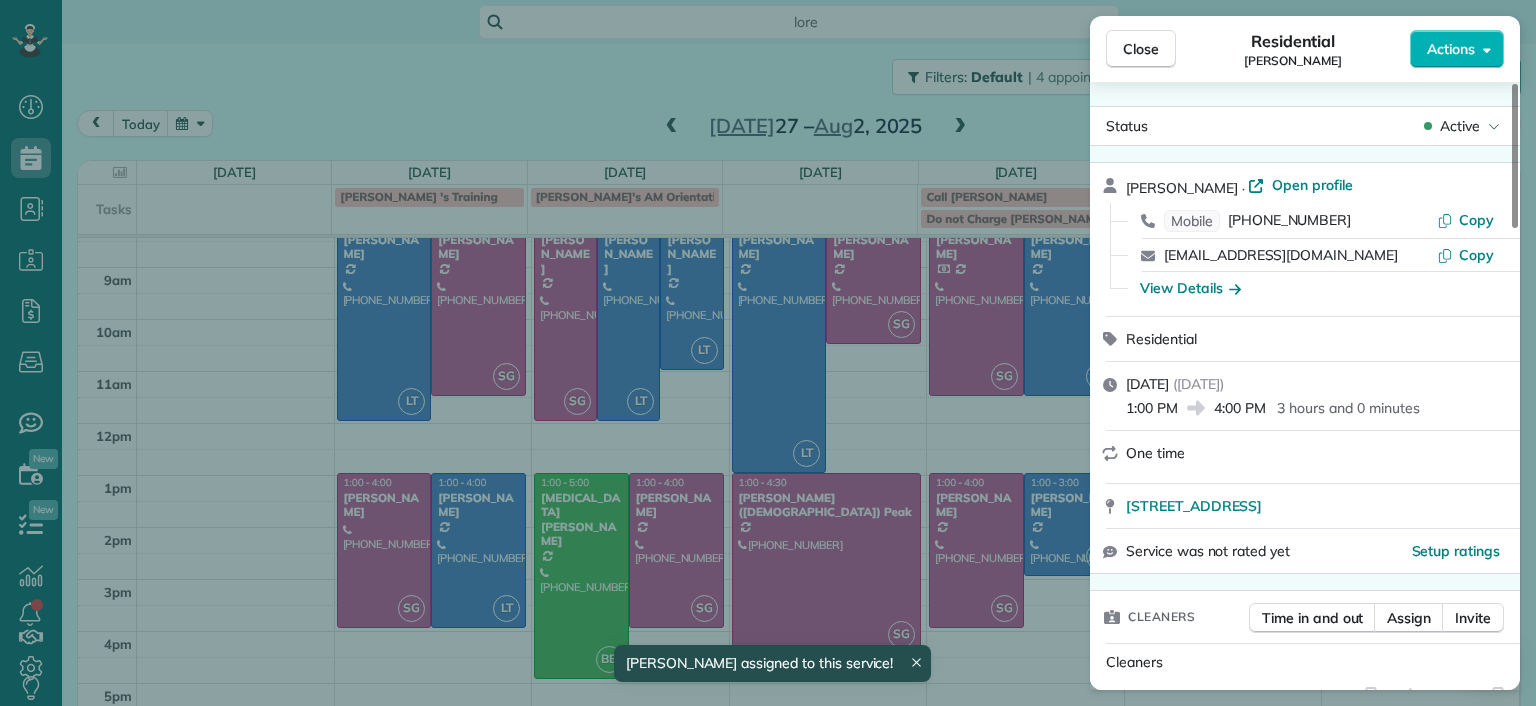 click on "Close Residential Michelle Welch Actions Status Active Michelle Welch · Open profile Mobile (804) 339-9583 Copy michellew2005@yahoo.com Copy View Details Residential Monday, July 28, 2025 ( in 3 days ) 1:00 PM 4:00 PM 3 hours and 0 minutes One time 4406 Brook Road Richmond VA 23227 Service was not rated yet Setup ratings Cleaners Time in and out Assign Invite Cleaners Sophie   Gibbs 1:00 PM 4:00 PM Checklist Try Now Keep this appointment up to your standards. Stay on top of every detail, keep your cleaners organised, and your client happy. Assign a checklist Watch a 5 min demo Billing Billing actions Price $0.00 Overcharge $0.00 Discount $0.00 Coupon discount - Primary tax - Secondary tax - Total appointment price $0.00 Tips collected New feature! $0.00 Mark as paid Total including tip $0.00 Get paid online in no-time! Send an invoice and reward your cleaners with tips Charge customer credit card Appointment custom fields Man Hours 3 Type of Cleaning  Priority Cleaning Reason for Skip - Hidden from cleaners" at bounding box center [768, 353] 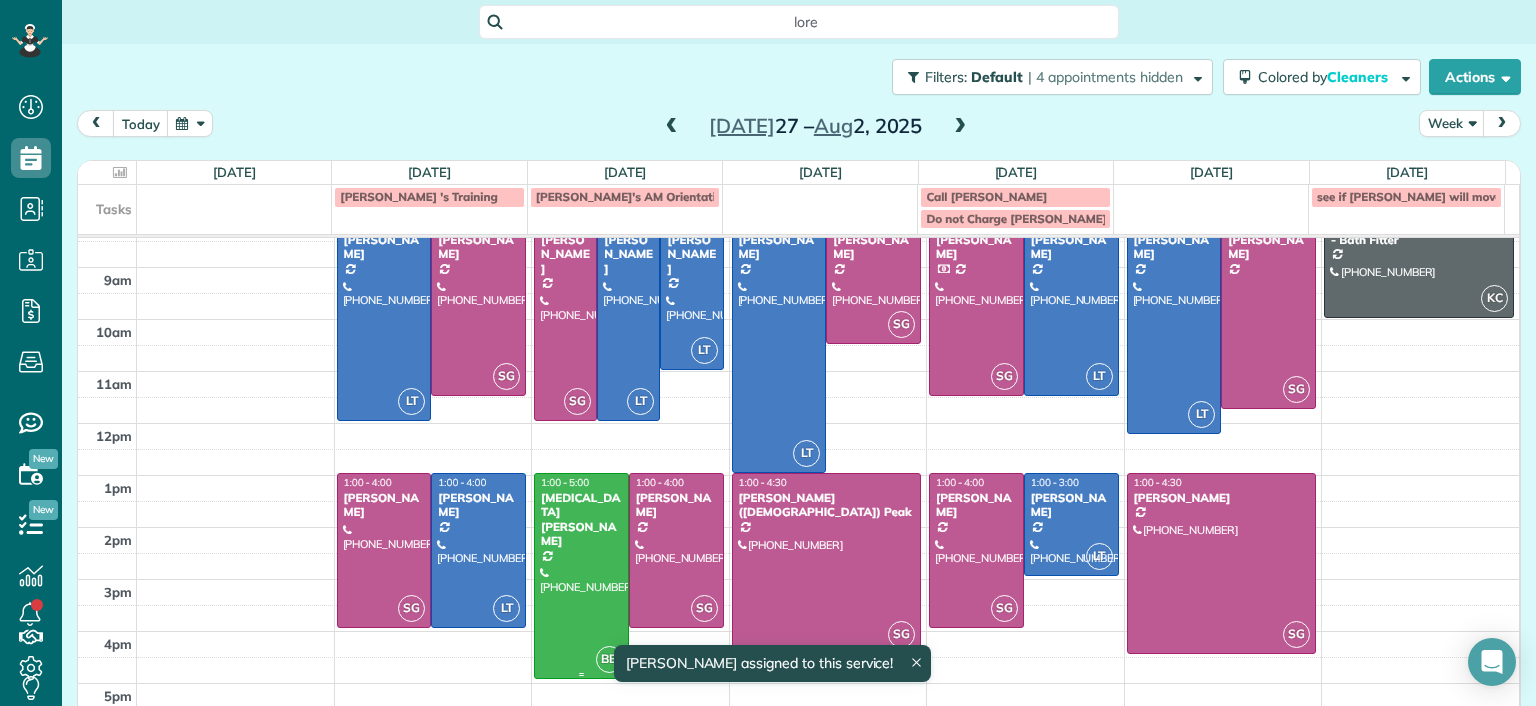 click at bounding box center (581, 576) 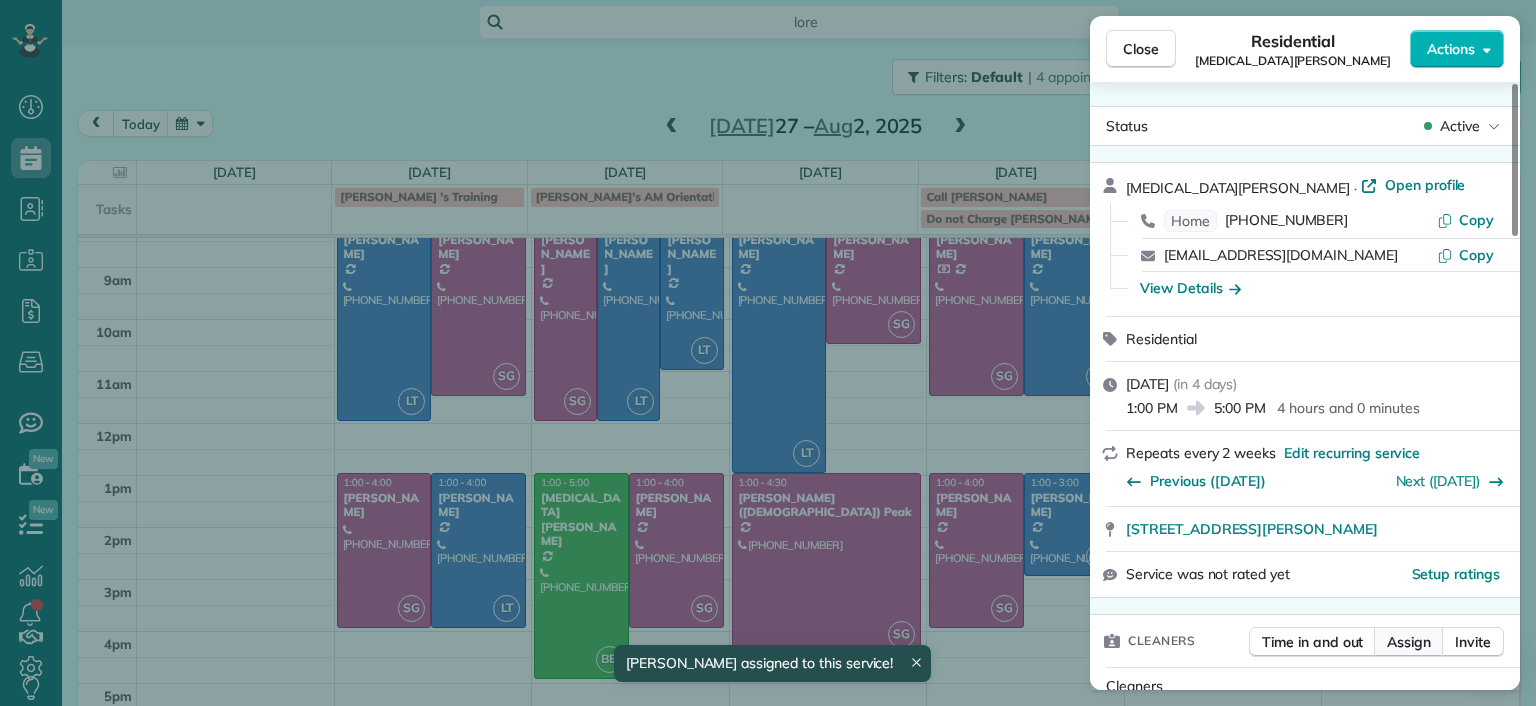 click on "Assign" at bounding box center [1409, 642] 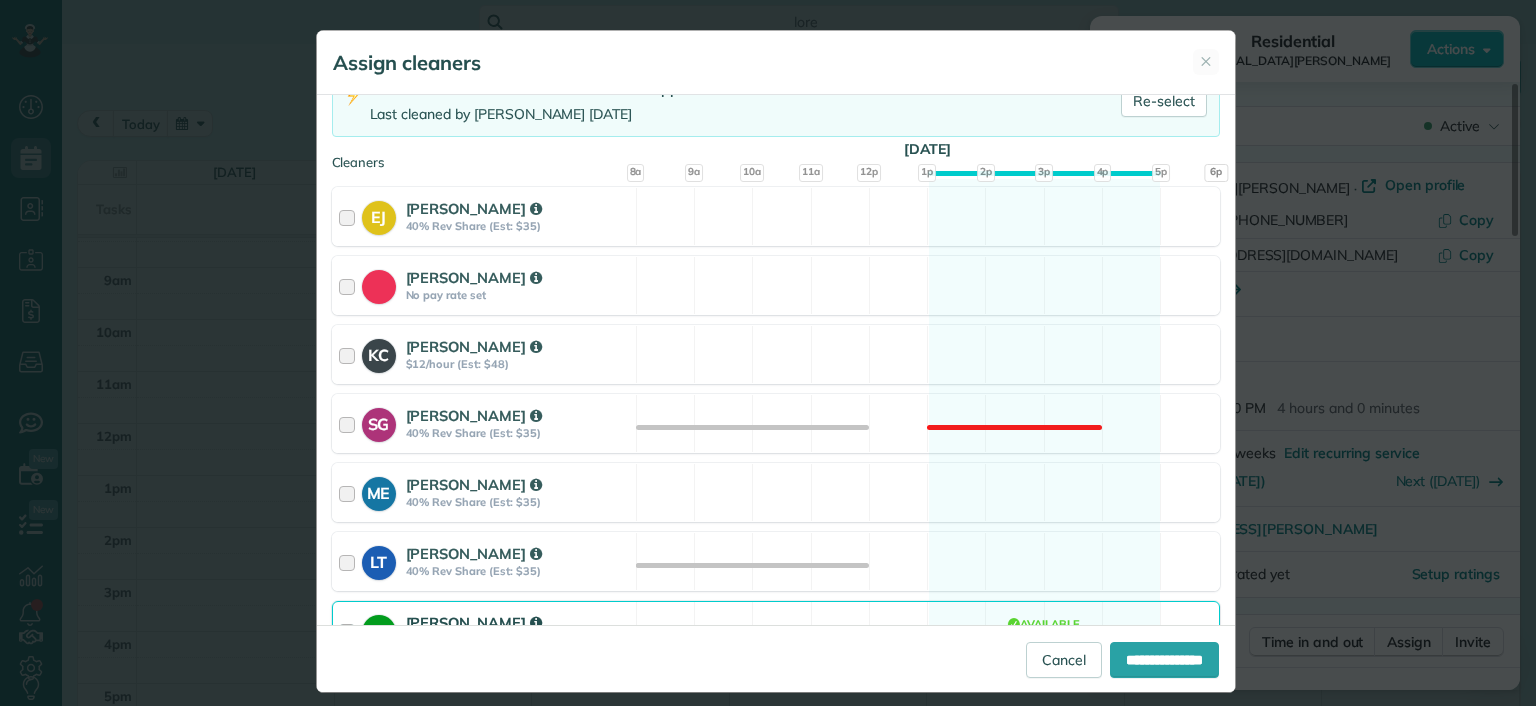 scroll, scrollTop: 402, scrollLeft: 0, axis: vertical 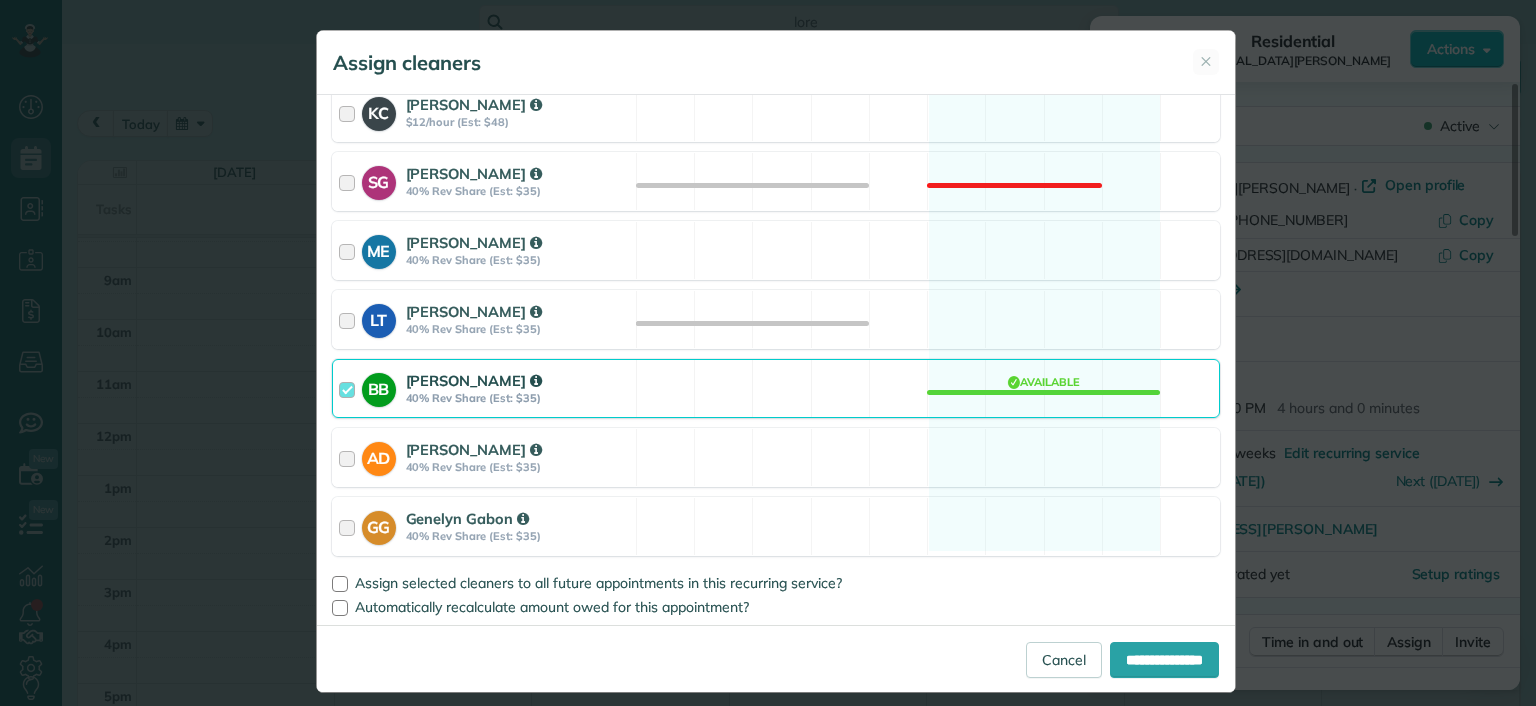 click on "BB
Brittany Brown
40% Rev Share (Est: $35)
Available" at bounding box center (776, 388) 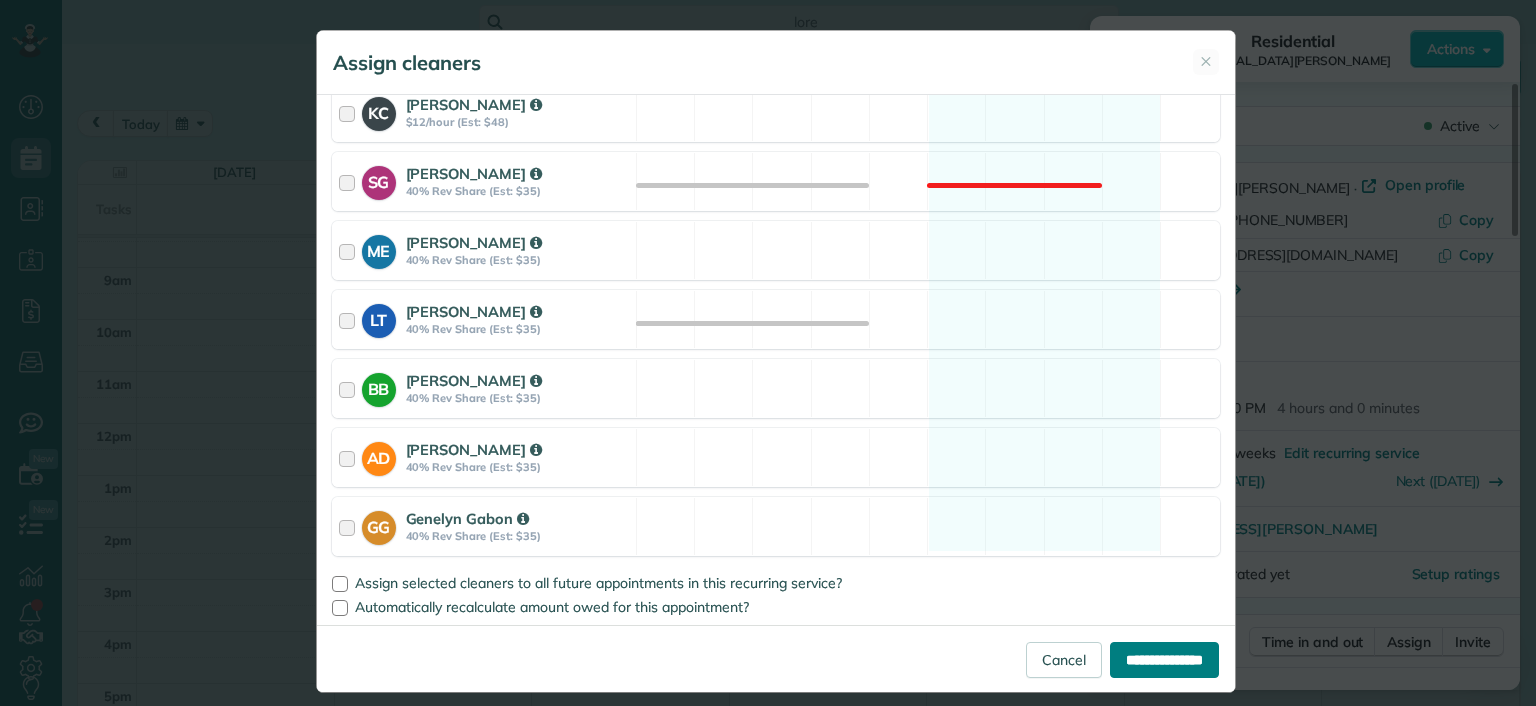 click on "**********" at bounding box center [1164, 660] 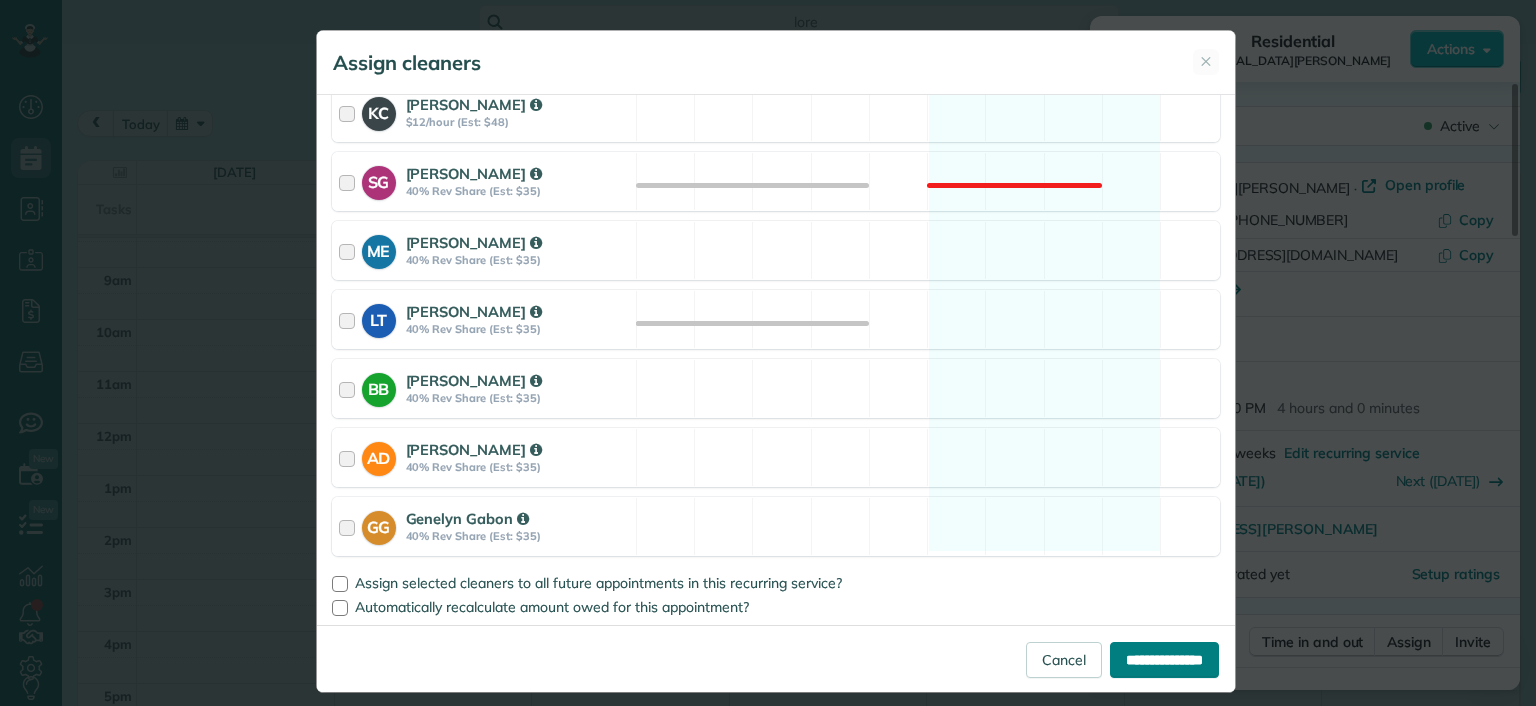type on "**********" 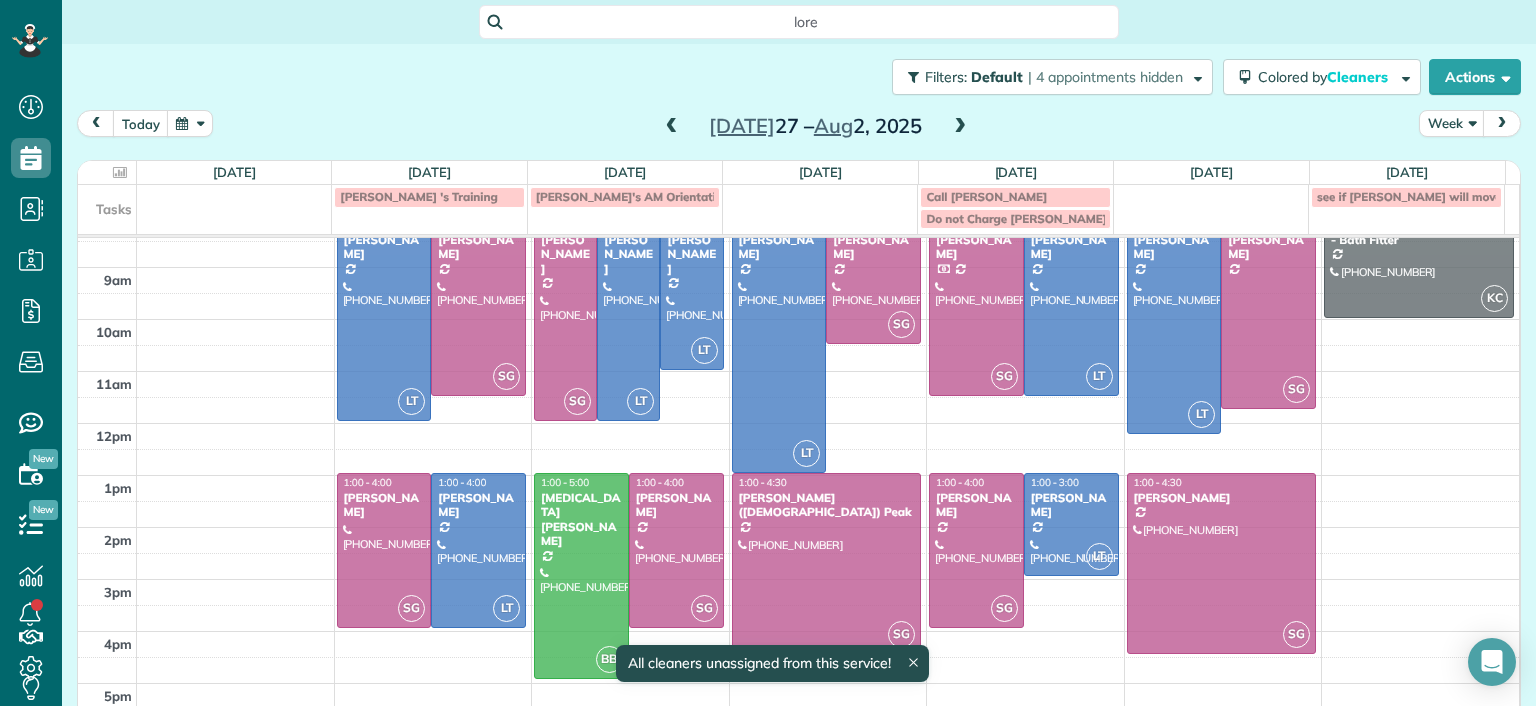 scroll, scrollTop: 74, scrollLeft: 0, axis: vertical 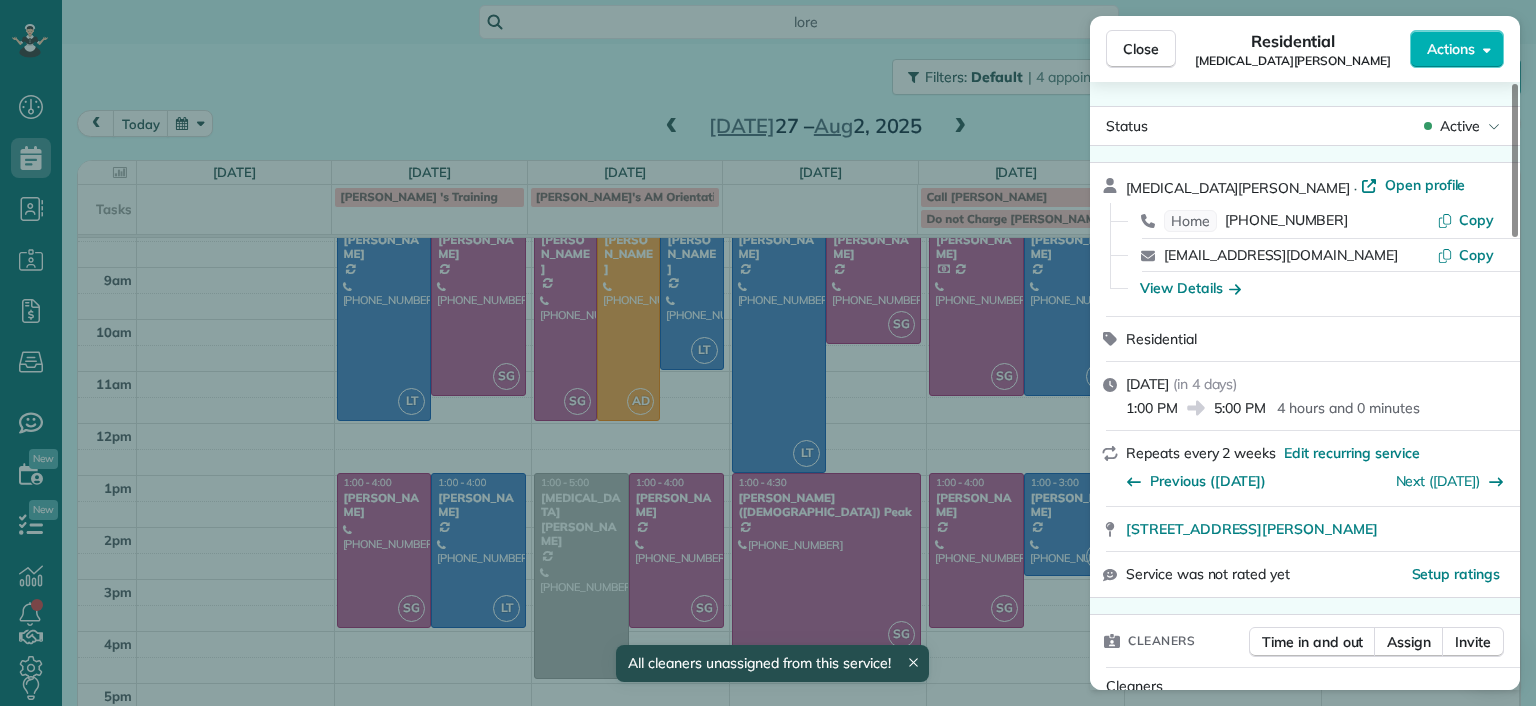 click on "Close Residential Alli Robbins Actions Status Active Alli Robbins · Open profile Home (651) 792-6217 Copy schn0515@umn.edu Copy View Details Residential Tuesday, July 29, 2025 ( in 4 days ) 1:00 PM 5:00 PM 4 hours and 0 minutes Repeats every 2 weeks Edit recurring service Previous (Jul 15) Next (Aug 12) 2410 Bryan Park Avenue Richmond VA 23228 Service was not rated yet Setup ratings Cleaners Time in and out Assign Invite Cleaners No cleaners assigned yet Checklist Try Now Keep this appointment up to your standards. Stay on top of every detail, keep your cleaners organised, and your client happy. Assign a checklist Watch a 5 min demo Billing Billing actions Price $87.45 Overcharge $0.00 Discount $0.00 Coupon discount - Primary tax - Secondary tax - Total appointment price $87.45 Tips collected New feature! $0.00 Unpaid Mark as paid Total including tip $87.45 Get paid online in no-time! Send an invoice and reward your cleaners with tips Charge customer credit card Appointment custom fields Man Hours 4 - Notes" at bounding box center (768, 353) 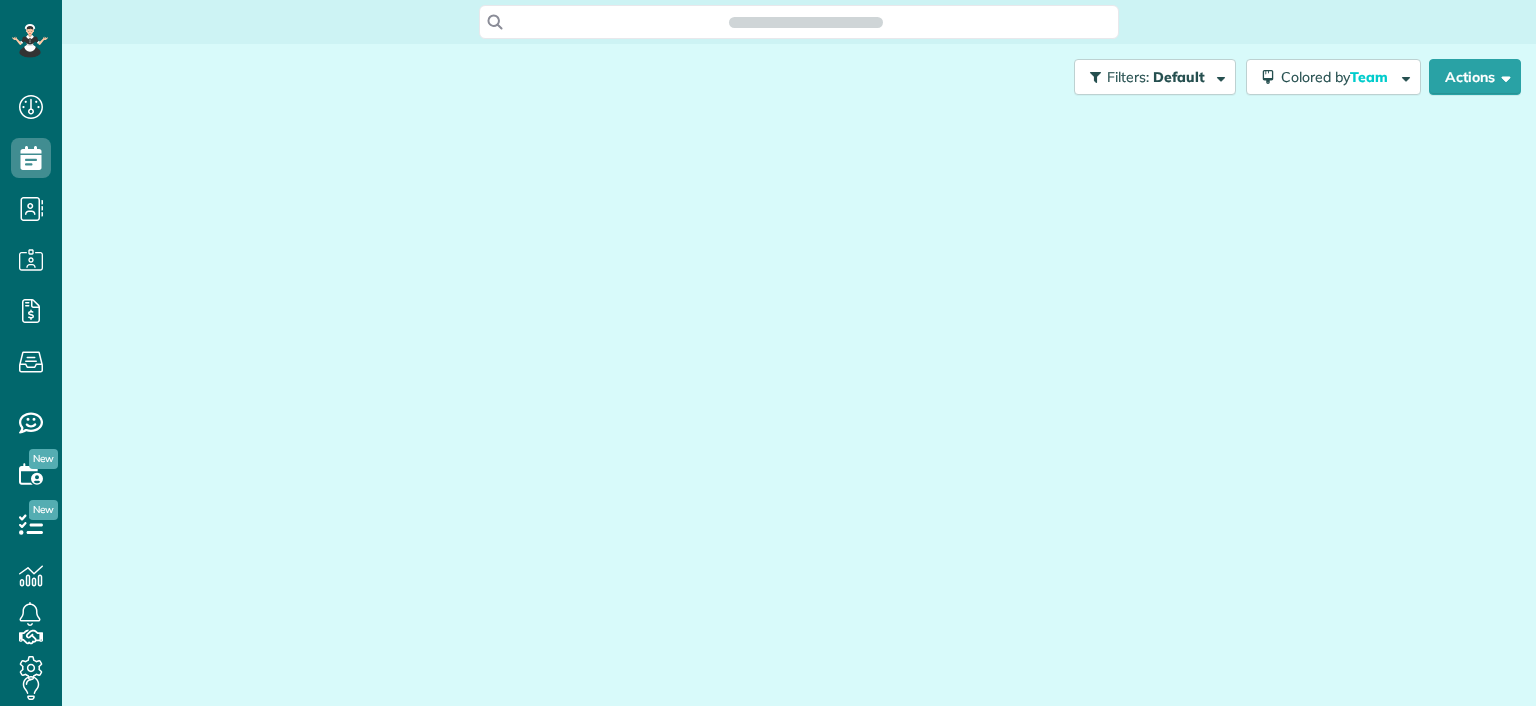 scroll, scrollTop: 0, scrollLeft: 0, axis: both 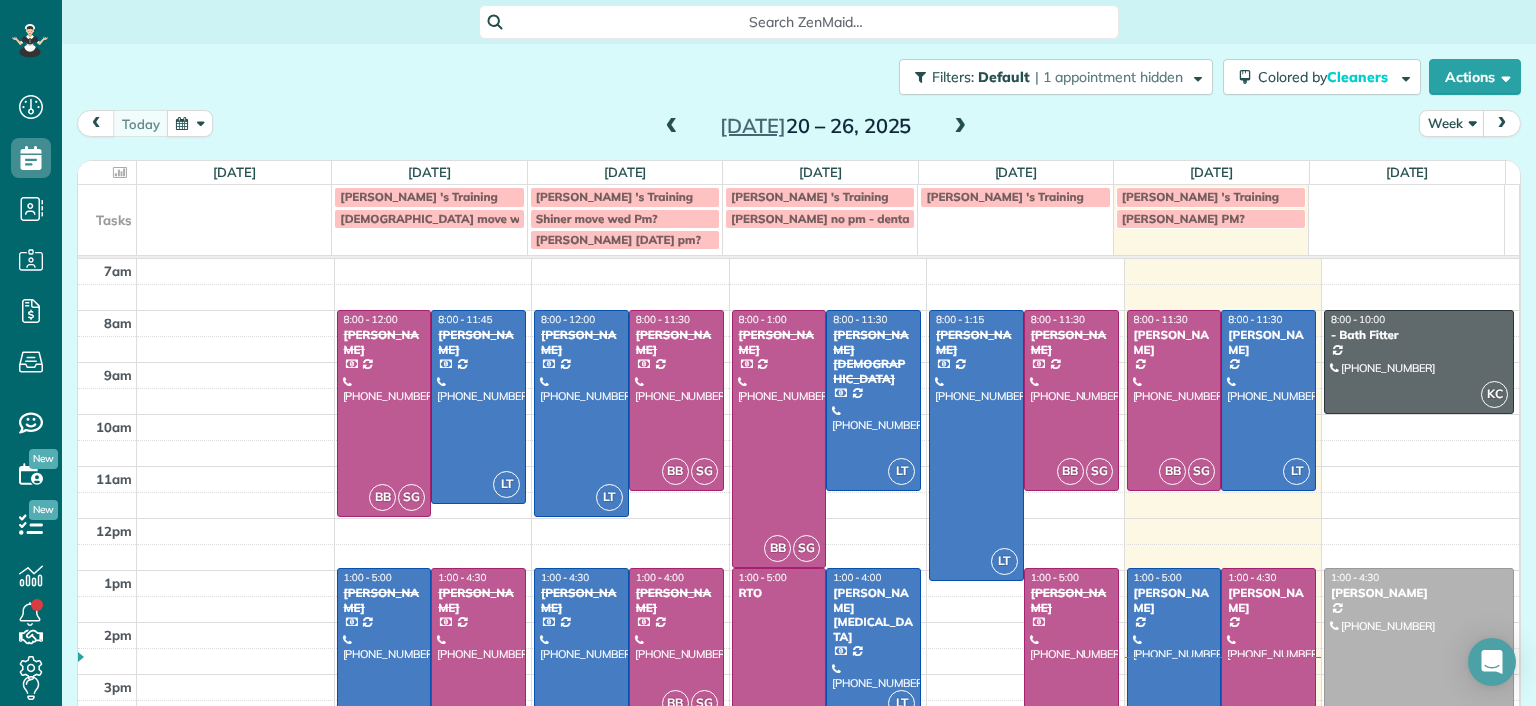 click at bounding box center [960, 127] 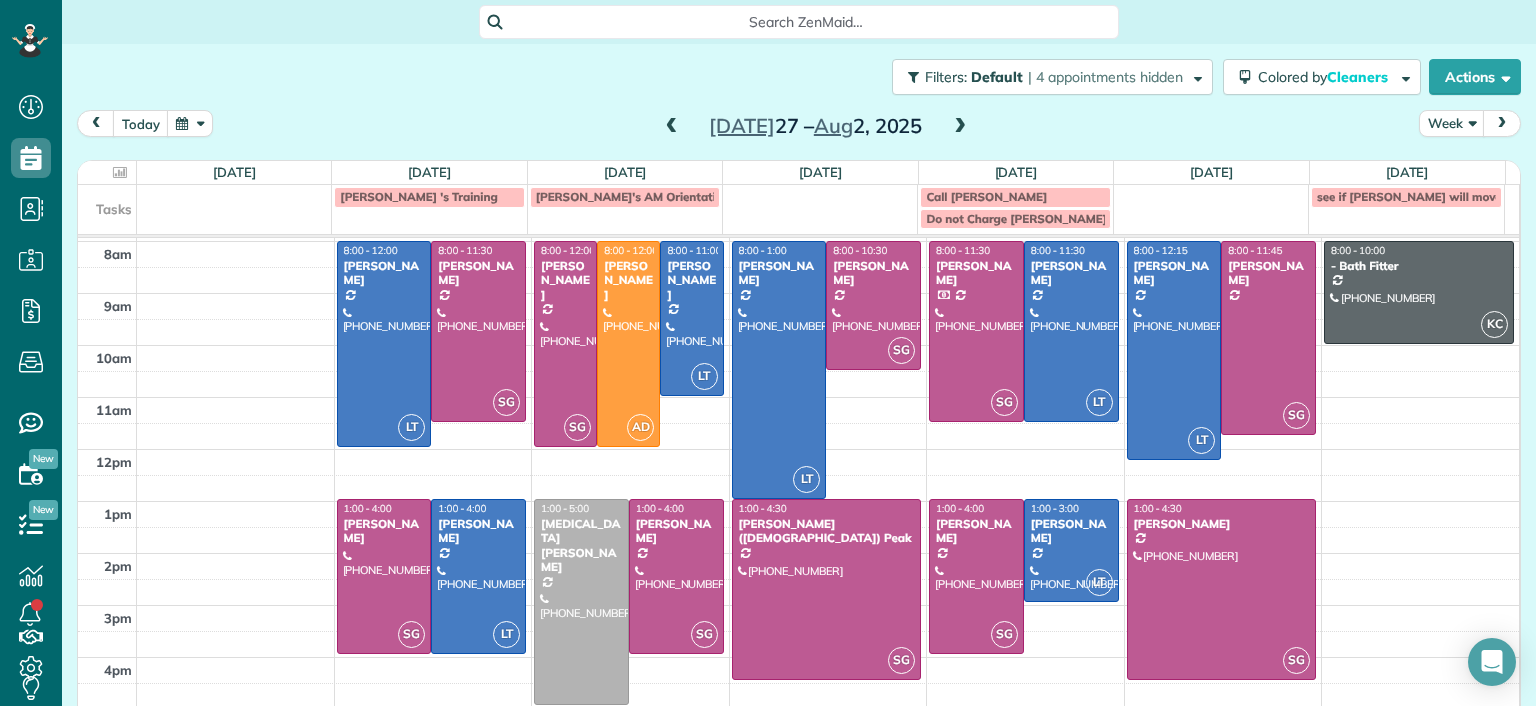 scroll, scrollTop: 93, scrollLeft: 0, axis: vertical 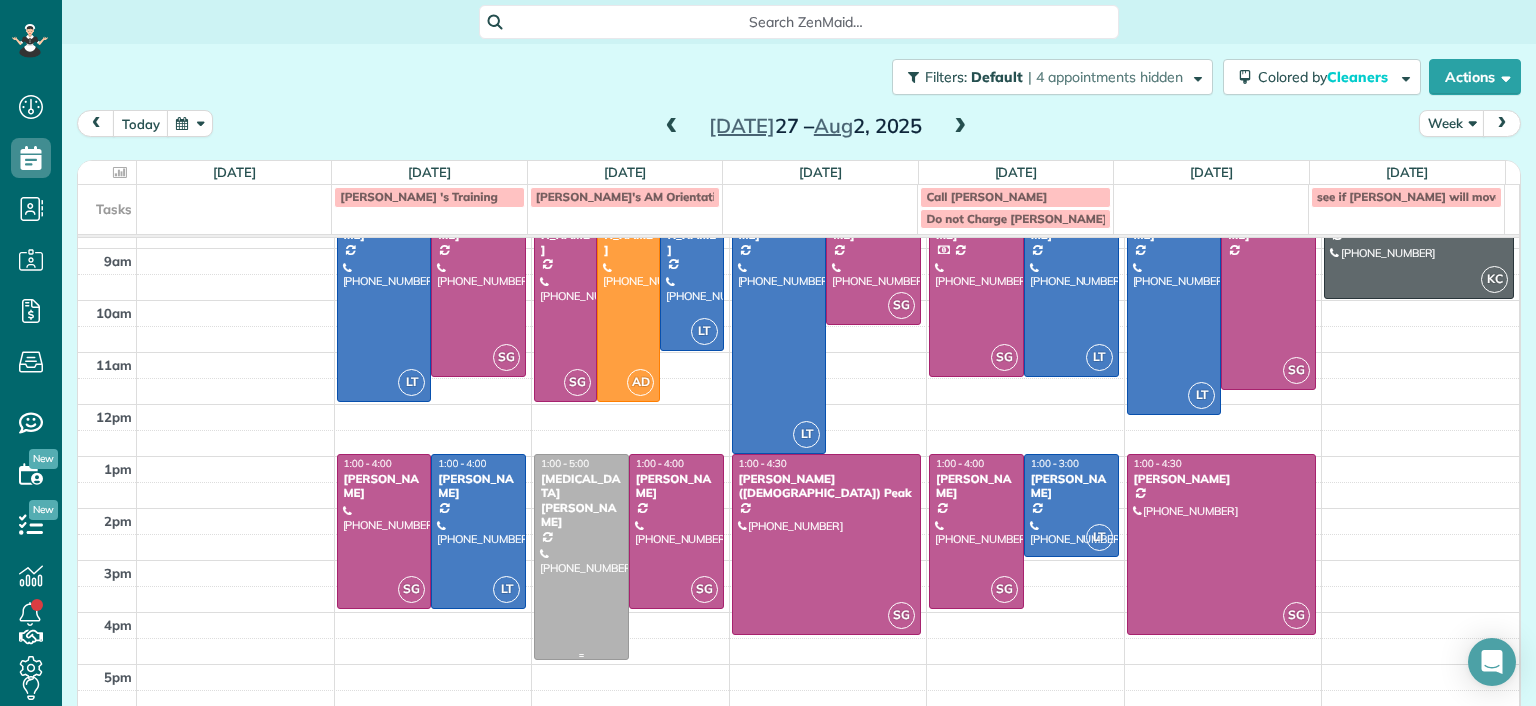 click at bounding box center (581, 557) 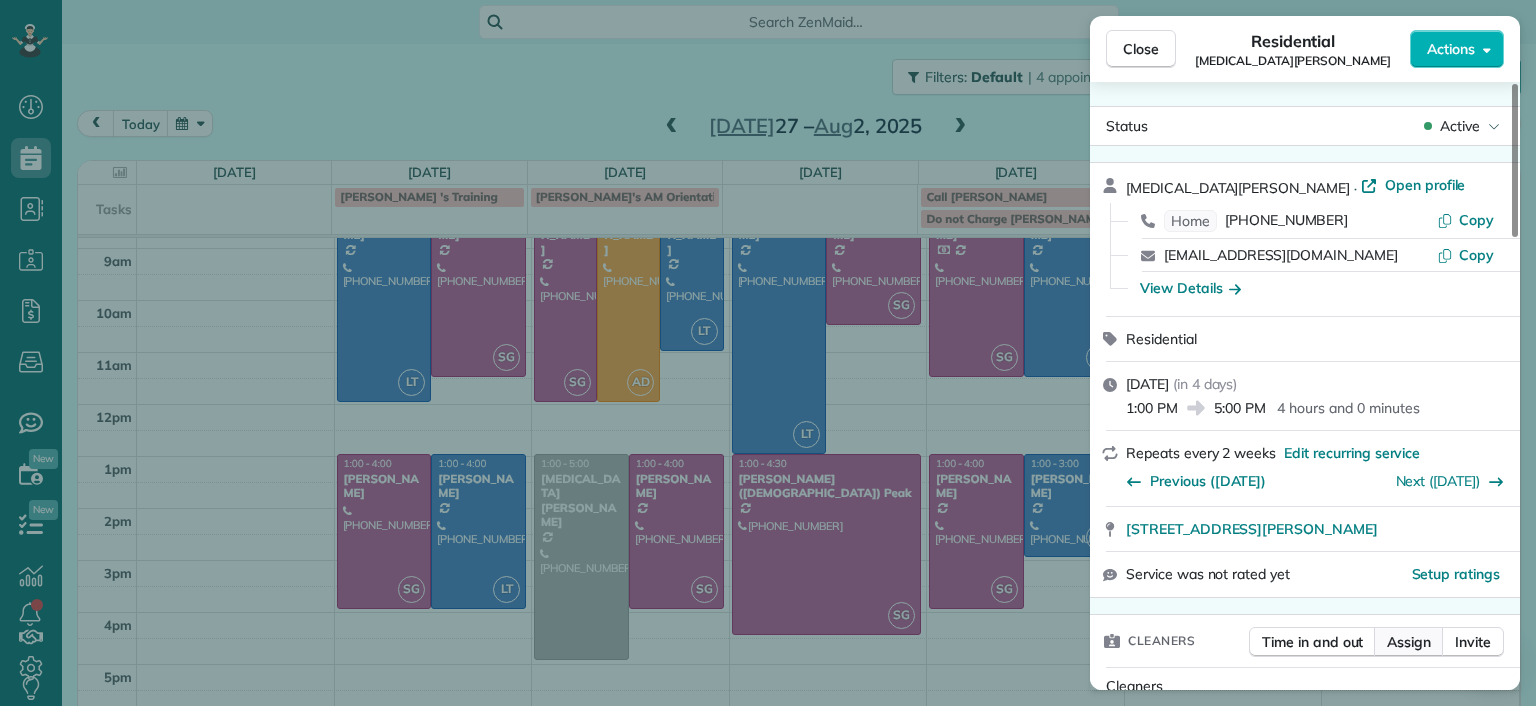 click on "Assign" at bounding box center [1409, 642] 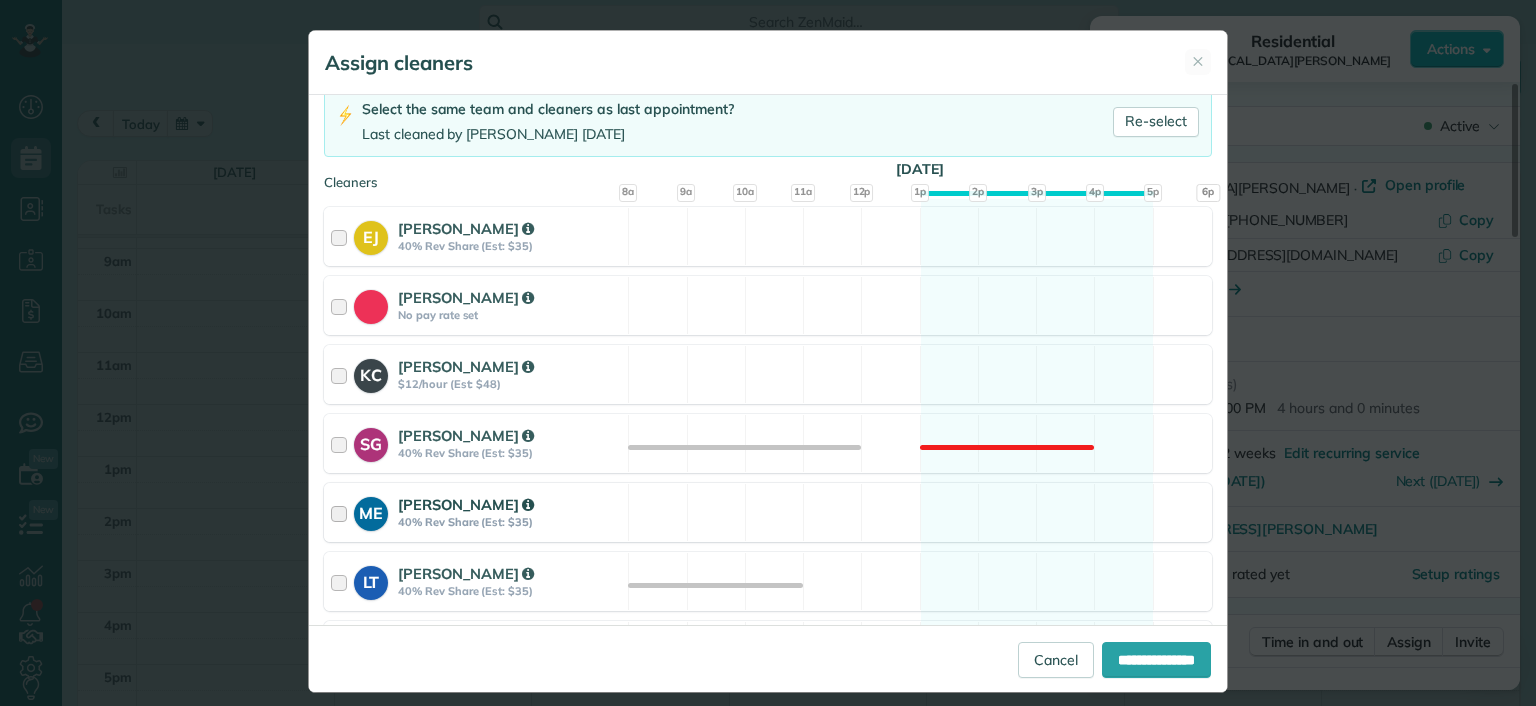 scroll, scrollTop: 300, scrollLeft: 0, axis: vertical 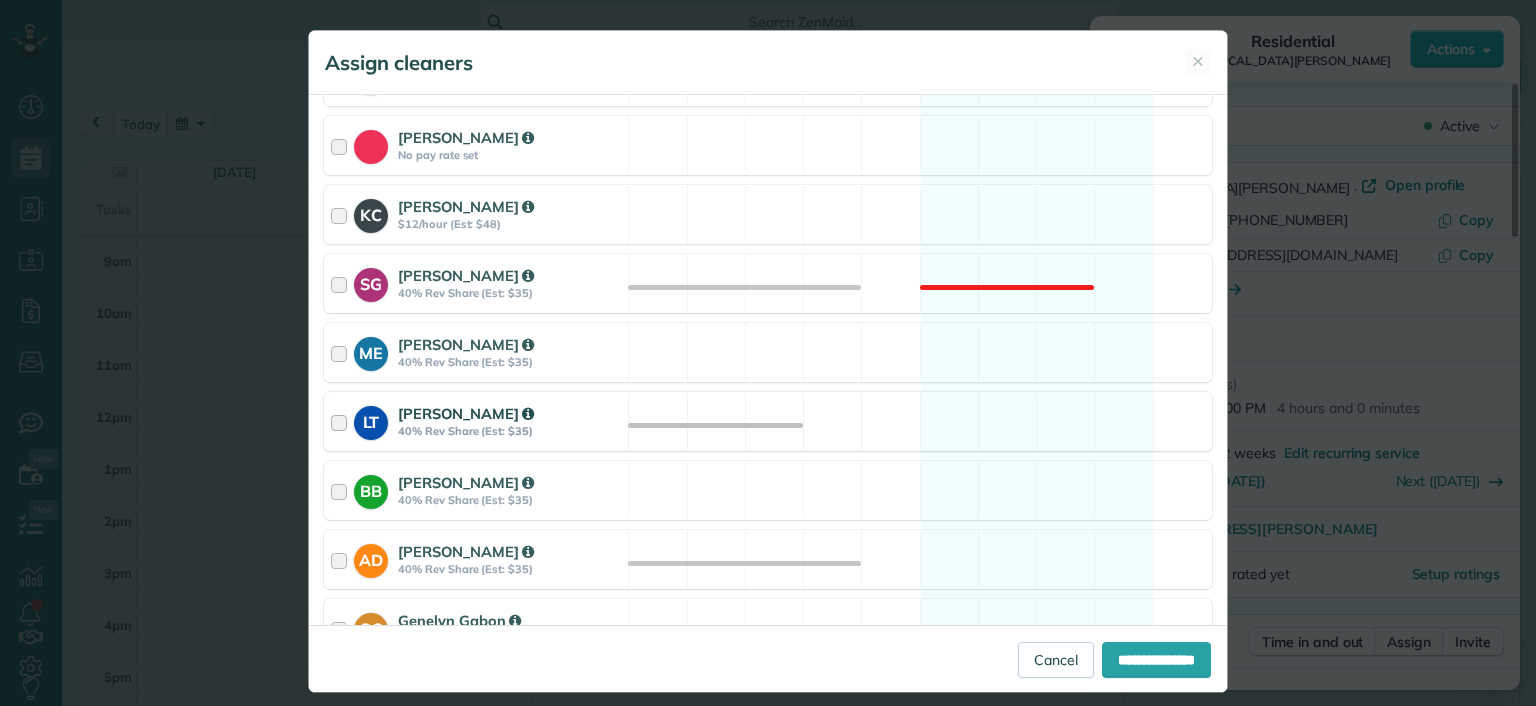 click on "LT
Laura Thaller
40% Rev Share (Est: $35)
Available" at bounding box center (768, 421) 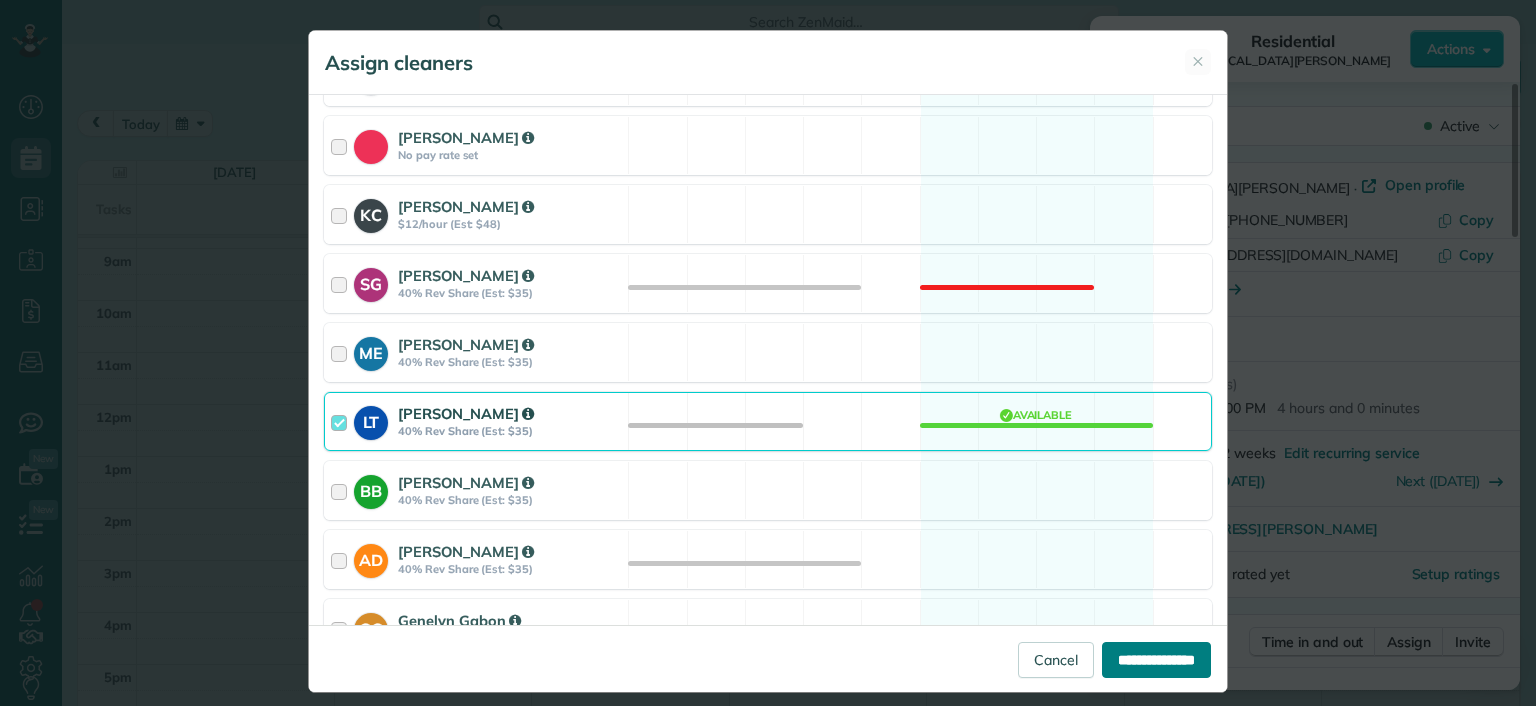click on "**********" at bounding box center [1156, 660] 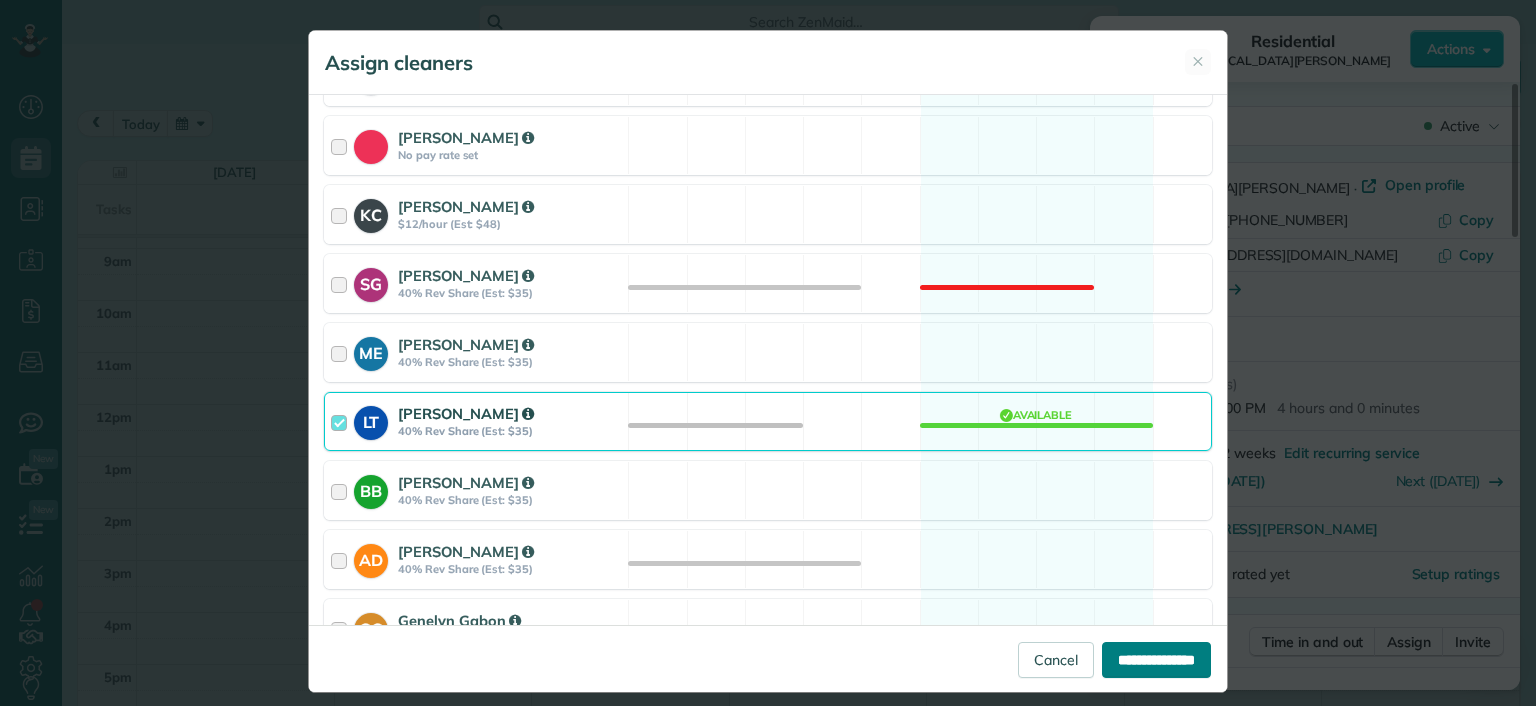 type on "**********" 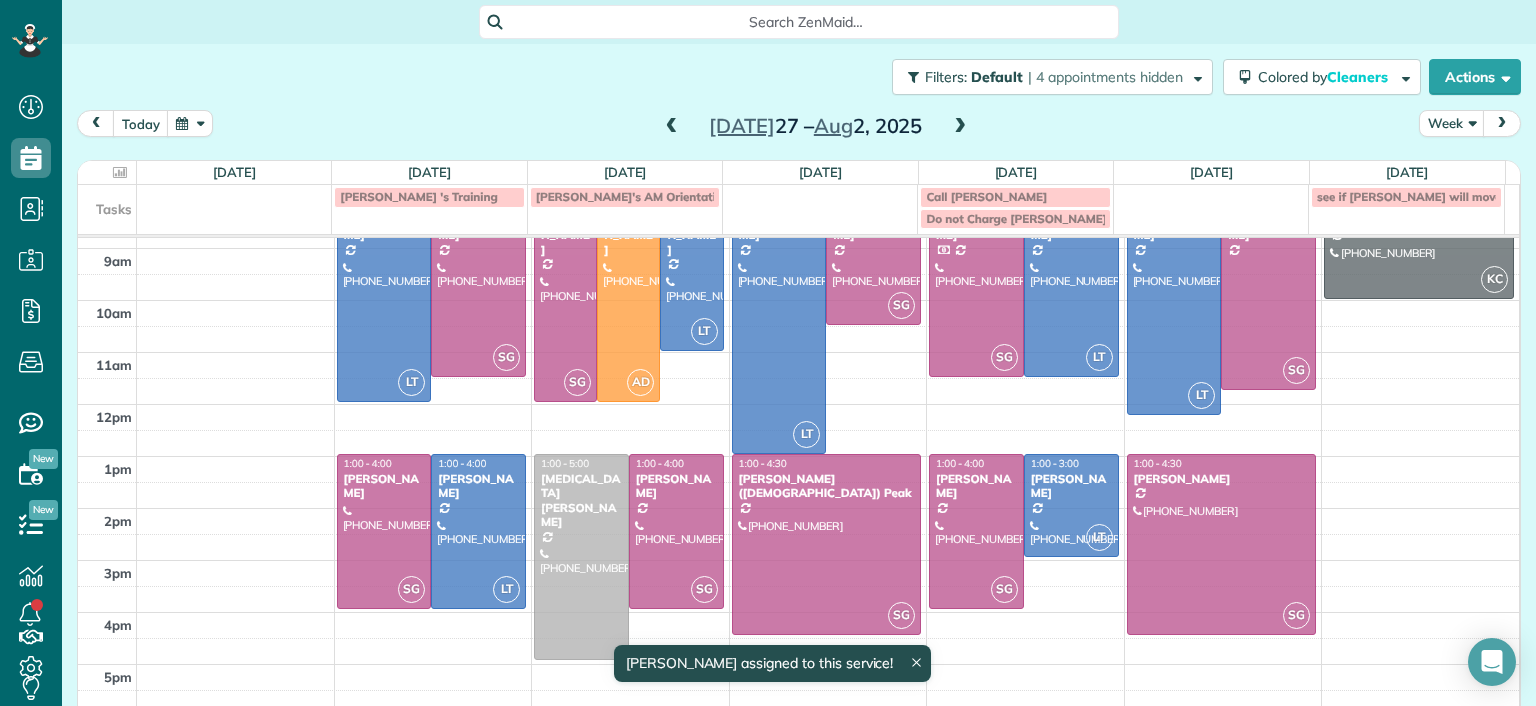scroll, scrollTop: 74, scrollLeft: 0, axis: vertical 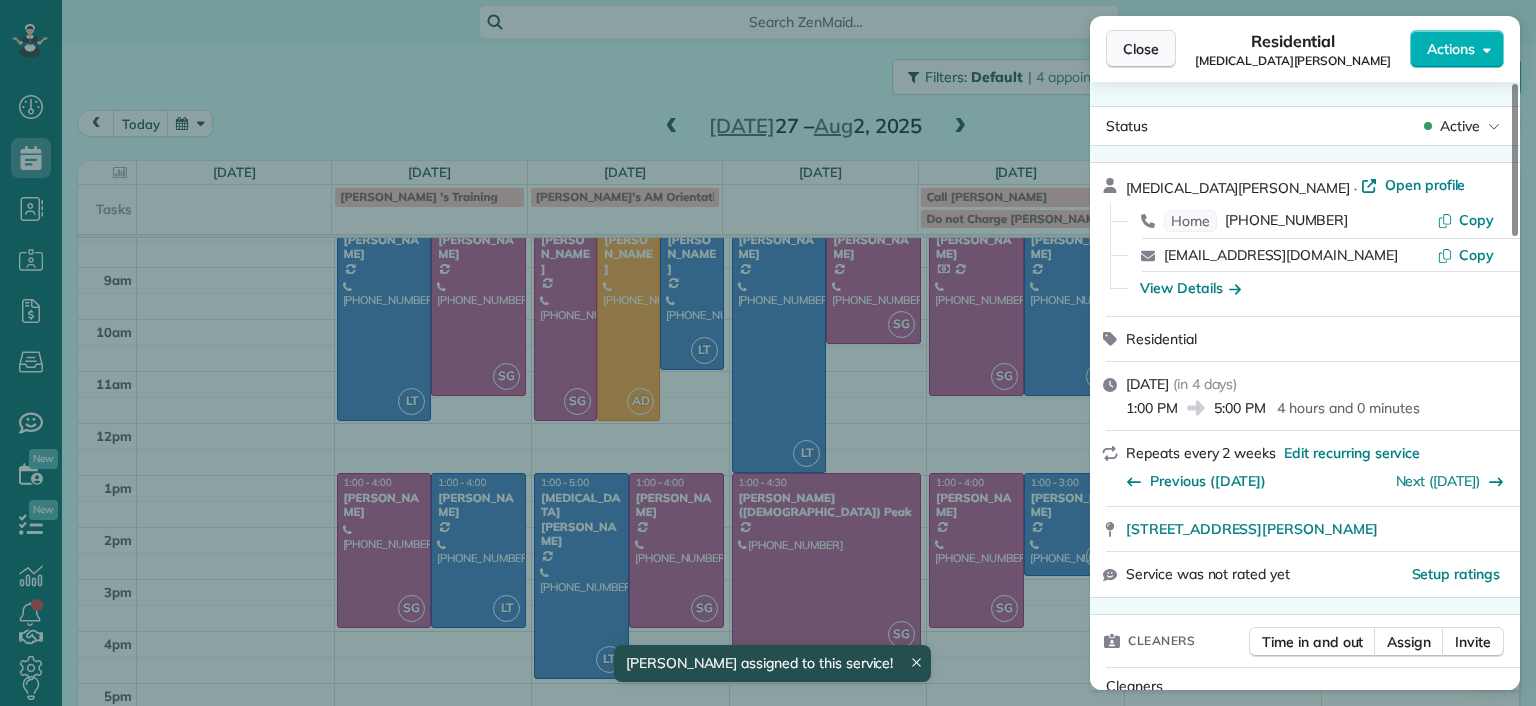 click on "Close" at bounding box center [1141, 49] 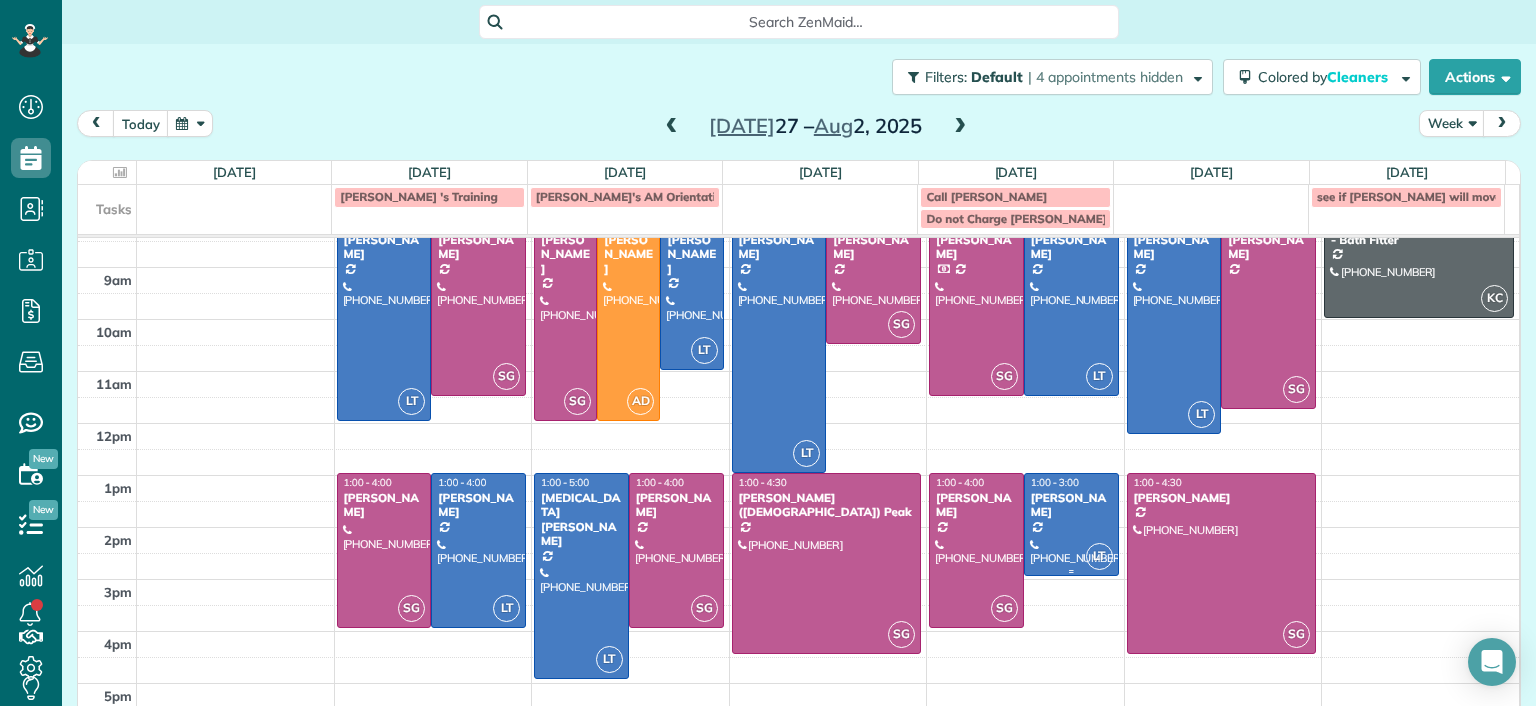 scroll, scrollTop: 0, scrollLeft: 0, axis: both 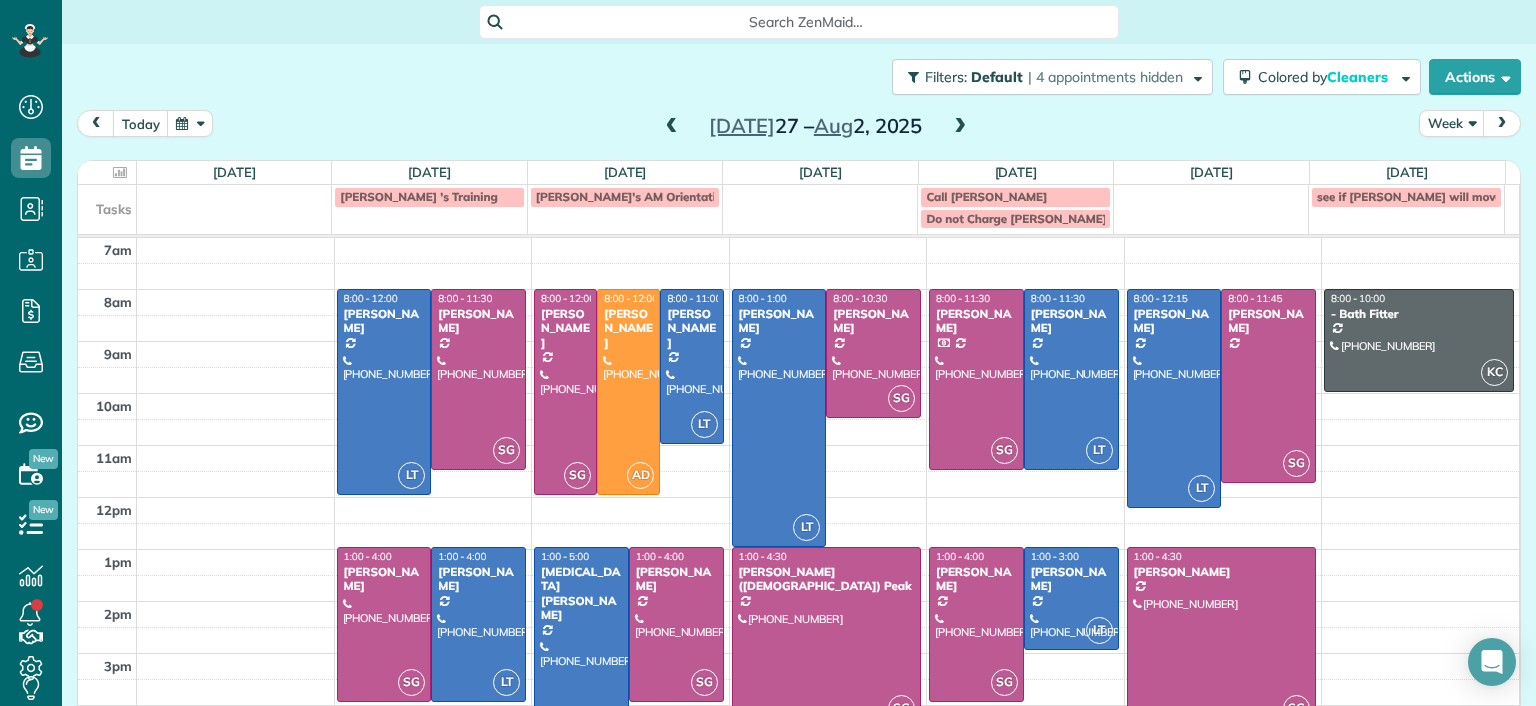click on "today   Week Jul  27 –  Aug  2, 2025" at bounding box center (799, 128) 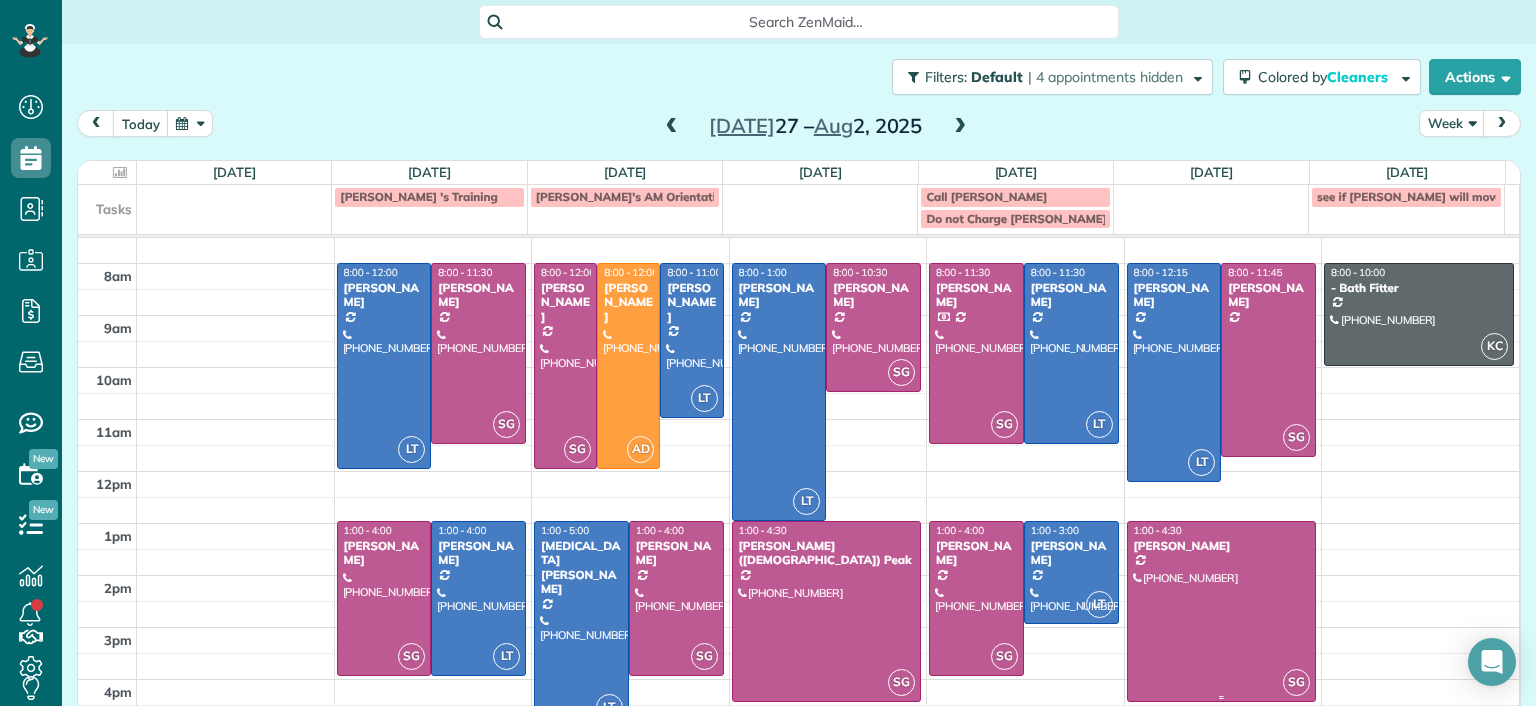 scroll, scrollTop: 0, scrollLeft: 0, axis: both 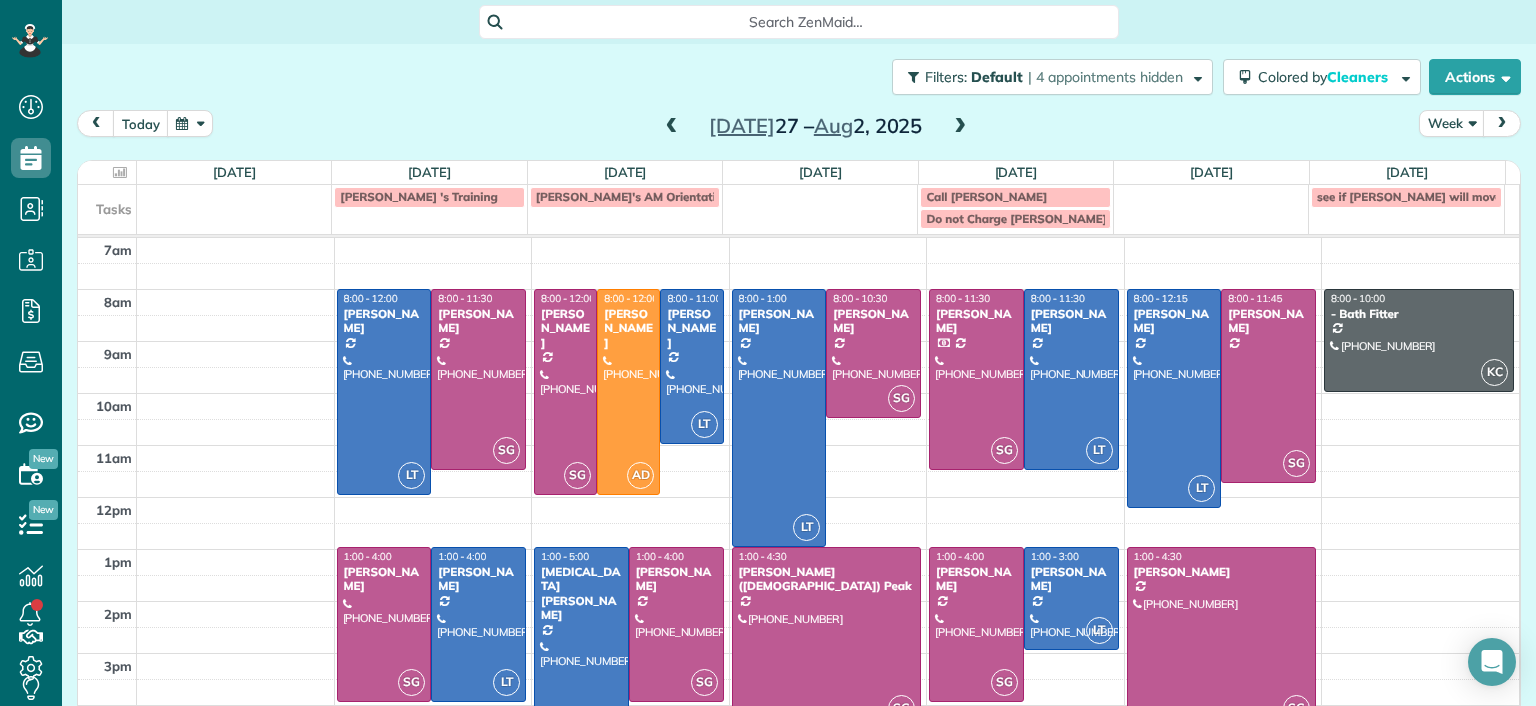 click at bounding box center [672, 127] 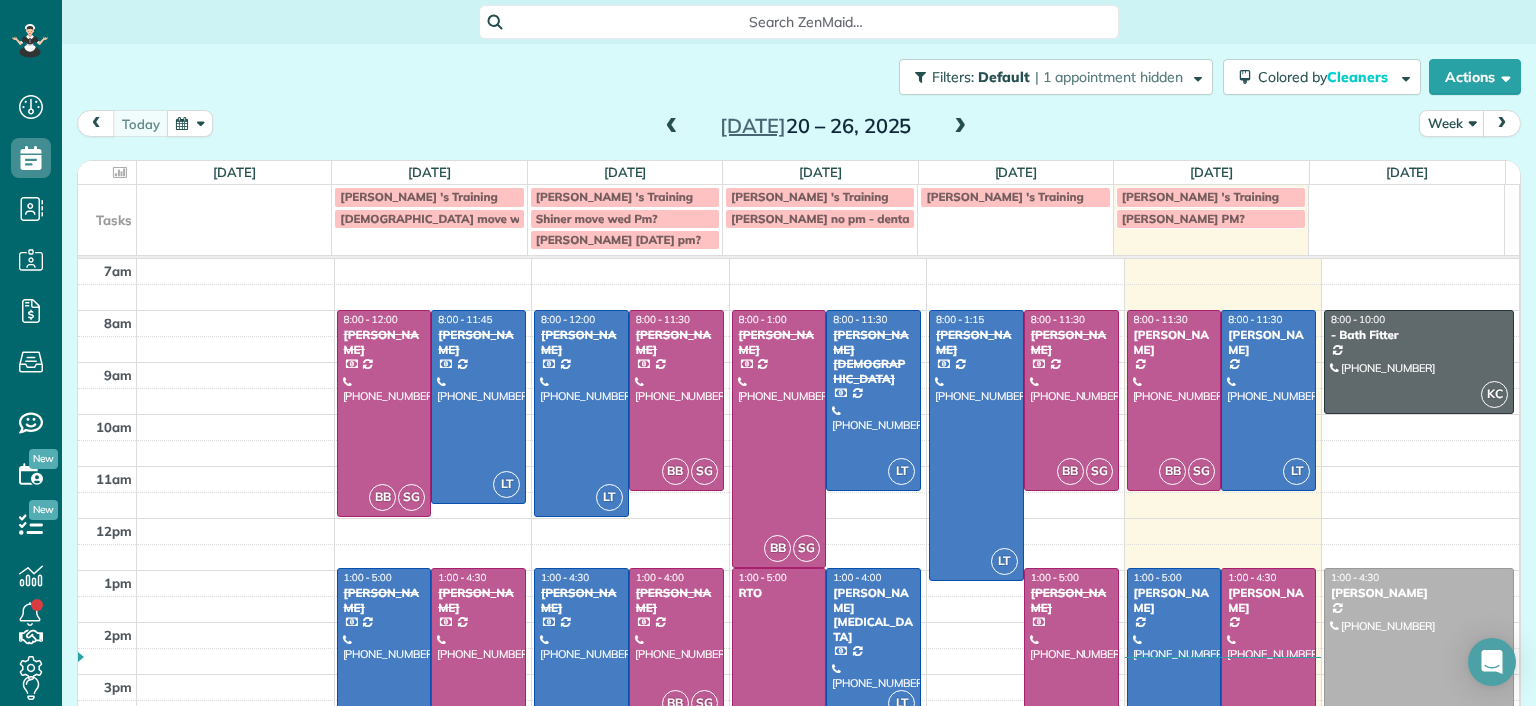 click on "Brittany 's Training" at bounding box center [1200, 196] 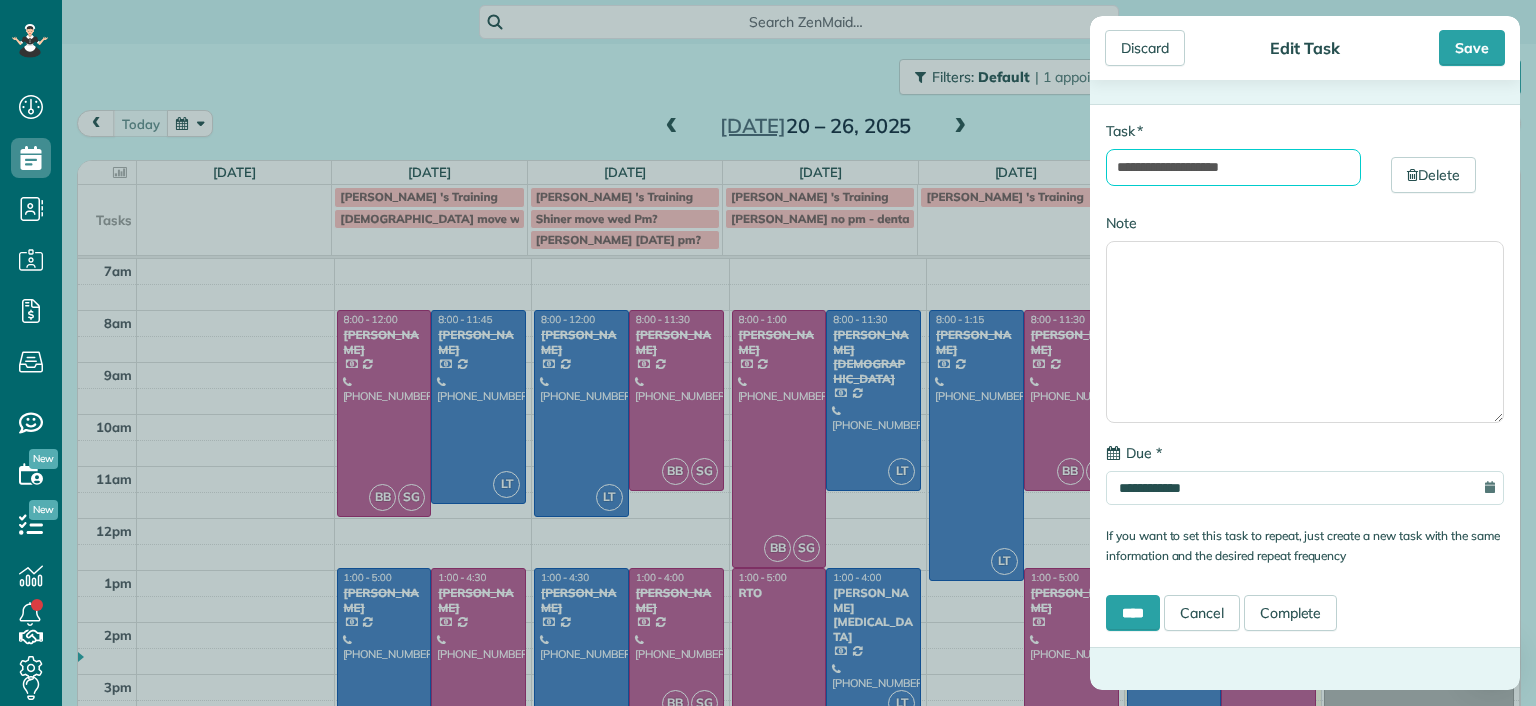 click on "**********" at bounding box center [1233, 167] 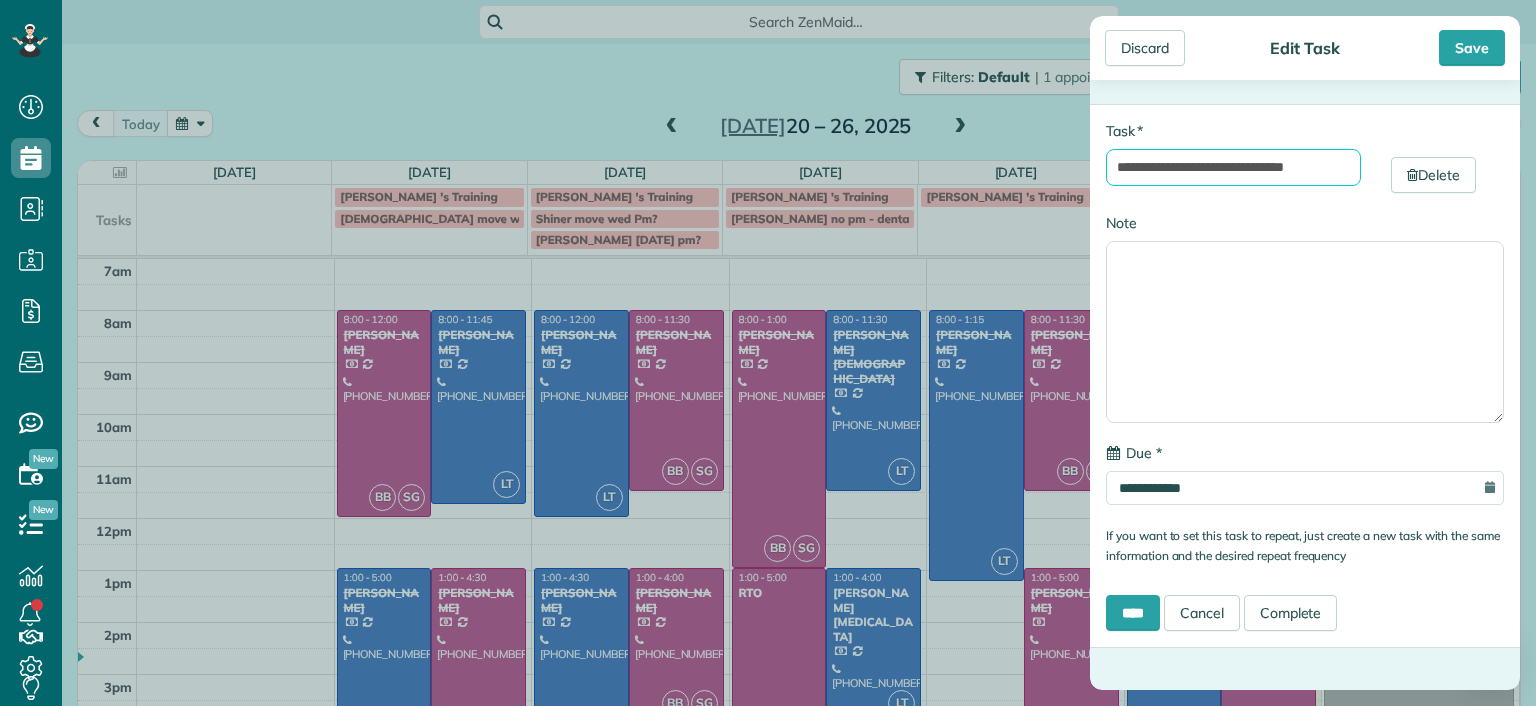 type on "**********" 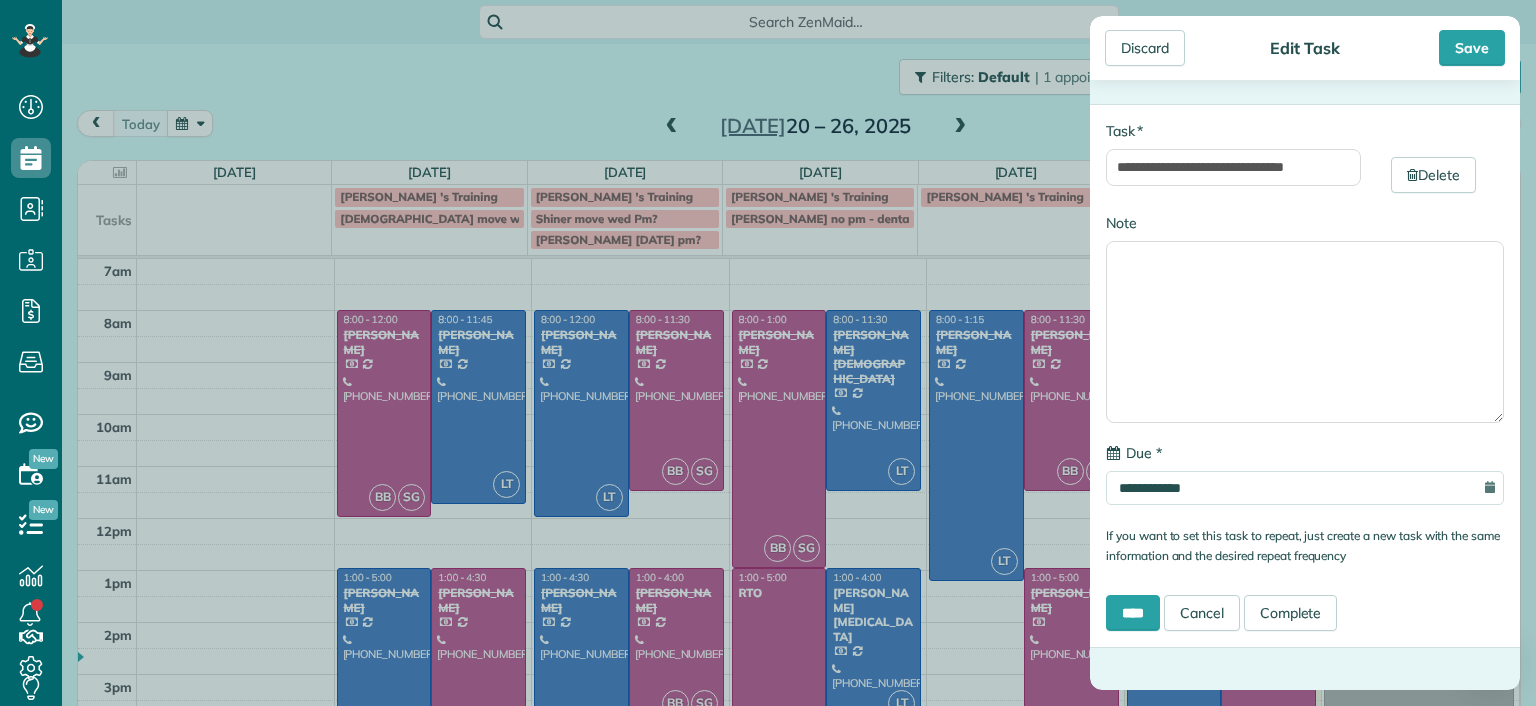 click on "Discard
Edit Task
Save" at bounding box center [1305, 48] 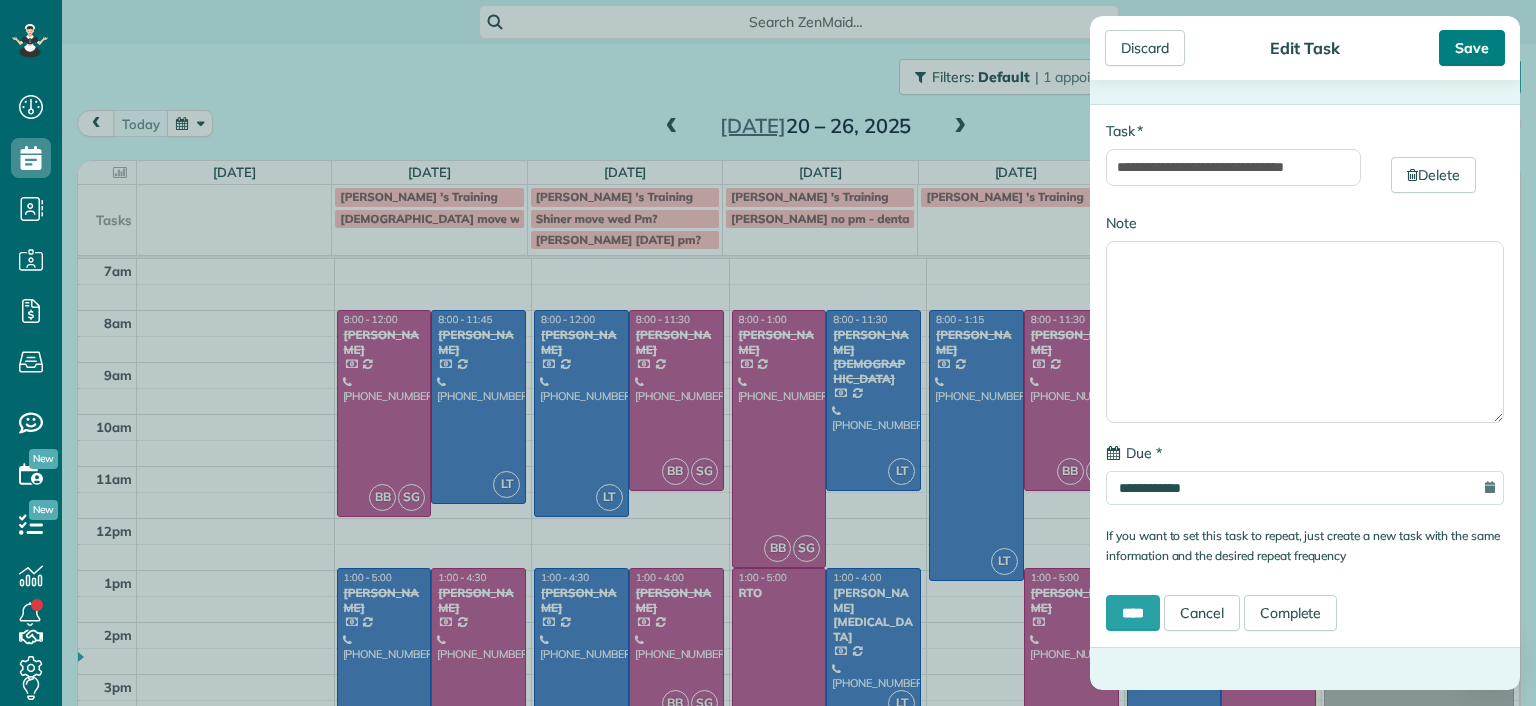 click on "Save" at bounding box center [1472, 48] 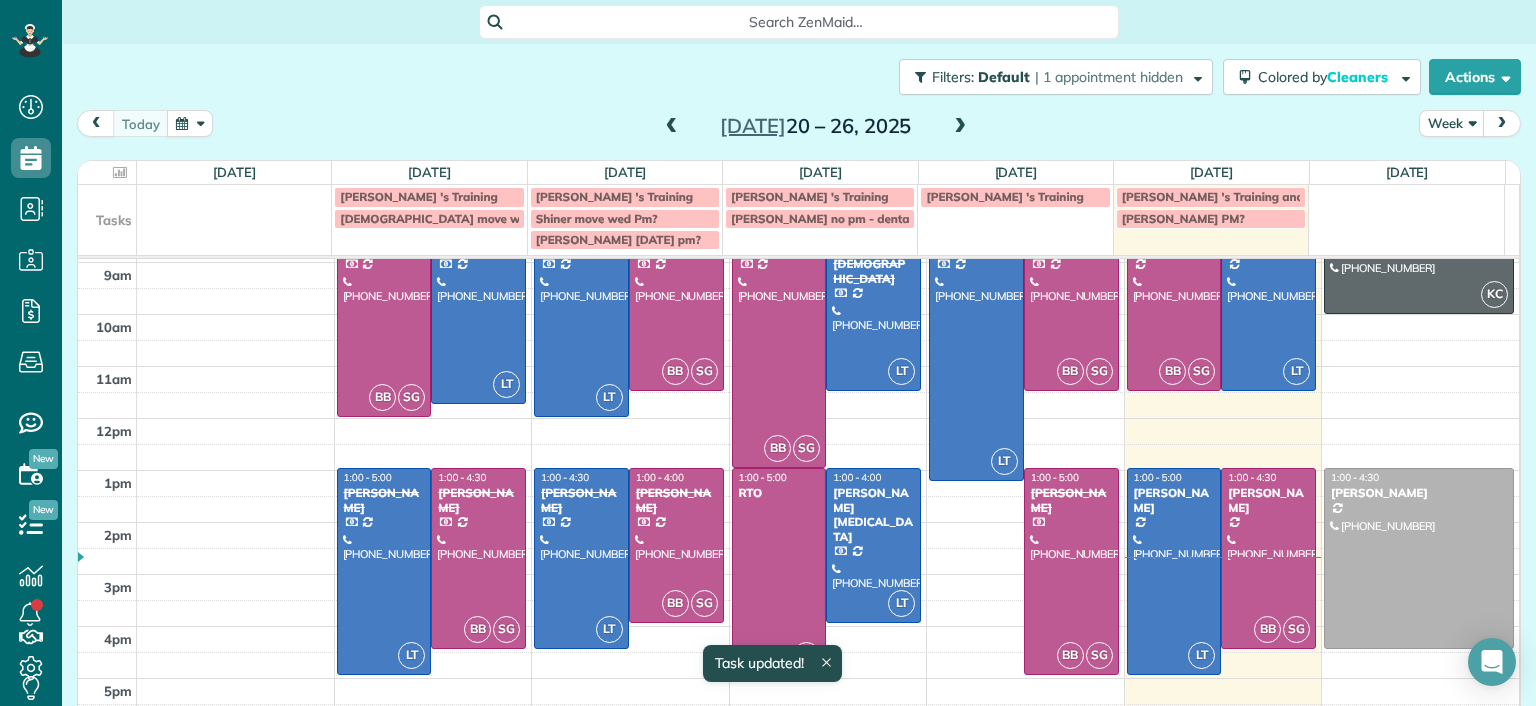 scroll, scrollTop: 96, scrollLeft: 0, axis: vertical 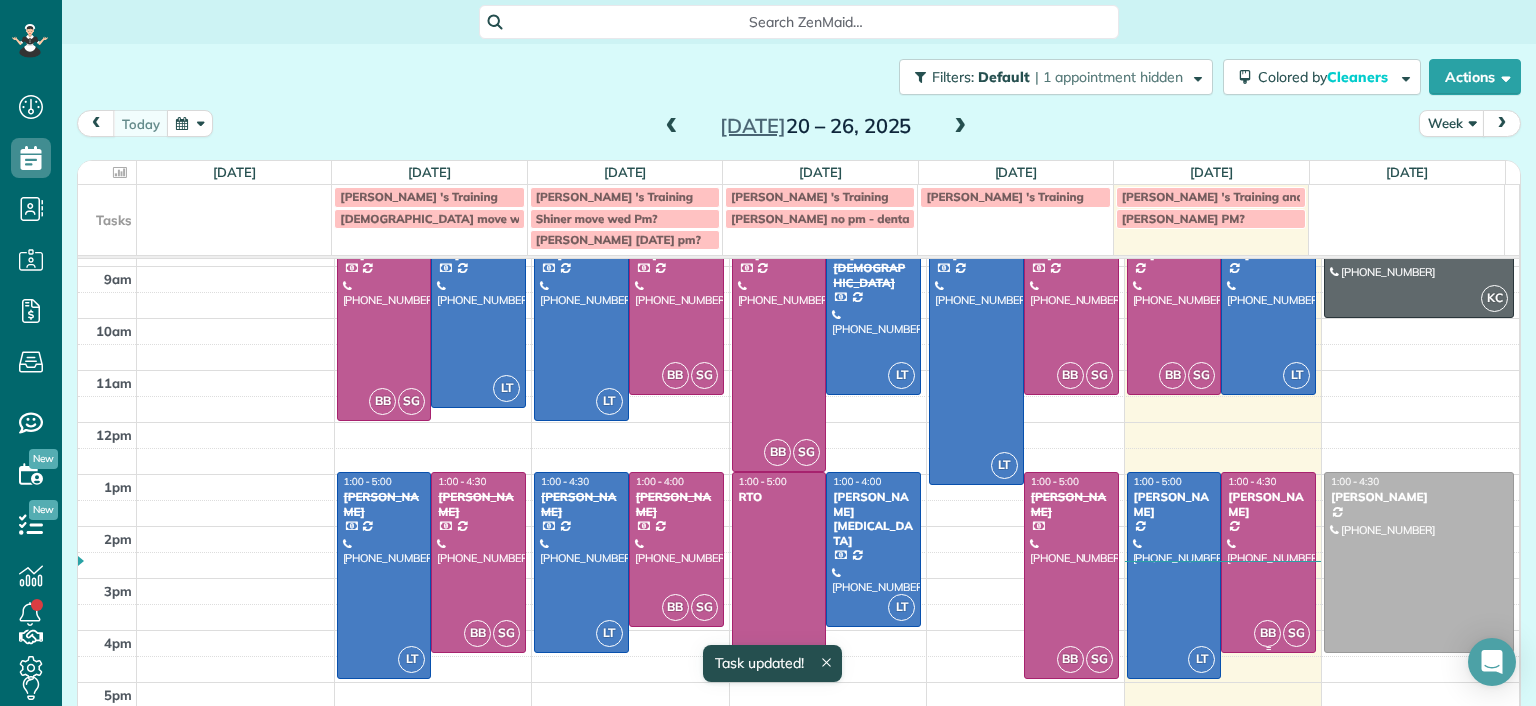 click at bounding box center [1268, 562] 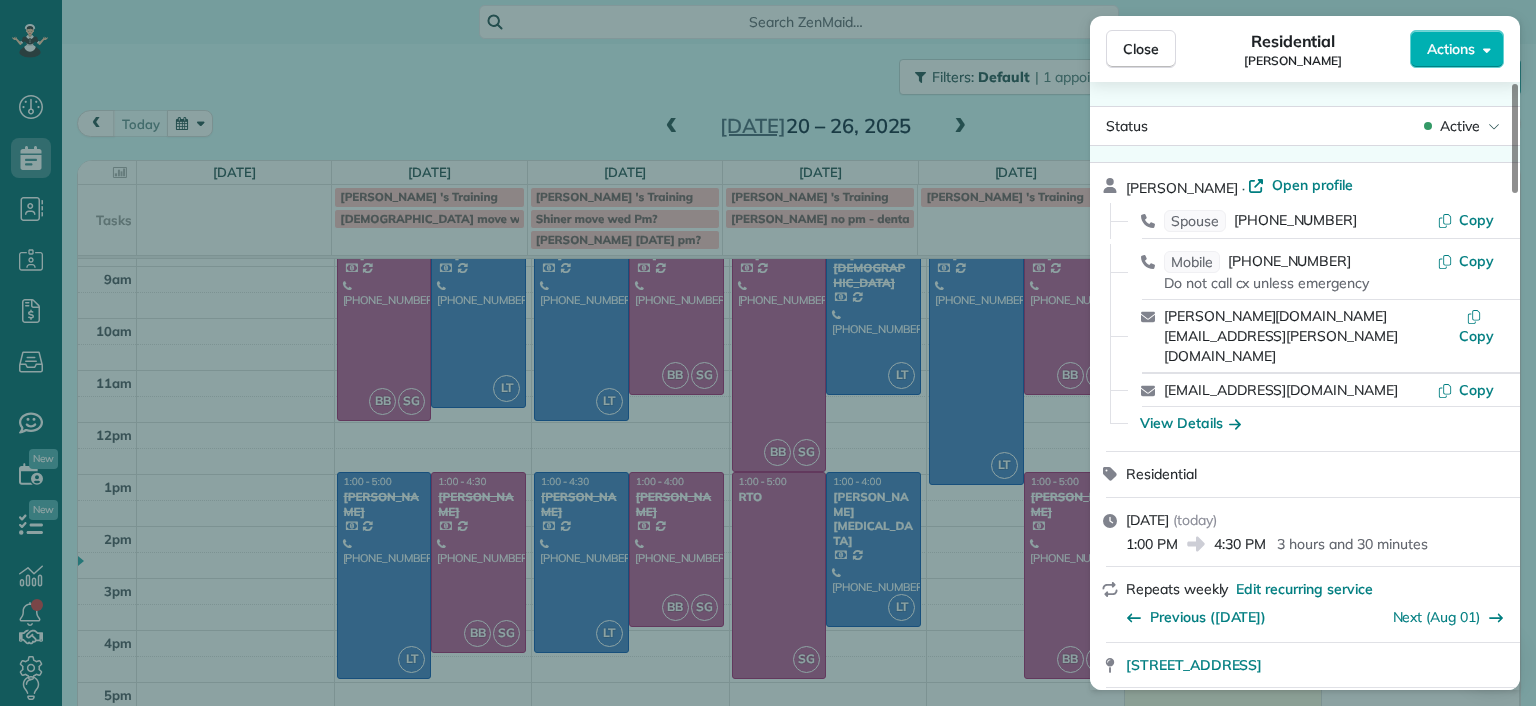 scroll, scrollTop: 200, scrollLeft: 0, axis: vertical 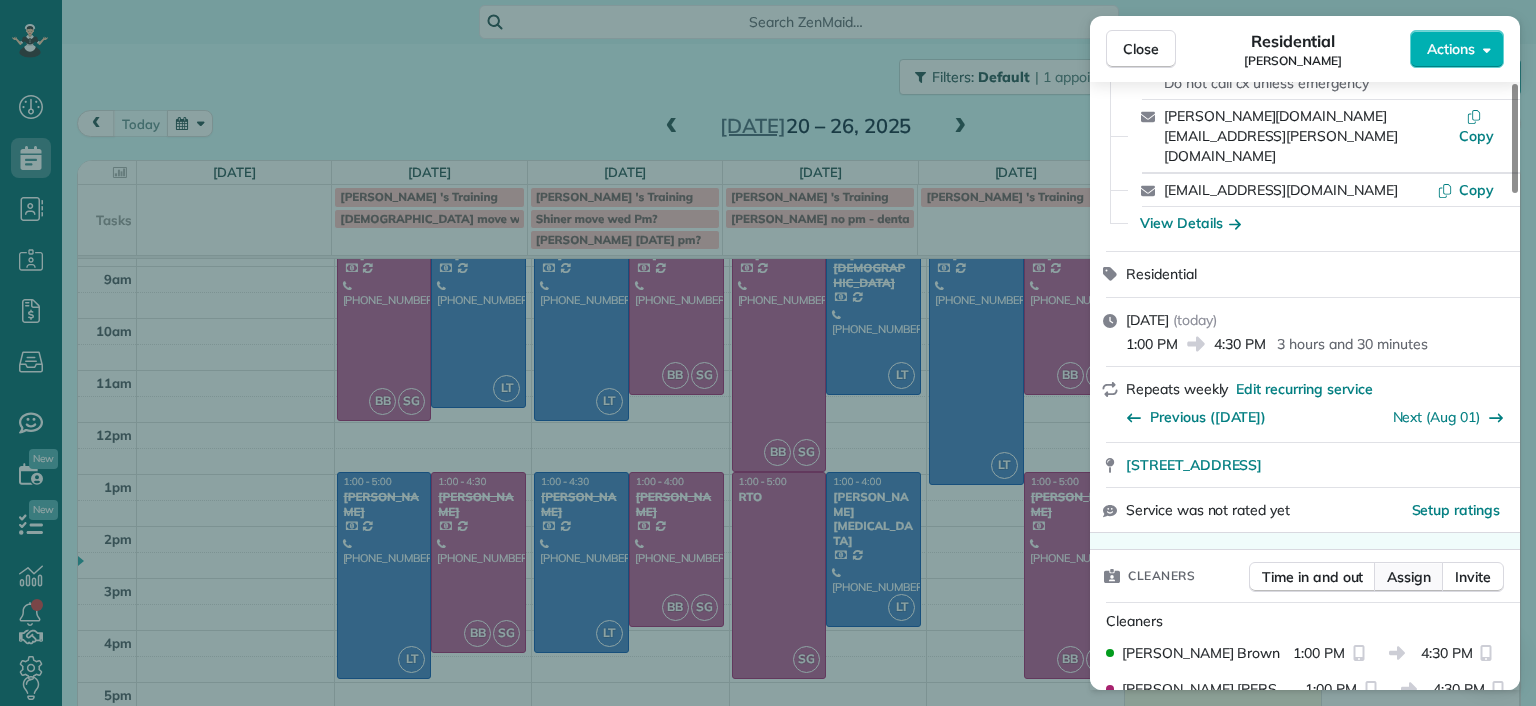 click on "Assign" at bounding box center (1409, 577) 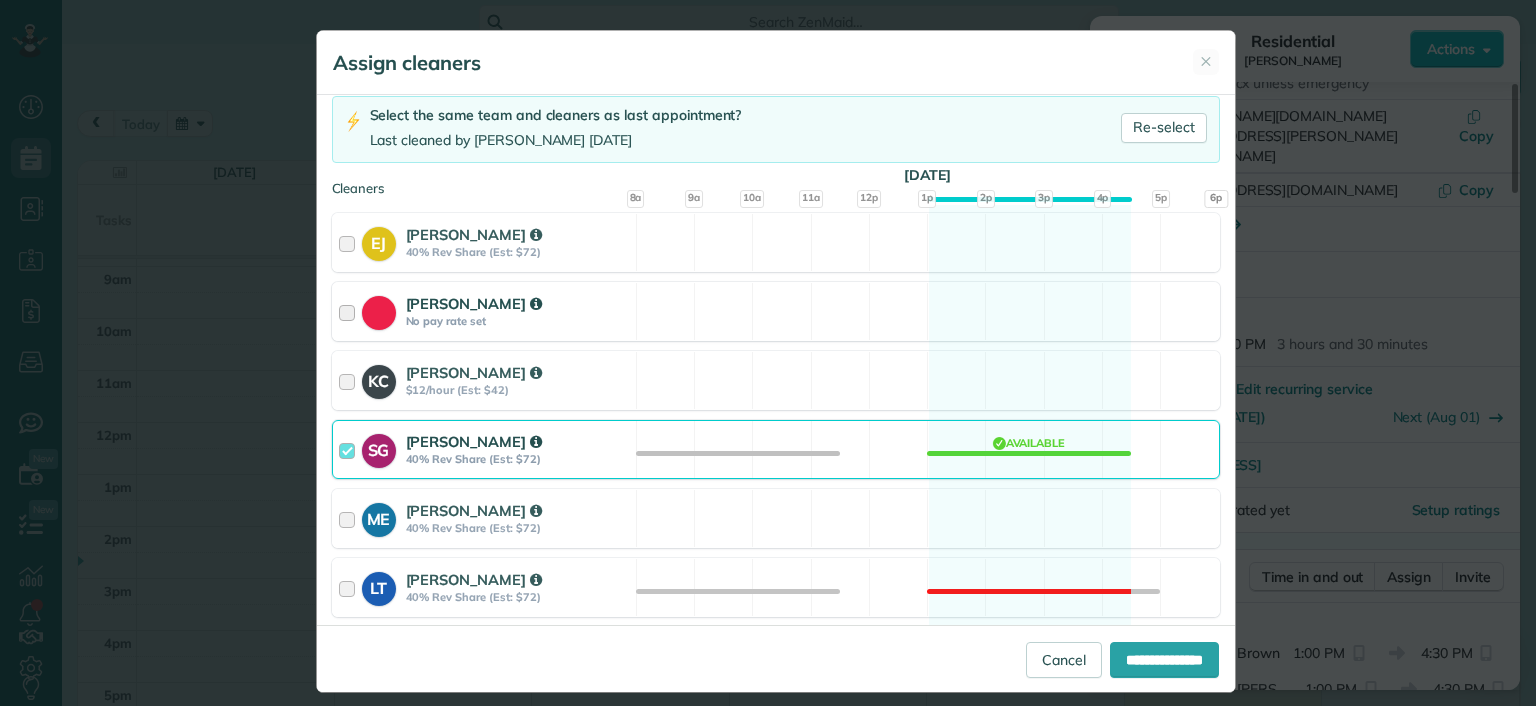 scroll, scrollTop: 300, scrollLeft: 0, axis: vertical 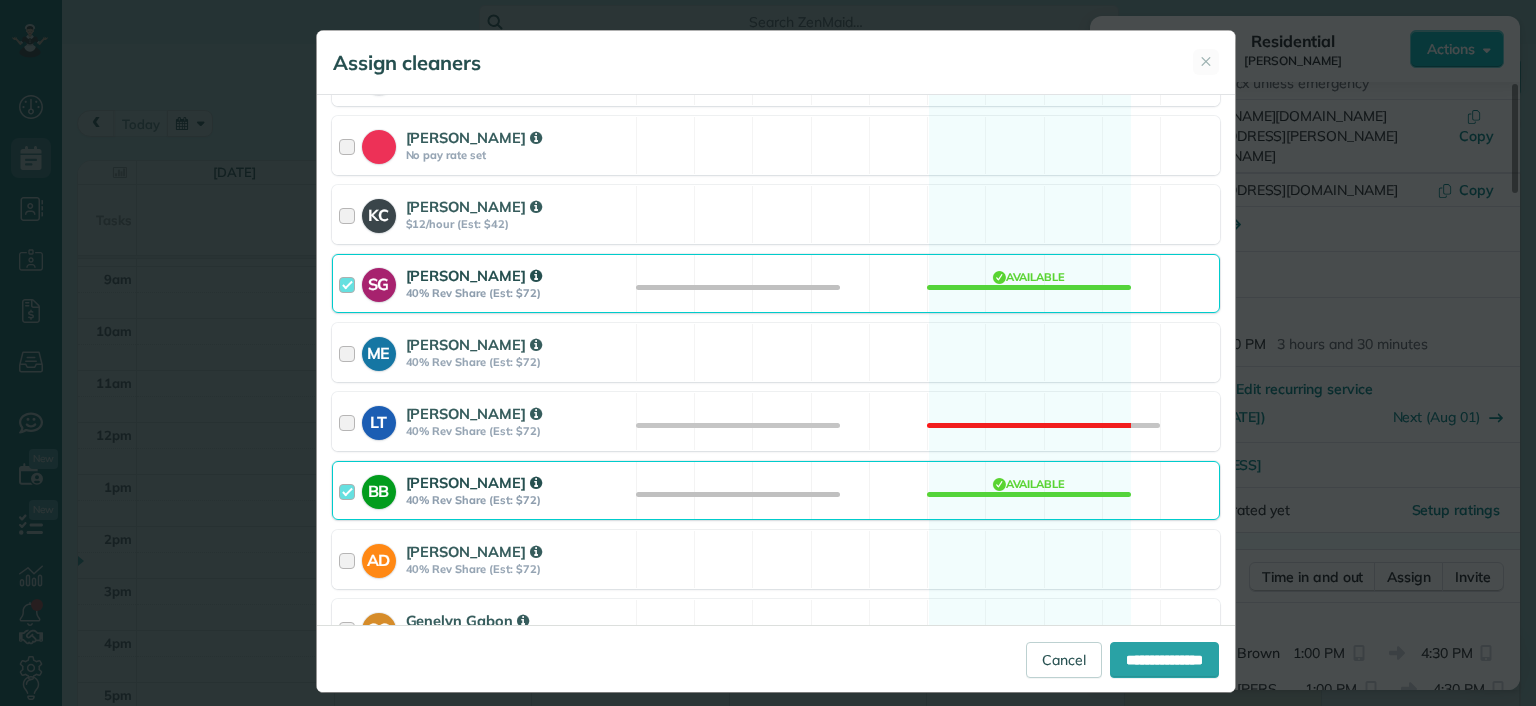 click on "BB
Brittany Brown
40% Rev Share (Est: $72)
Available" at bounding box center [776, 490] 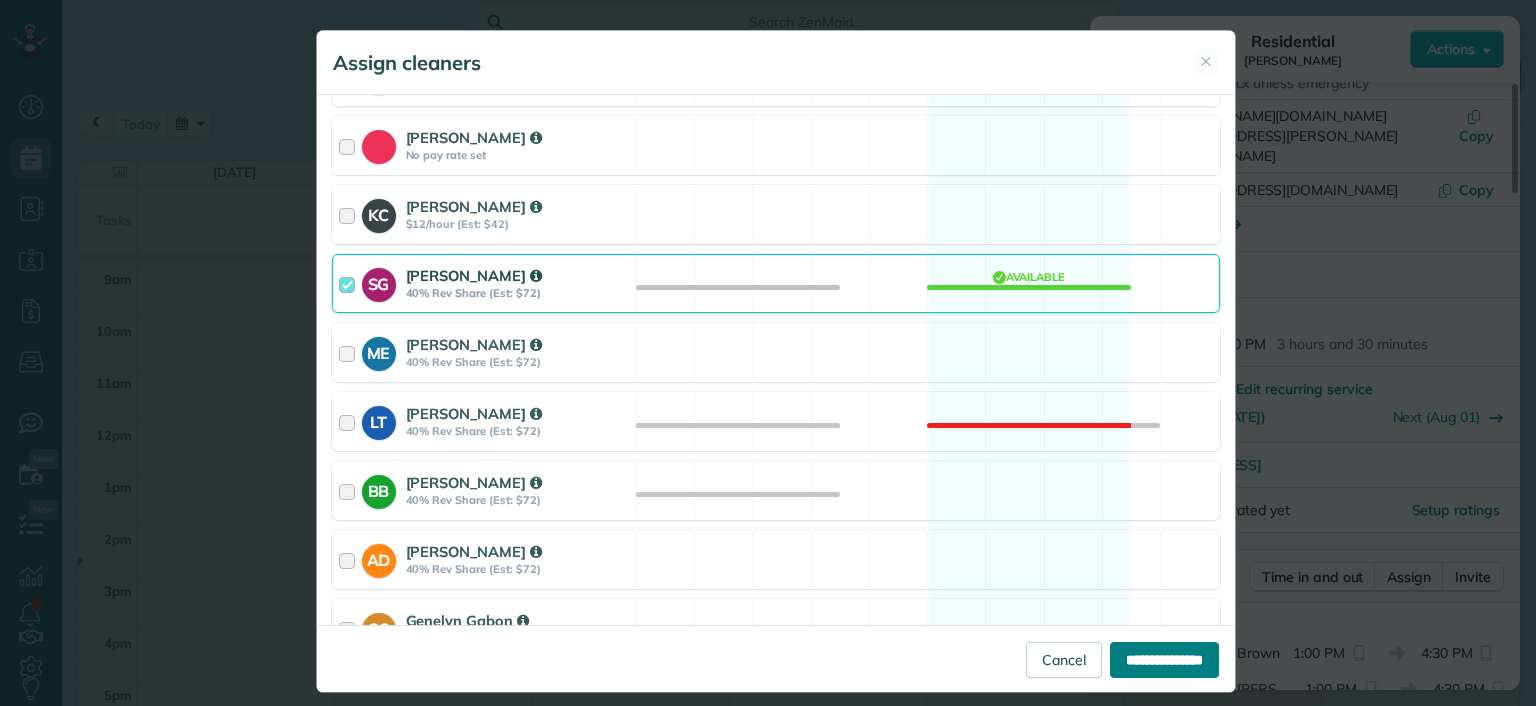 click on "**********" at bounding box center [1164, 660] 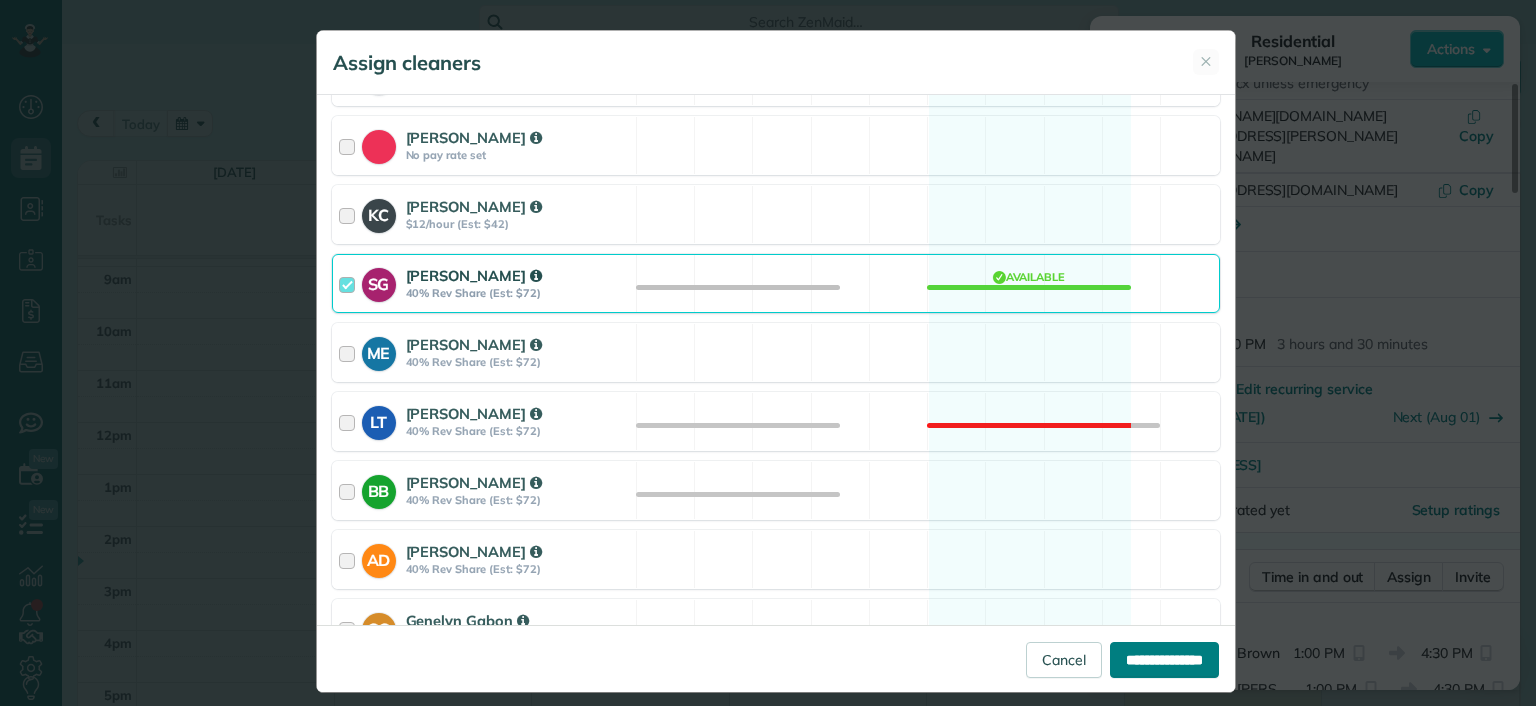 type on "**********" 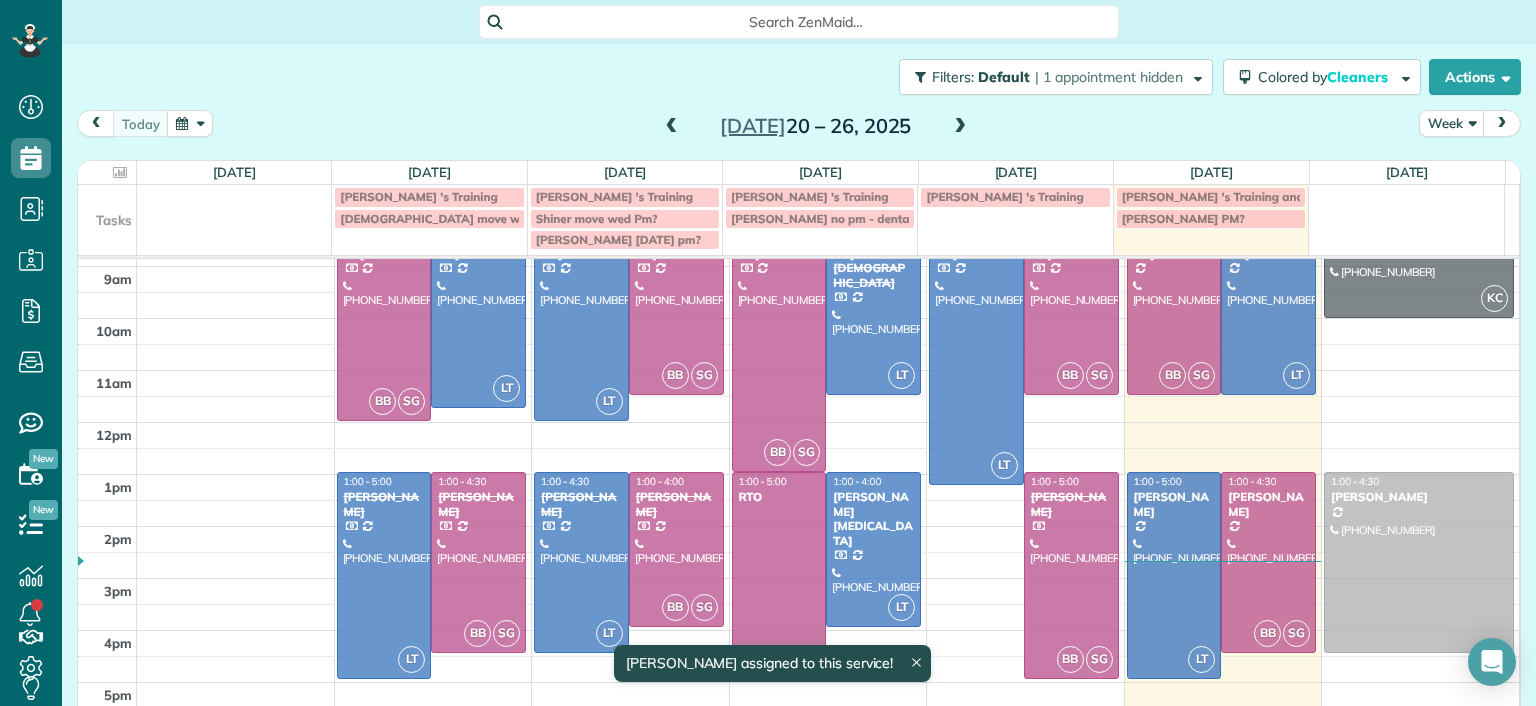 scroll, scrollTop: 96, scrollLeft: 0, axis: vertical 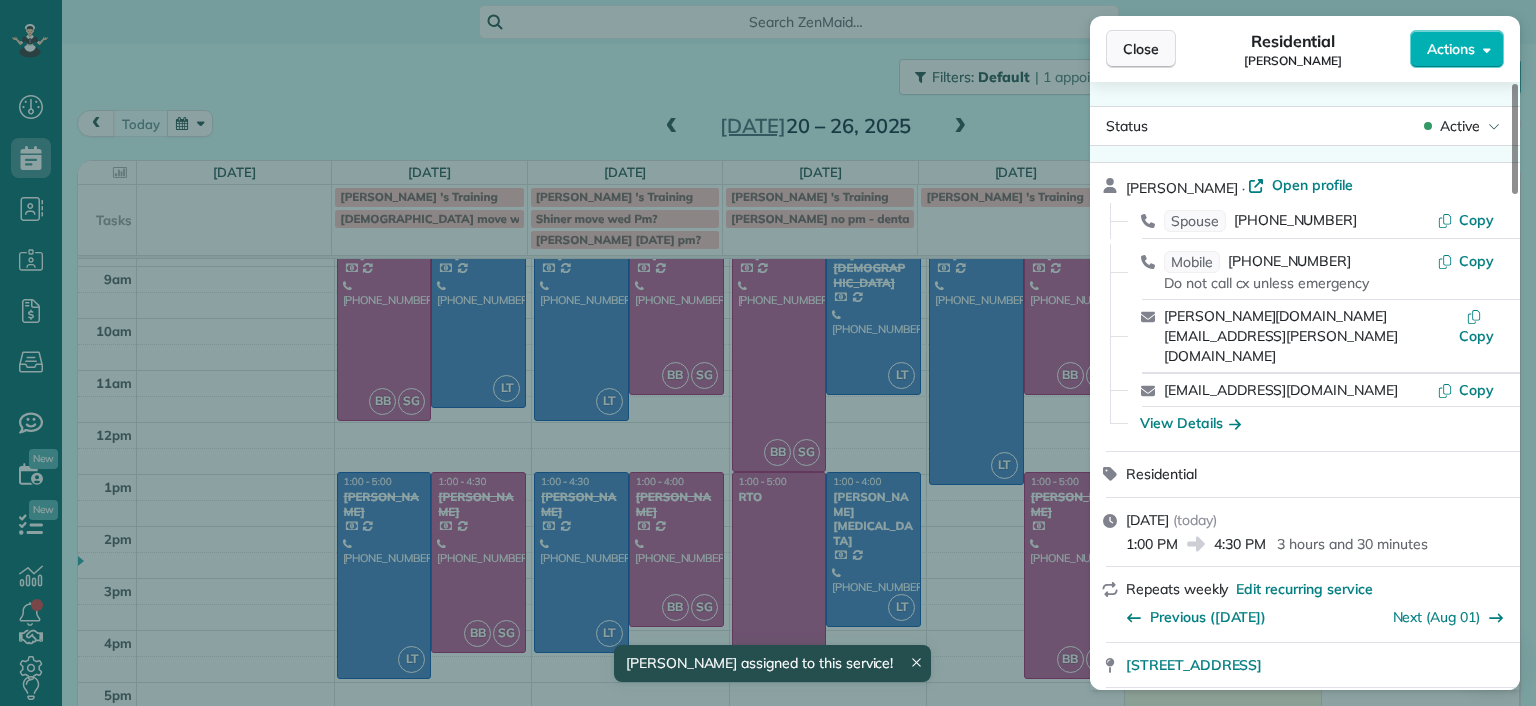 click on "Close" at bounding box center (1141, 49) 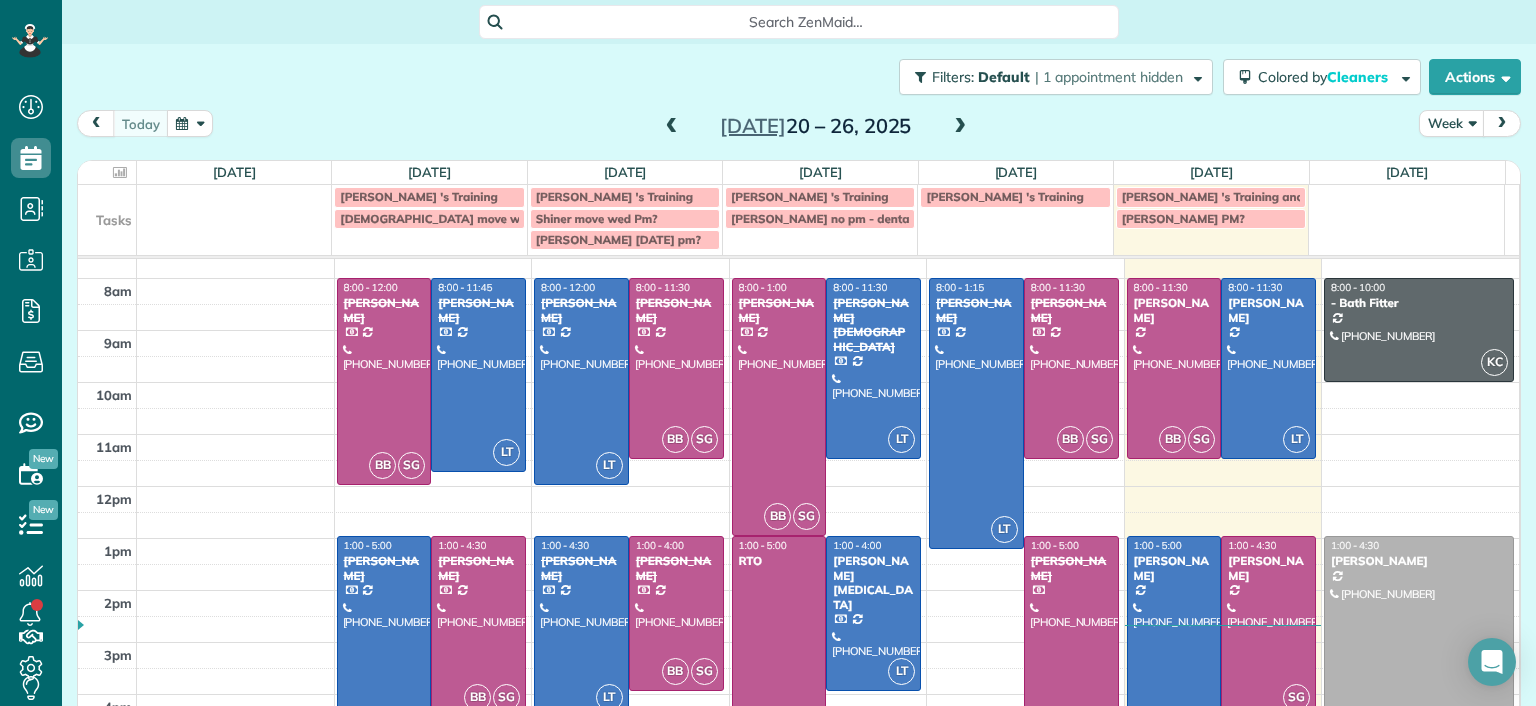 scroll, scrollTop: 0, scrollLeft: 0, axis: both 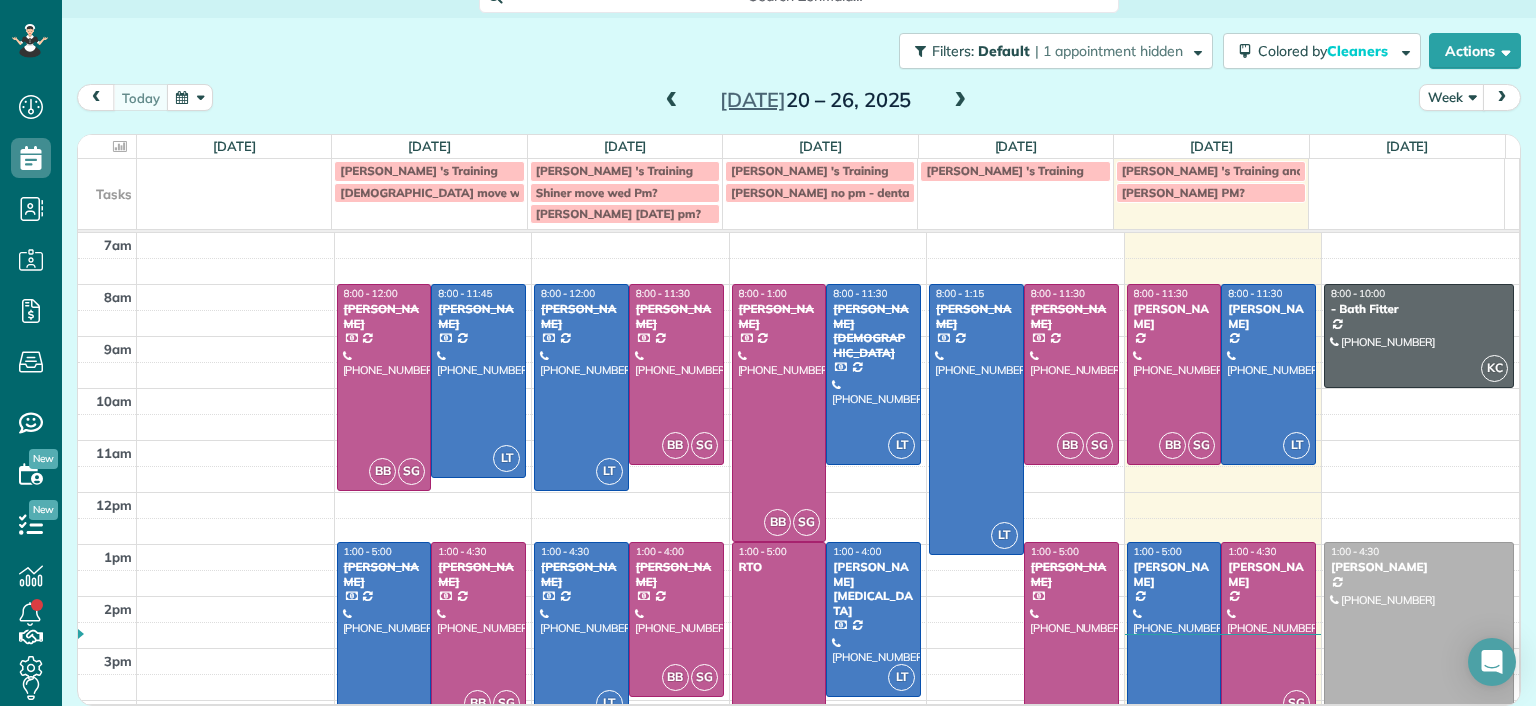 click at bounding box center [960, 101] 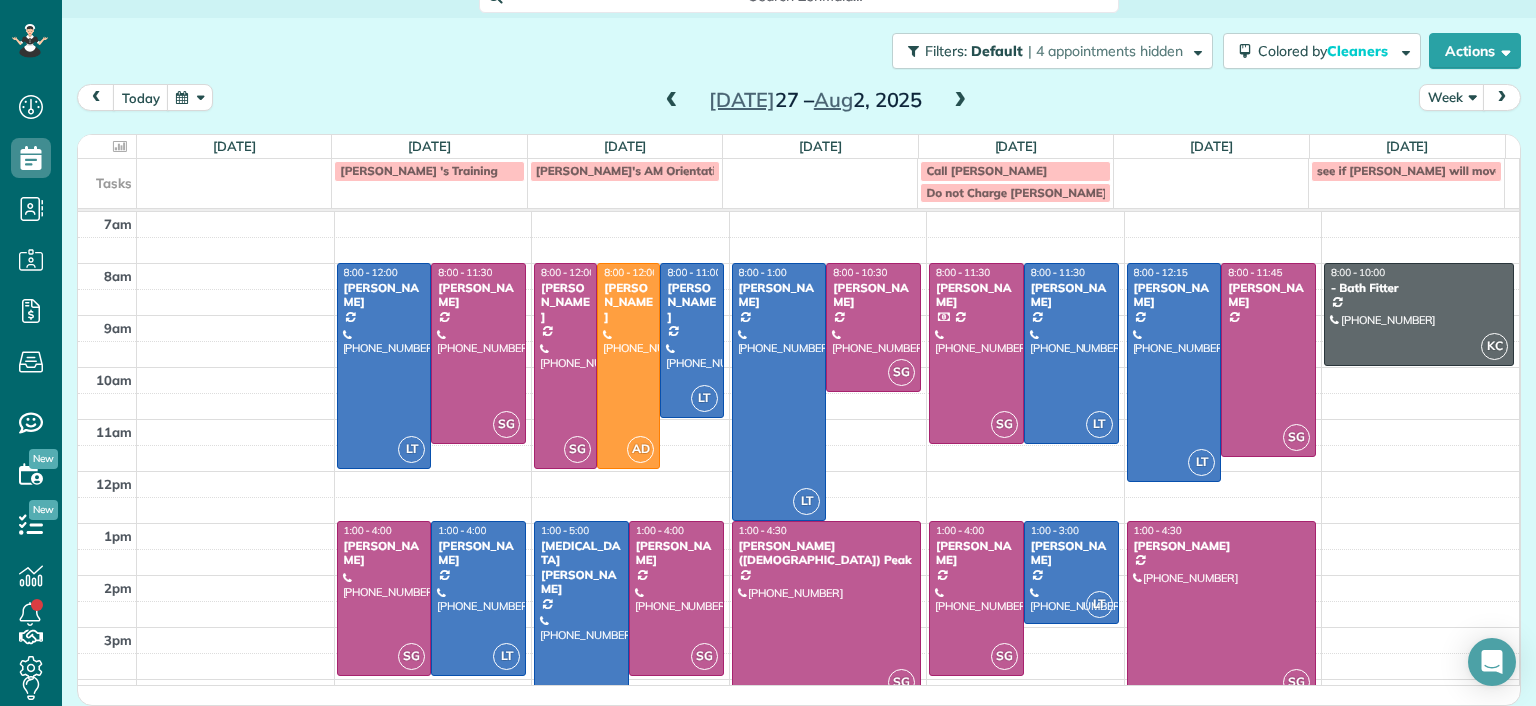 click on "Brittany's AM Orientation" at bounding box center (633, 170) 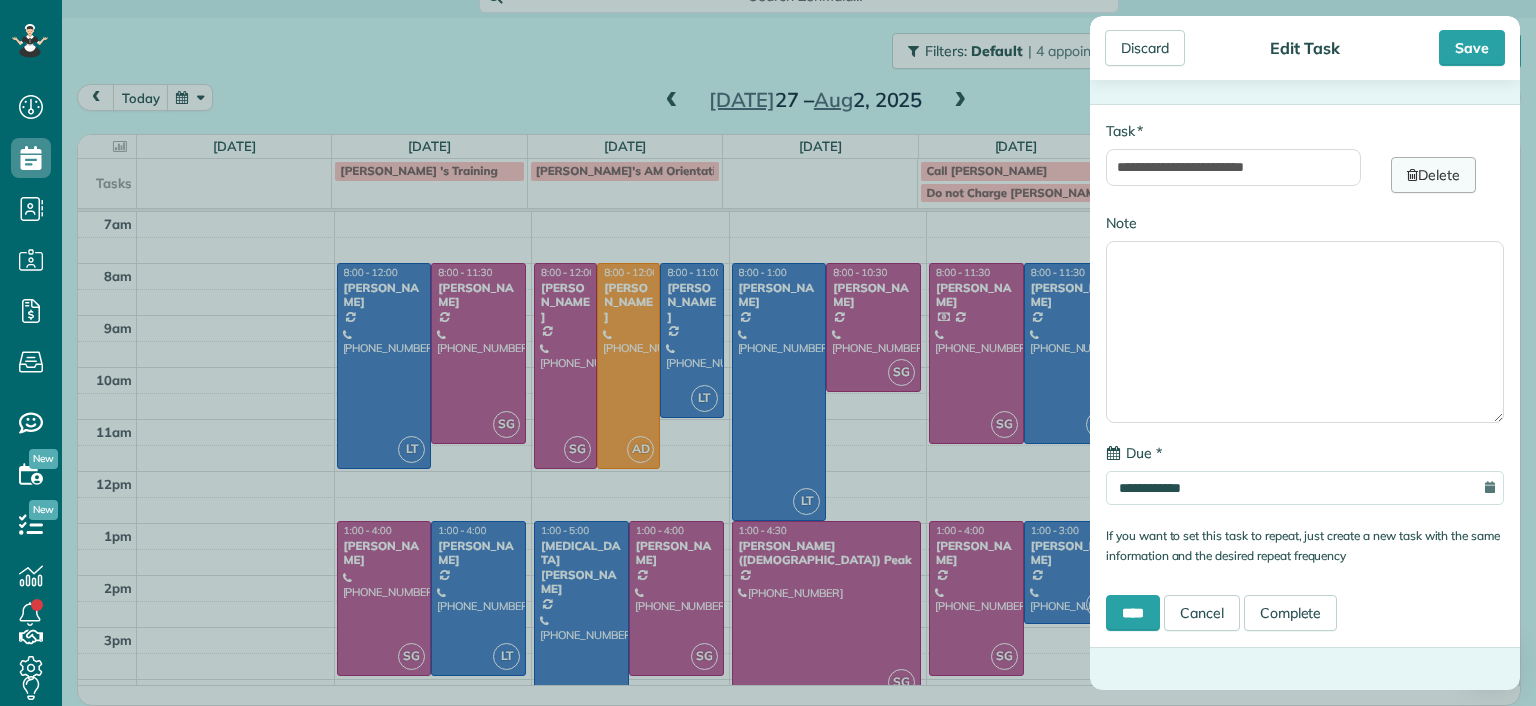 click on "Delete" at bounding box center [1433, 175] 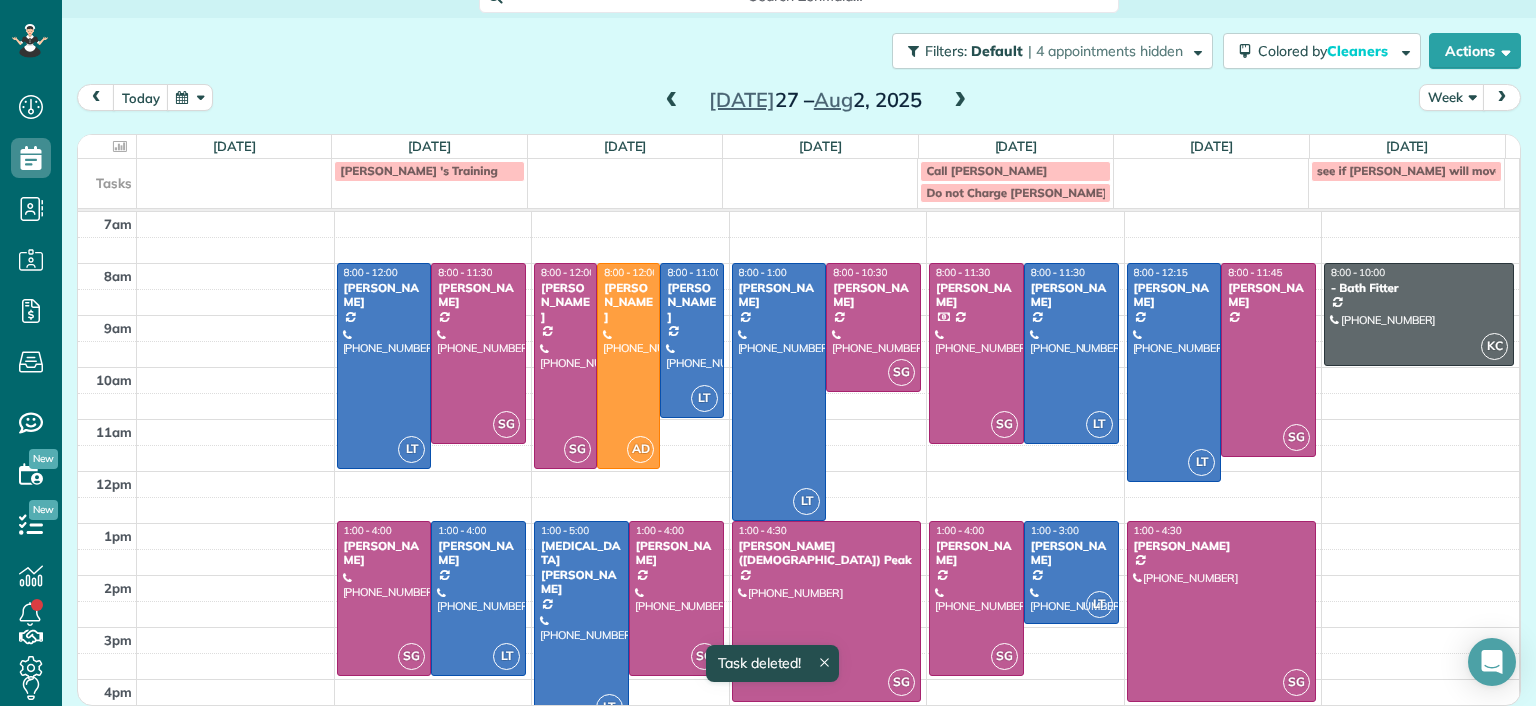 click on "Brittany 's Training" at bounding box center [418, 170] 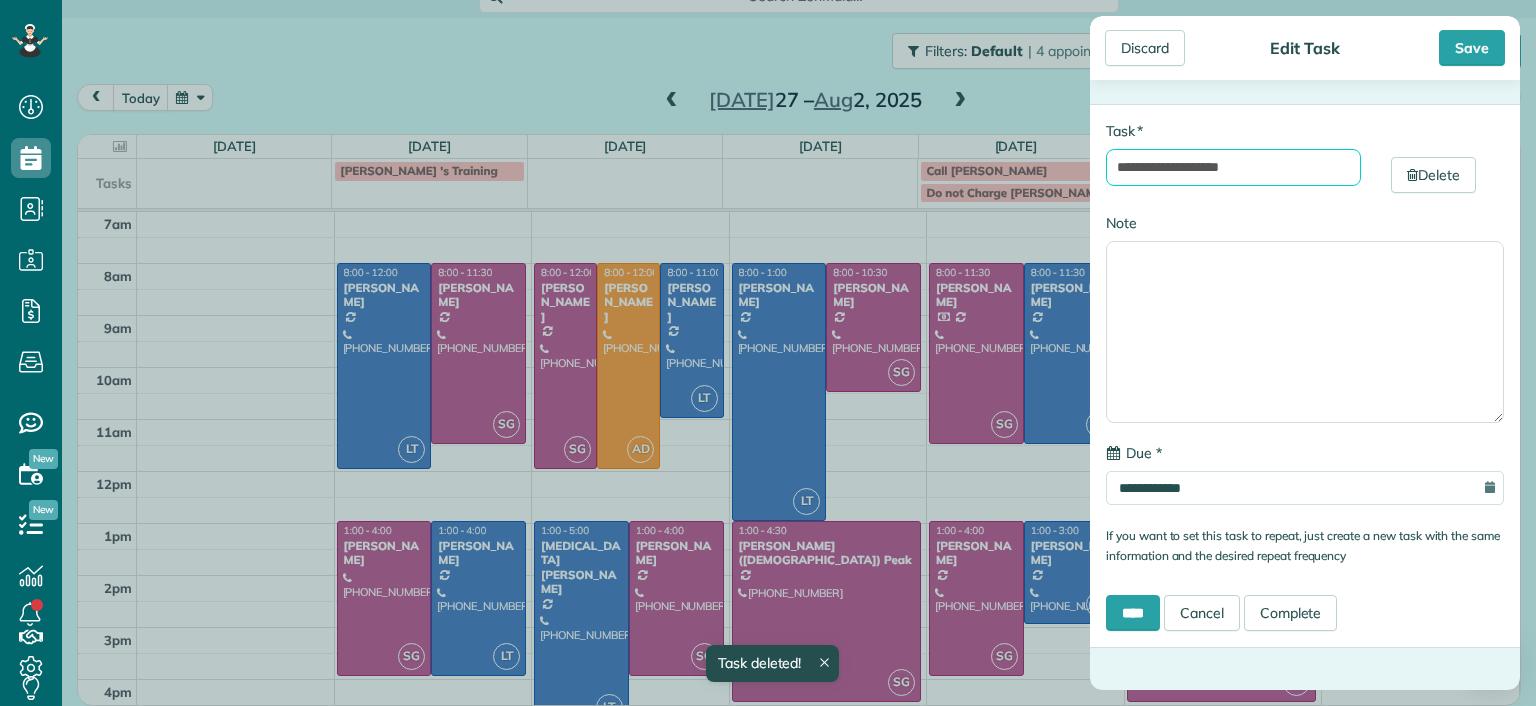 click on "**********" at bounding box center [1233, 167] 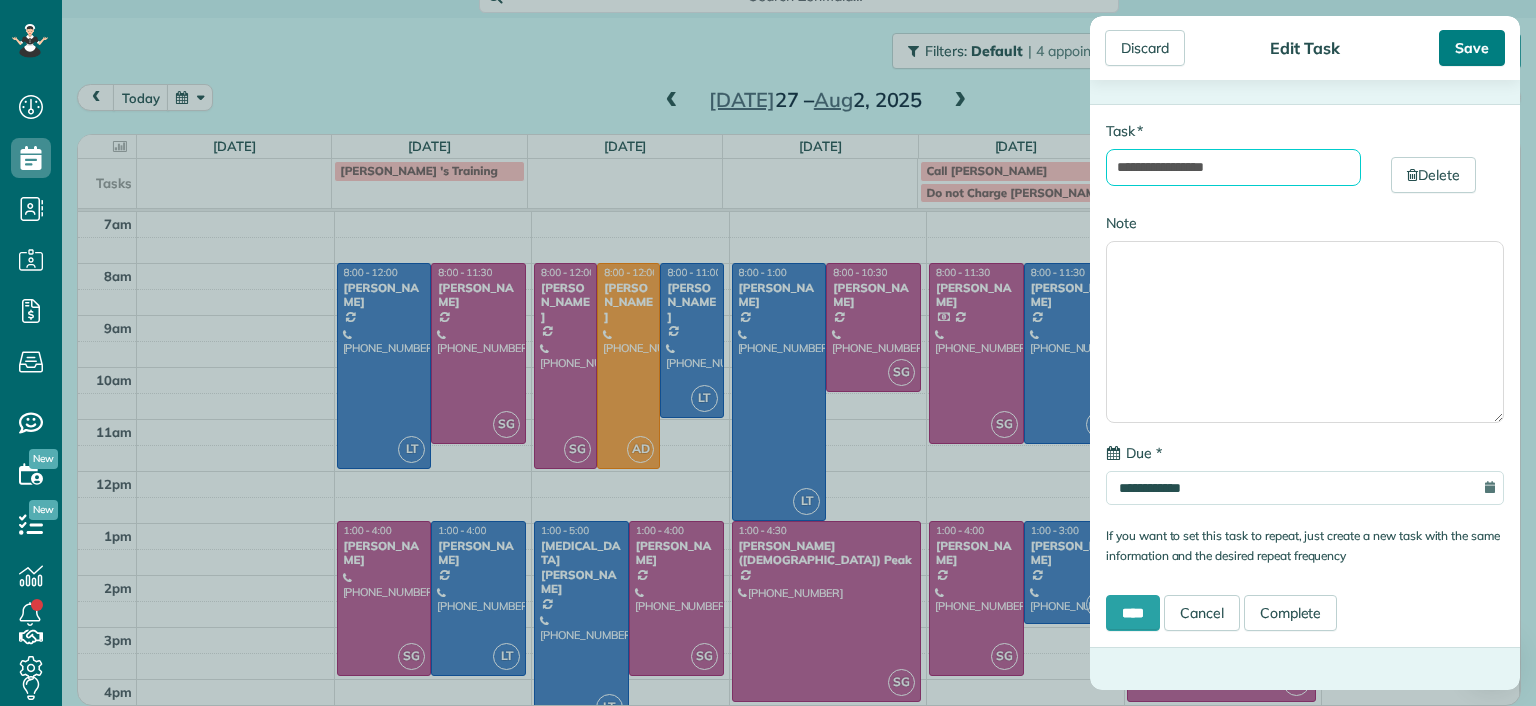type on "**********" 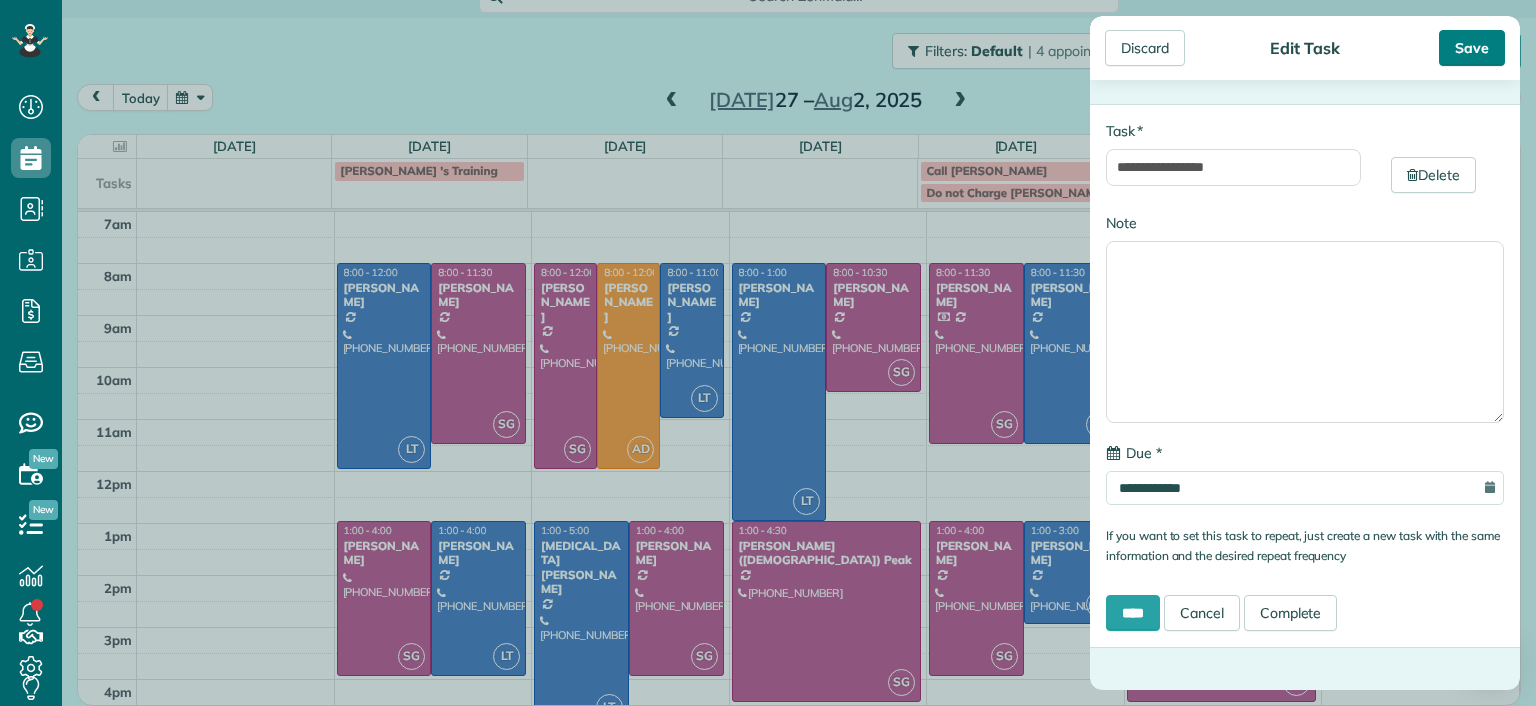 click on "Save" at bounding box center (1472, 48) 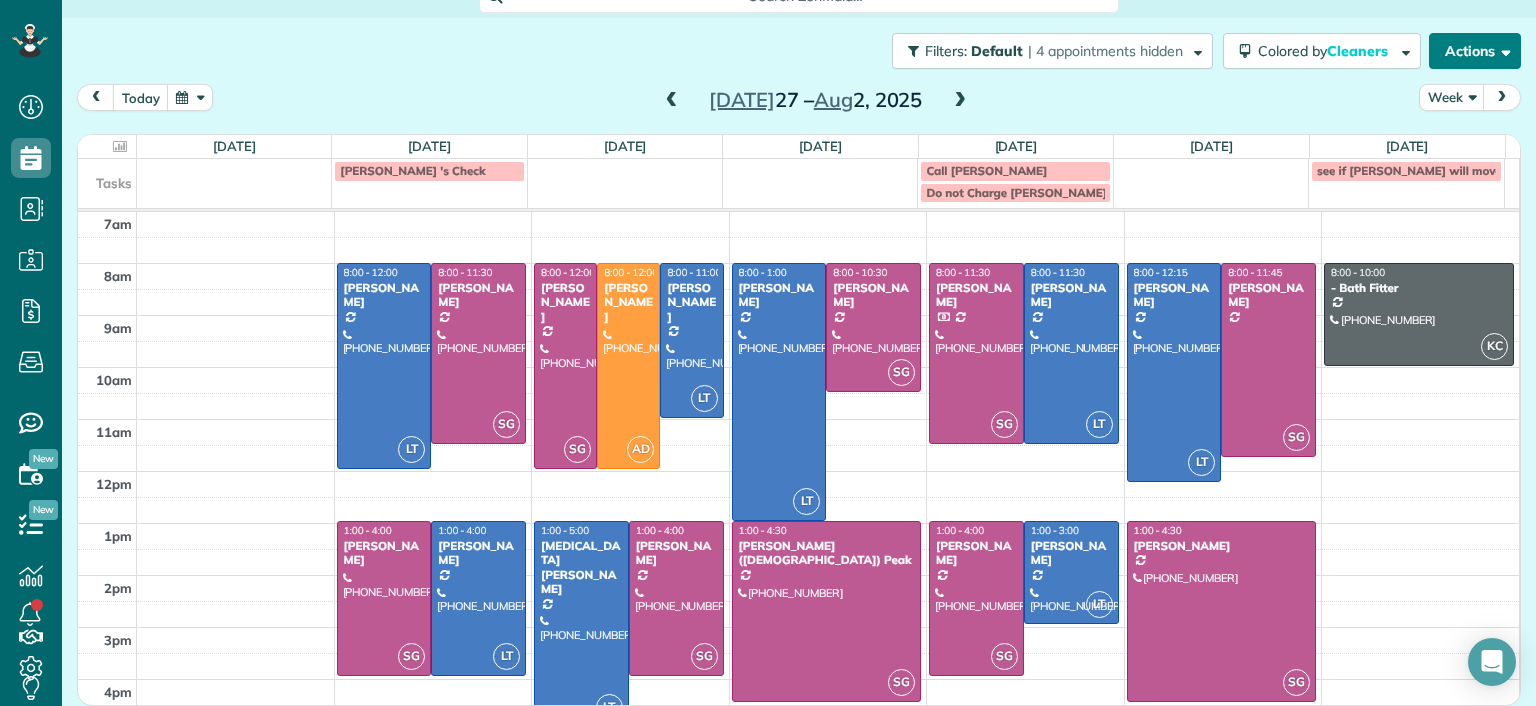 click on "Actions" at bounding box center [1475, 51] 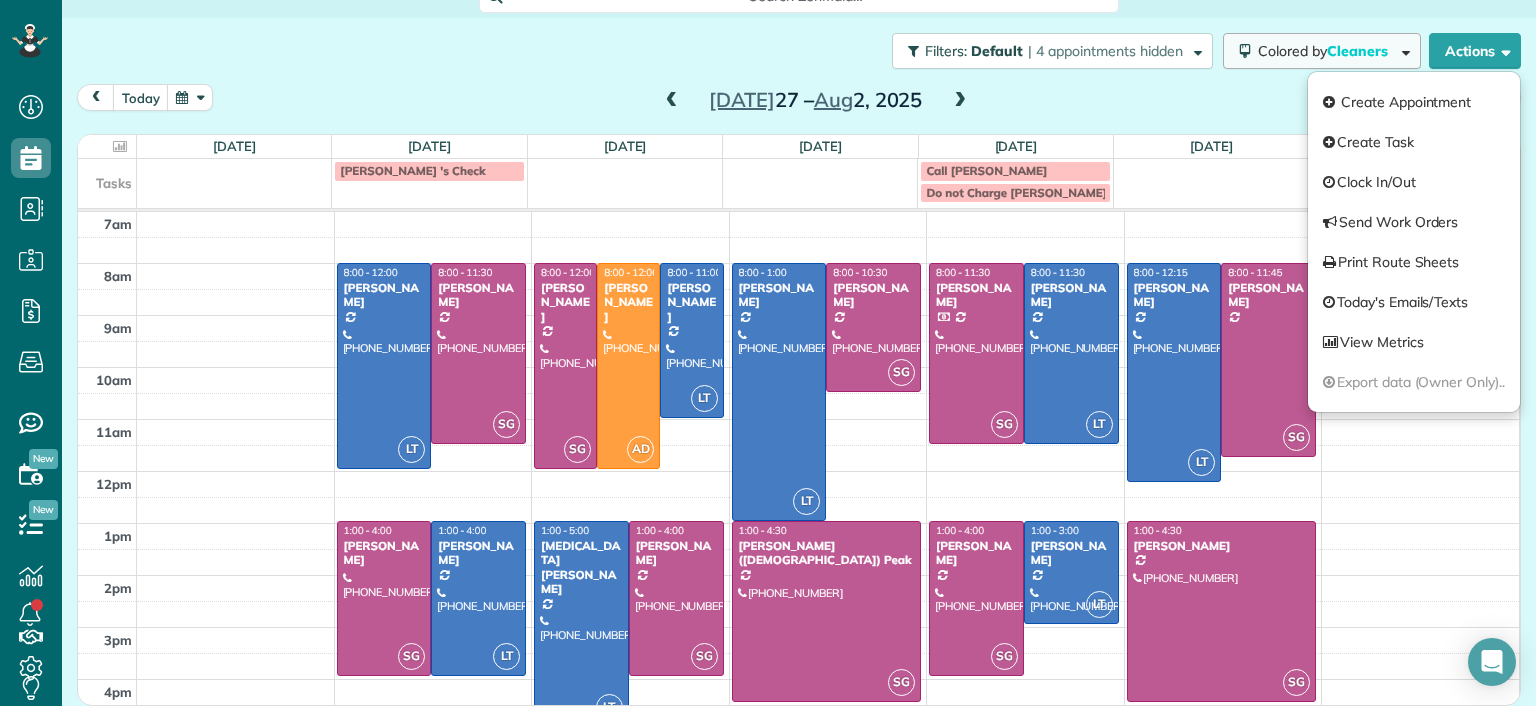 click on "Colored by  Cleaners" at bounding box center [1326, 51] 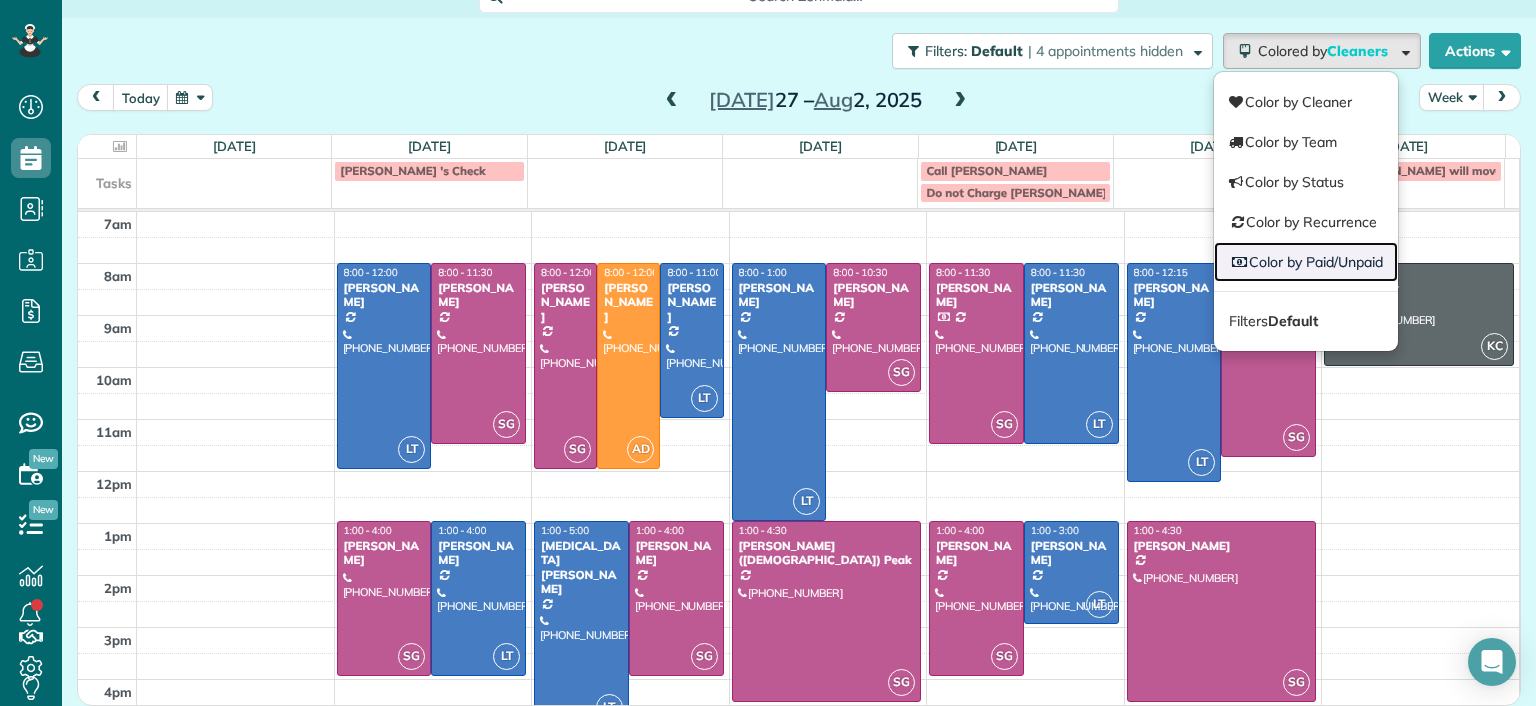 click on "Color by Paid/Unpaid" at bounding box center [1306, 262] 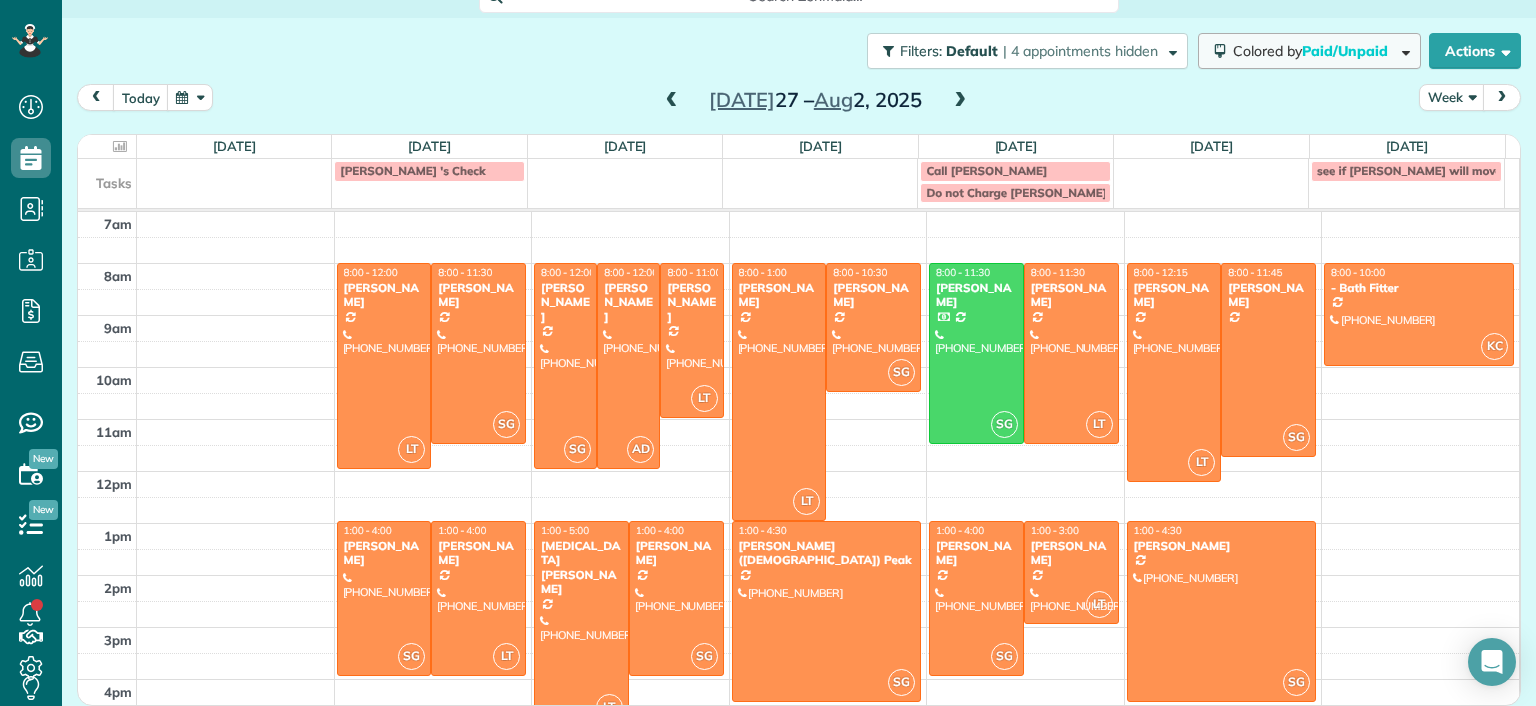 click on "Paid/Unpaid" at bounding box center (1346, 51) 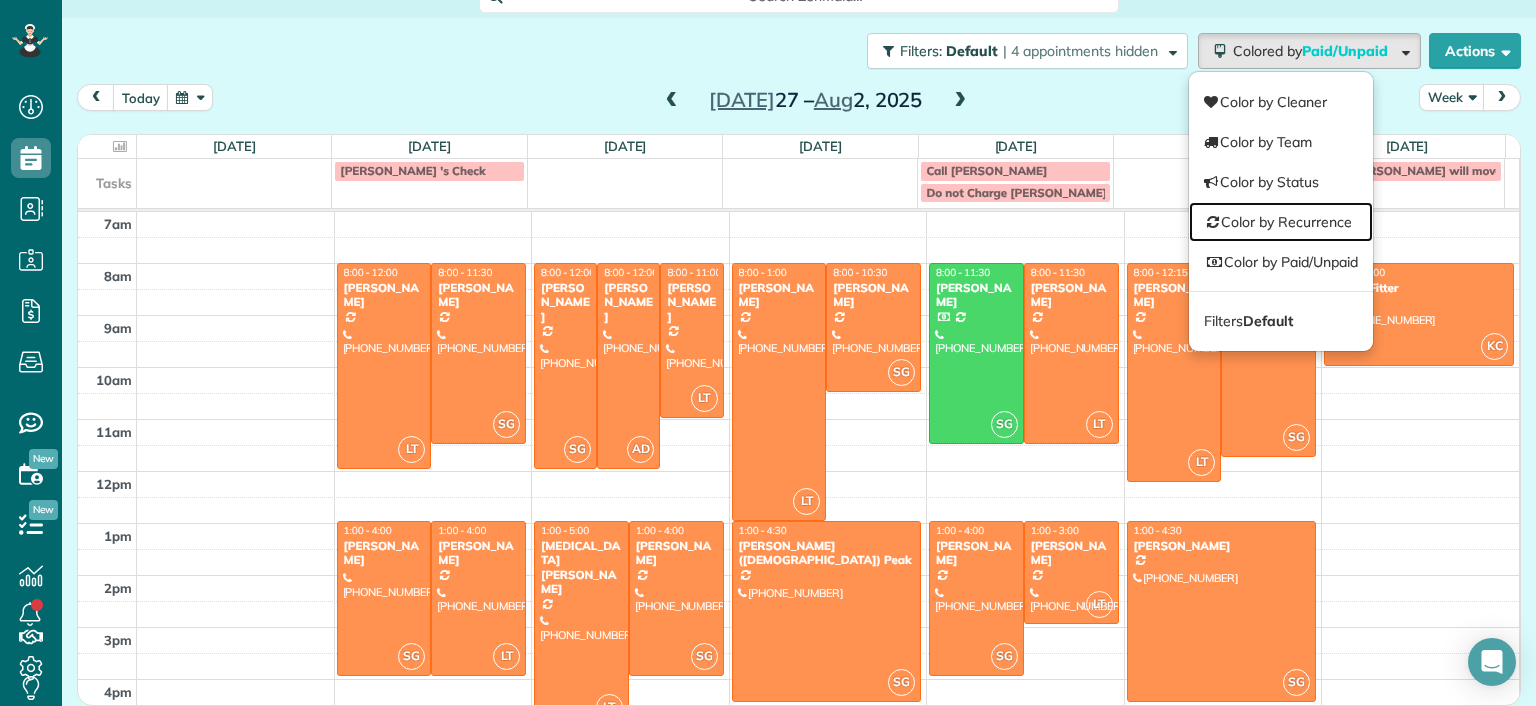 click on "Color by Recurrence" at bounding box center (1281, 222) 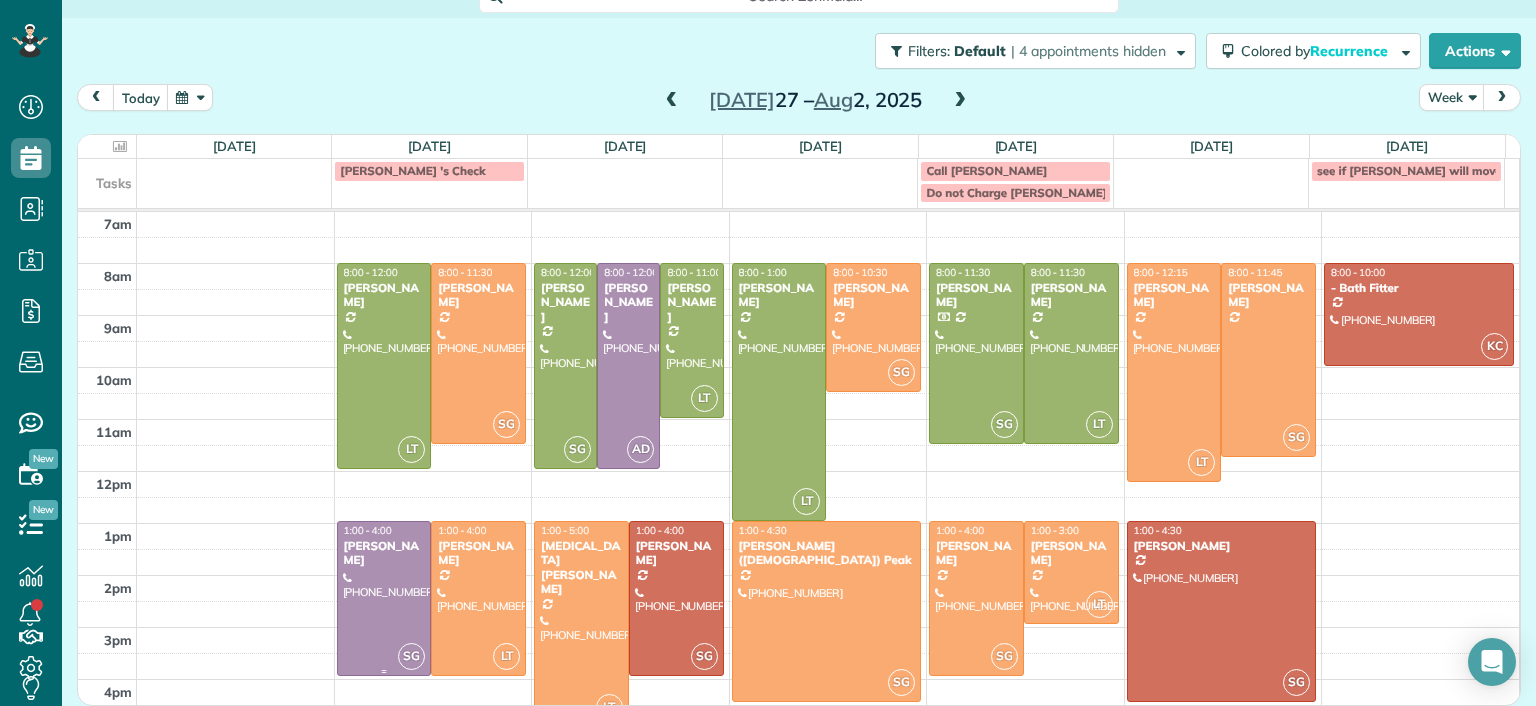 click at bounding box center [384, 598] 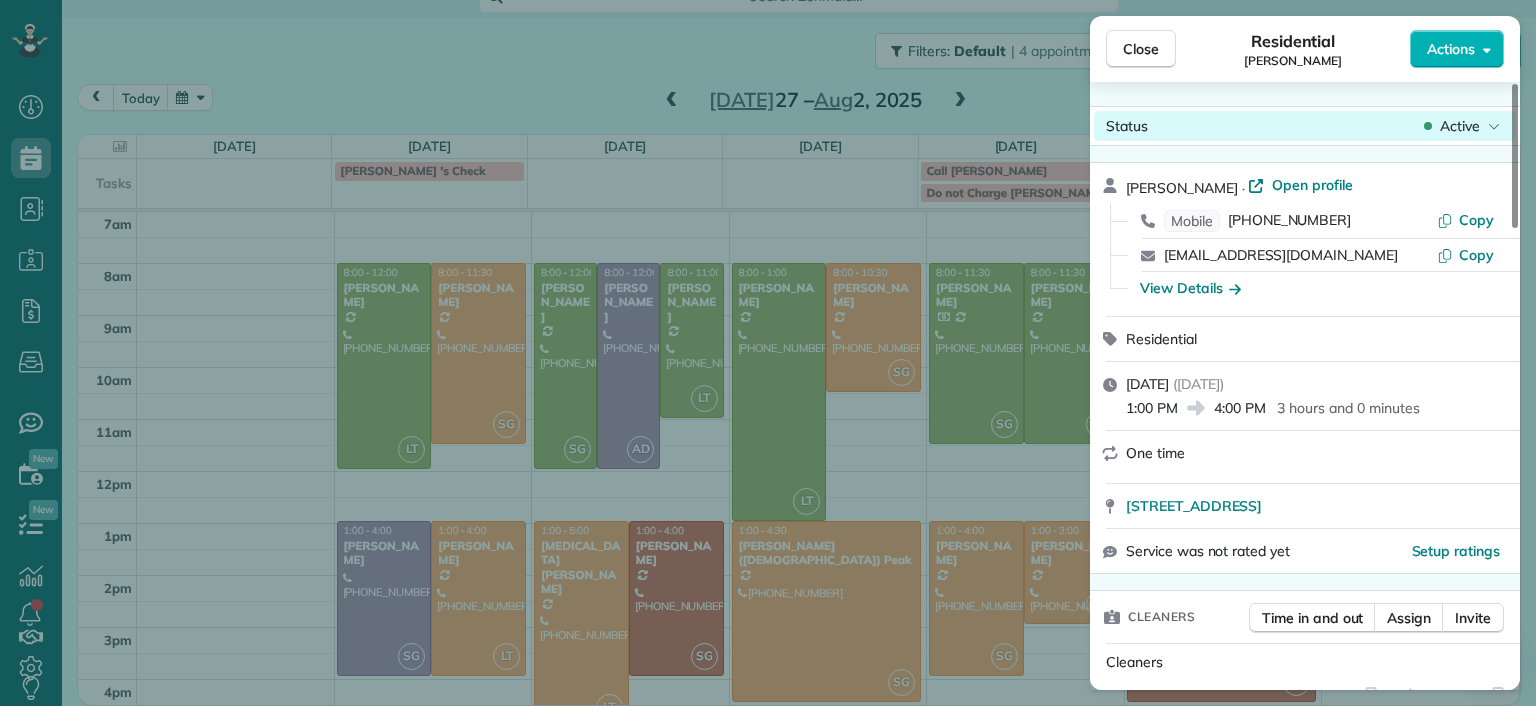 click on "Active" at bounding box center (1460, 126) 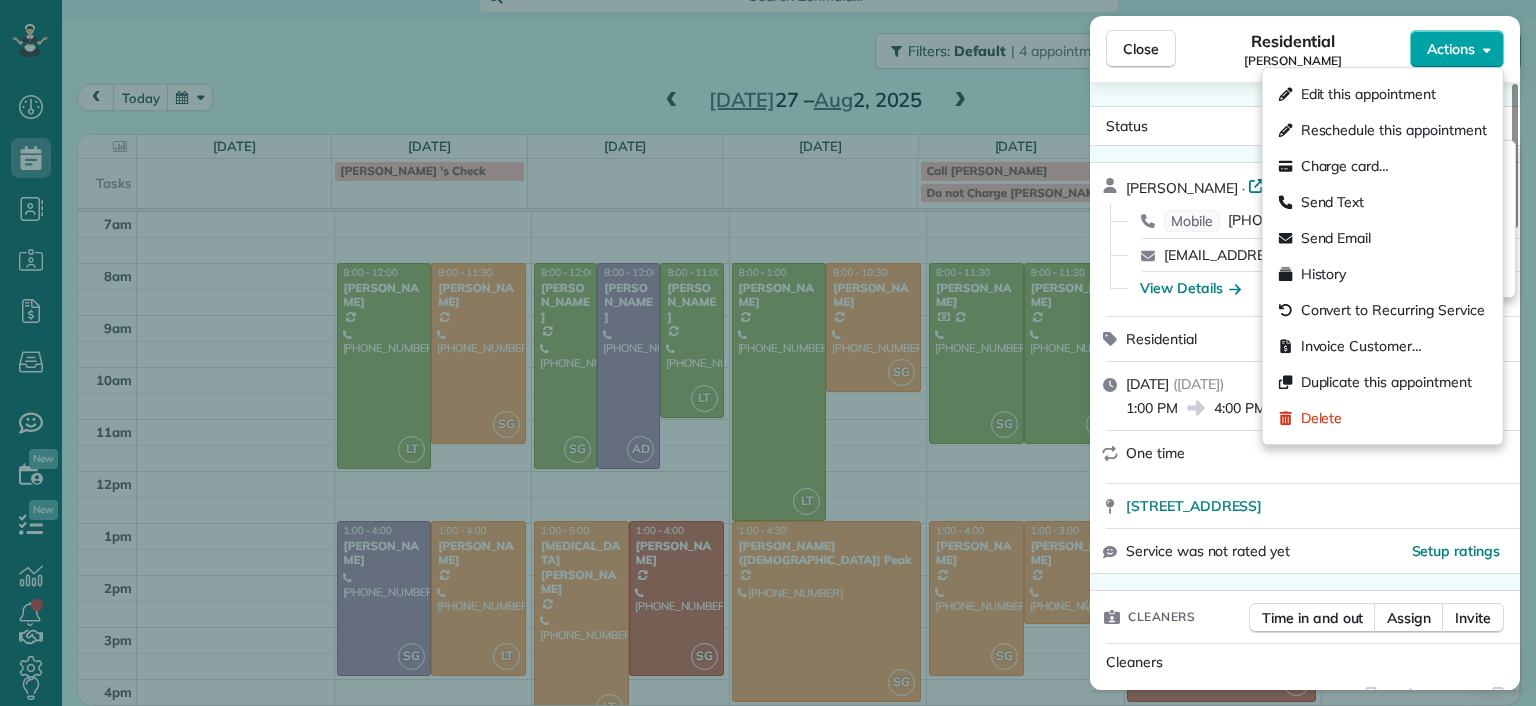 click on "Actions" at bounding box center [1451, 49] 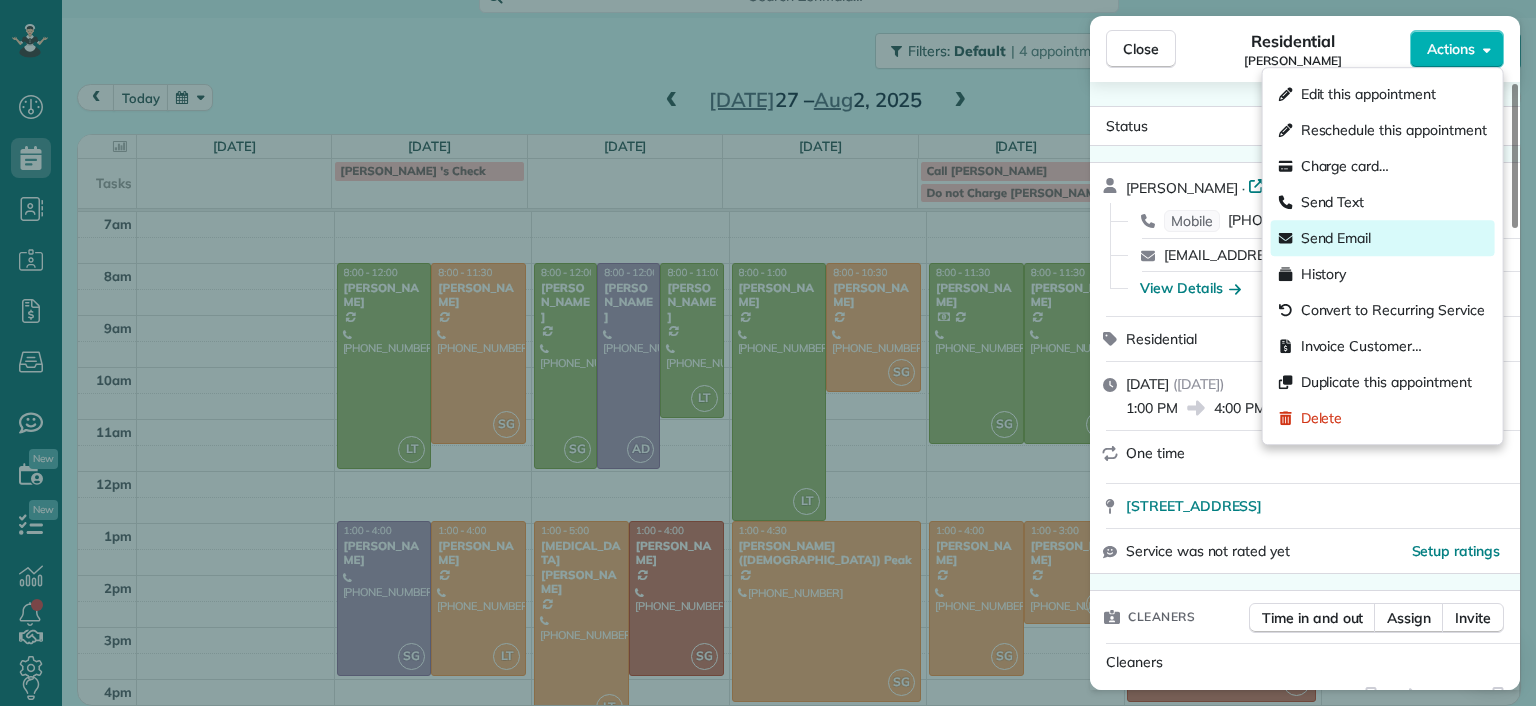 click on "Send Email" at bounding box center (1336, 238) 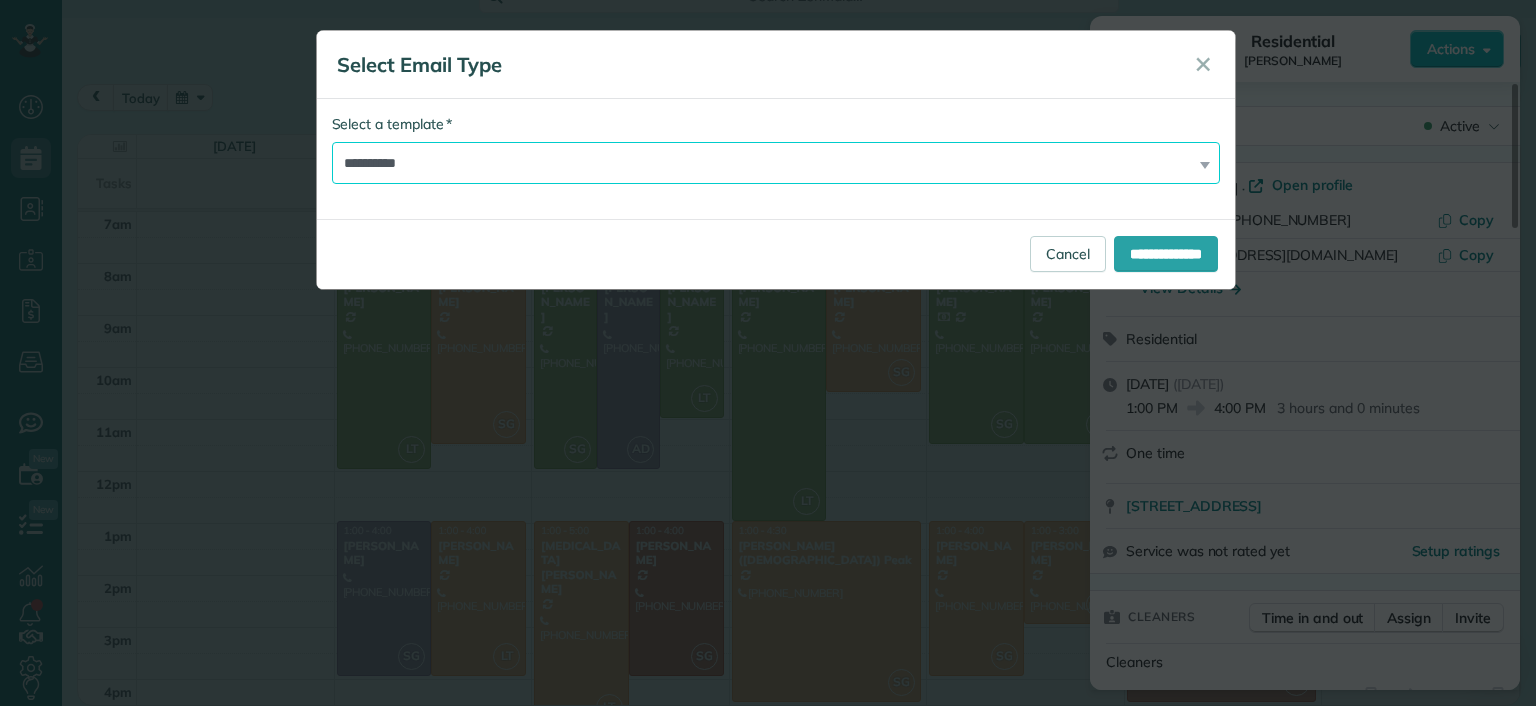 click on "**********" at bounding box center (776, 163) 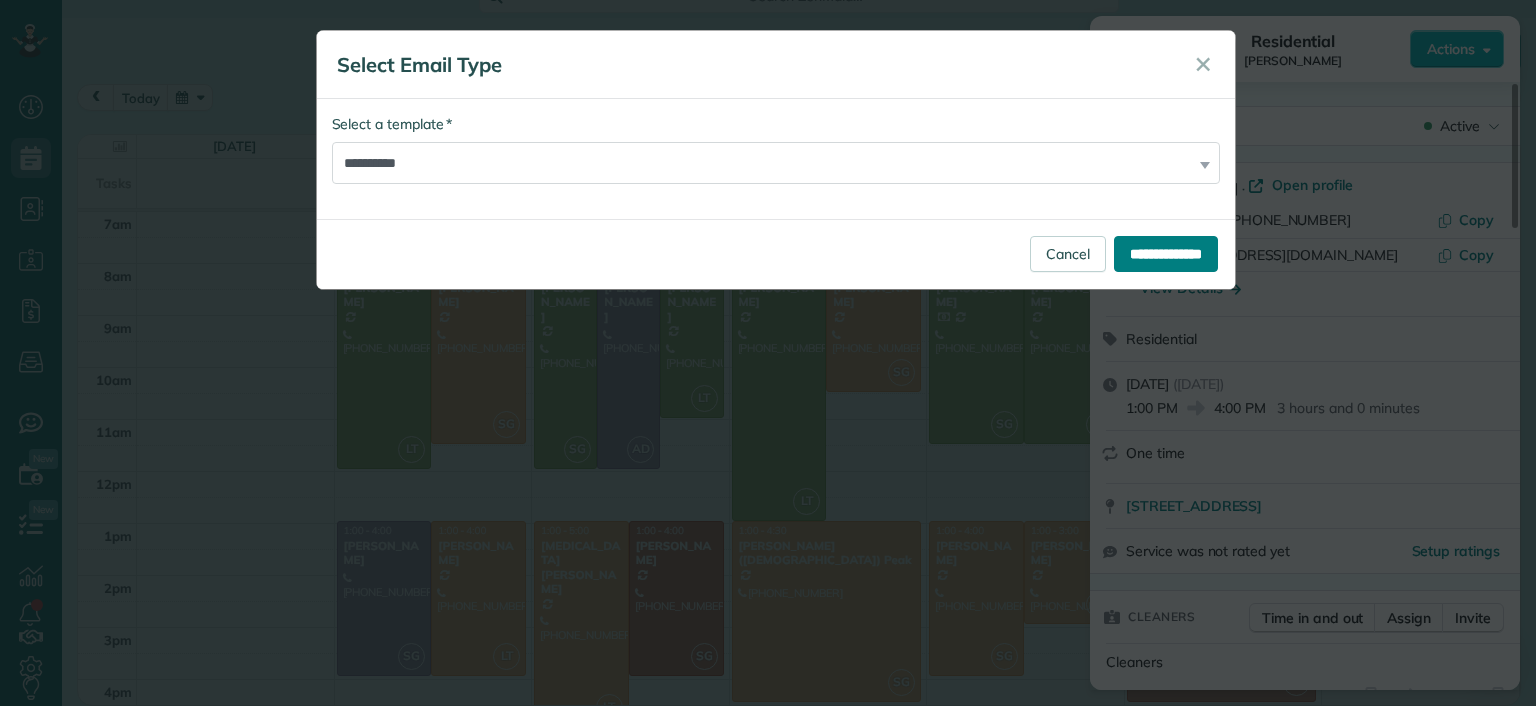 click on "**********" at bounding box center [1166, 254] 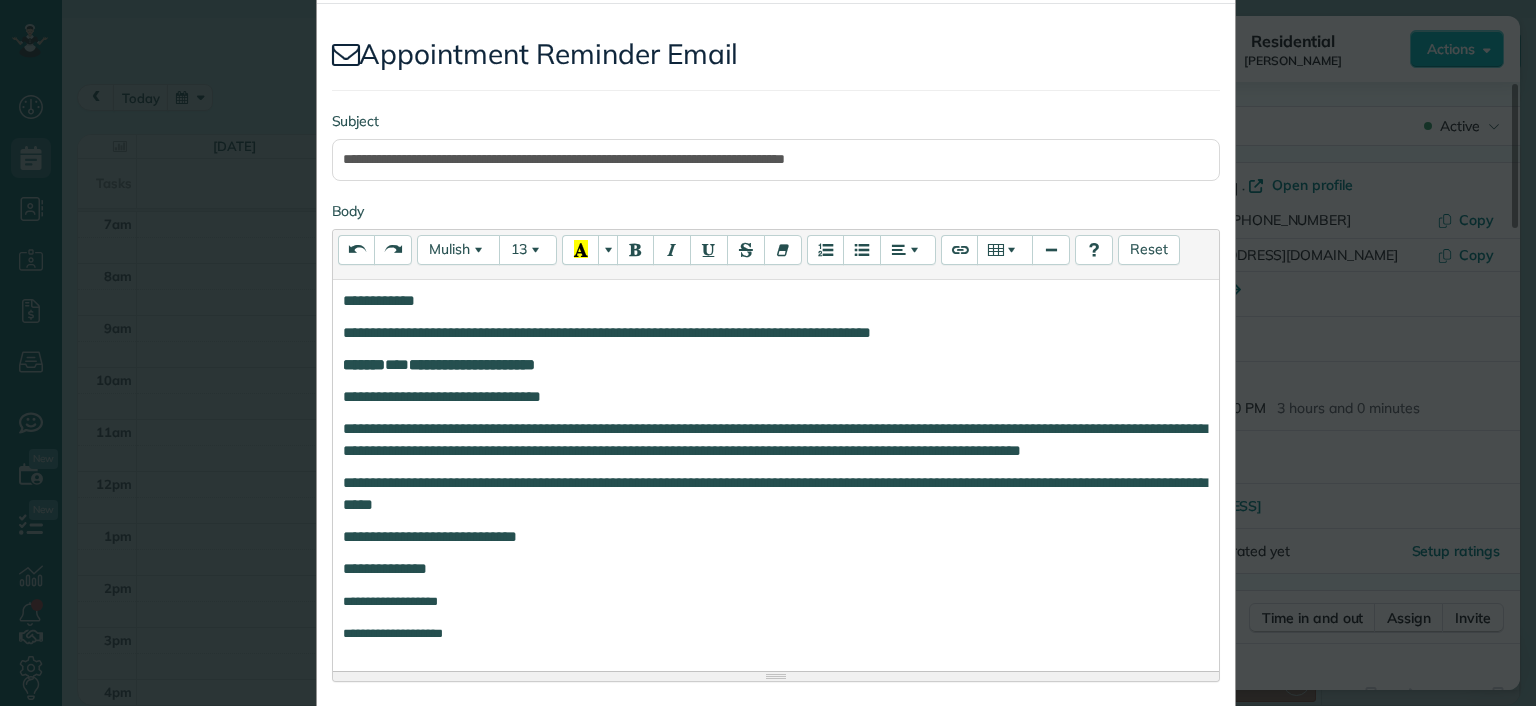 scroll, scrollTop: 386, scrollLeft: 0, axis: vertical 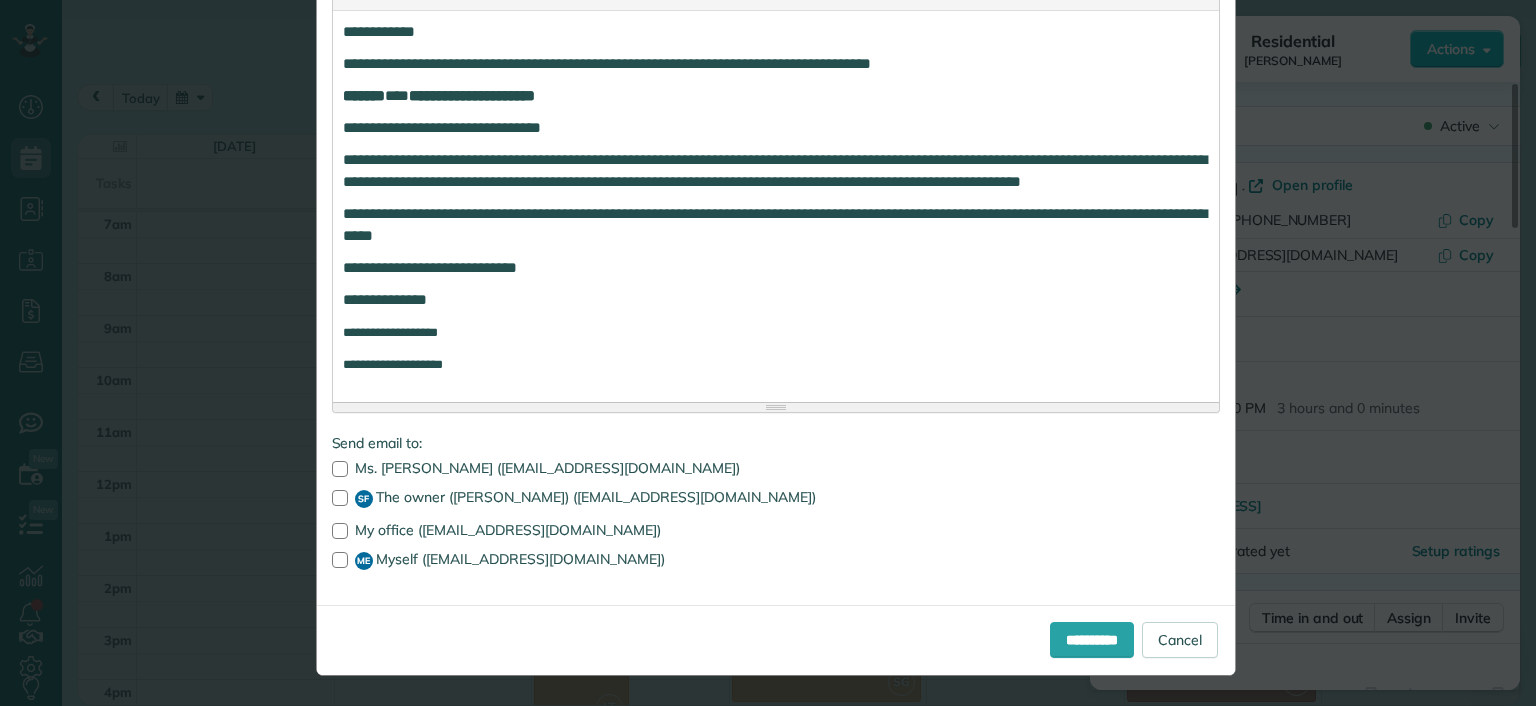 click at bounding box center [340, 560] 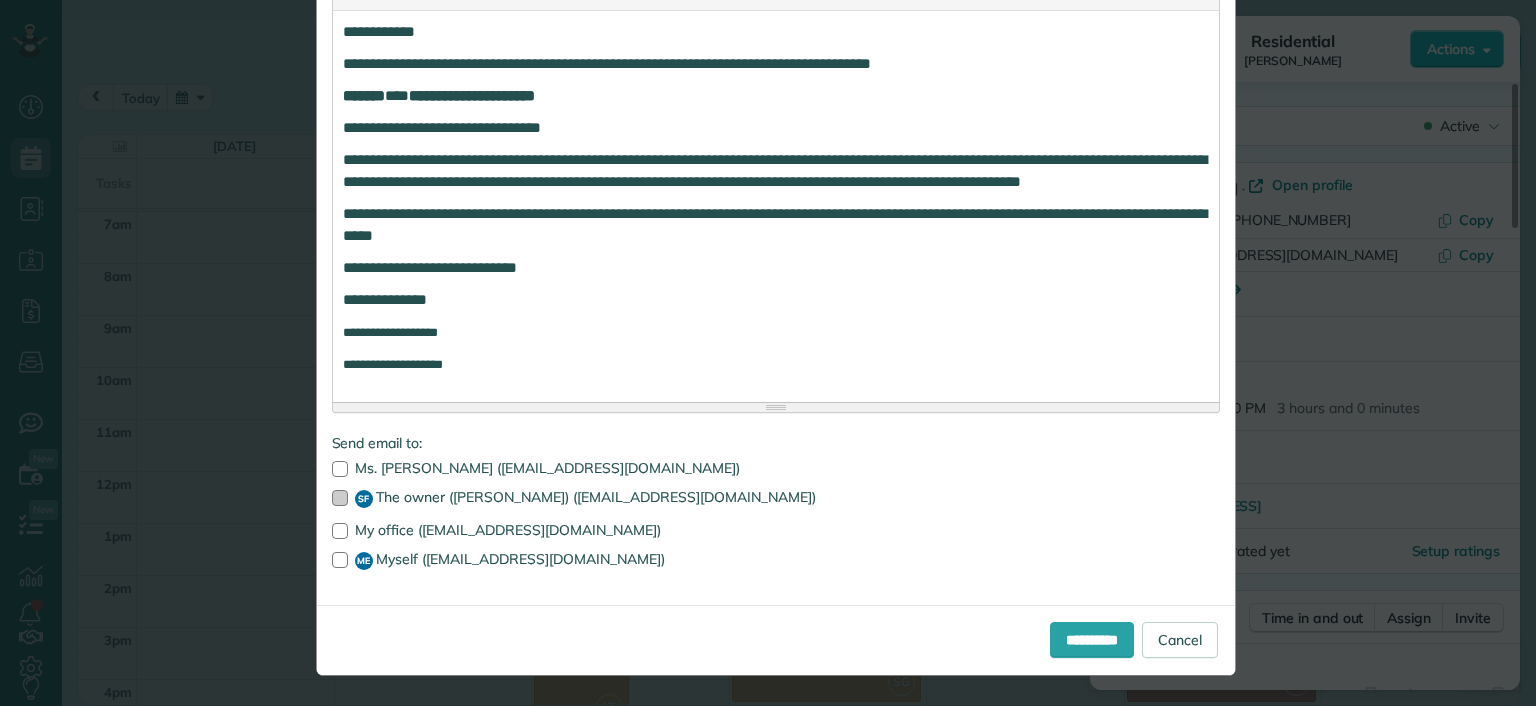 click at bounding box center (340, 498) 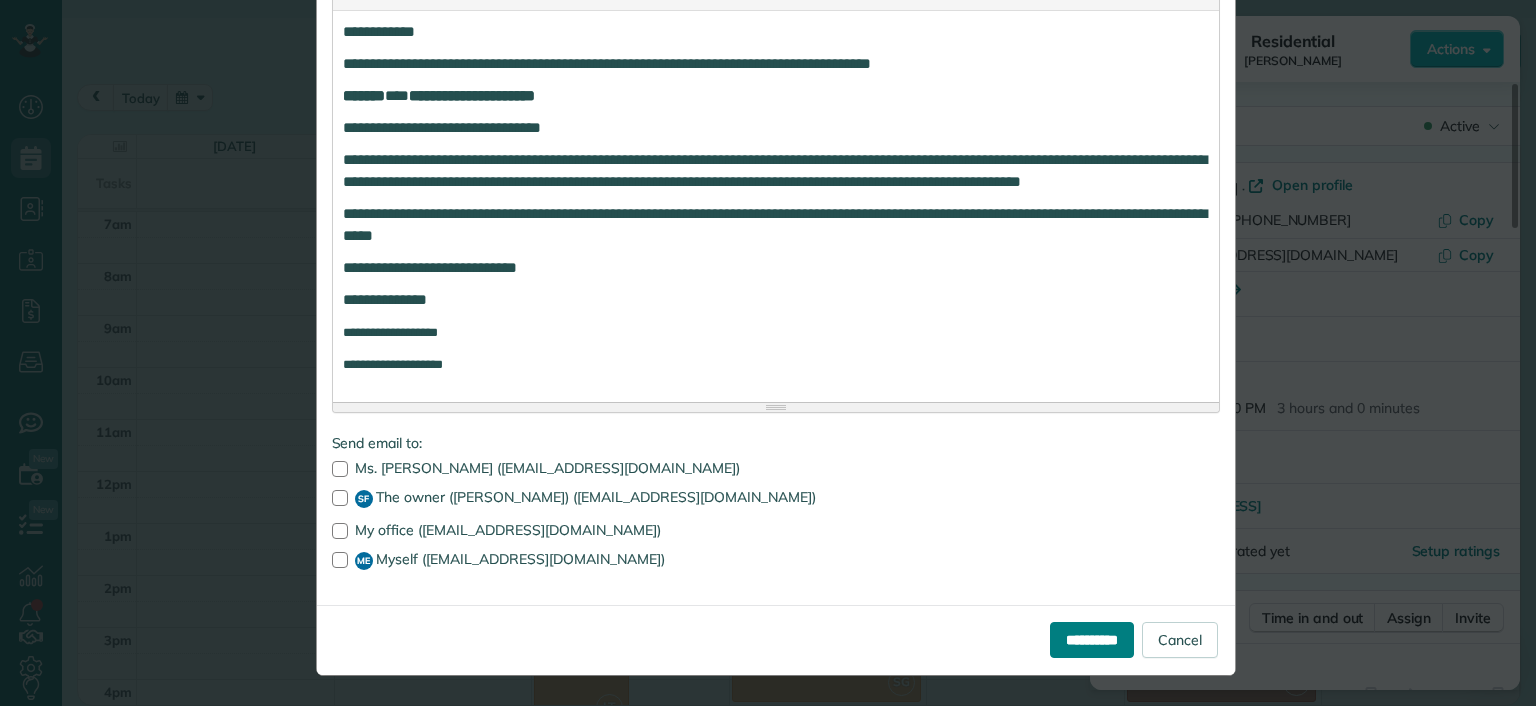 click on "**********" at bounding box center (1092, 640) 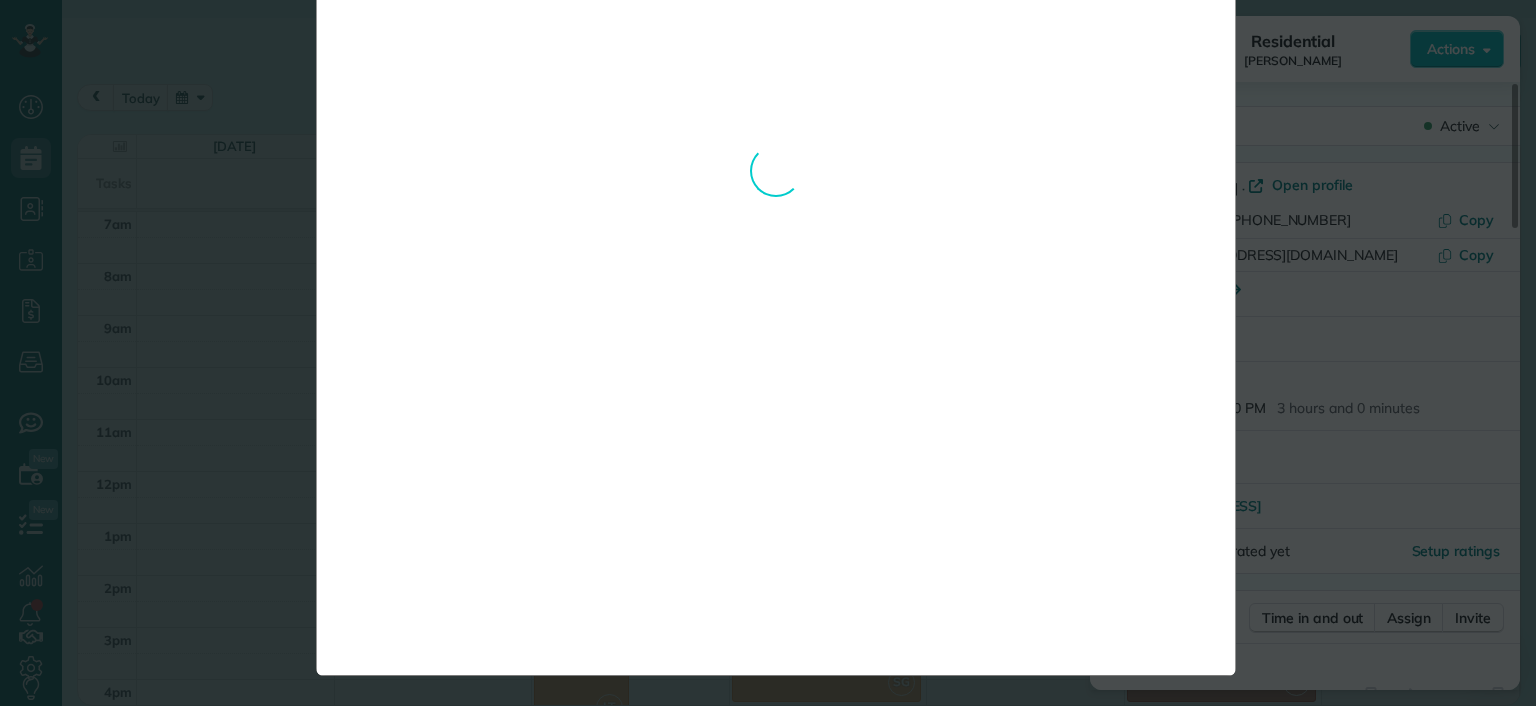 scroll, scrollTop: 0, scrollLeft: 0, axis: both 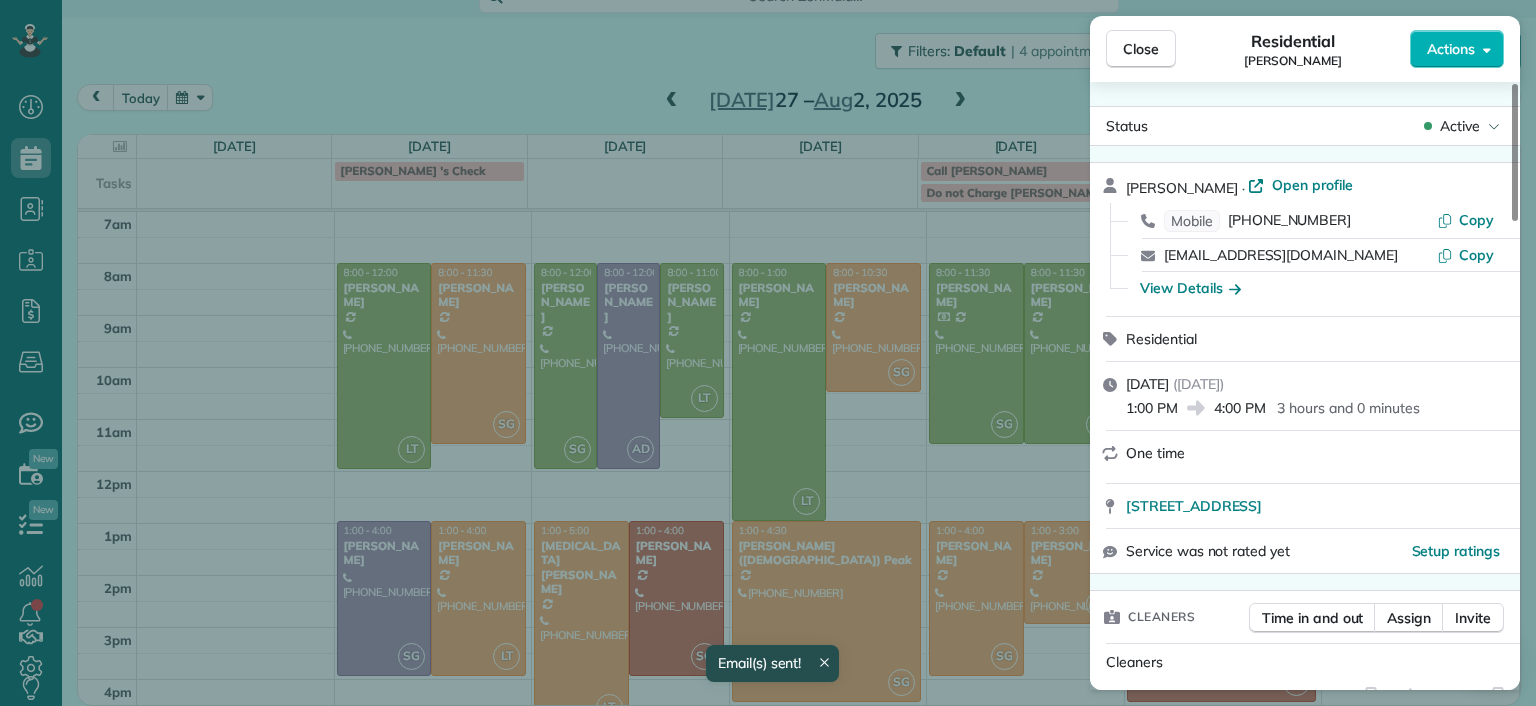 click on "Close Residential Michelle Welch Actions Status Active Michelle Welch · Open profile Mobile (804) 339-9583 Copy michellew2005@yahoo.com Copy View Details Residential Monday, July 28, 2025 ( in 3 days ) 1:00 PM 4:00 PM 3 hours and 0 minutes One time 4406 Brook Road Richmond VA 23227 Service was not rated yet Setup ratings Cleaners Time in and out Assign Invite Cleaners Sophie   Gibbs 1:00 PM 4:00 PM Checklist Try Now Keep this appointment up to your standards. Stay on top of every detail, keep your cleaners organised, and your client happy. Assign a checklist Watch a 5 min demo Billing Billing actions Price $0.00 Overcharge $0.00 Discount $0.00 Coupon discount - Primary tax - Secondary tax - Total appointment price $0.00 Tips collected New feature! $0.00 Mark as paid Total including tip $0.00 Get paid online in no-time! Send an invoice and reward your cleaners with tips Charge customer credit card Appointment custom fields Man Hours 3 Type of Cleaning  Priority Cleaning Reason for Skip - Hidden from cleaners" at bounding box center (768, 353) 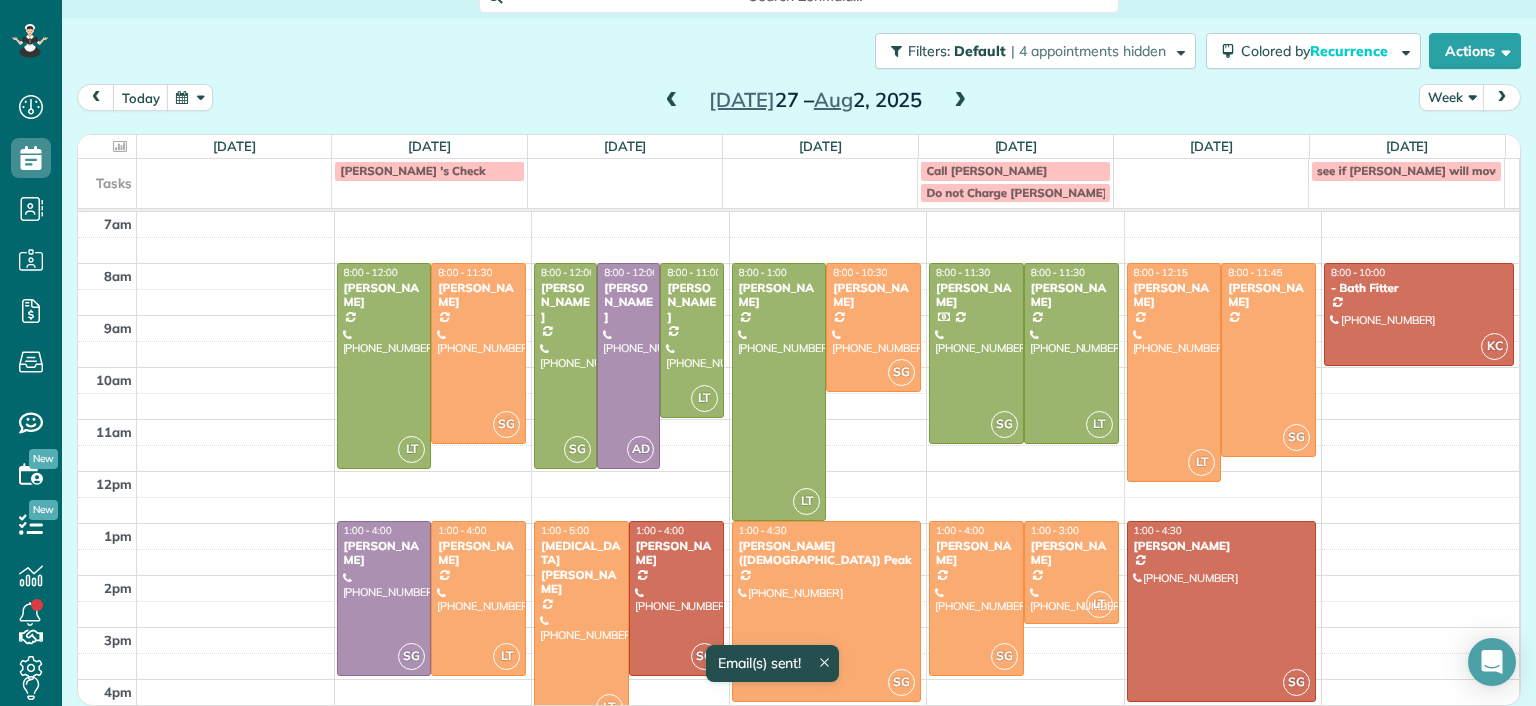 click at bounding box center (565, 366) 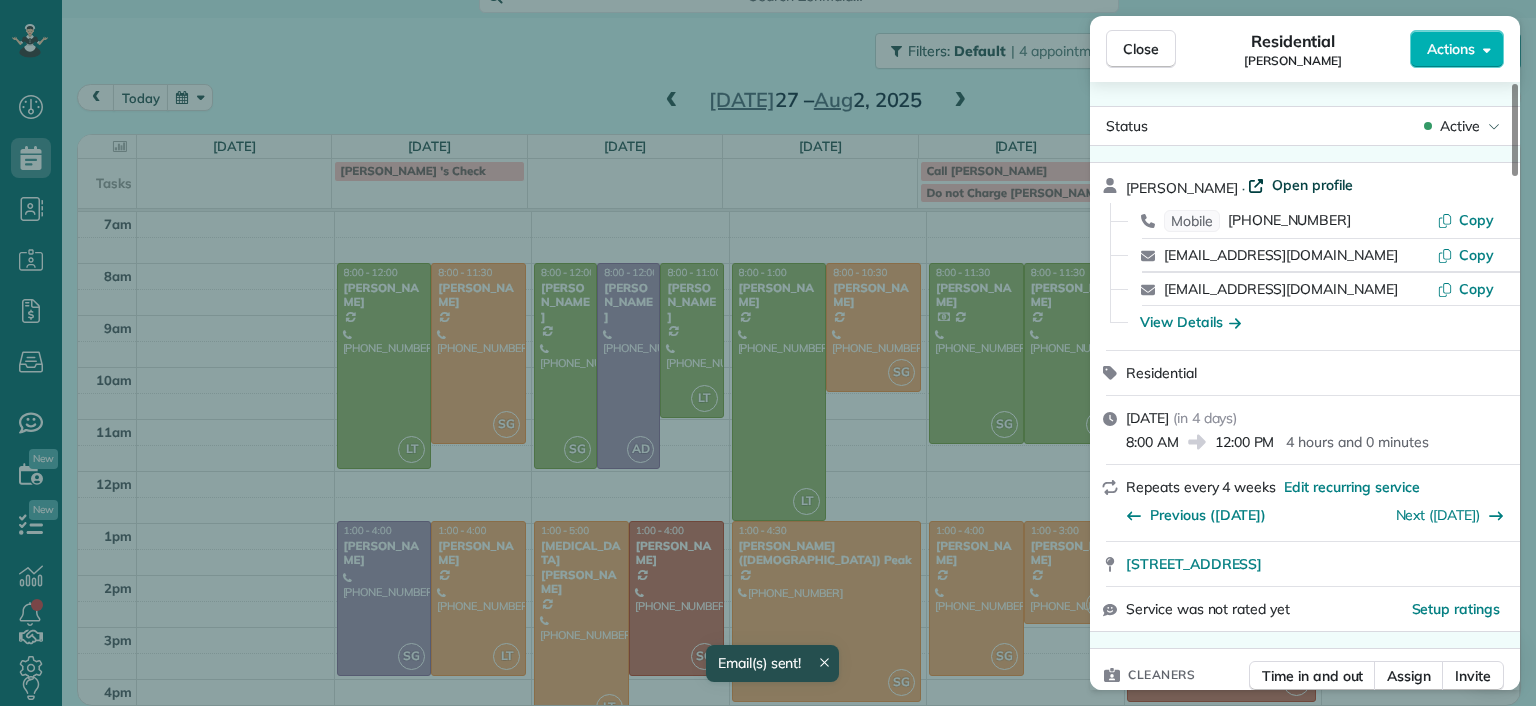click on "Open profile" at bounding box center [1312, 185] 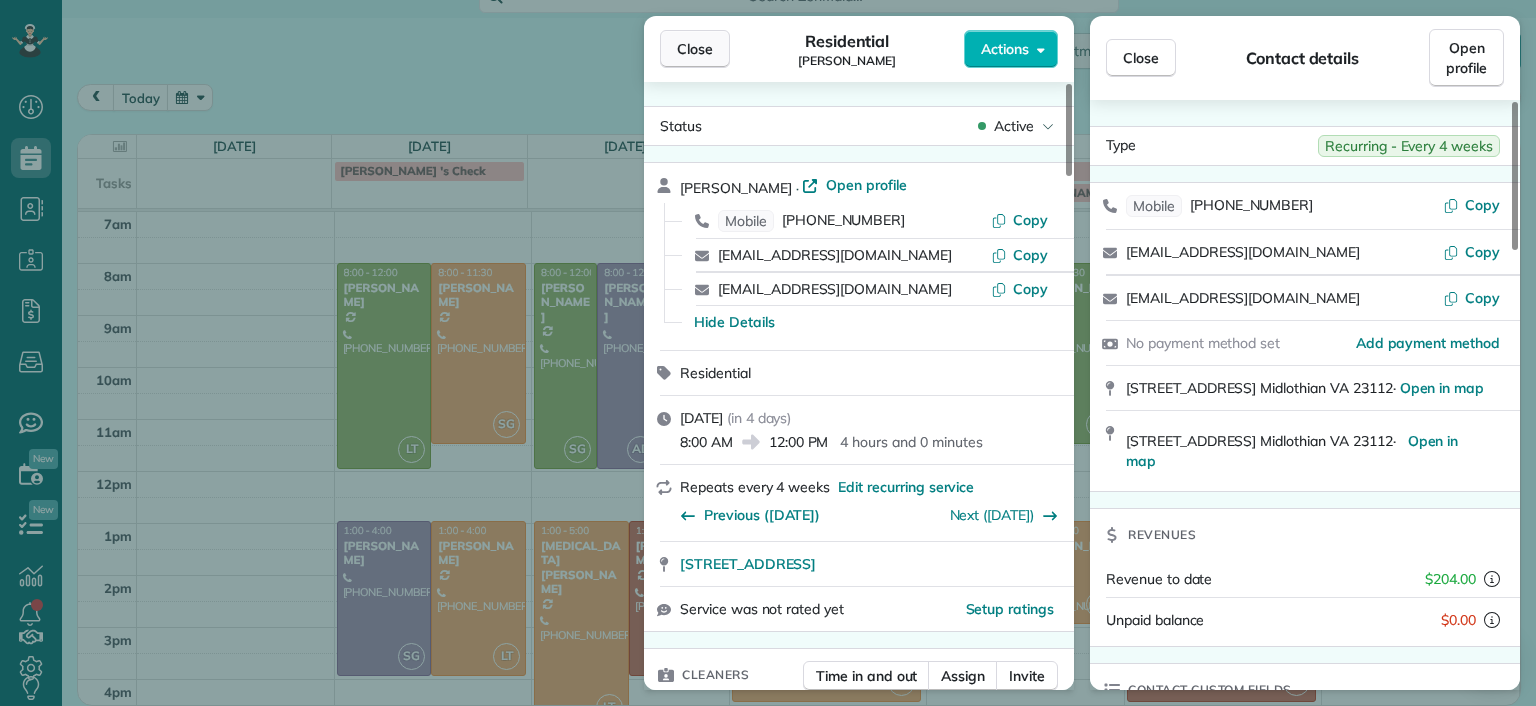 click on "Close" at bounding box center (695, 49) 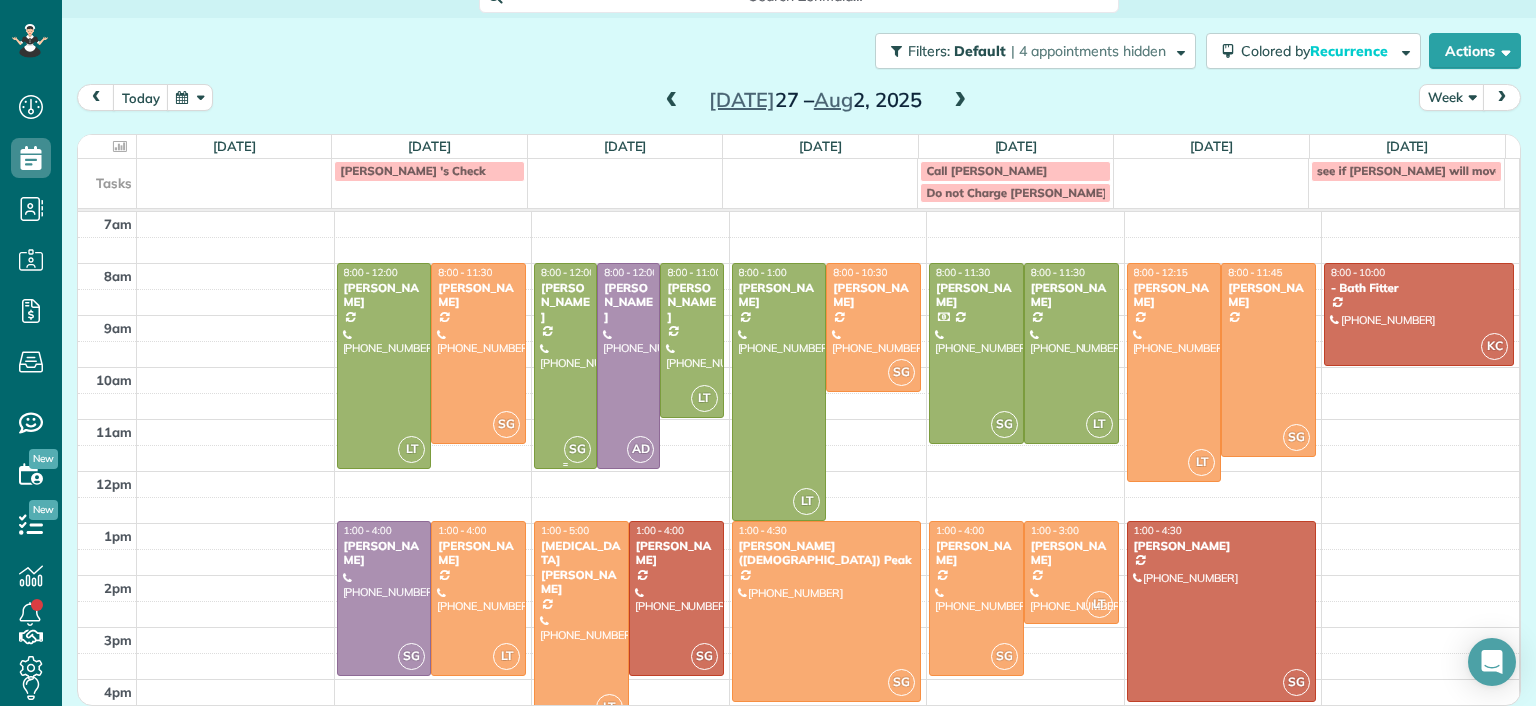 click at bounding box center (565, 366) 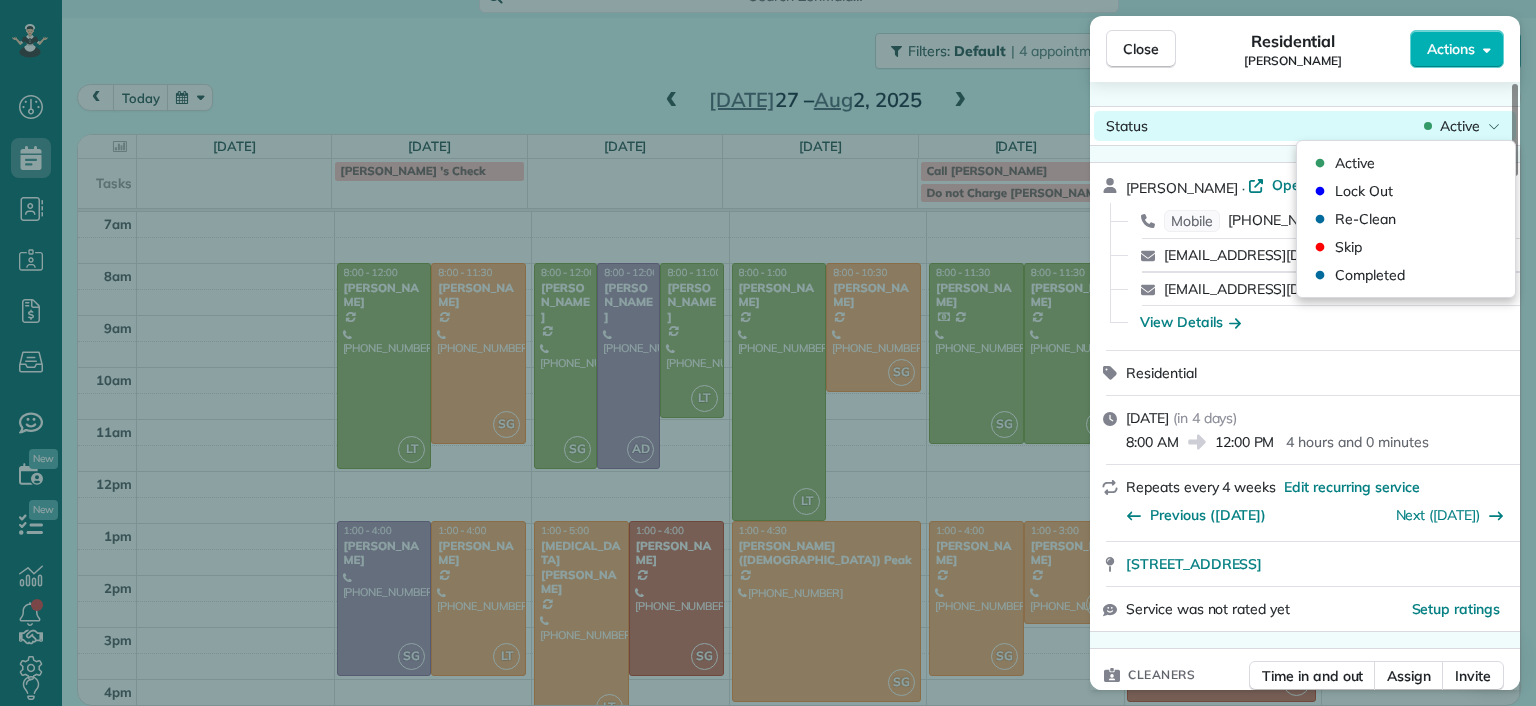 click on "Active" at bounding box center (1460, 126) 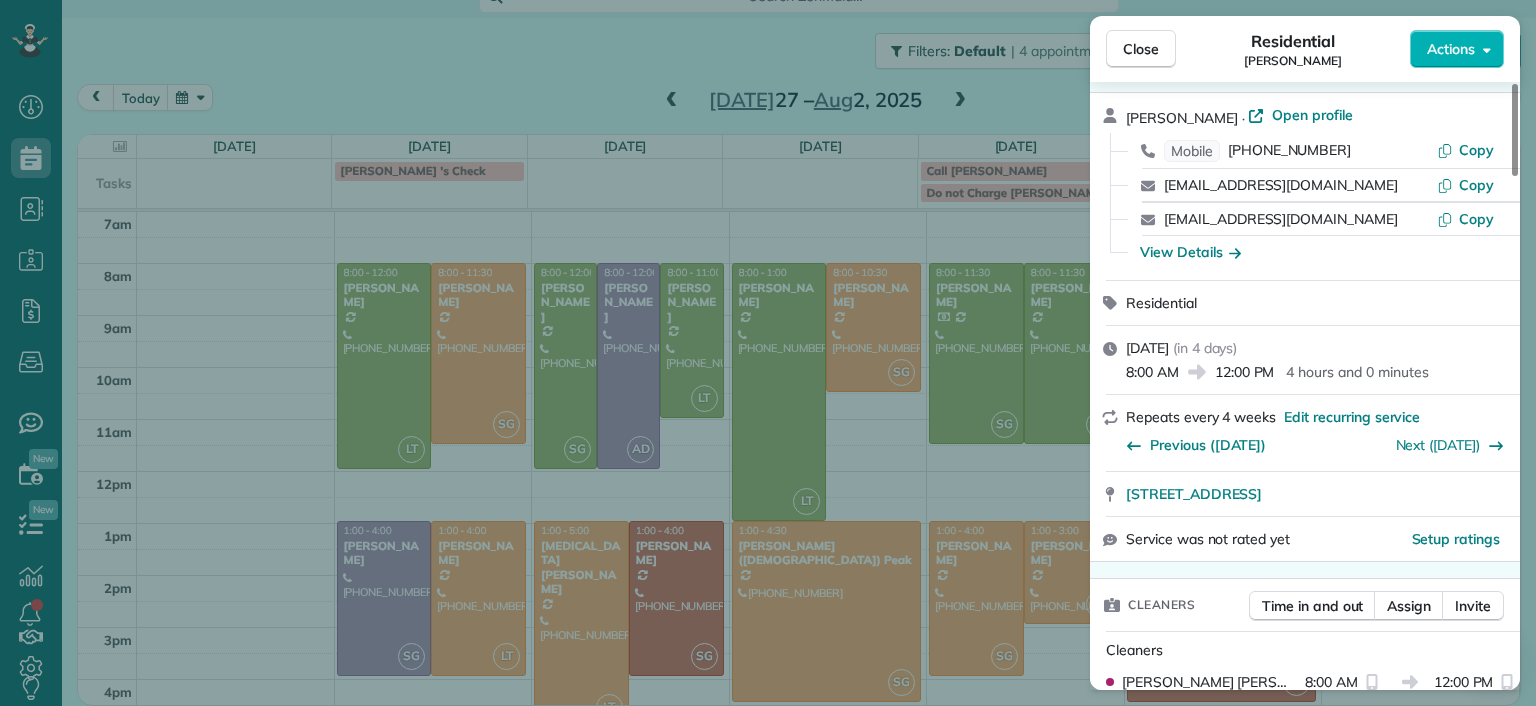 scroll, scrollTop: 0, scrollLeft: 0, axis: both 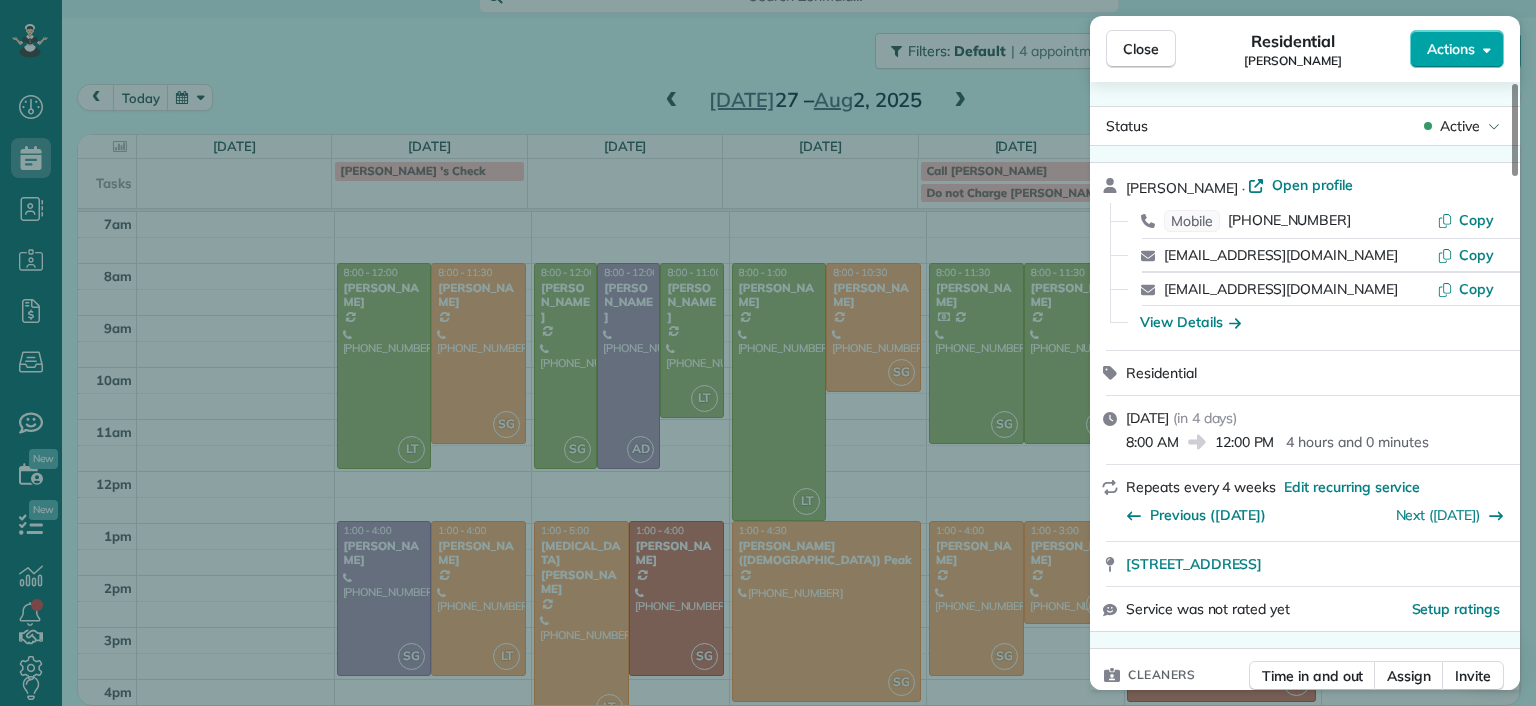 click on "Actions" at bounding box center [1451, 49] 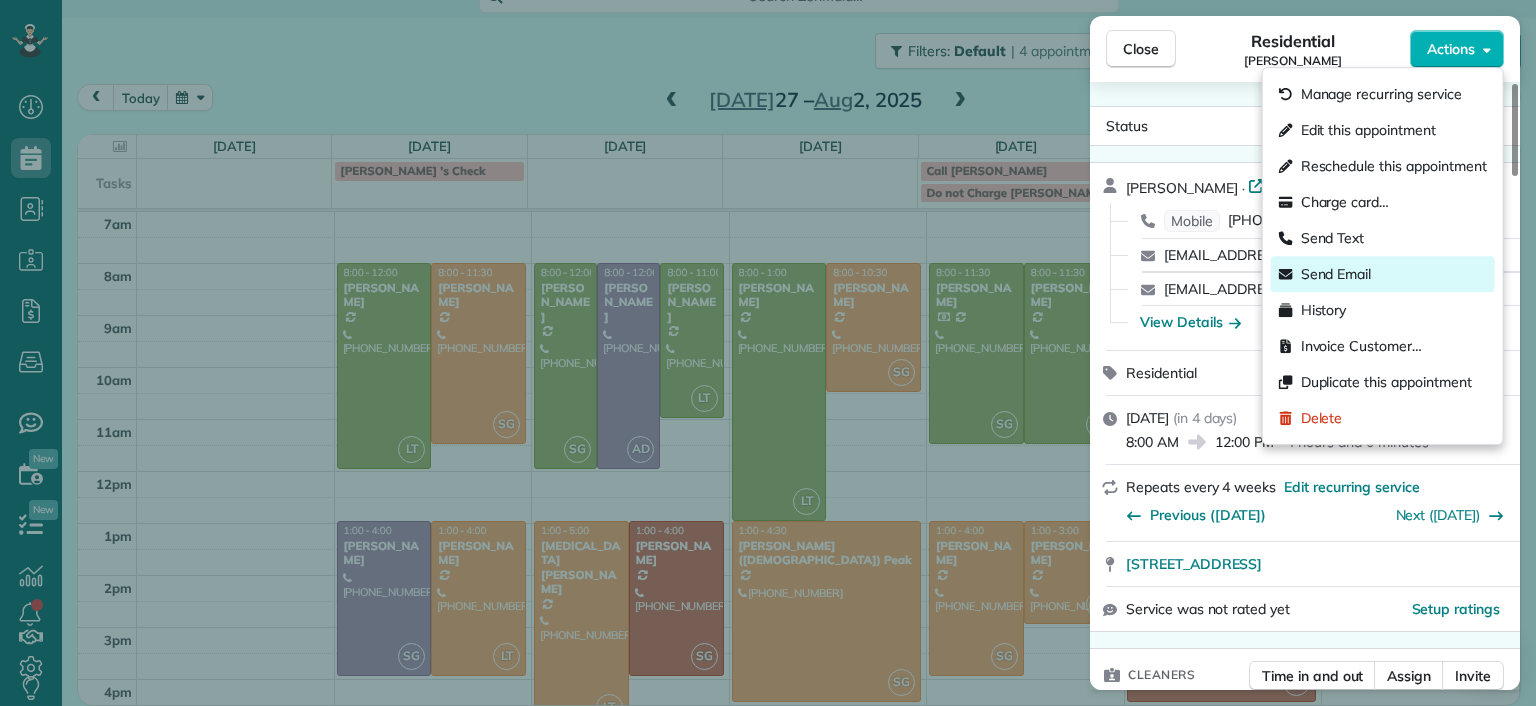 click on "Send Email" at bounding box center (1336, 274) 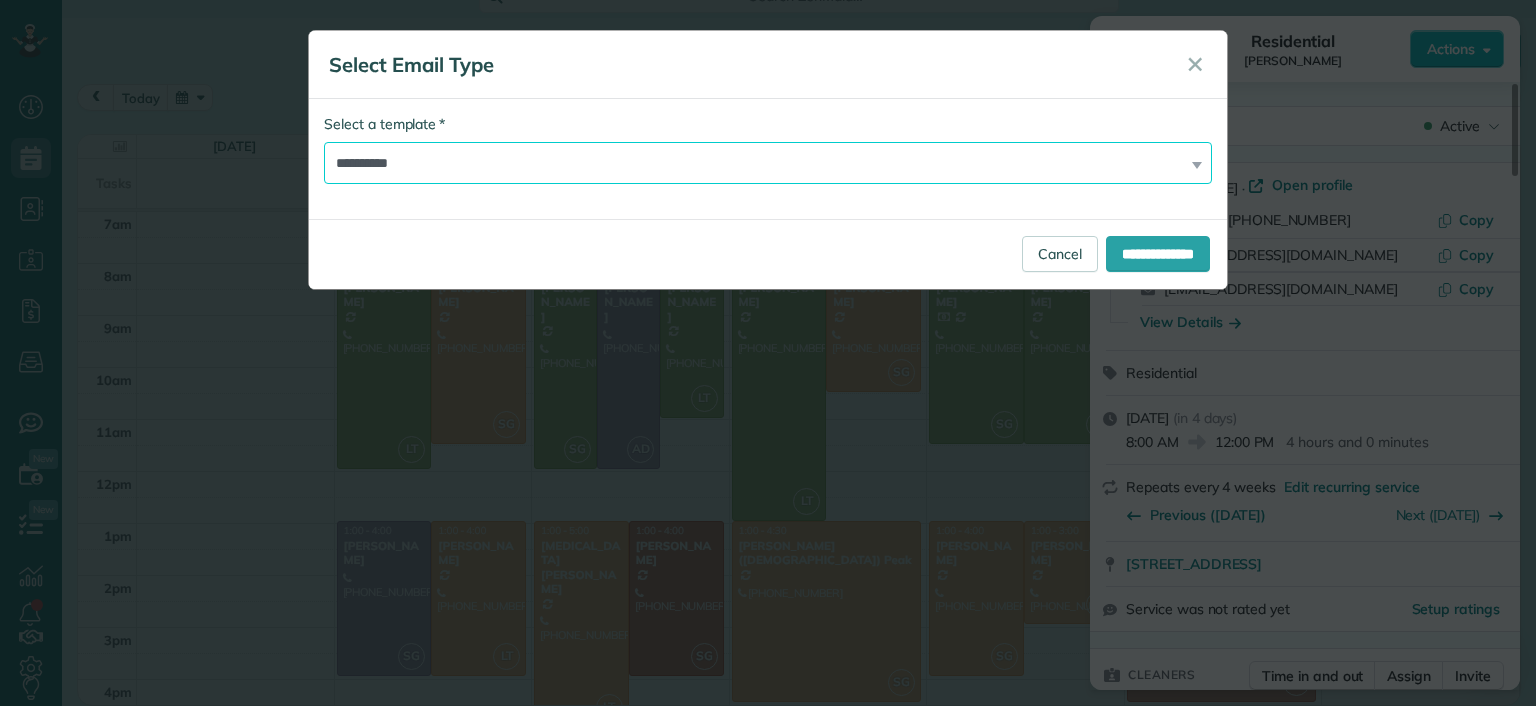 click on "**********" at bounding box center (768, 163) 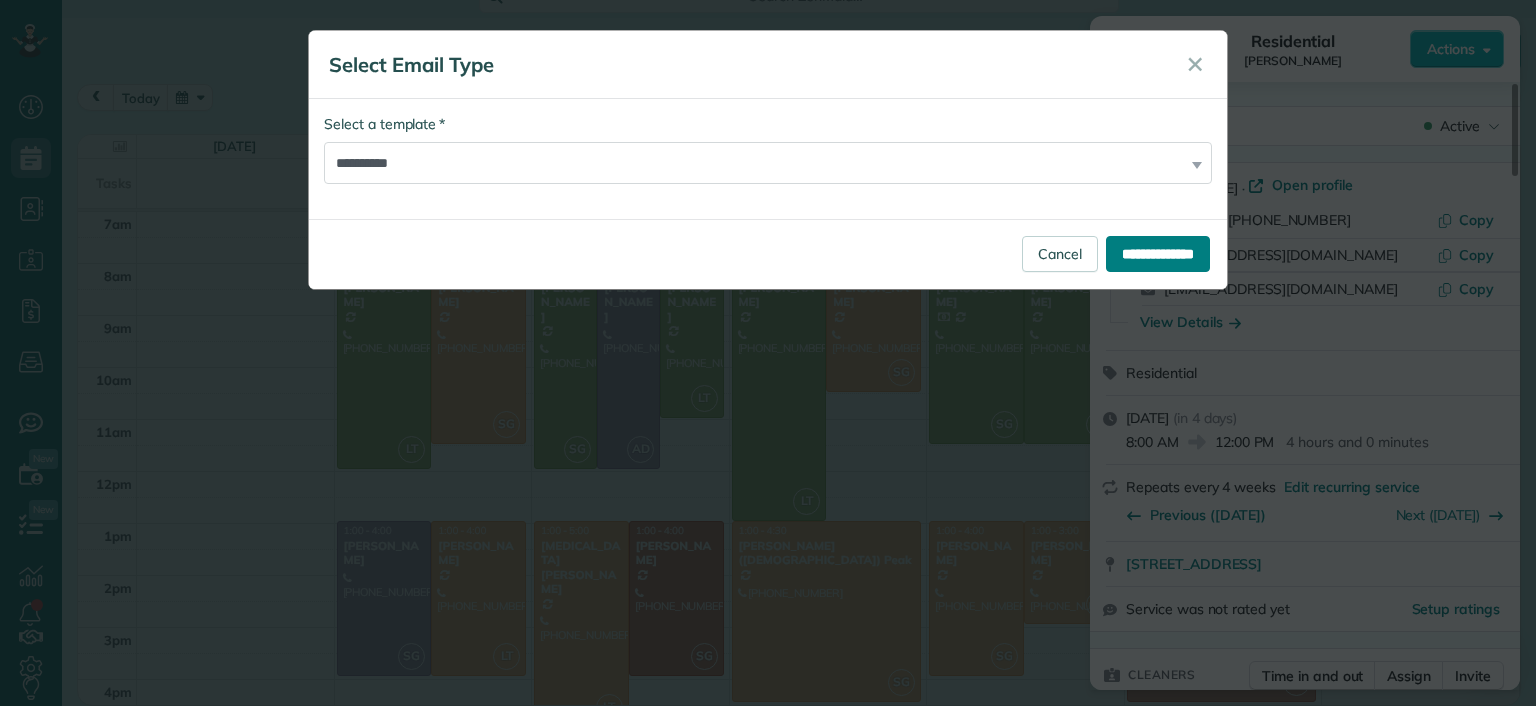 click on "**********" at bounding box center [1158, 254] 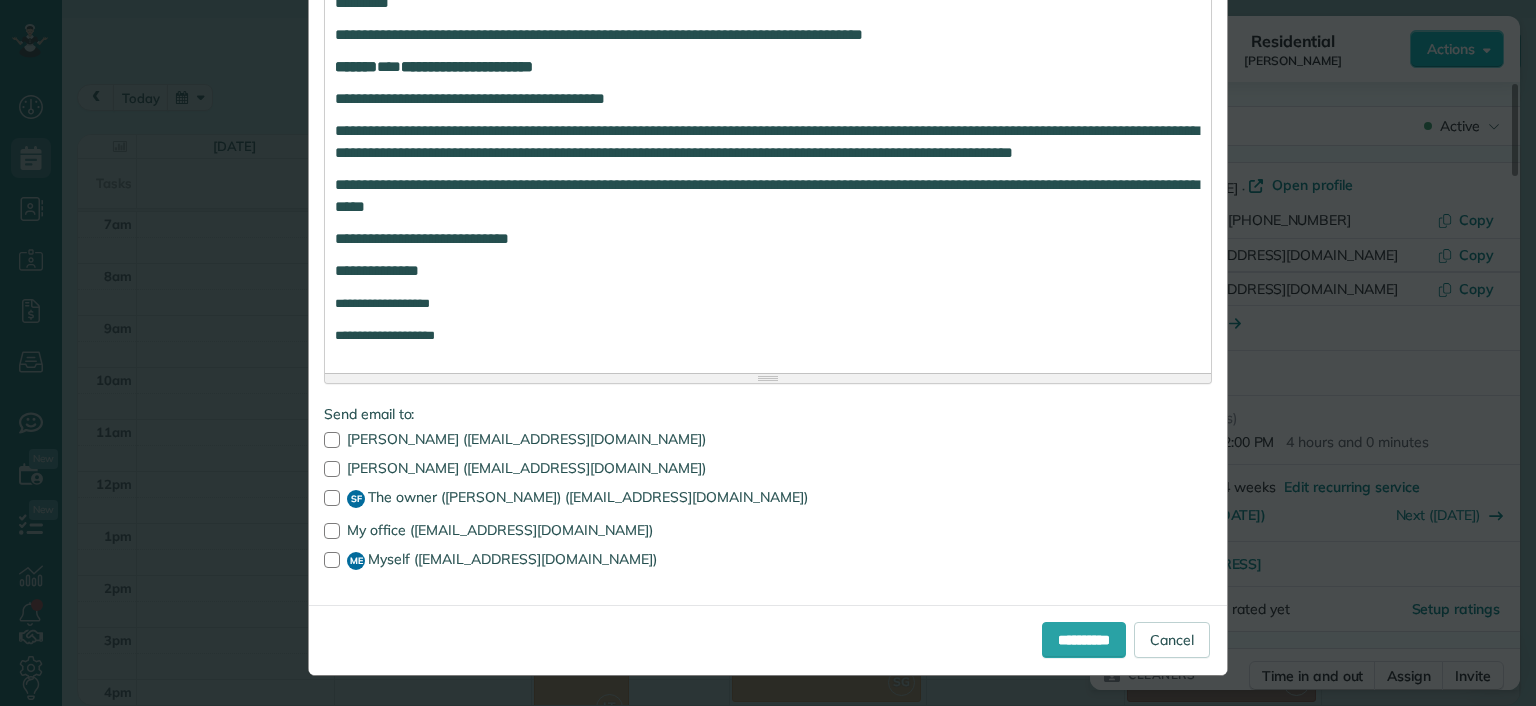 scroll, scrollTop: 416, scrollLeft: 0, axis: vertical 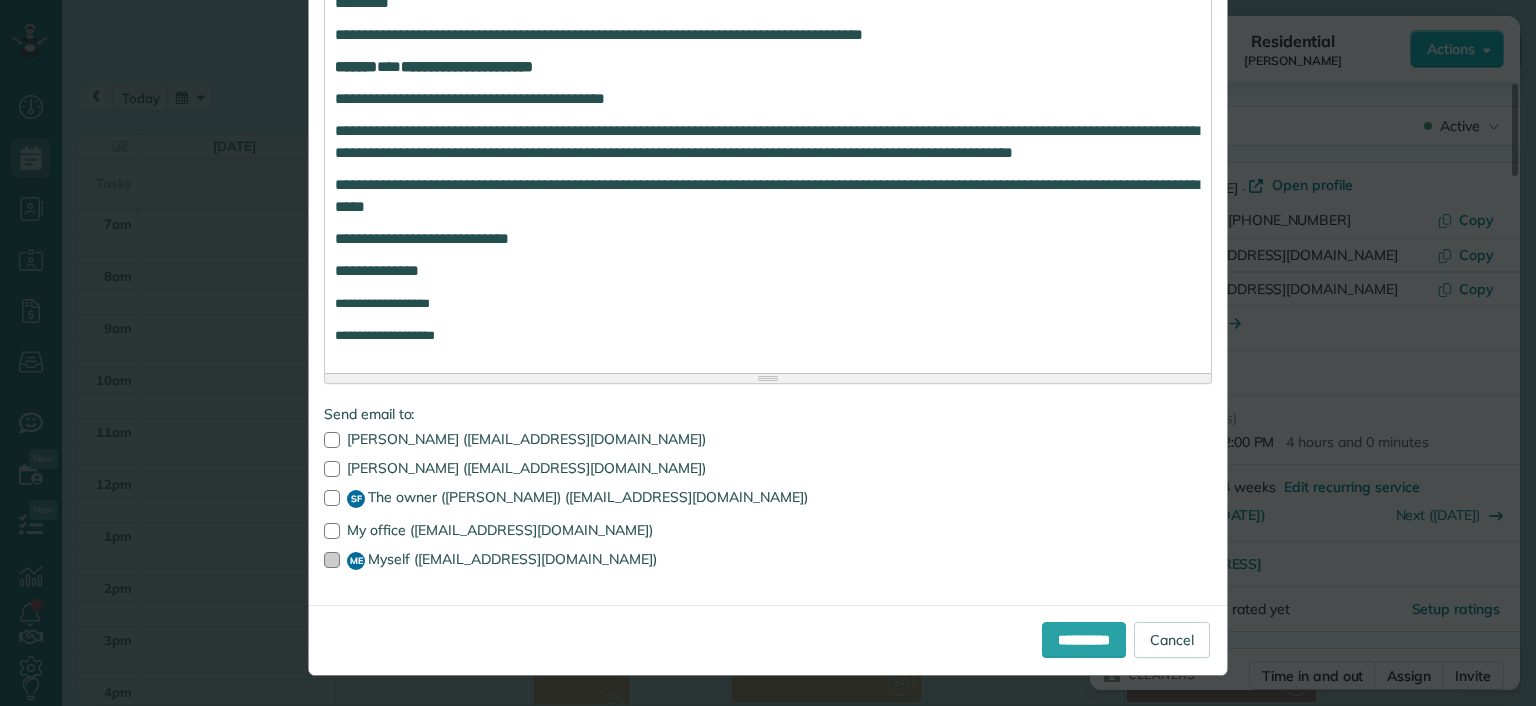 click at bounding box center (332, 560) 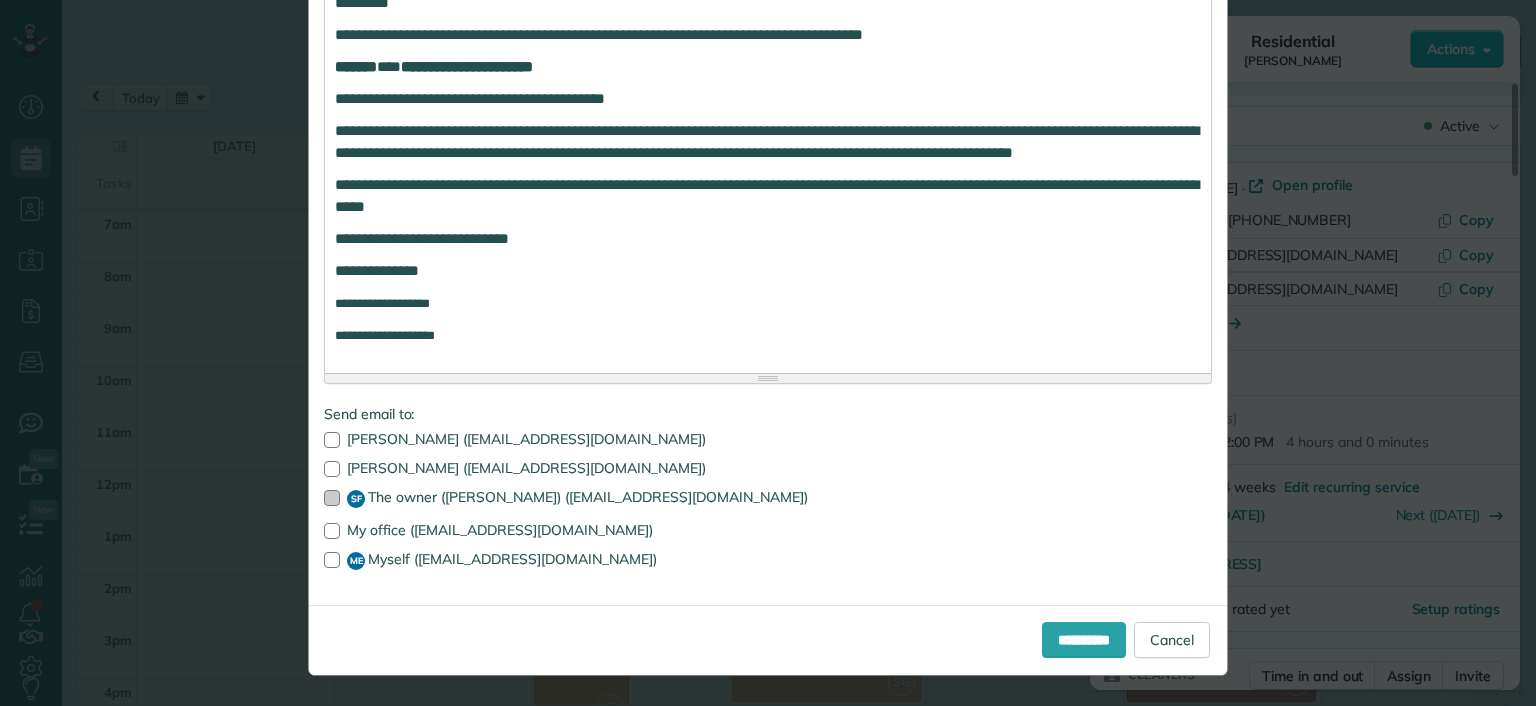 click at bounding box center [332, 498] 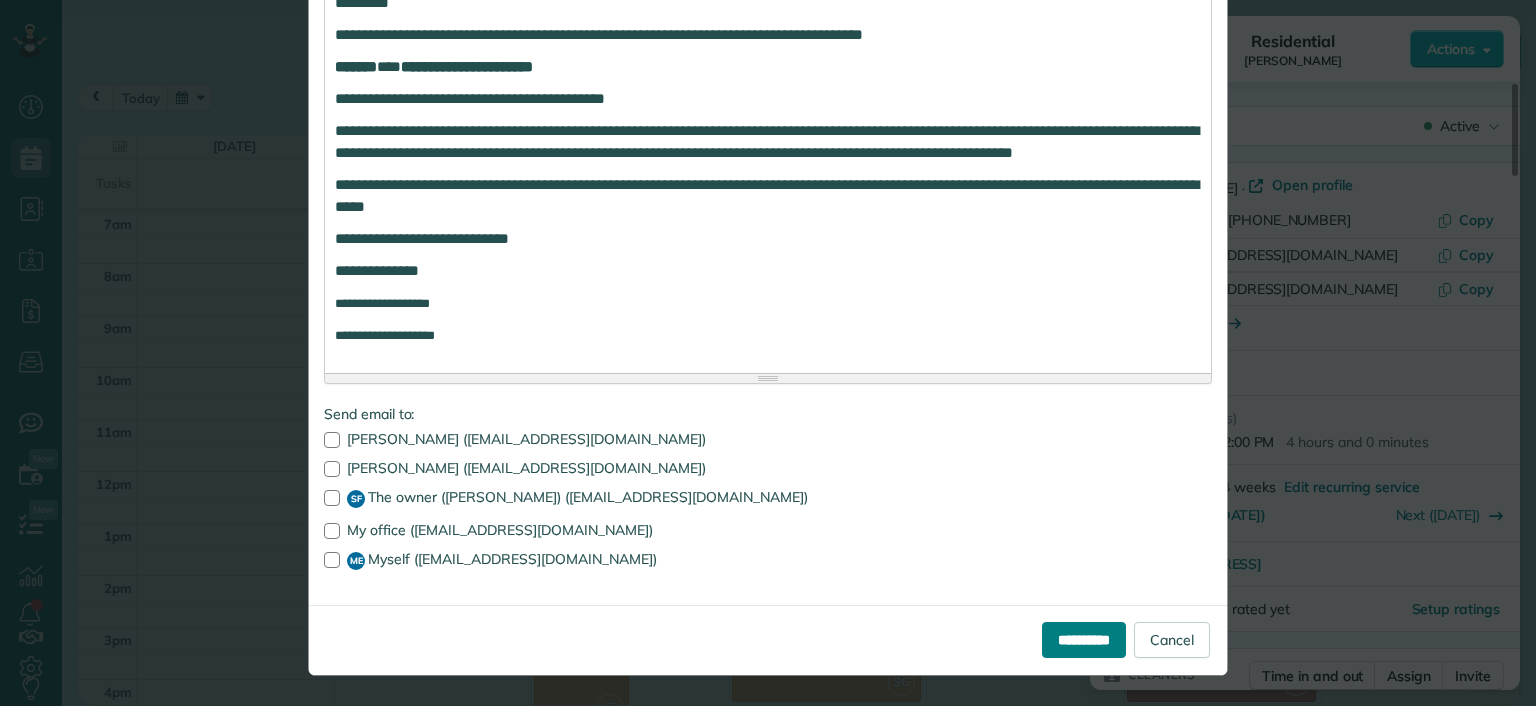 click on "**********" at bounding box center (1084, 640) 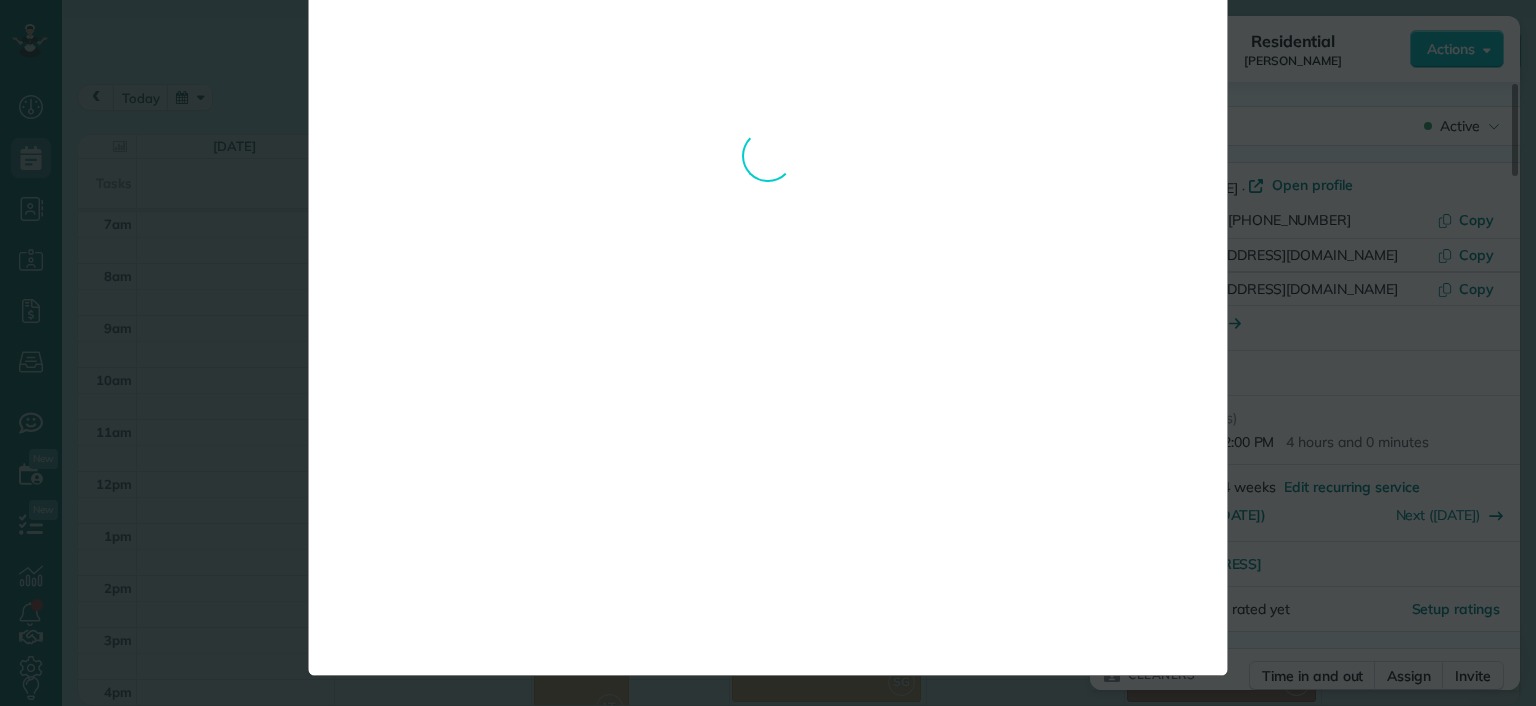 scroll, scrollTop: 0, scrollLeft: 0, axis: both 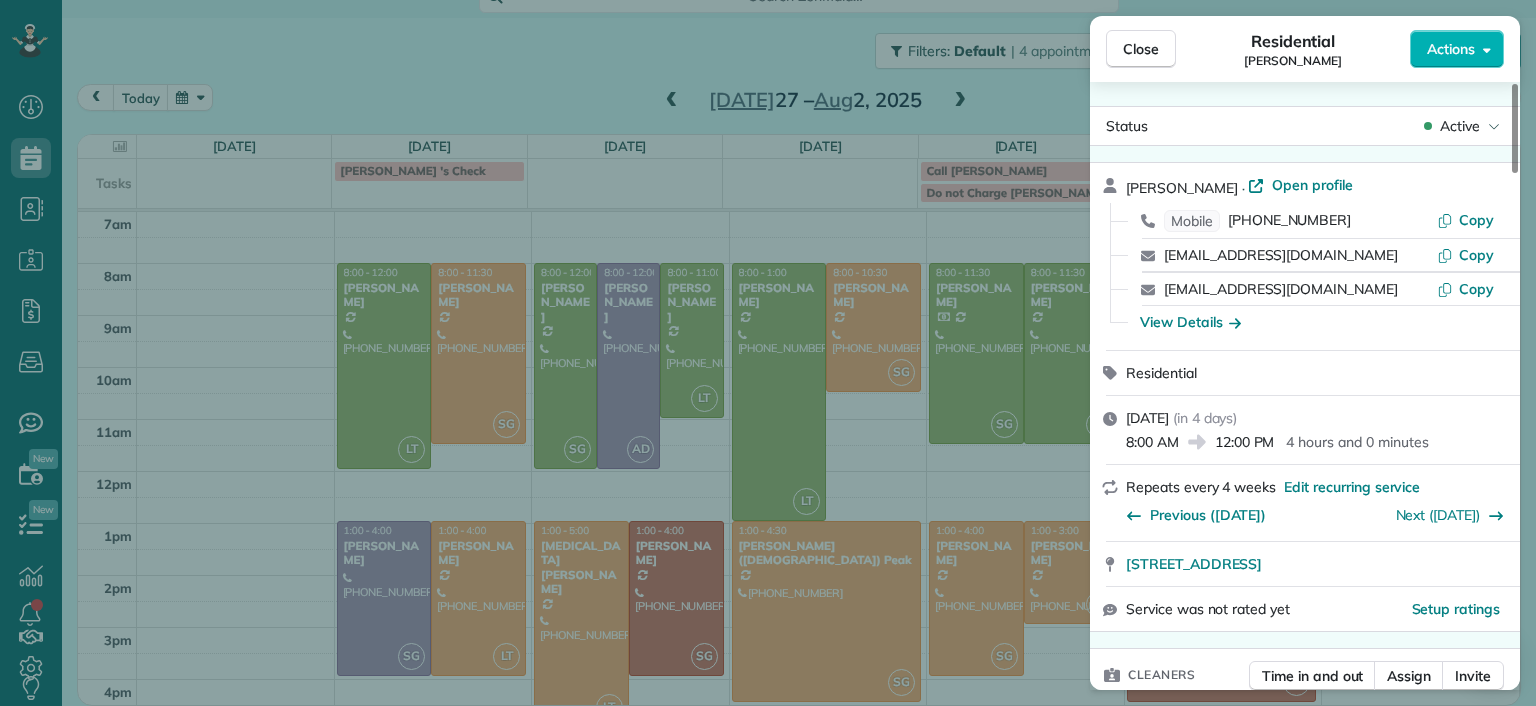 click on "Close Residential Bryan Killian Actions Status Active Bryan Killian · Open profile Mobile (804) 337-0336 Copy hpnichols7@gmail.com Copy bkillian@liberty.edu Copy View Details Residential Tuesday, July 29, 2025 ( in 4 days ) 8:00 AM 12:00 PM 4 hours and 0 minutes Repeats every 4 weeks Edit recurring service Previous (Jul 01) Next (Aug 26) 7730 Belmont Stakes Drive Midlothian VA 23112 Service was not rated yet Setup ratings Cleaners Time in and out Assign Invite Cleaners Sophie   Gibbs 8:00 AM 12:00 PM Checklist Try Now Keep this appointment up to your standards. Stay on top of every detail, keep your cleaners organised, and your client happy. Assign a checklist Watch a 5 min demo Billing Billing actions Price $204.00 Overcharge $0.00 Discount $0.00 Coupon discount - Primary tax - Secondary tax - Total appointment price $204.00 Tips collected New feature! $0.00 Unpaid Mark as paid Total including tip $204.00 Get paid online in no-time! Send an invoice and reward your cleaners with tips Man Hours 4  Man Hours -" at bounding box center (768, 353) 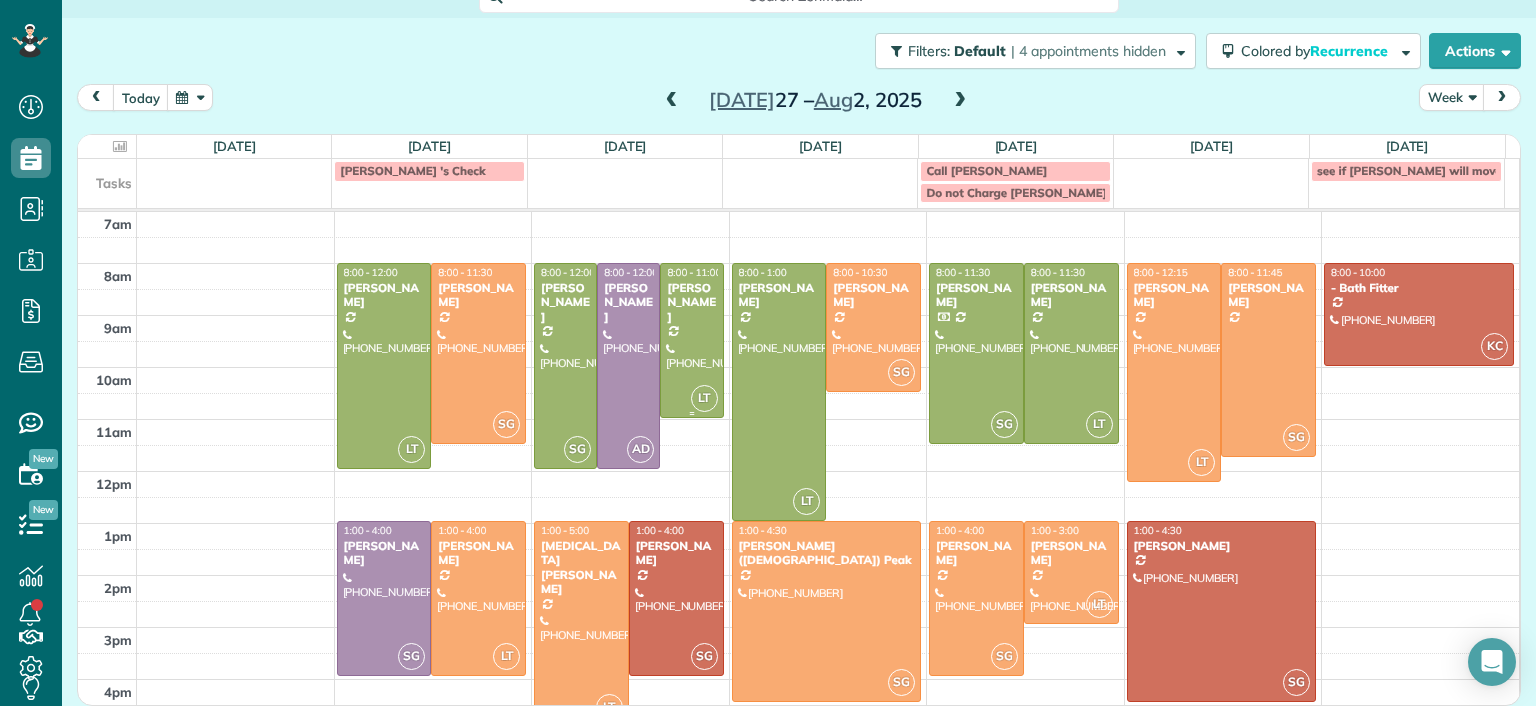 click at bounding box center [691, 340] 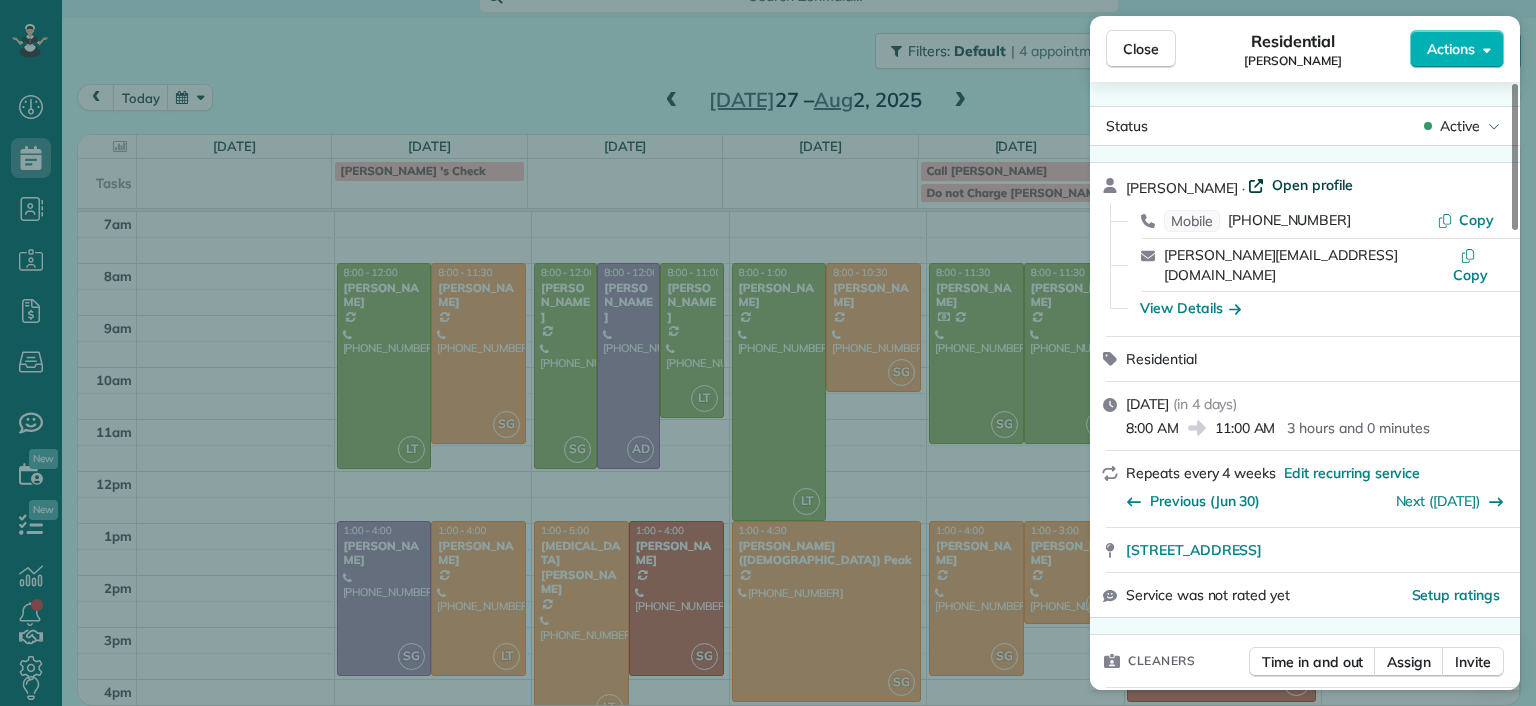 click on "Open profile" at bounding box center (1312, 185) 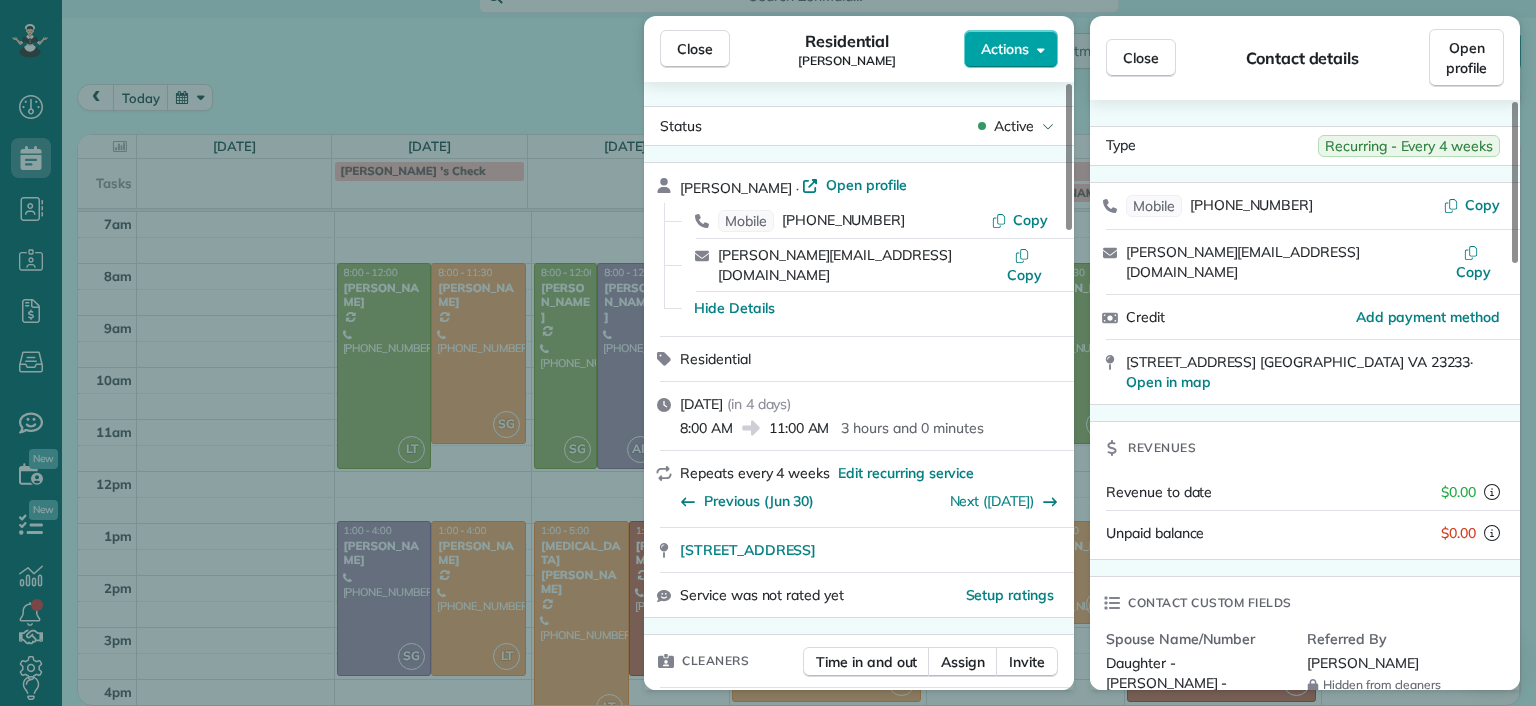 click on "Actions" at bounding box center [1005, 49] 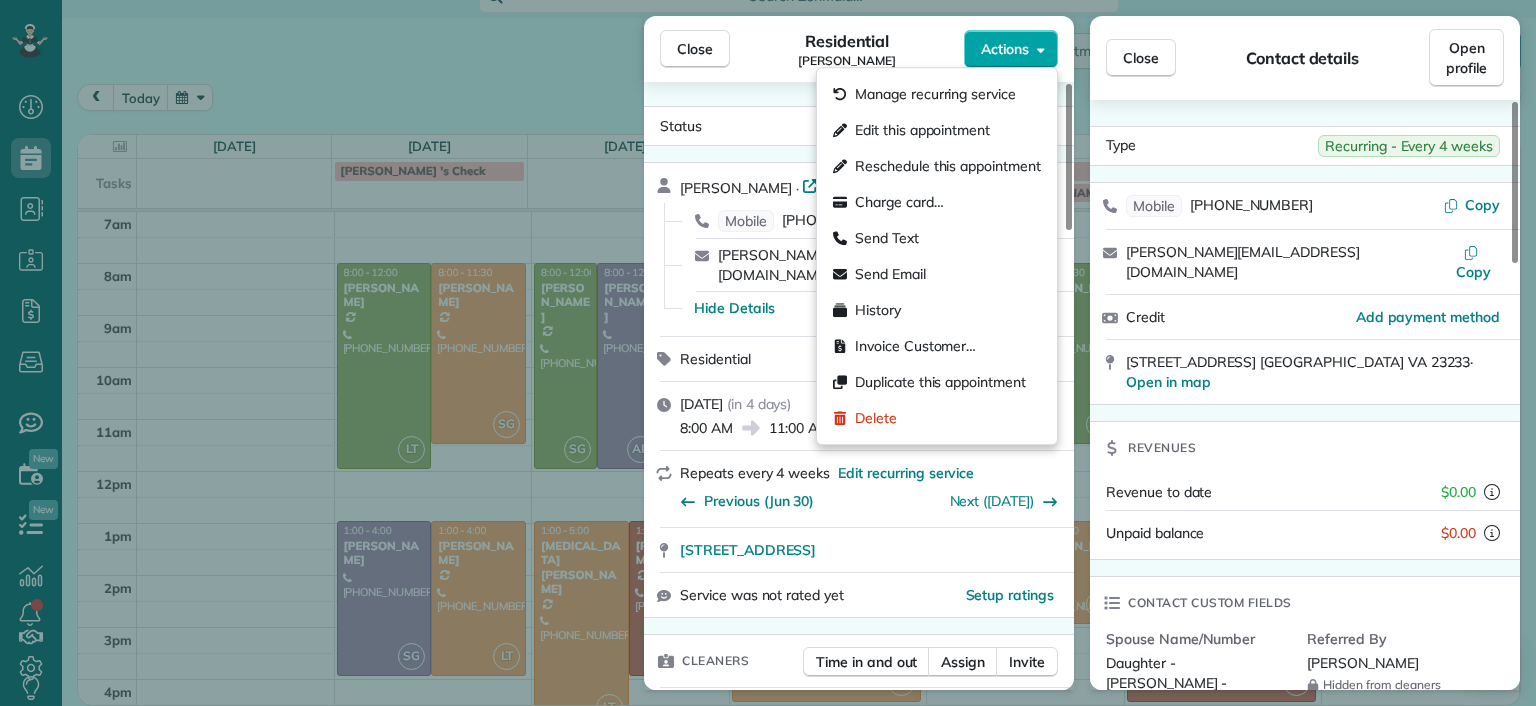 click on "Actions" at bounding box center [1005, 49] 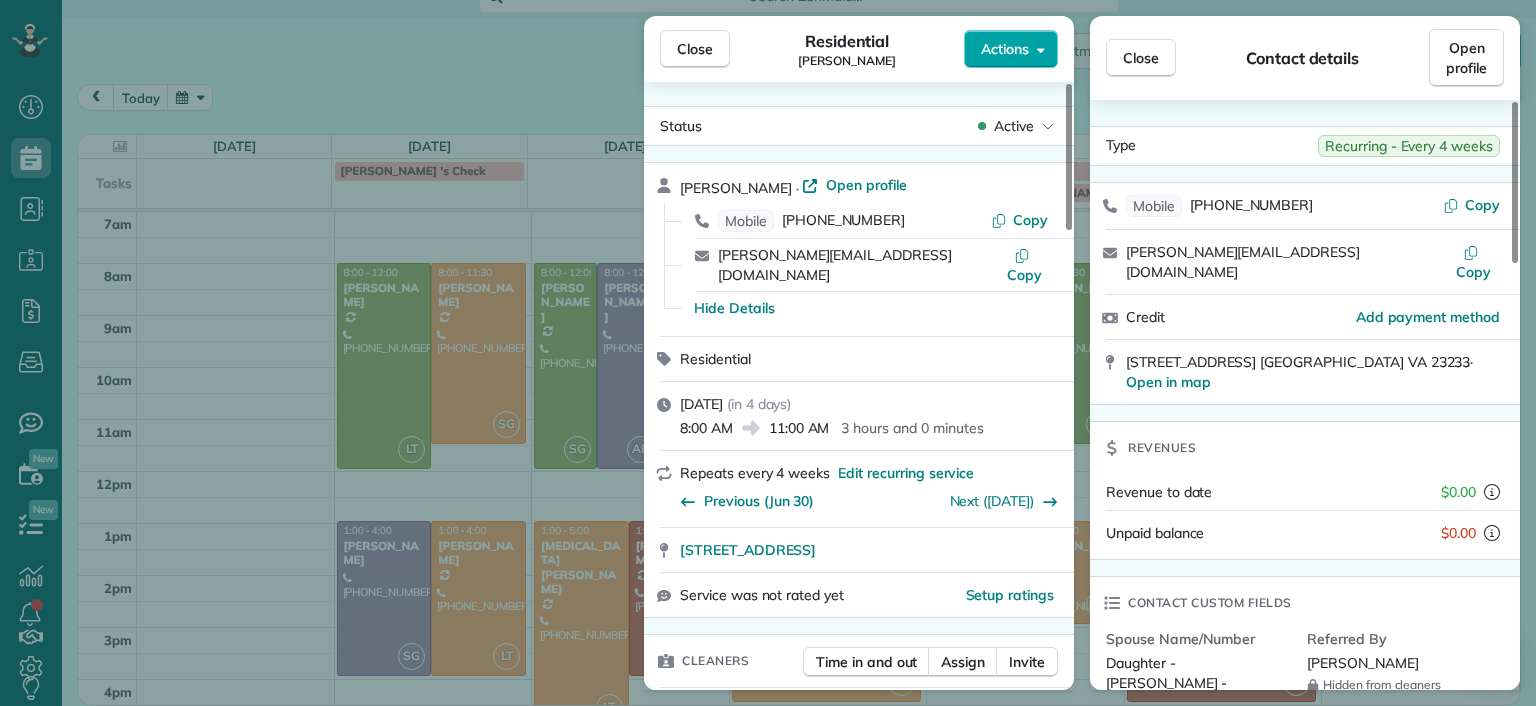 click on "Actions" at bounding box center [1011, 49] 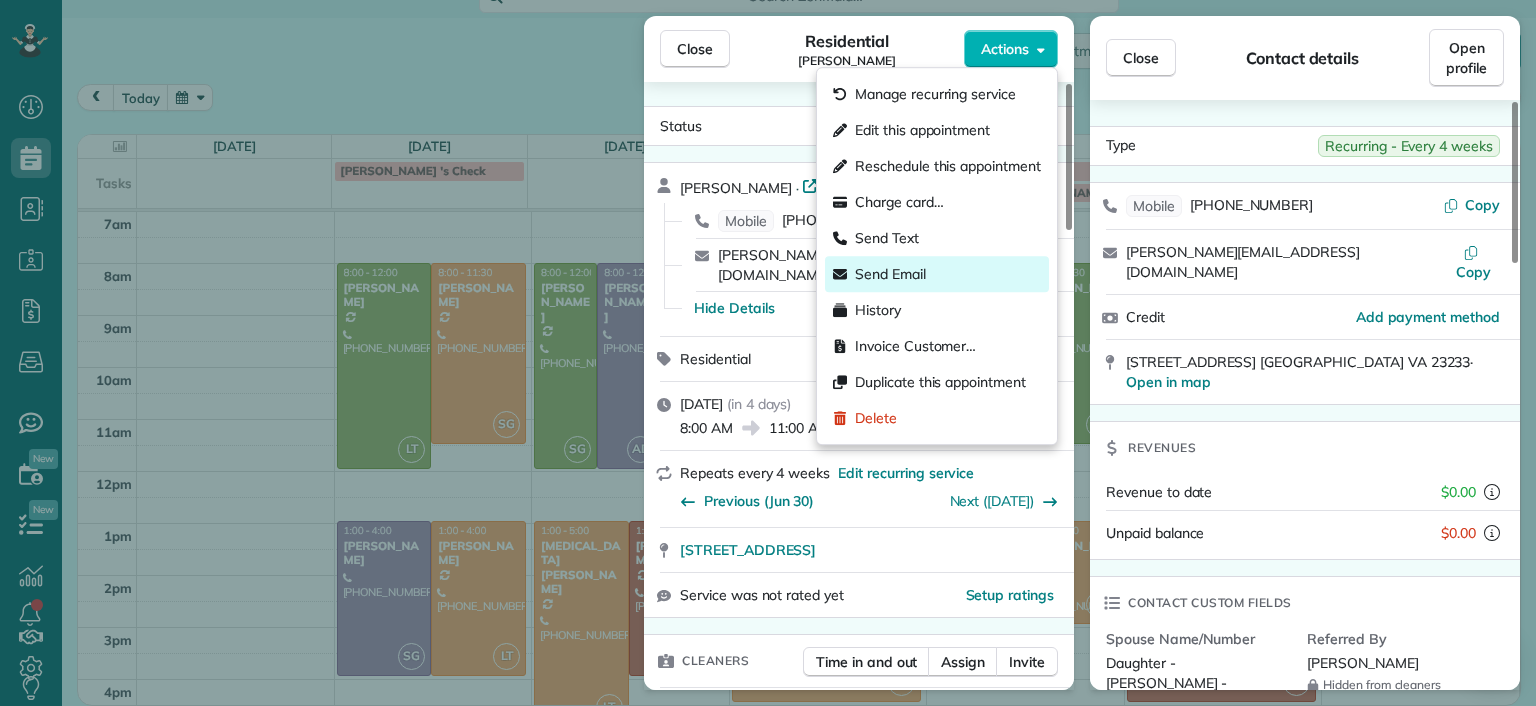 click on "Send Email" at bounding box center [937, 274] 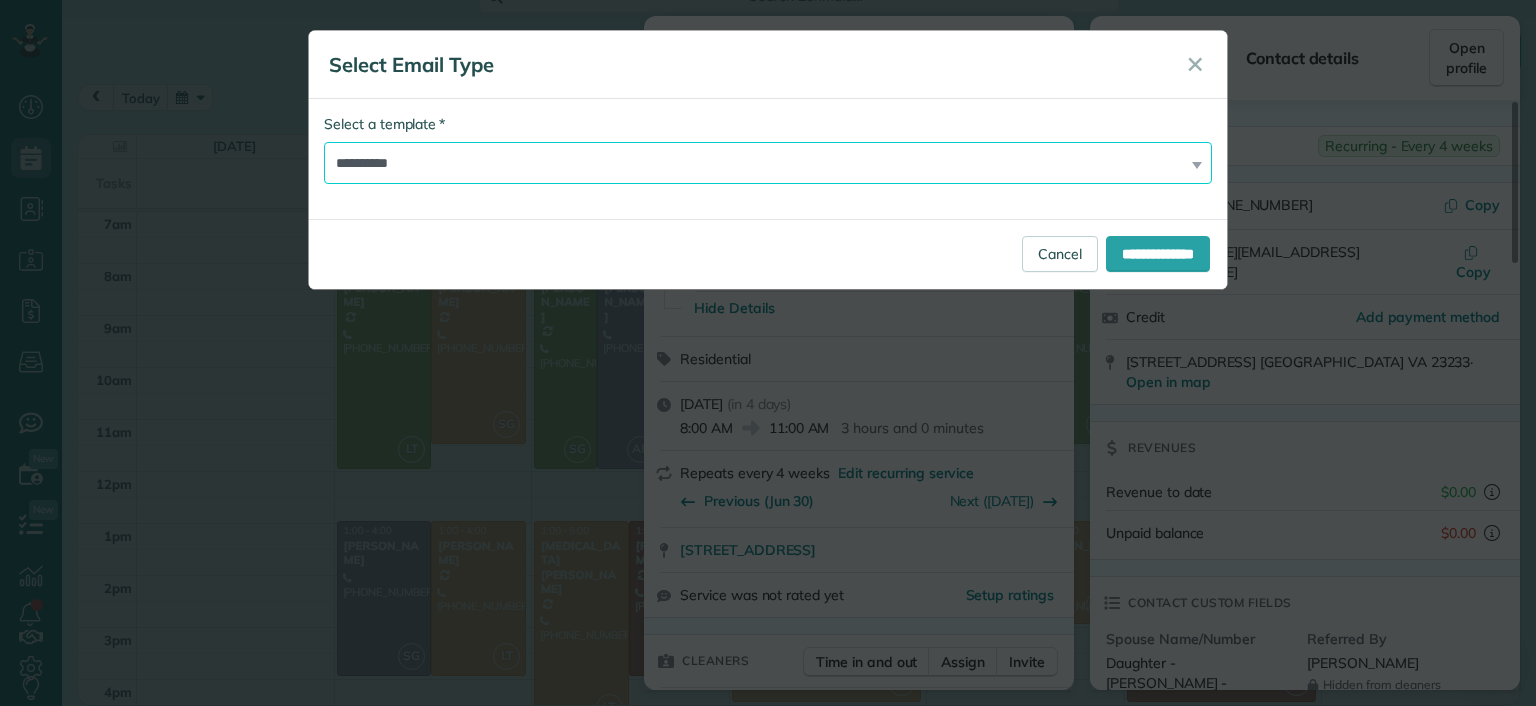 click on "**********" at bounding box center (768, 163) 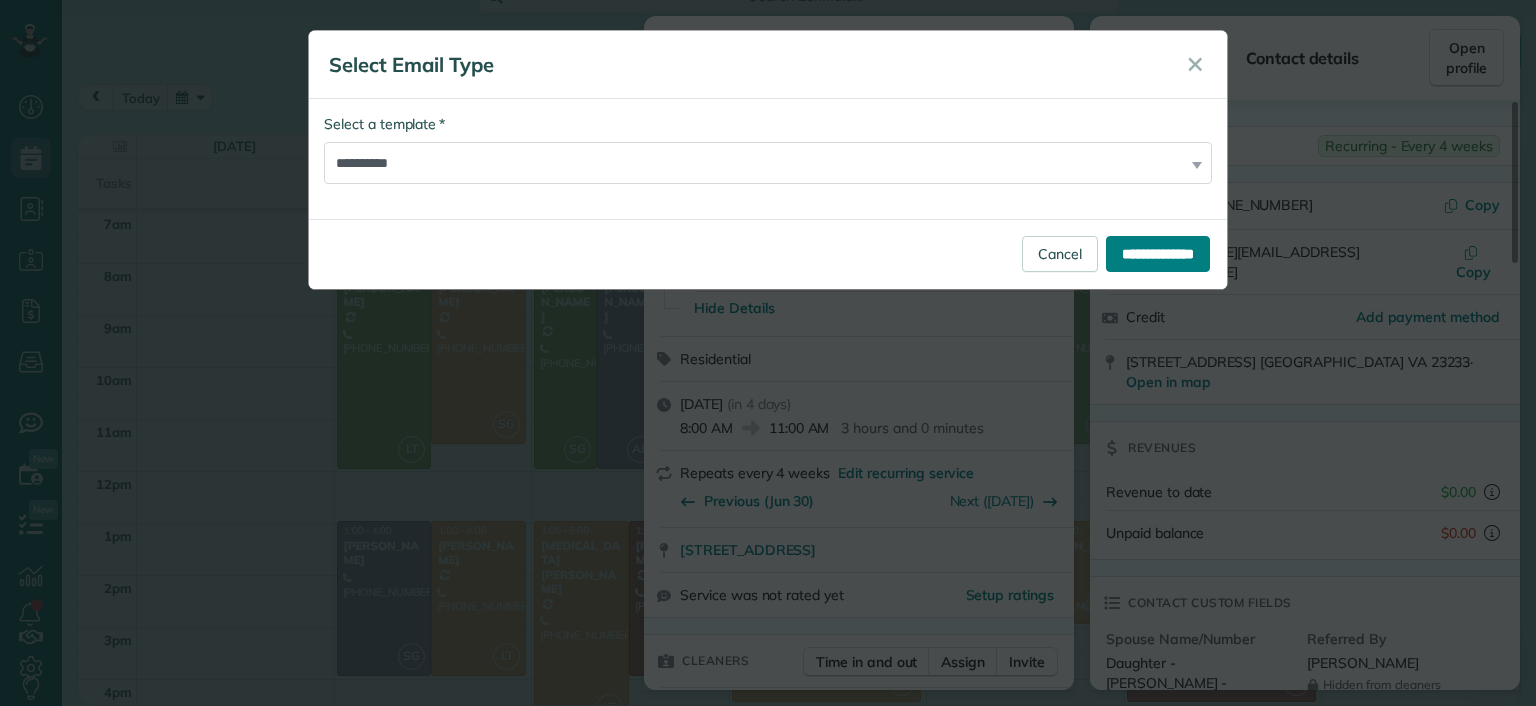 click on "**********" at bounding box center [1158, 254] 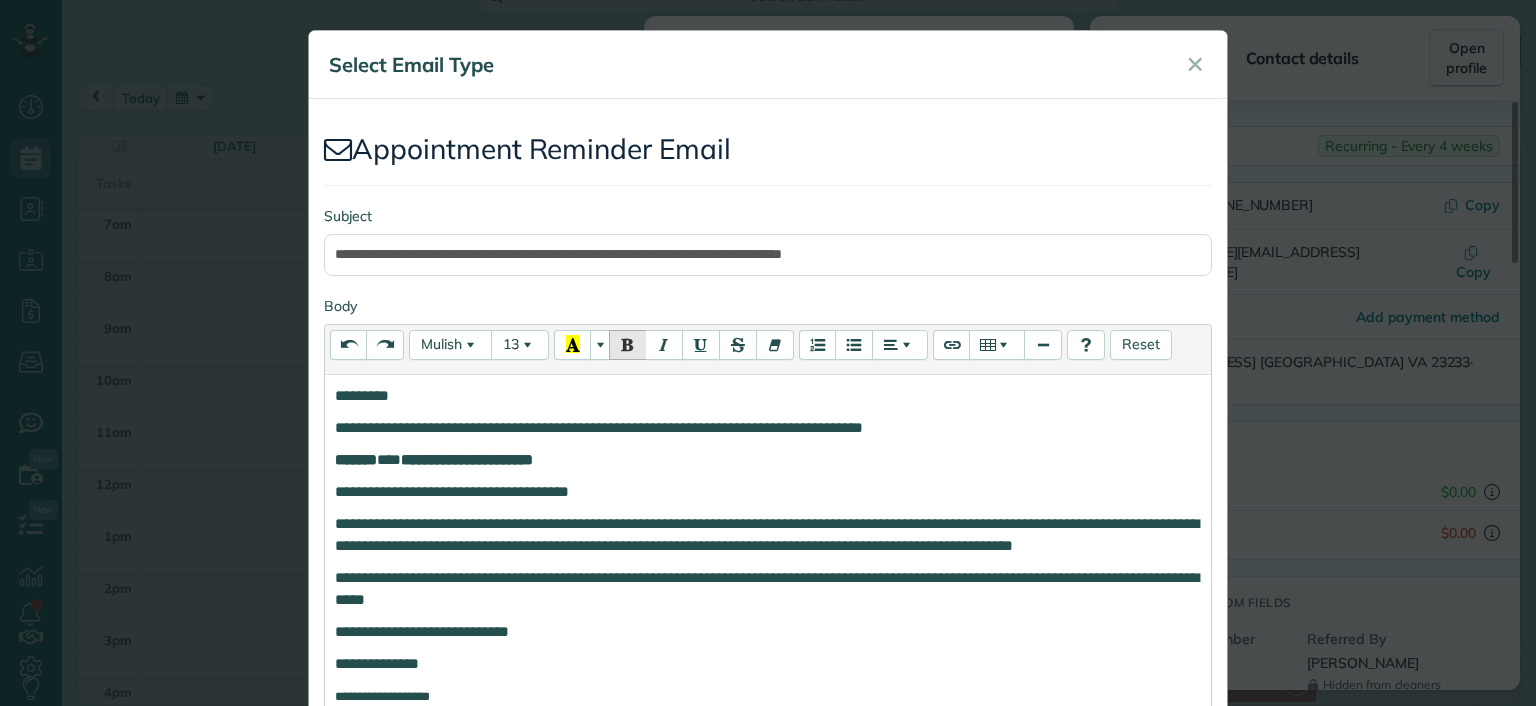 scroll, scrollTop: 386, scrollLeft: 0, axis: vertical 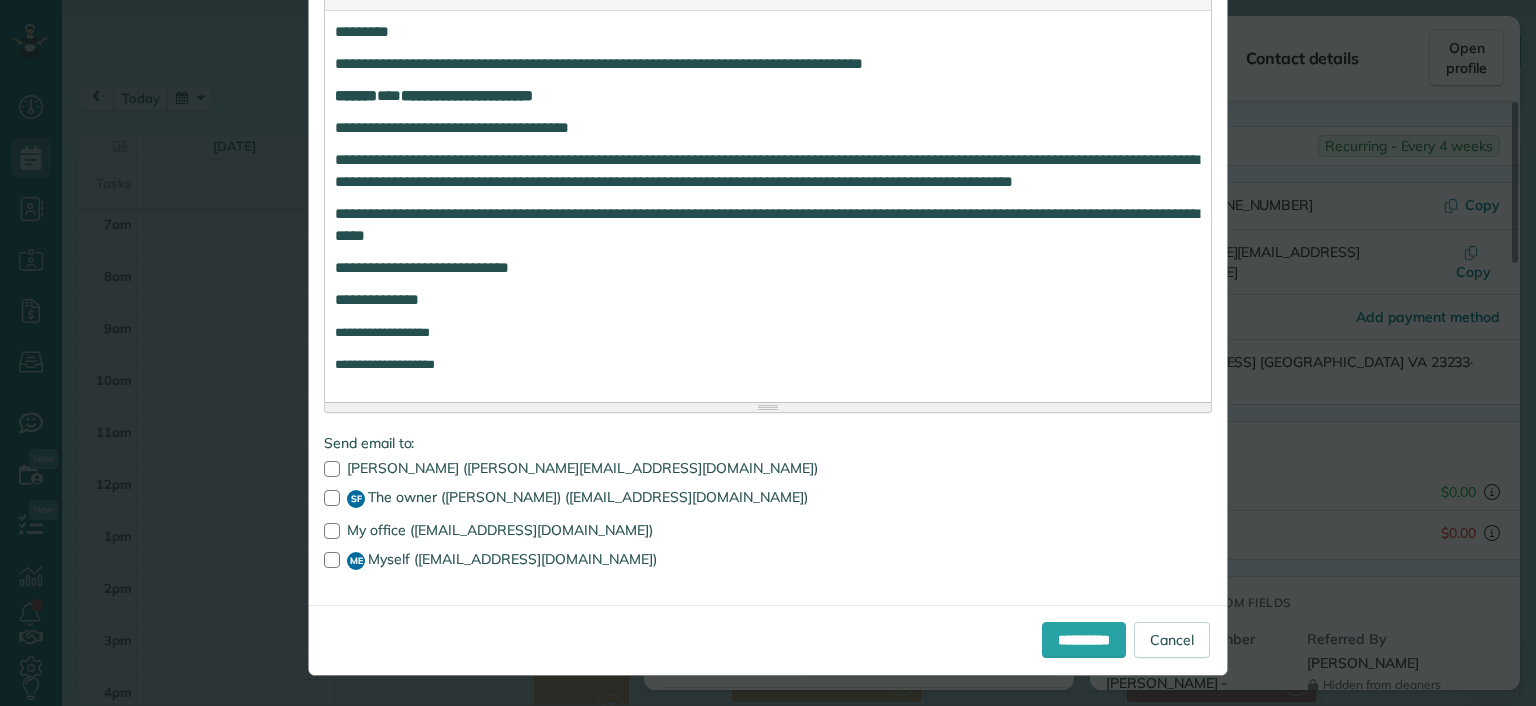 drag, startPoint x: 326, startPoint y: 558, endPoint x: 337, endPoint y: 517, distance: 42.44997 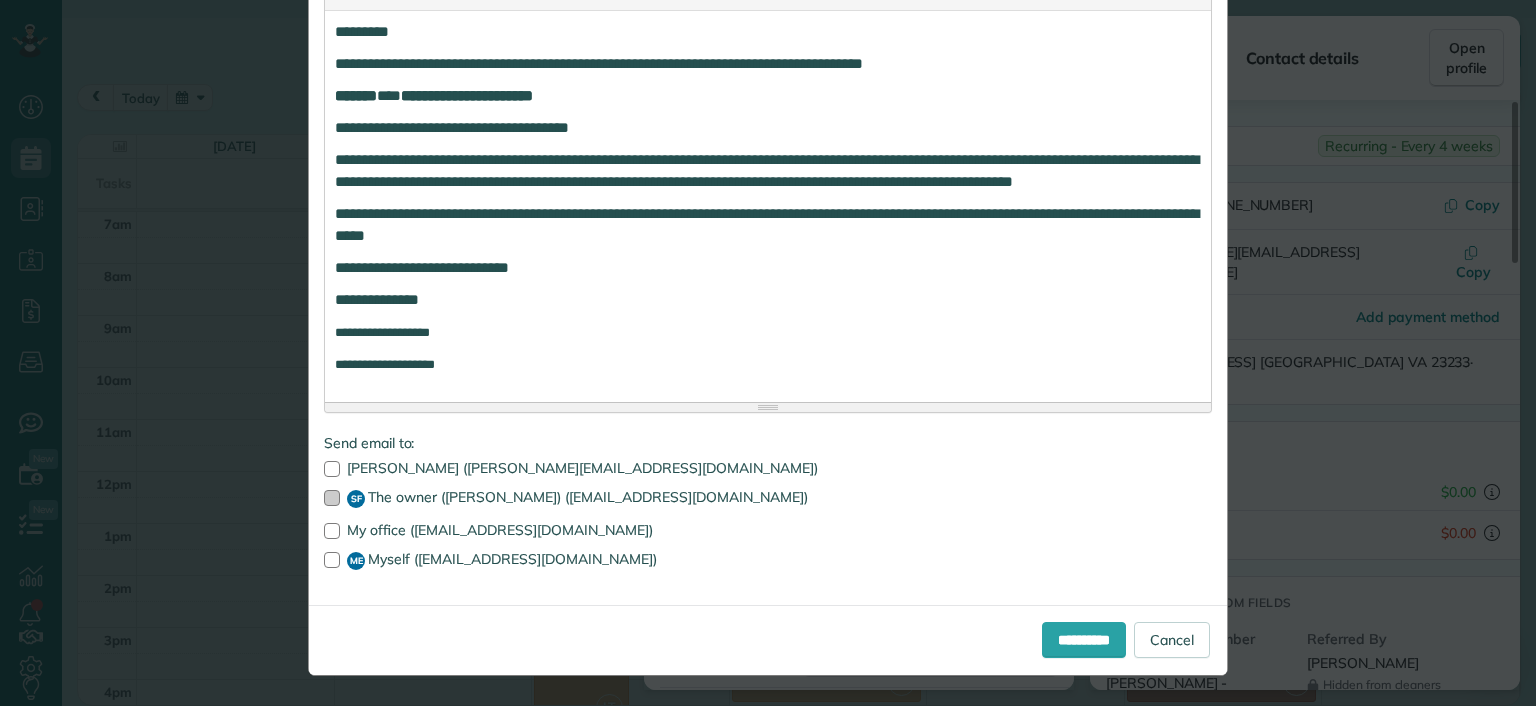 click at bounding box center [332, 498] 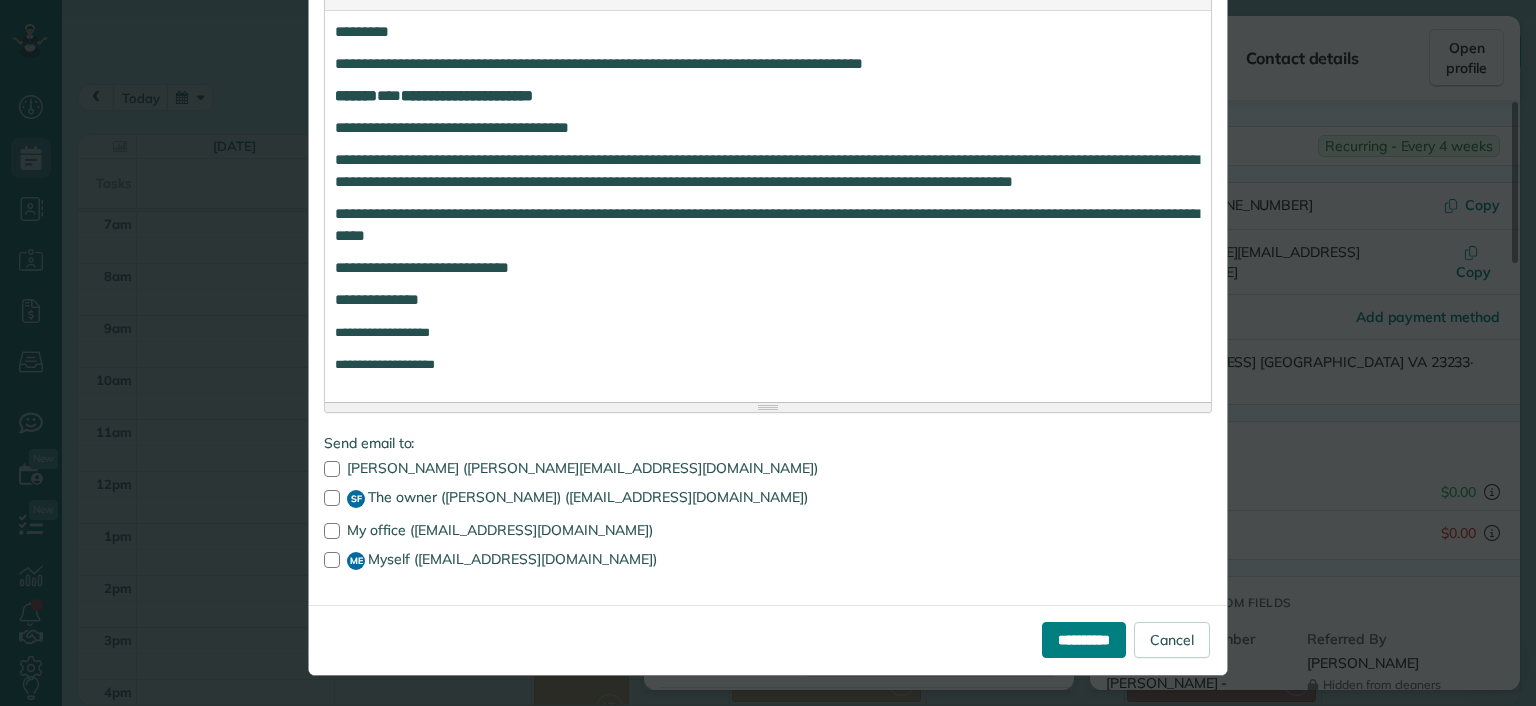 click on "**********" at bounding box center (1084, 640) 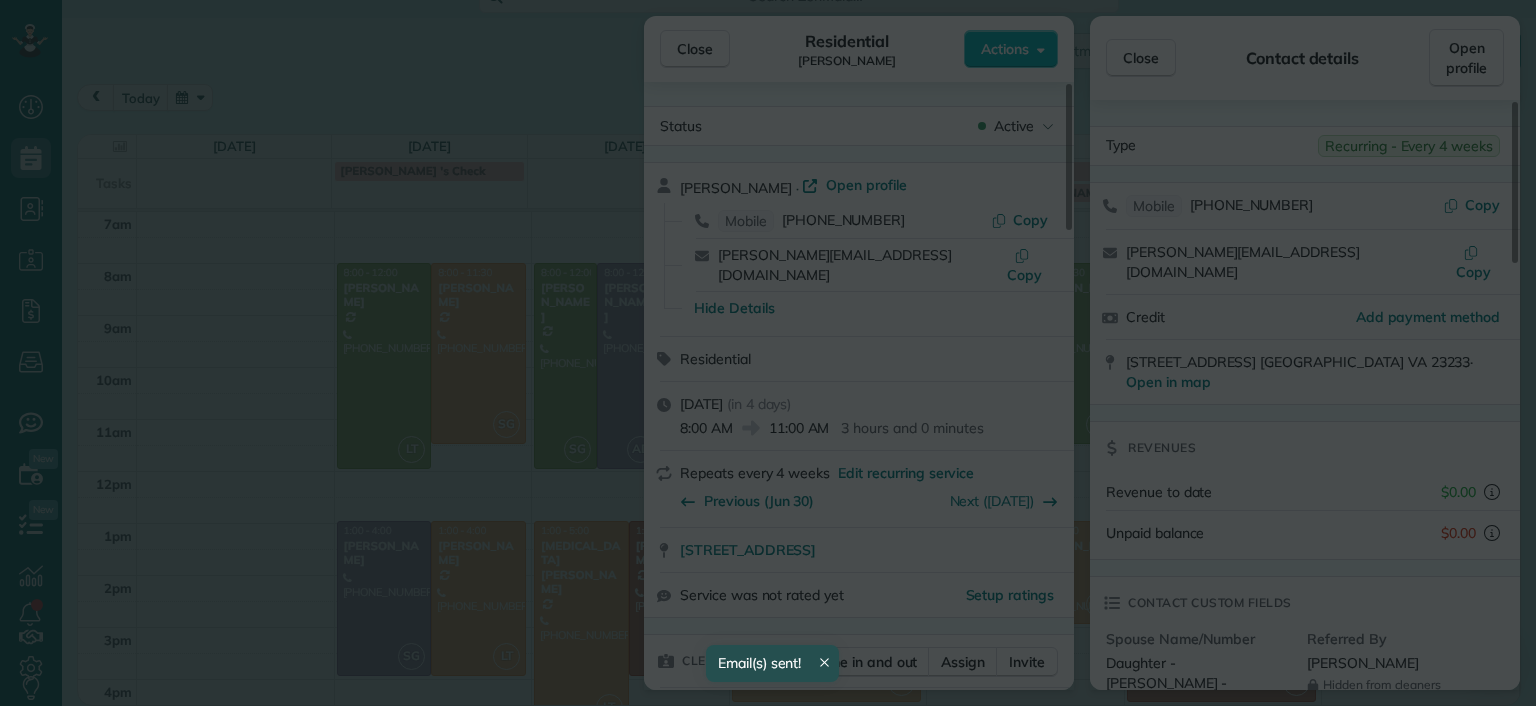 scroll, scrollTop: 0, scrollLeft: 0, axis: both 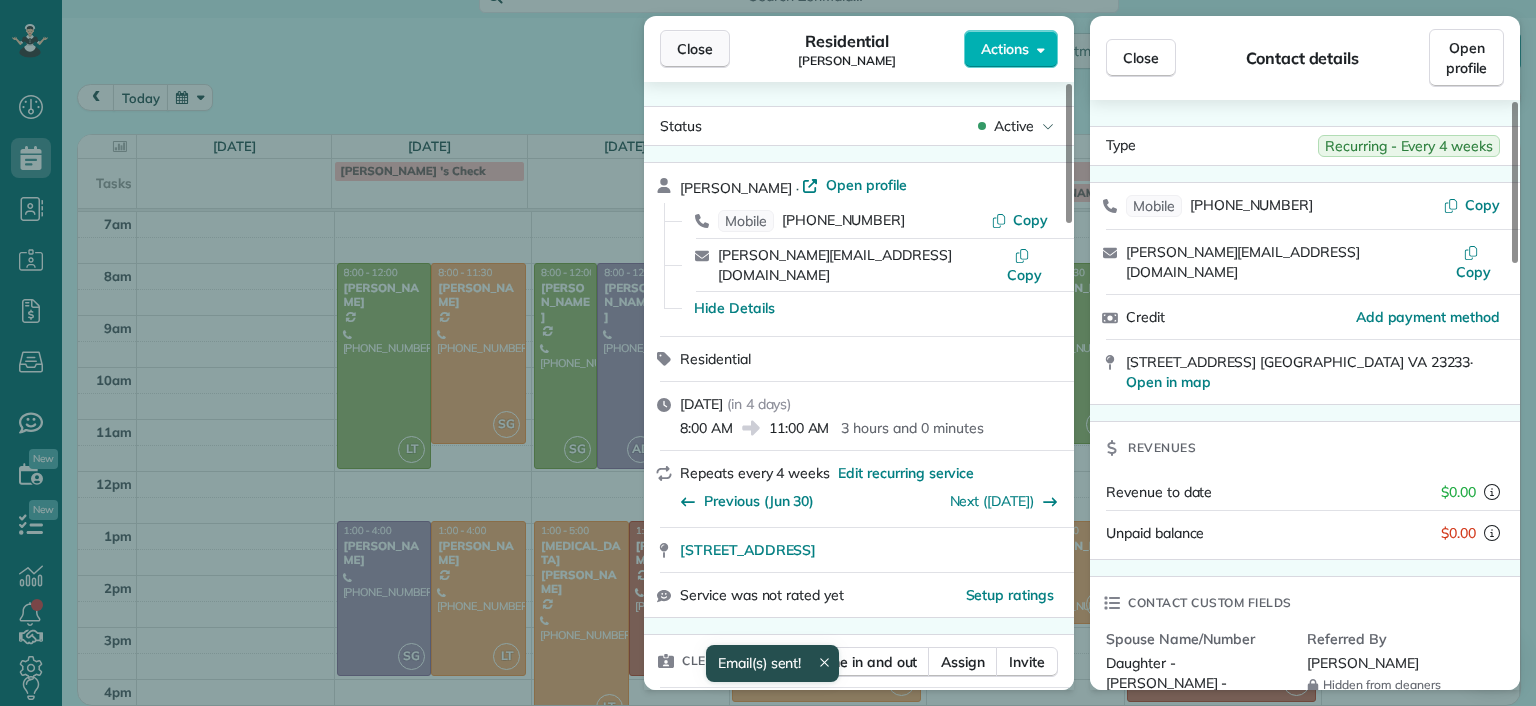 click on "Close" at bounding box center [695, 49] 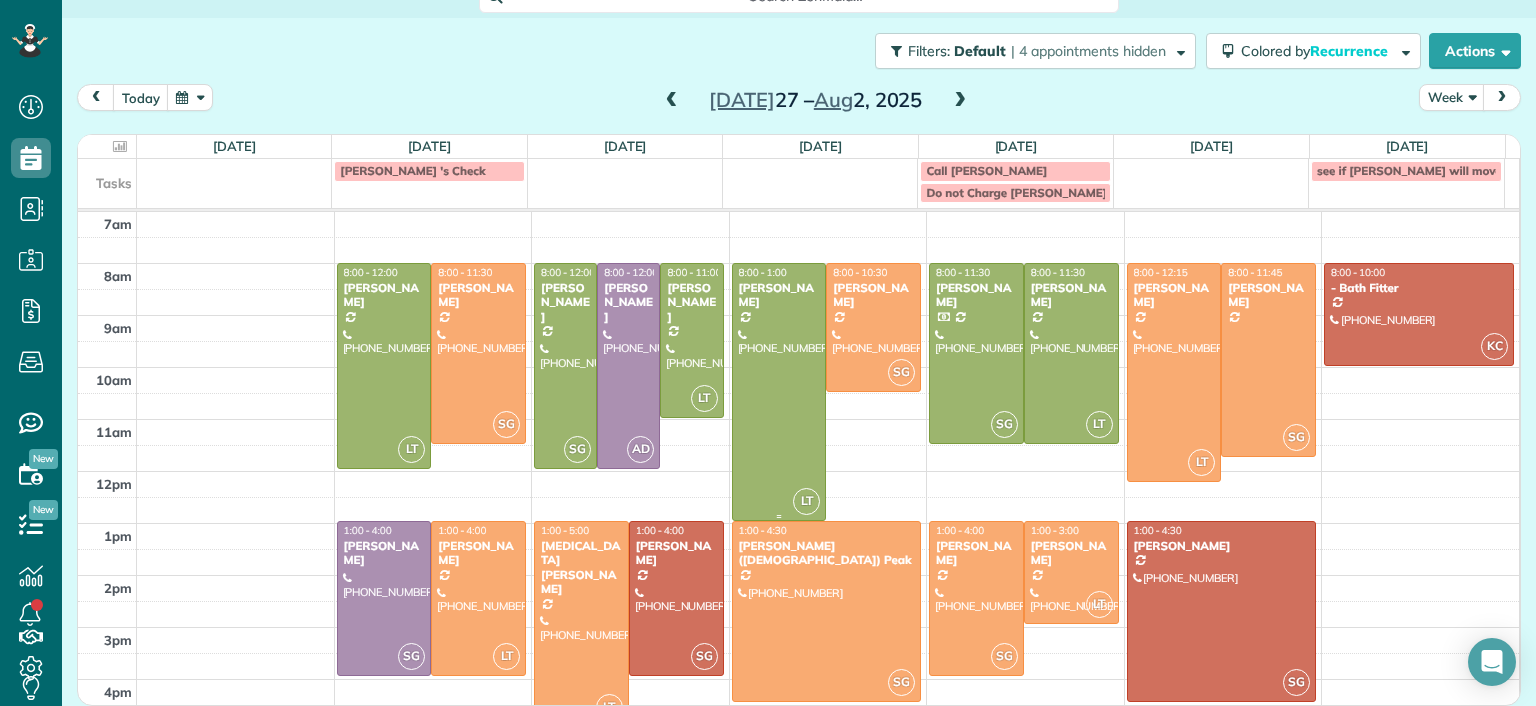 click at bounding box center [779, 392] 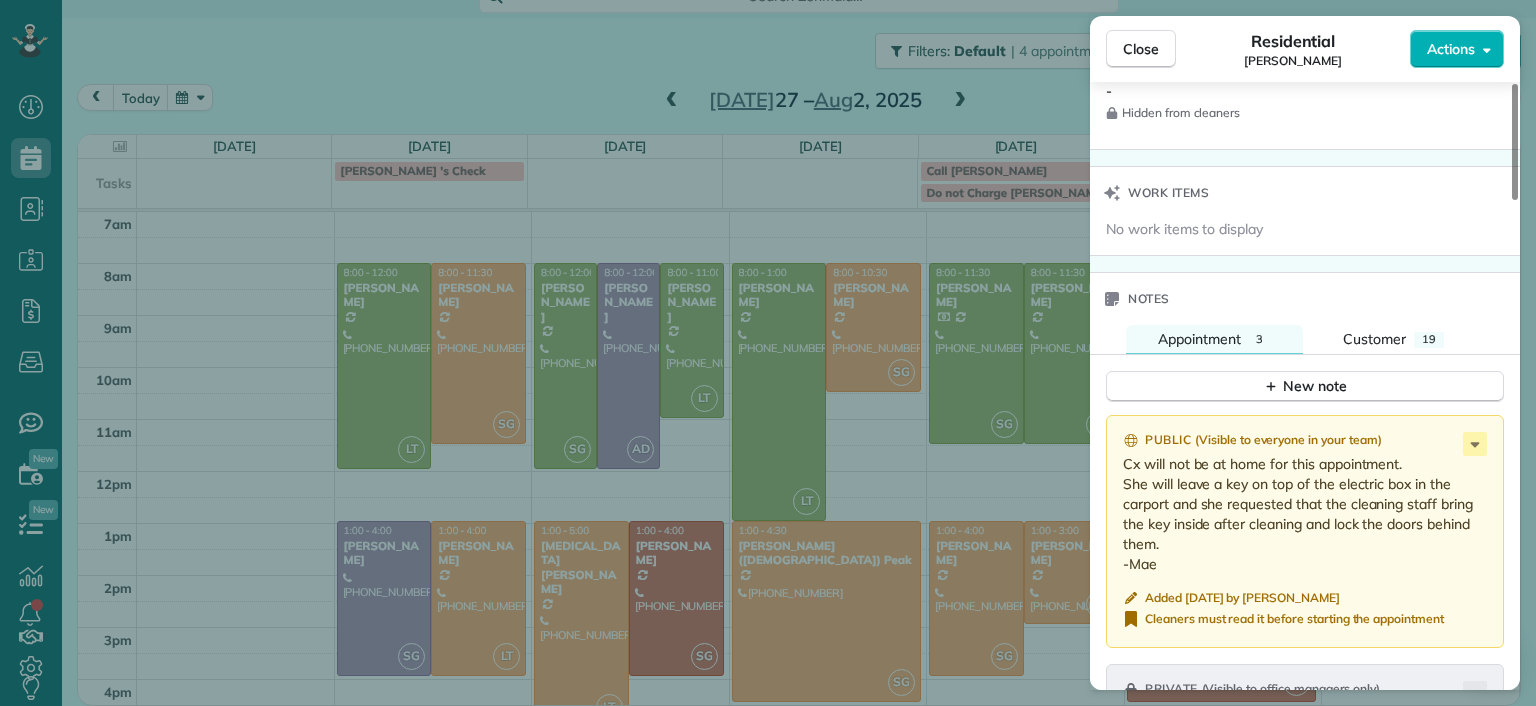 scroll, scrollTop: 1600, scrollLeft: 0, axis: vertical 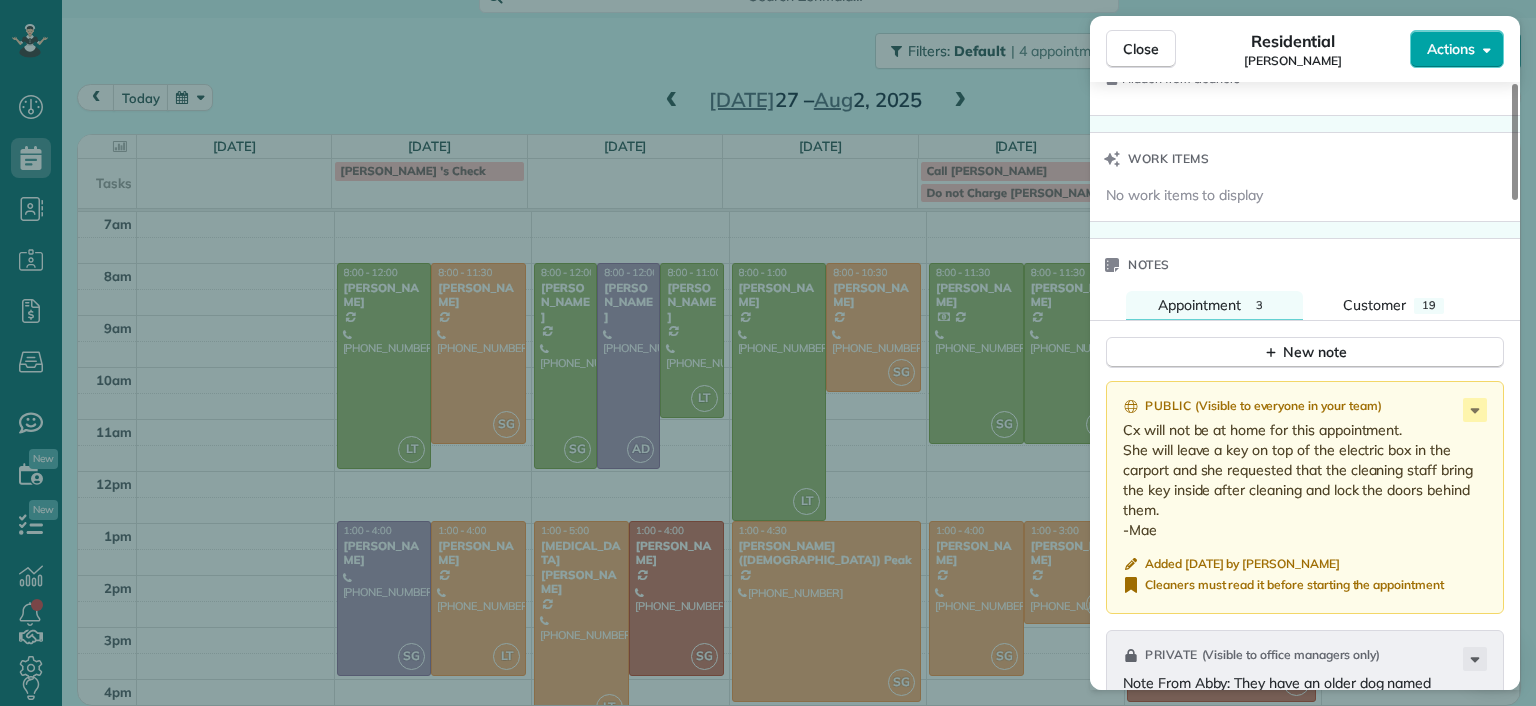 click on "Actions" at bounding box center [1451, 49] 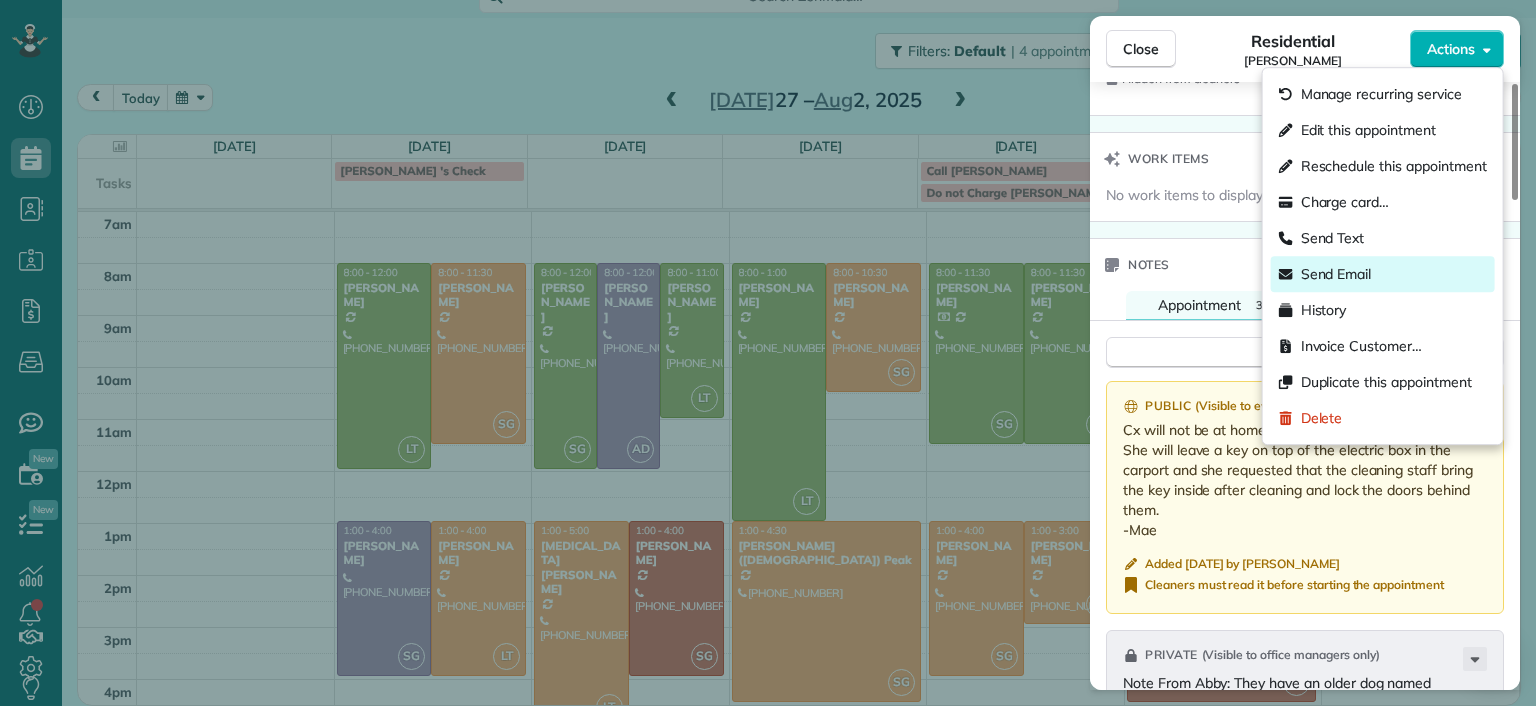 drag, startPoint x: 1376, startPoint y: 206, endPoint x: 1369, endPoint y: 270, distance: 64.381676 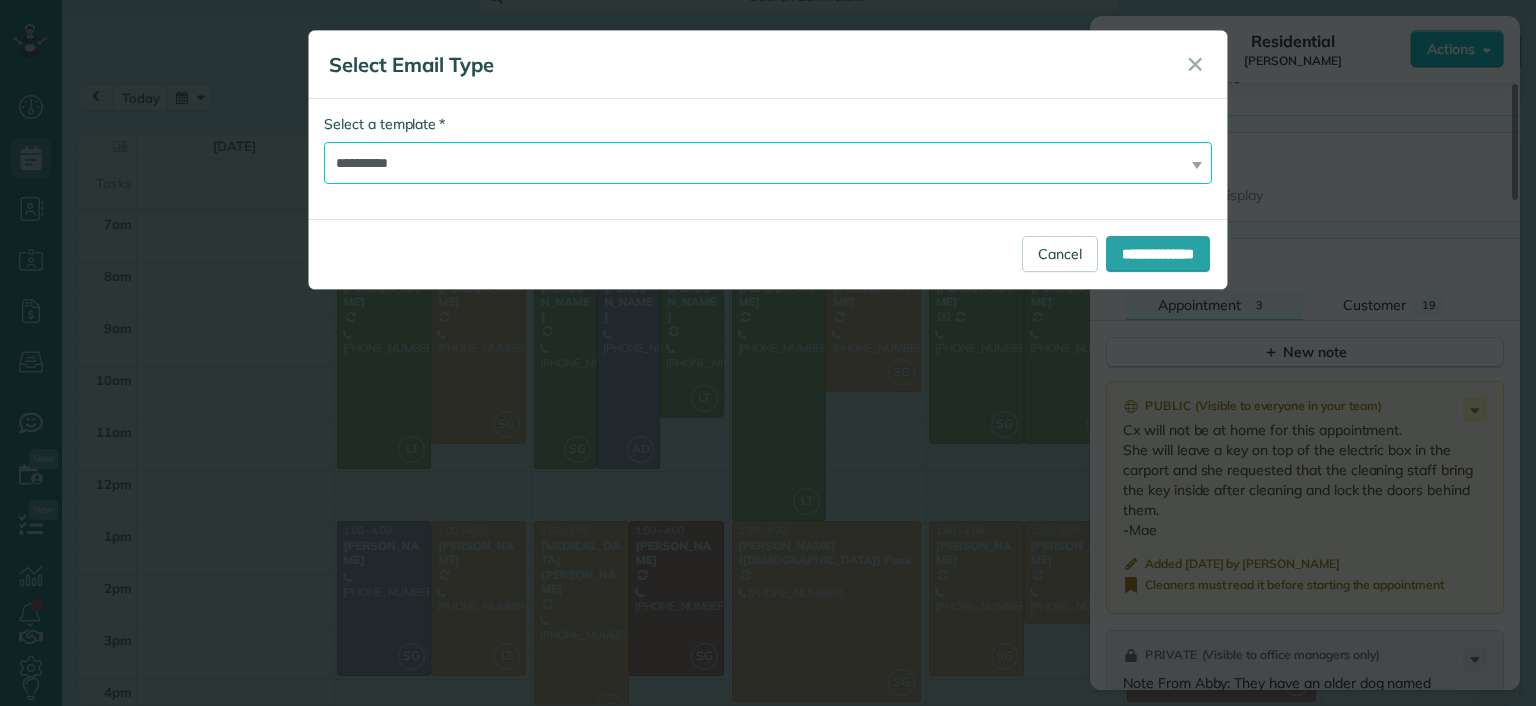click on "**********" at bounding box center [768, 163] 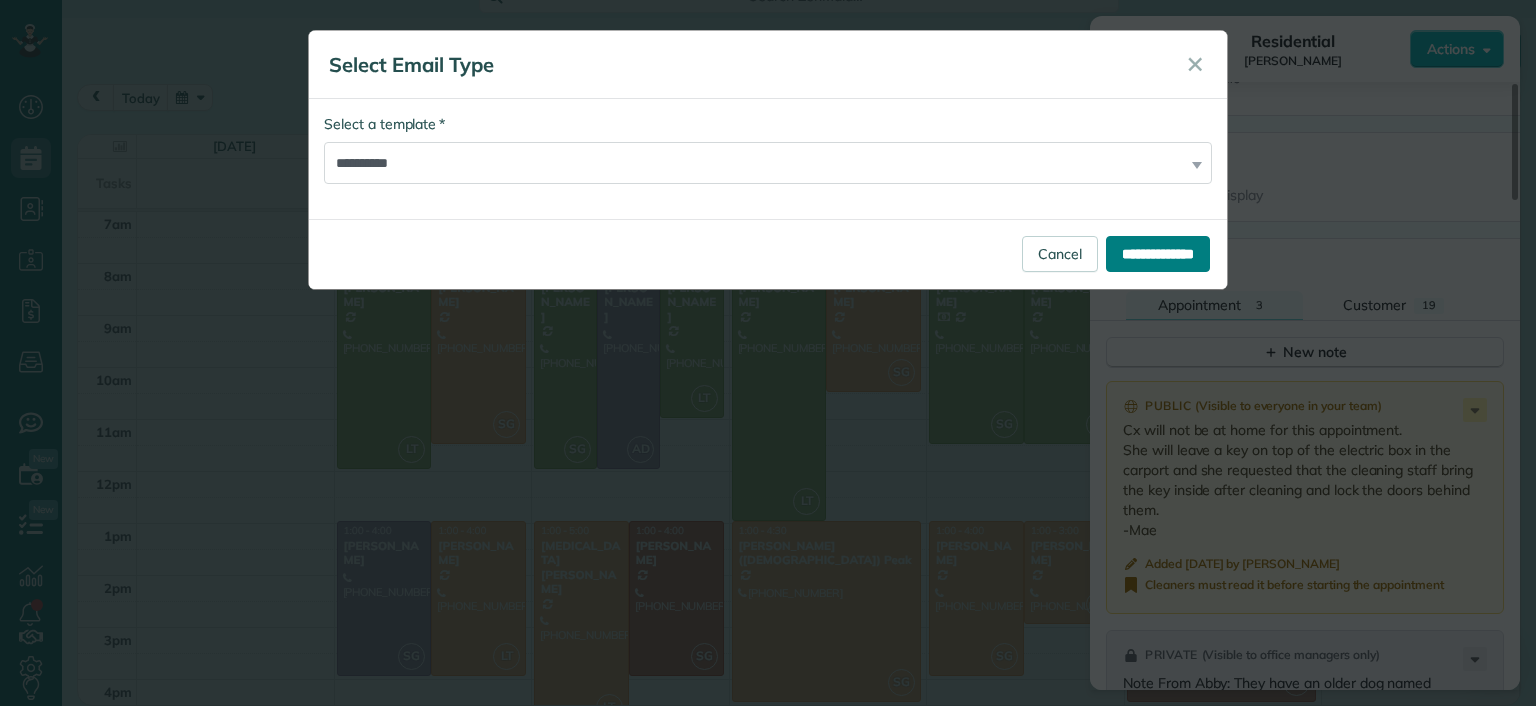click on "**********" at bounding box center (1158, 254) 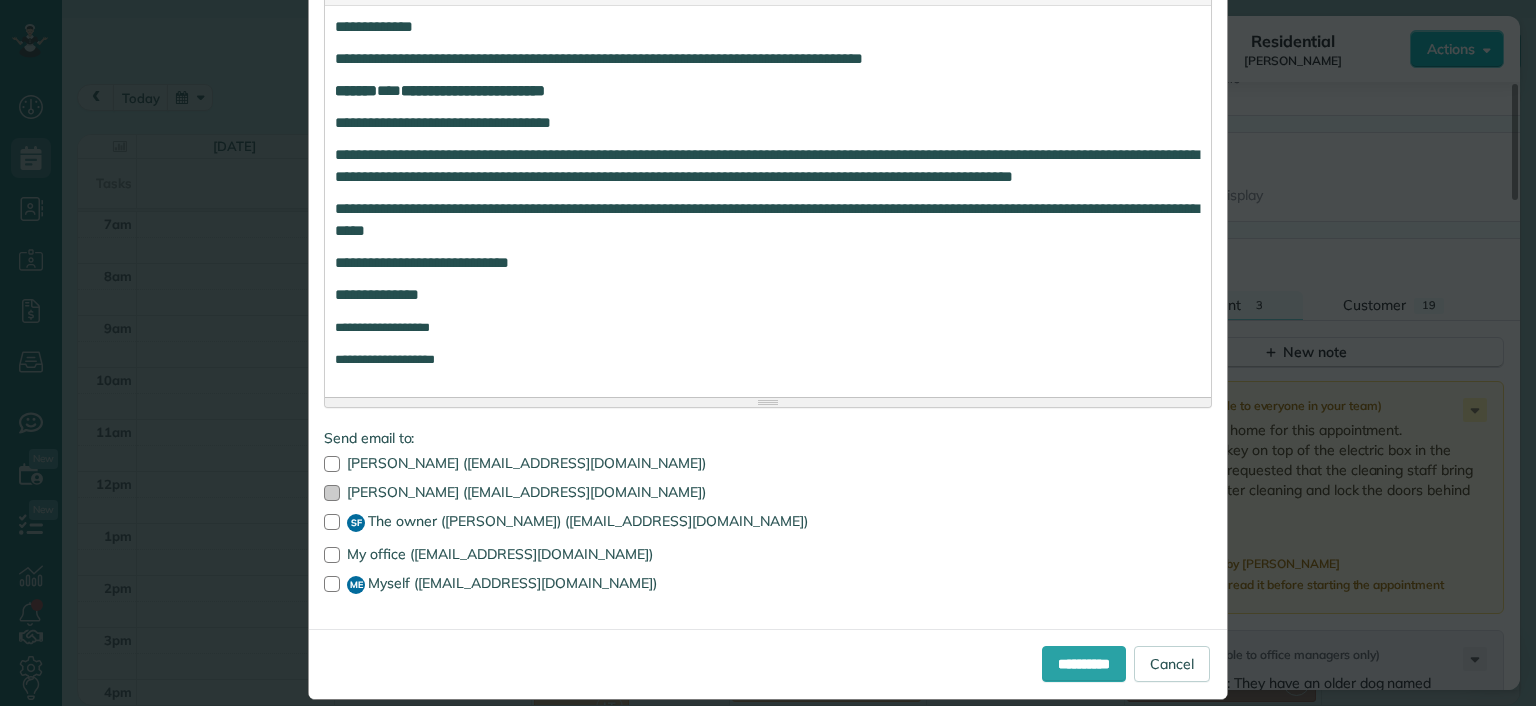 scroll, scrollTop: 416, scrollLeft: 0, axis: vertical 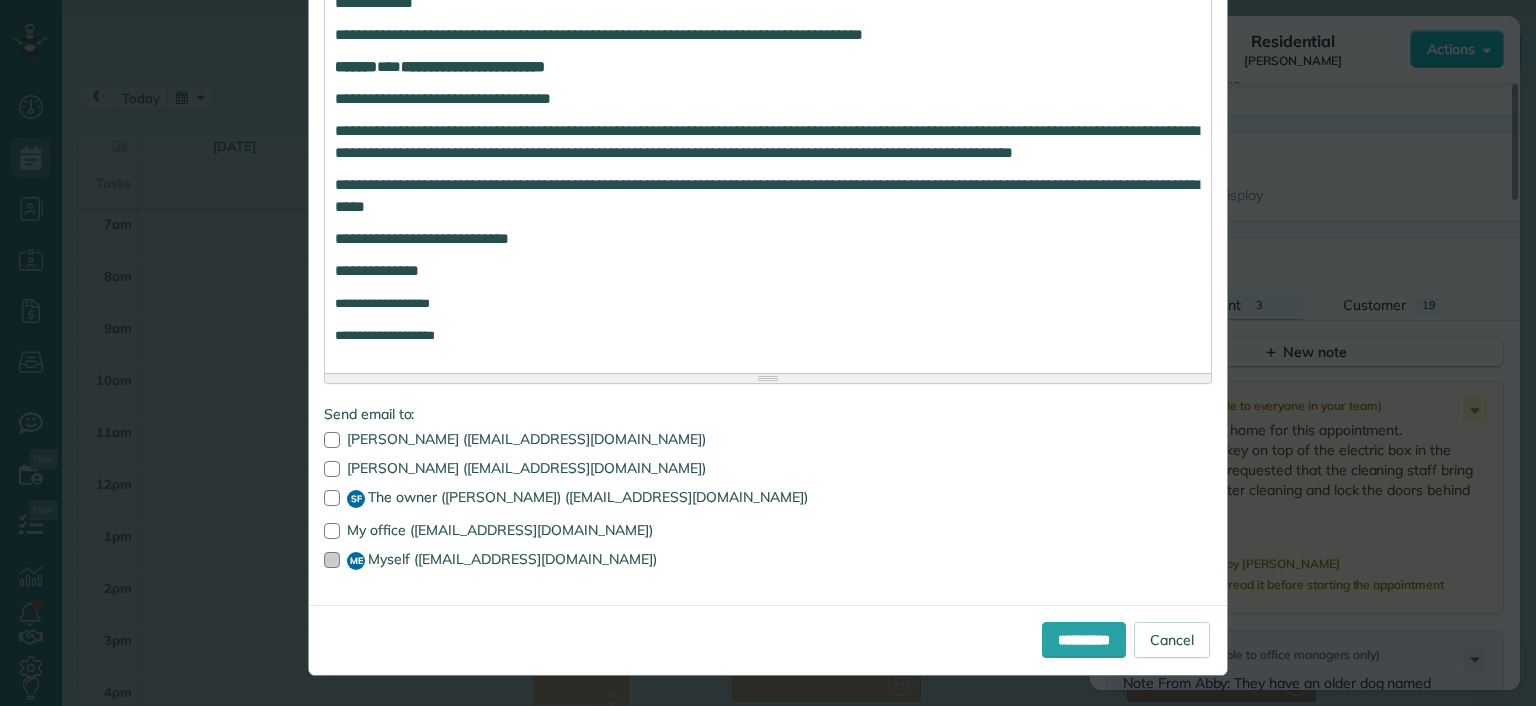 click at bounding box center [332, 560] 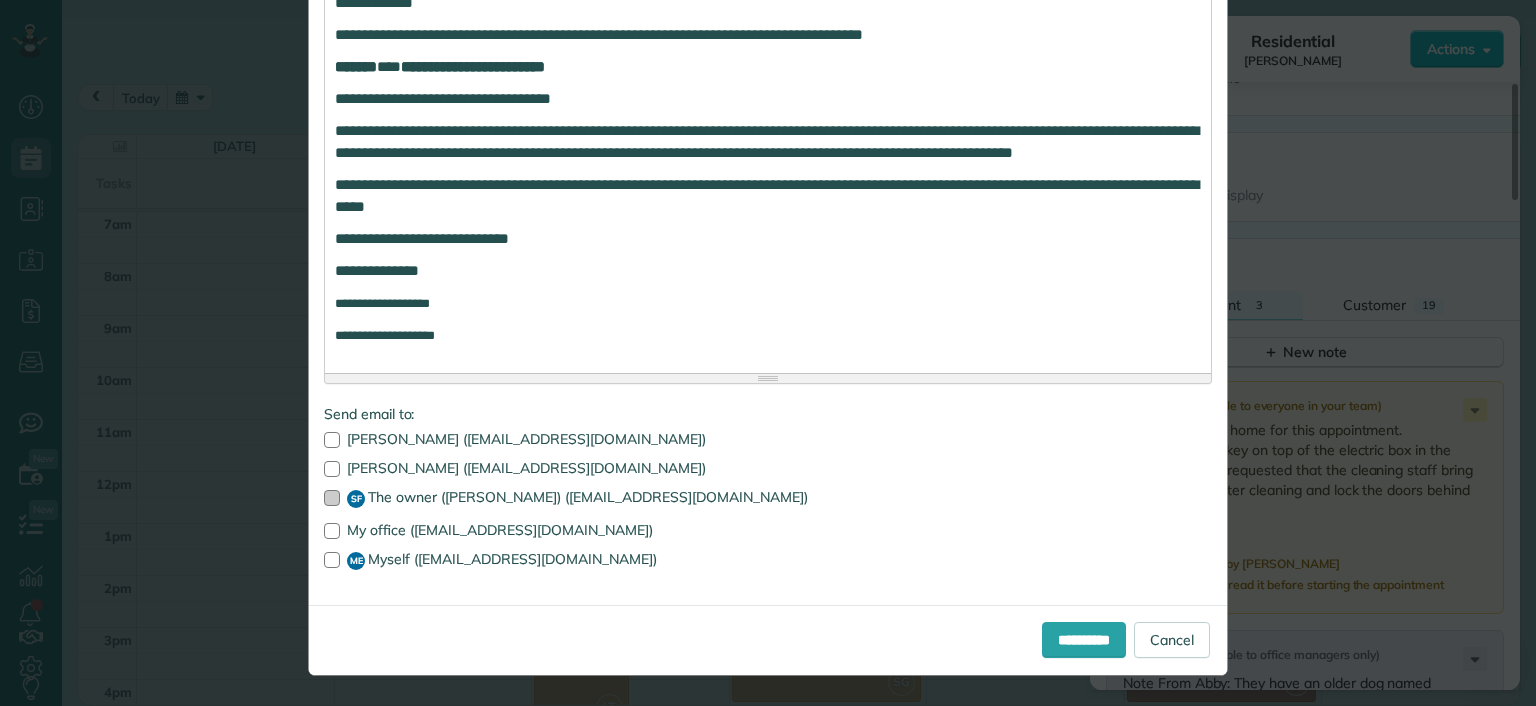 click at bounding box center (332, 498) 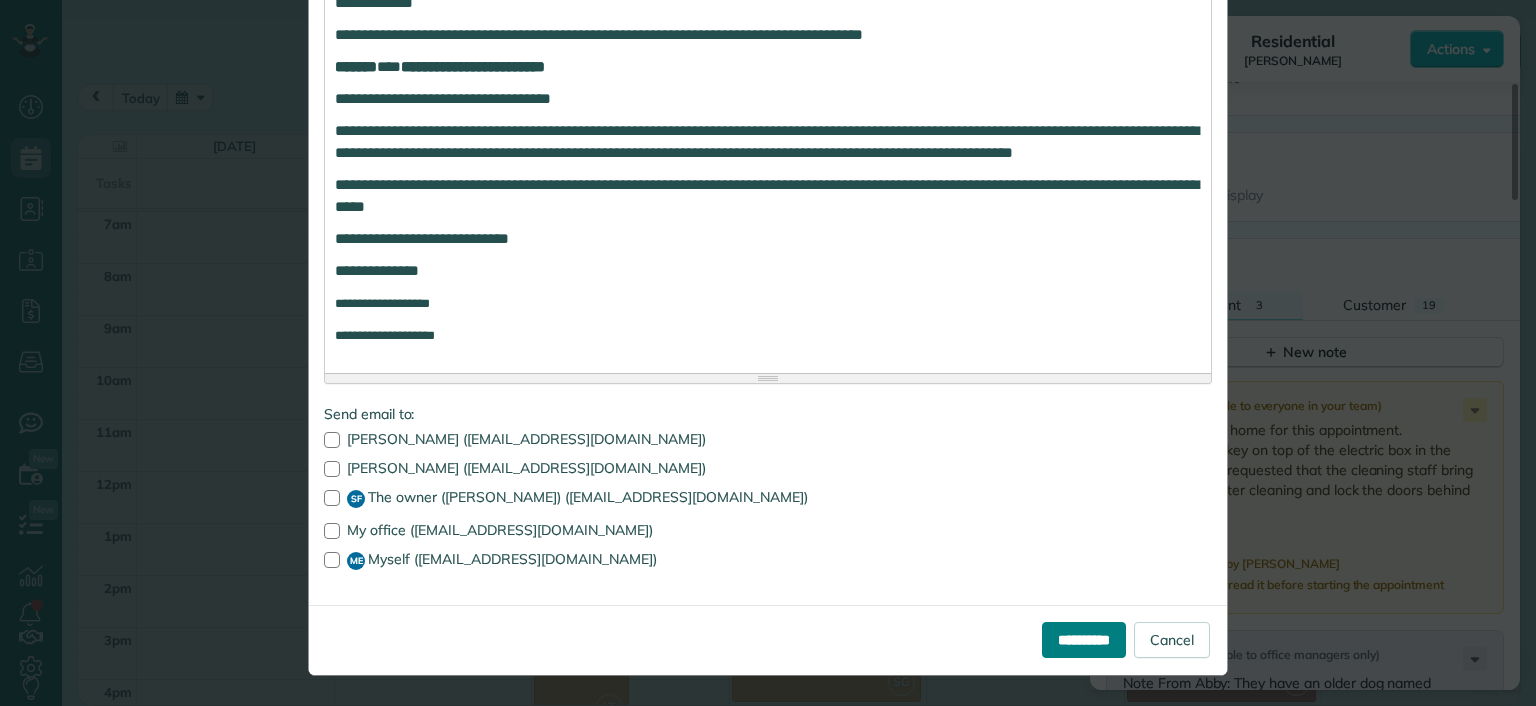 click on "**********" at bounding box center [1084, 640] 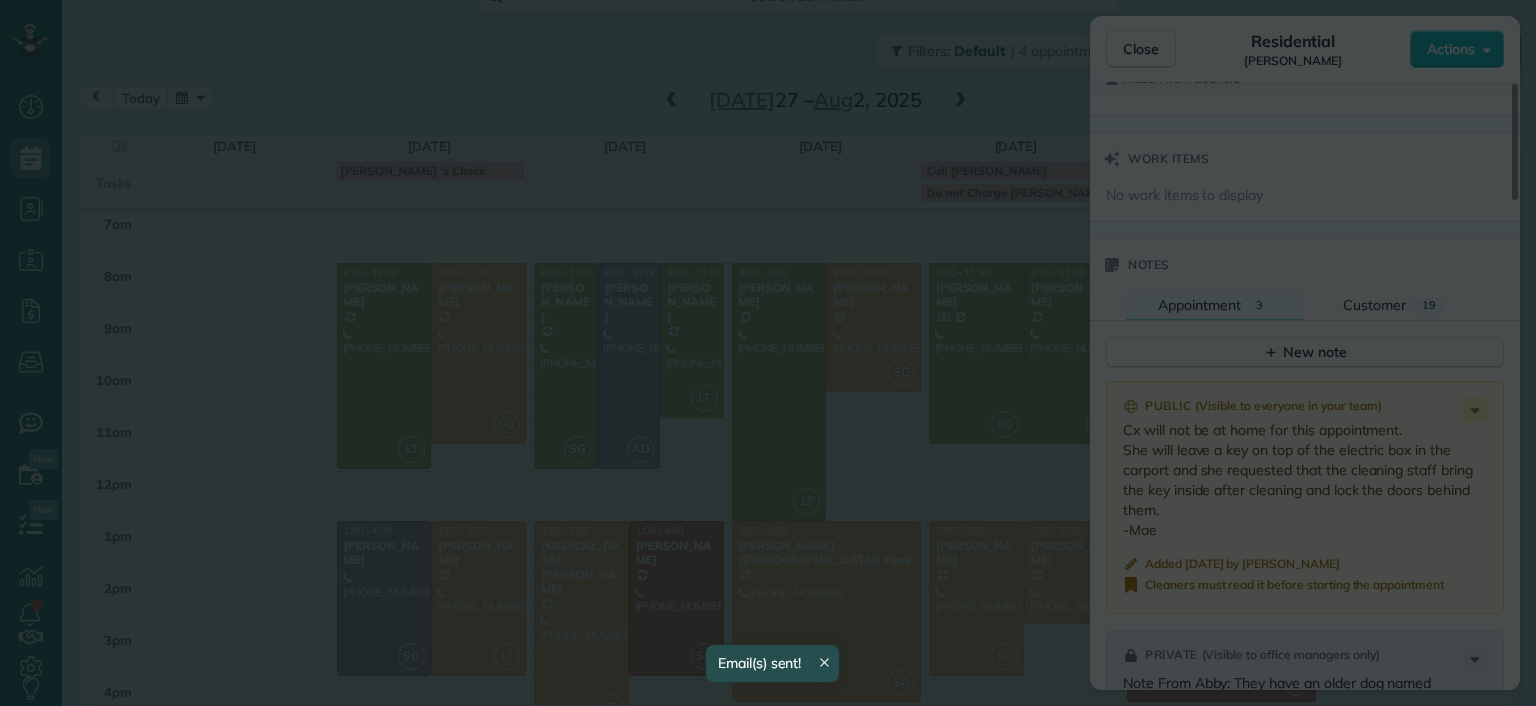 scroll, scrollTop: 0, scrollLeft: 0, axis: both 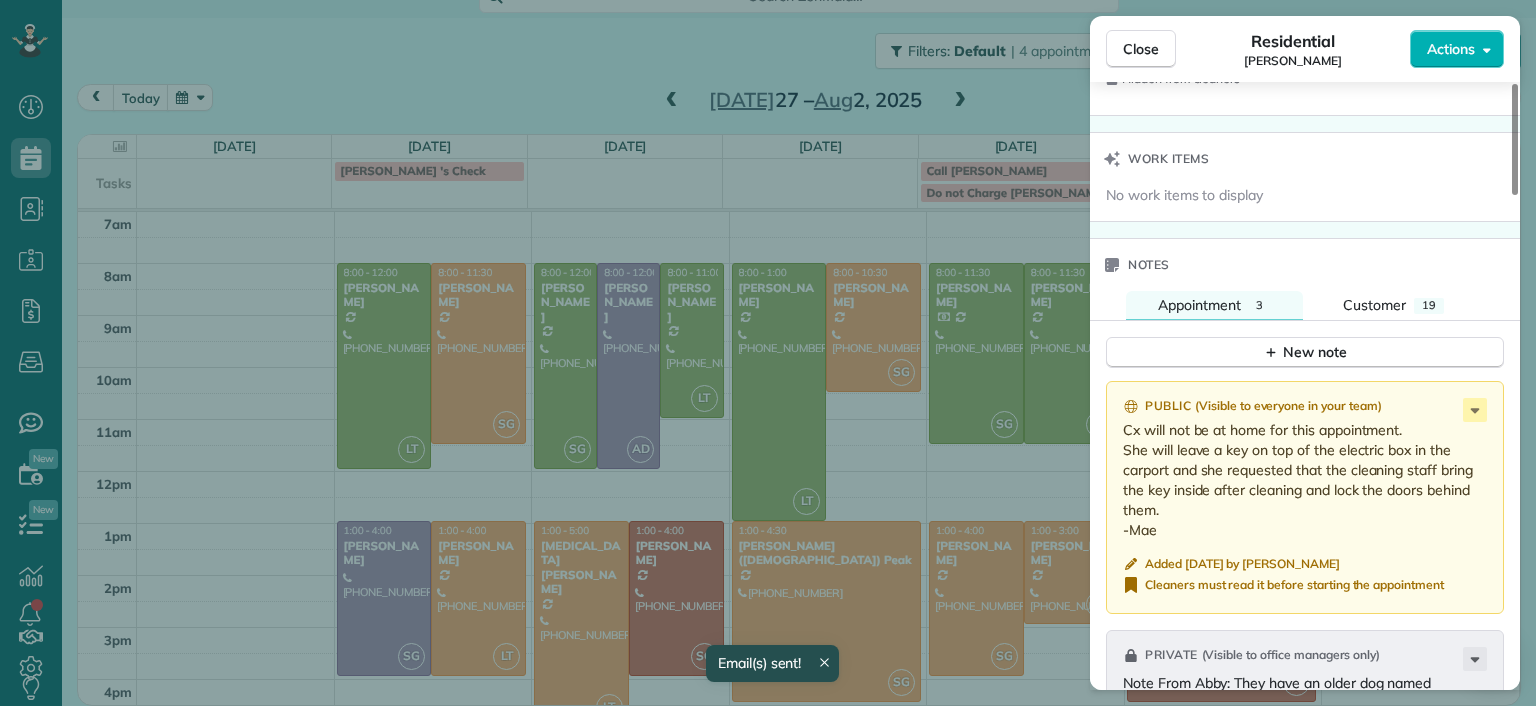 click on "Close Residential Elizabeth Outka Actions Status Active Elizabeth Outka · Open profile Mobile (804) 318-7494 Copy tripelizabeth@verizon.net Copy eoutka@richmond.edu Copy View Details Residential Wednesday, July 30, 2025 ( in 5 days ) 8:00 AM 1:00 PM 5 hours and 0 minutes Repeats every 4 weeks Edit recurring service Previous (Jul 02) Next (Aug 27) 3800 Darby Drive Midlothian VA 23113 Service was not rated yet Setup ratings Cleaners Time in and out Assign Invite Cleaners Laura   Thaller 8:00 AM 1:00 PM Checklist Try Now Keep this appointment up to your standards. Stay on top of every detail, keep your cleaners organised, and your client happy. Assign a checklist Watch a 5 min demo Billing Billing actions Price $280.00 Overcharge $0.00 Discount $0.00 Coupon discount - Primary tax - Secondary tax - Total appointment price $280.00 Tips collected New feature! $0.00 Unpaid Mark as paid Total including tip $280.00 Get paid online in no-time! Send an invoice and reward your cleaners with tips Man Hours 4 Man hours  -" at bounding box center [768, 353] 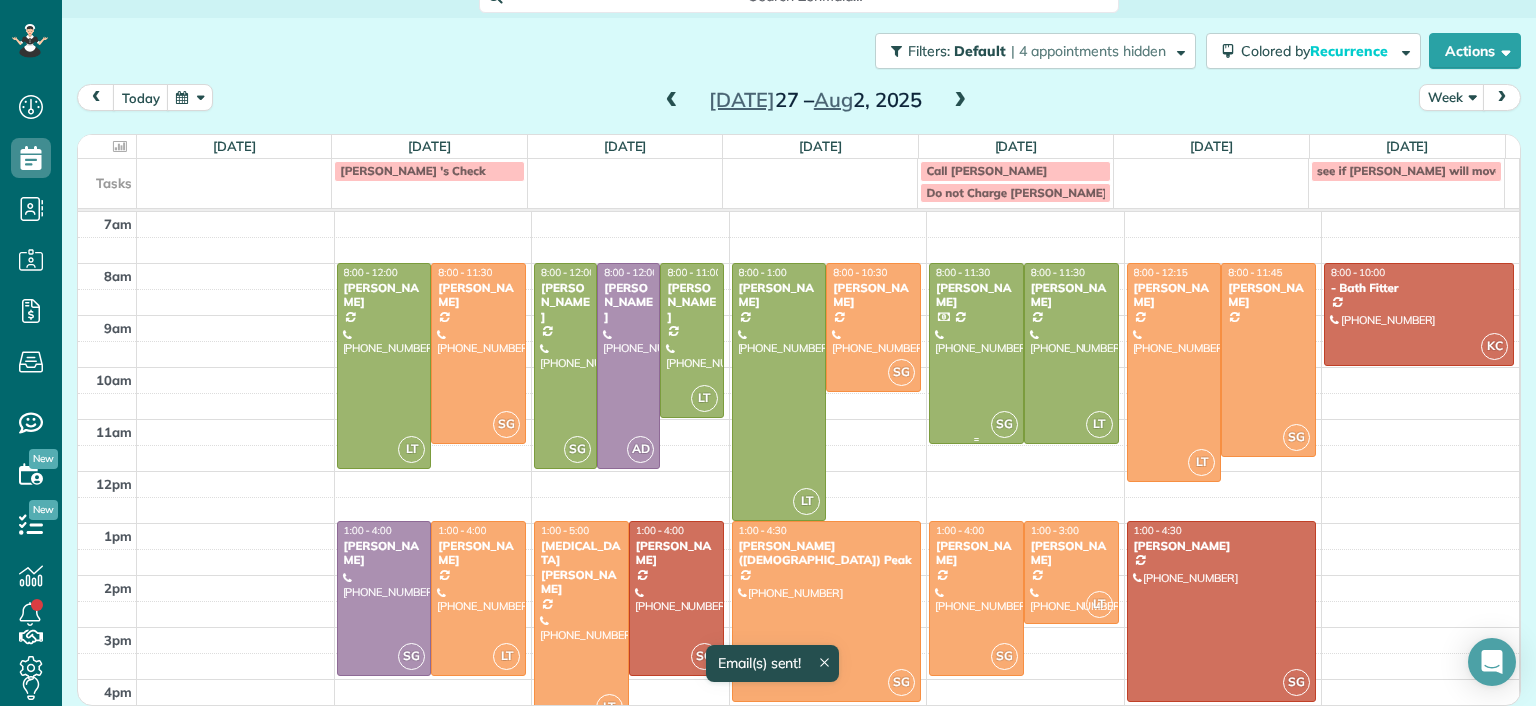 click at bounding box center [976, 353] 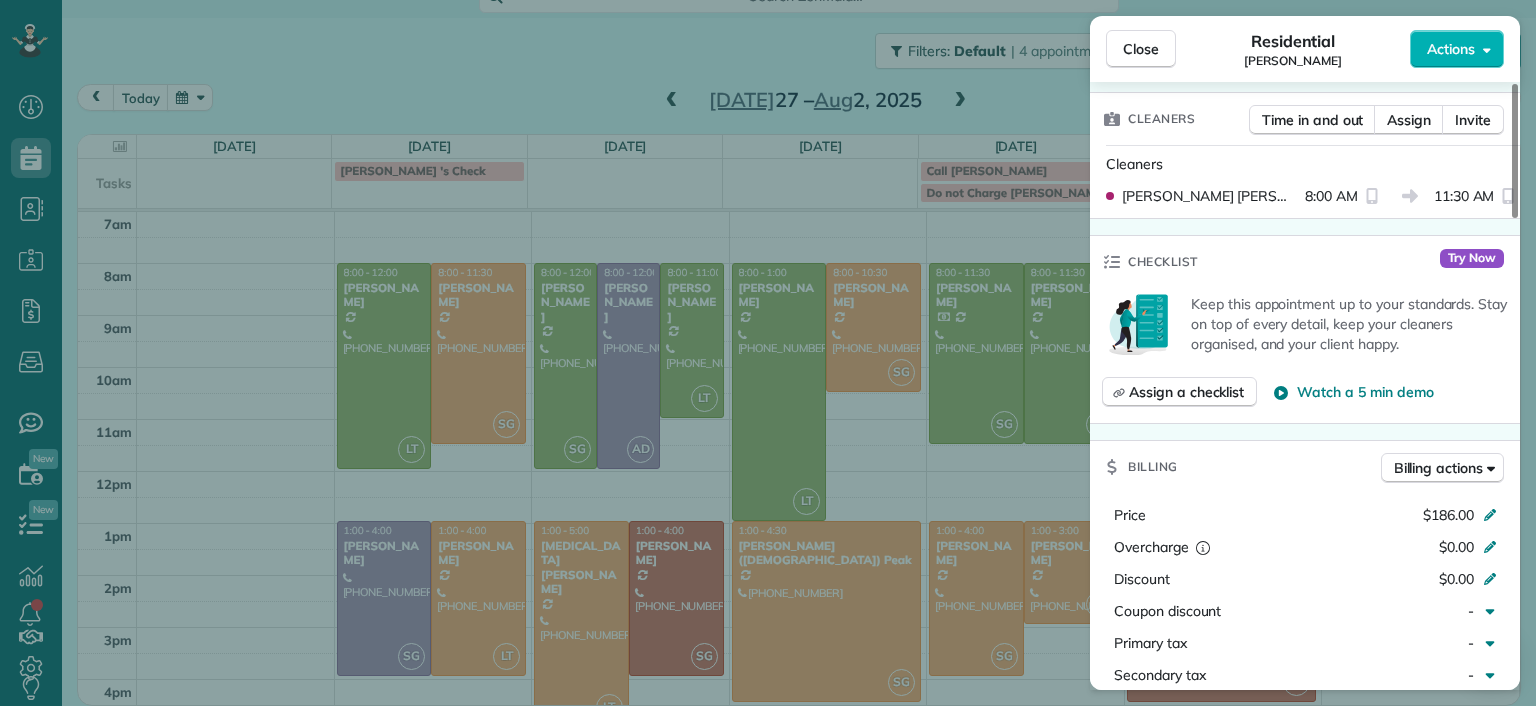 scroll, scrollTop: 400, scrollLeft: 0, axis: vertical 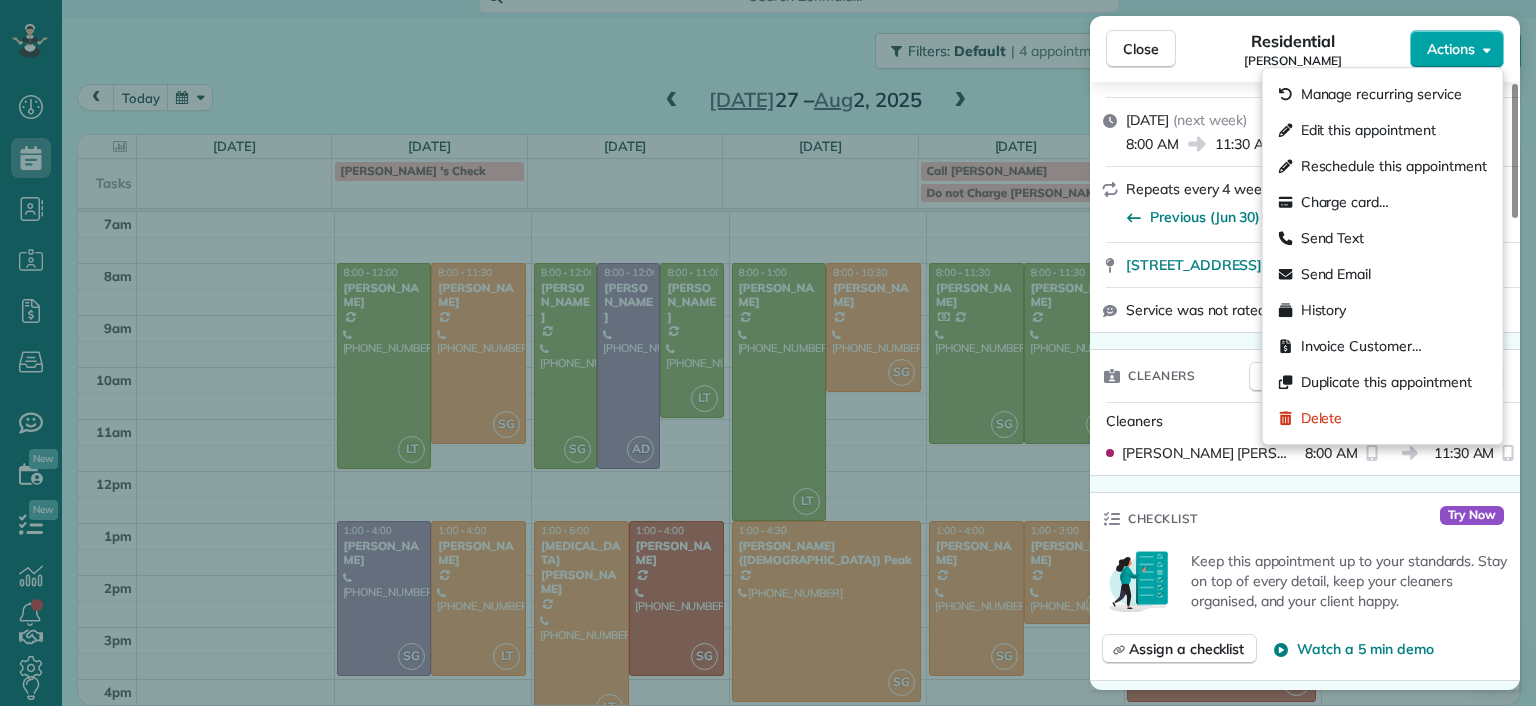click on "Actions" at bounding box center [1457, 49] 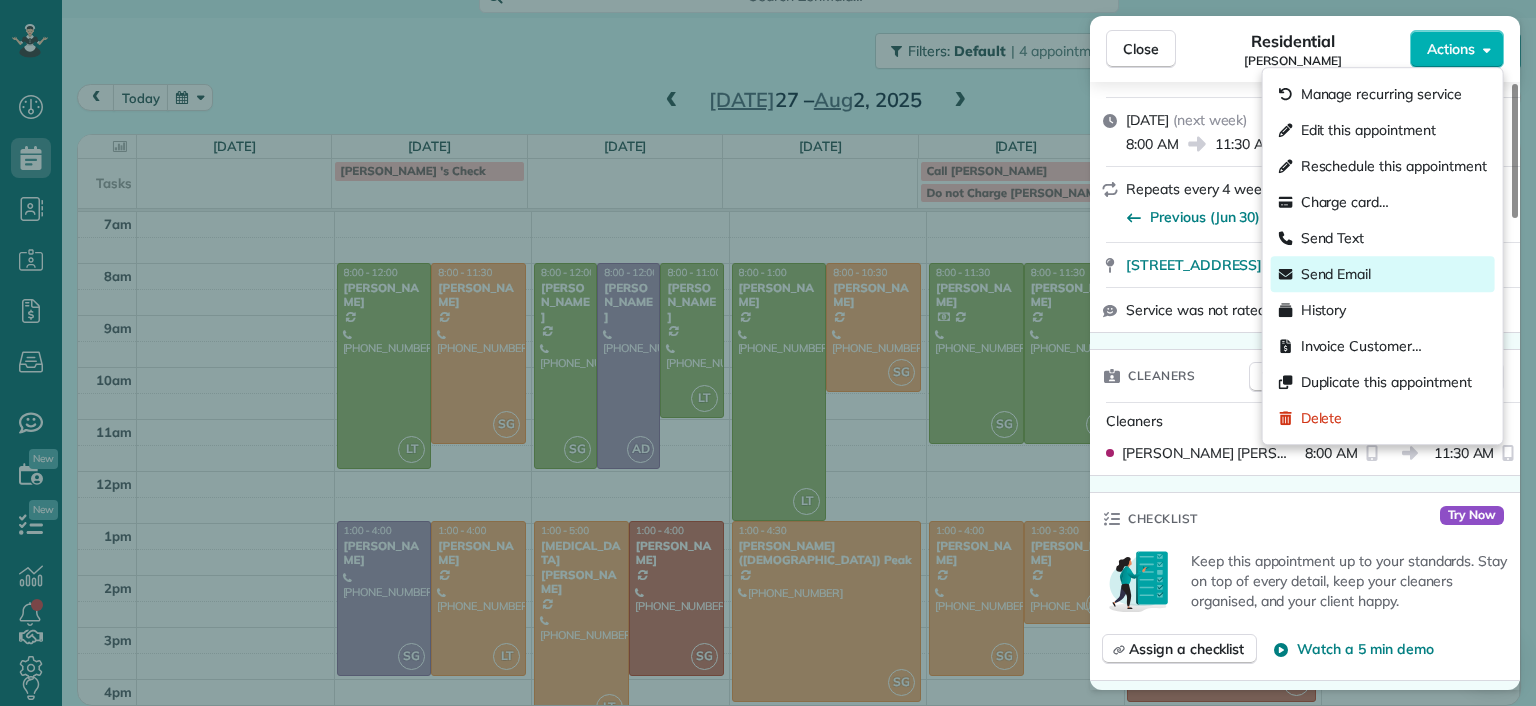 click on "Send Email" at bounding box center [1336, 274] 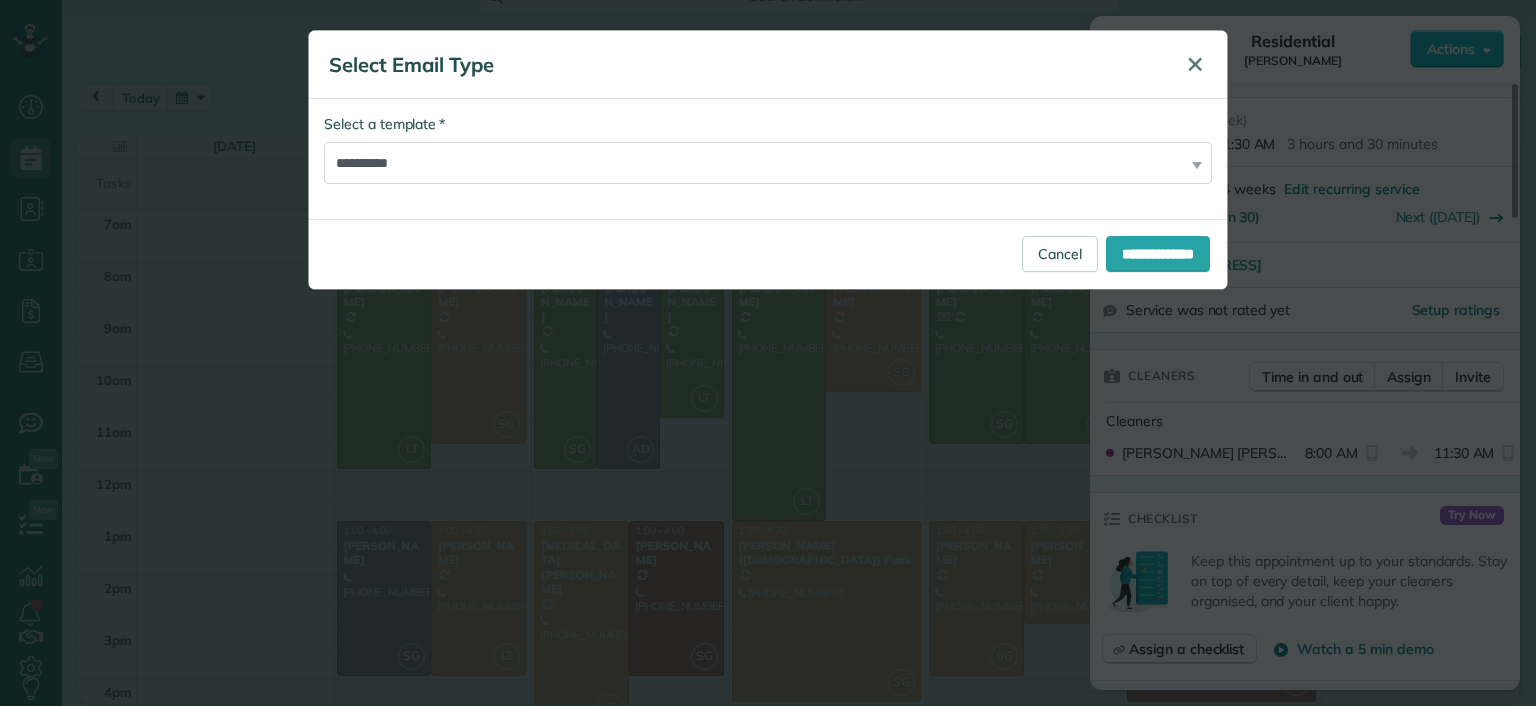 click on "✕" at bounding box center [1195, 65] 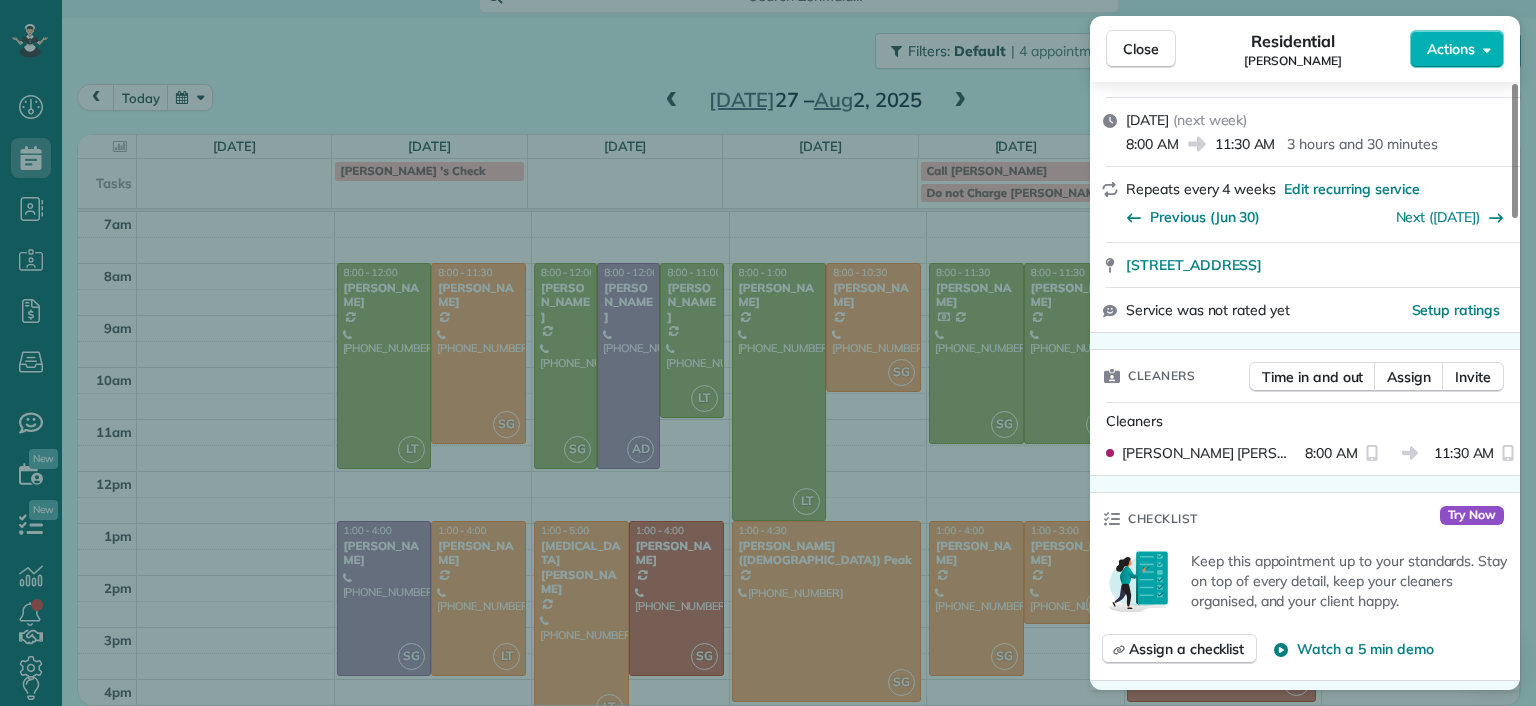 scroll, scrollTop: 0, scrollLeft: 0, axis: both 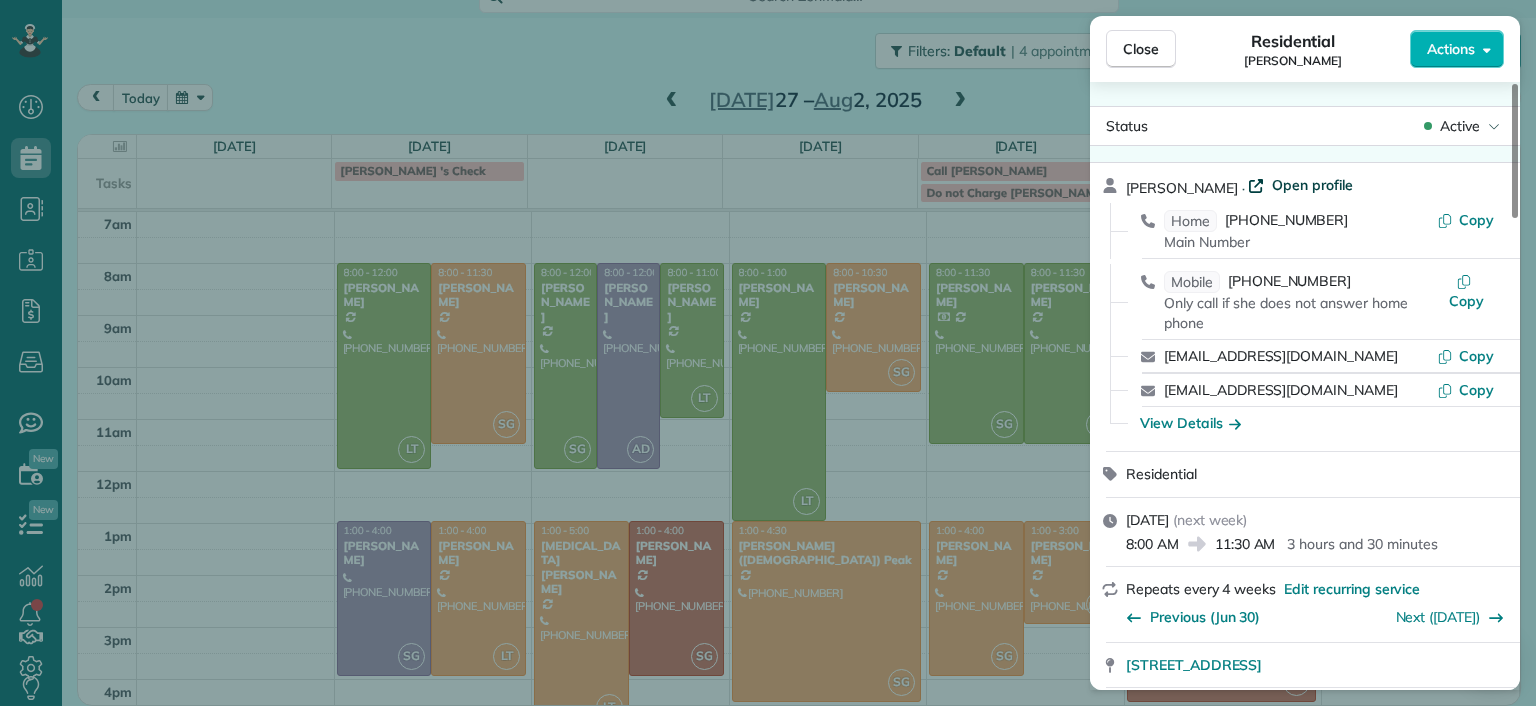 click on "Open profile" at bounding box center [1300, 185] 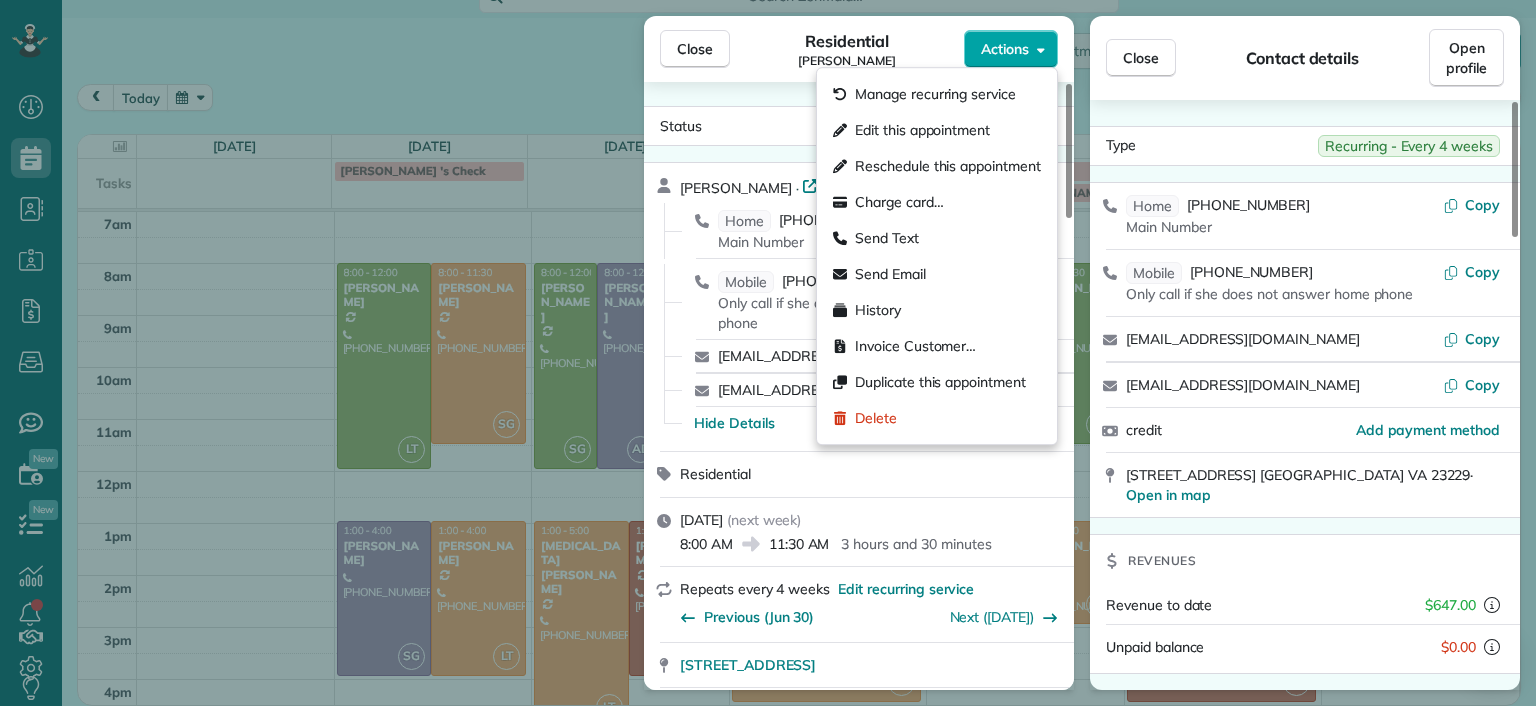 click on "Actions" at bounding box center [1005, 49] 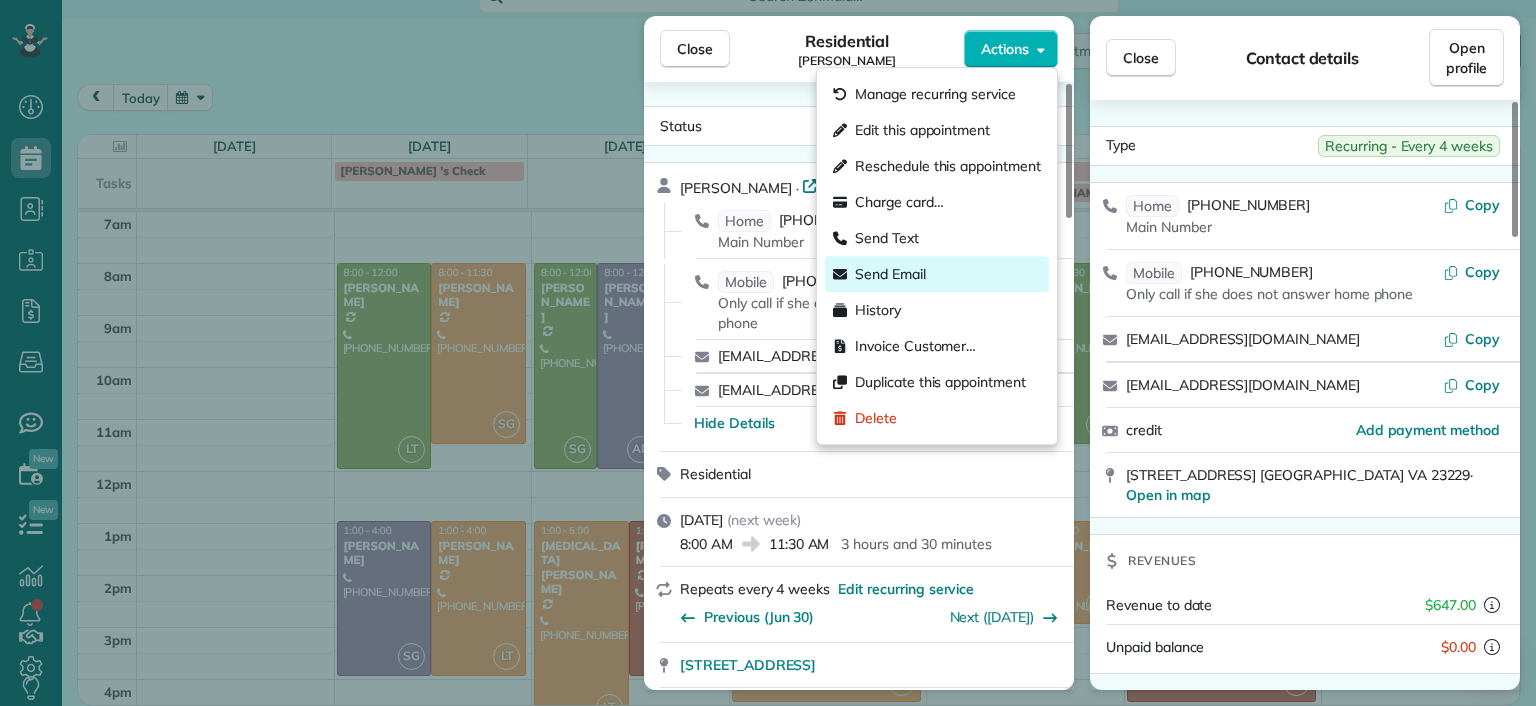click on "Send Email" at bounding box center (937, 274) 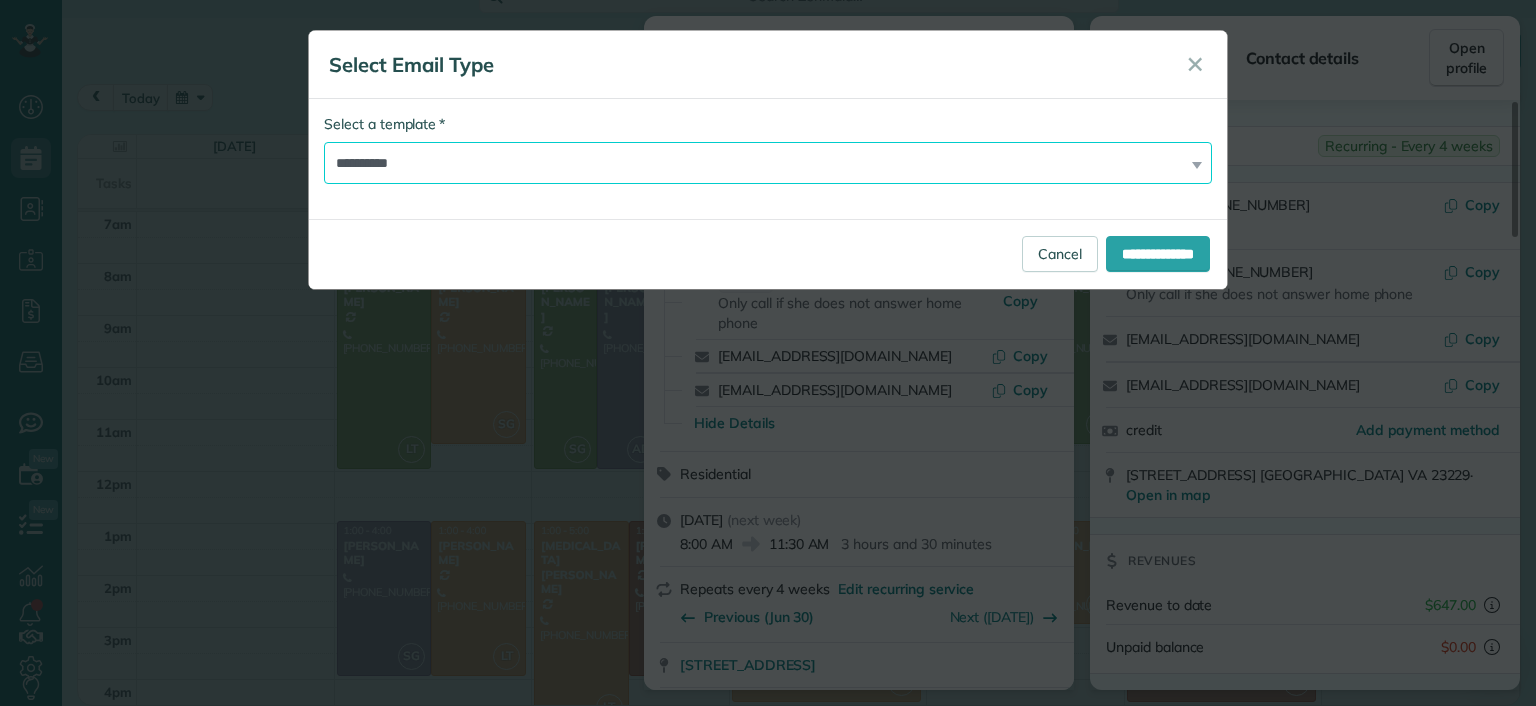 click on "**********" at bounding box center [768, 163] 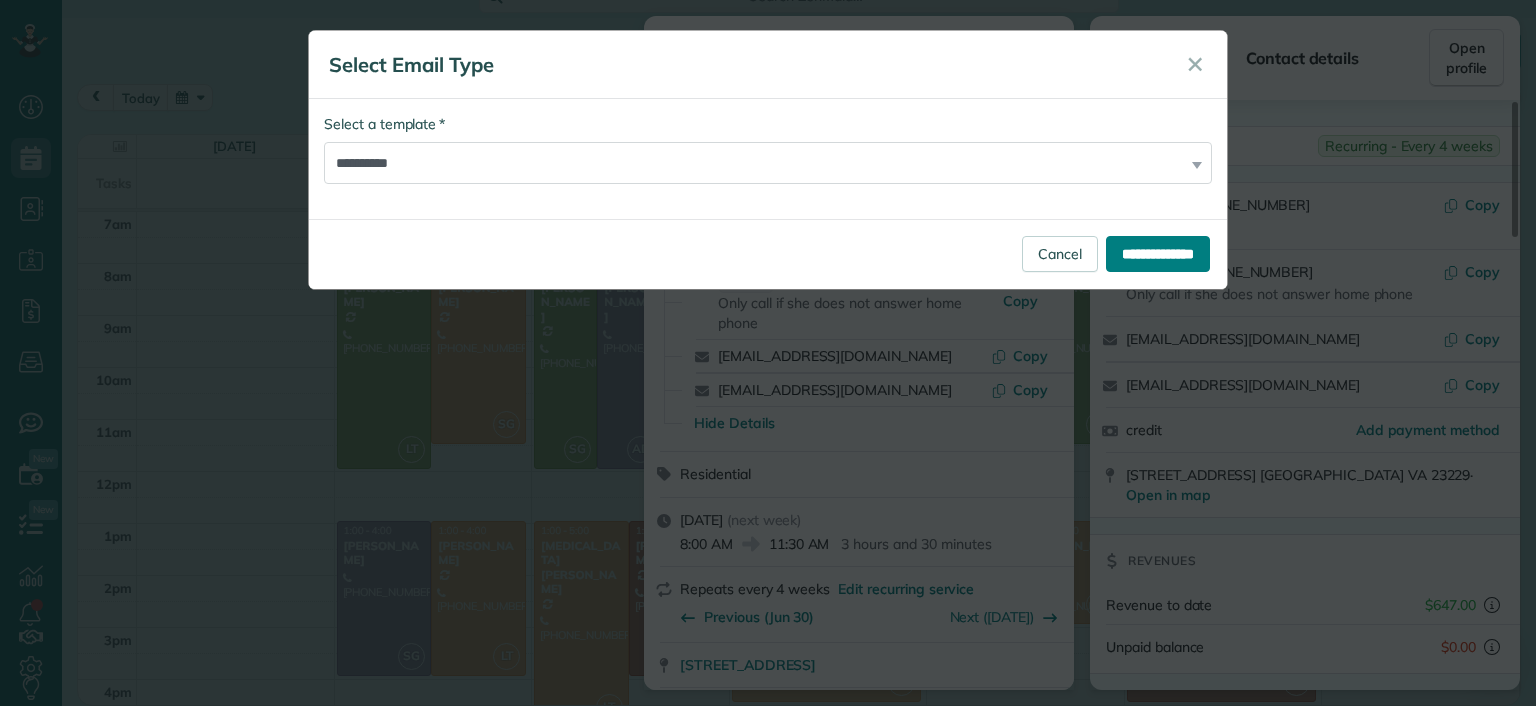 click on "**********" at bounding box center (1158, 254) 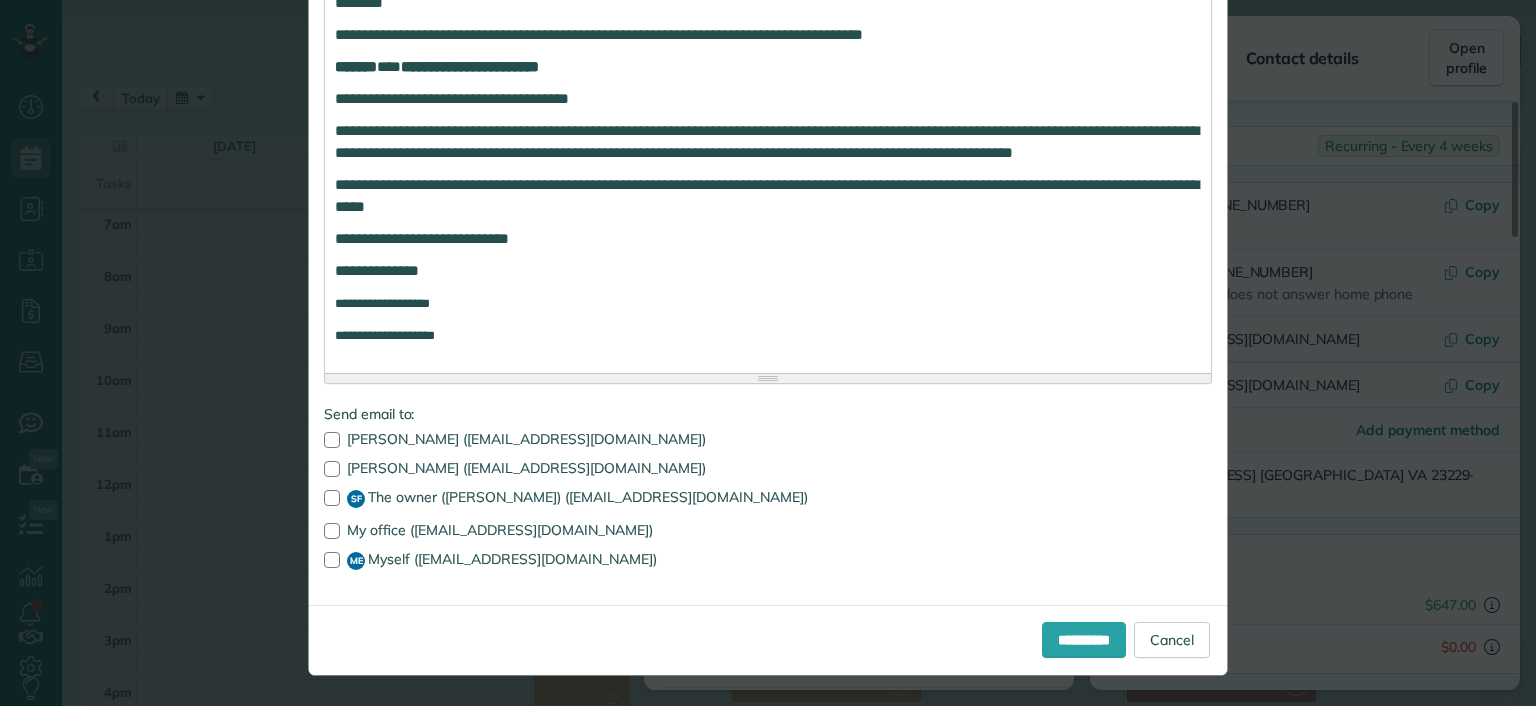 scroll, scrollTop: 416, scrollLeft: 0, axis: vertical 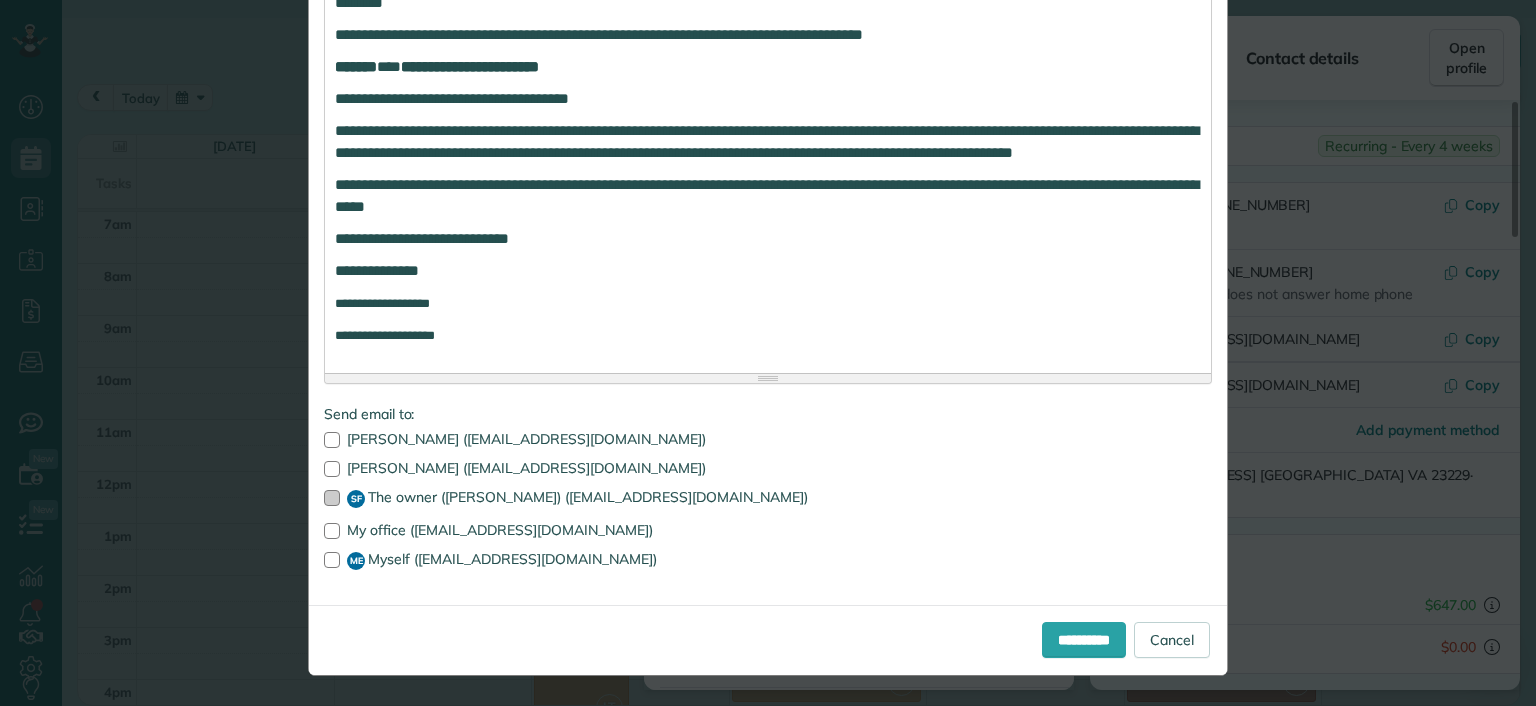 click at bounding box center [332, 498] 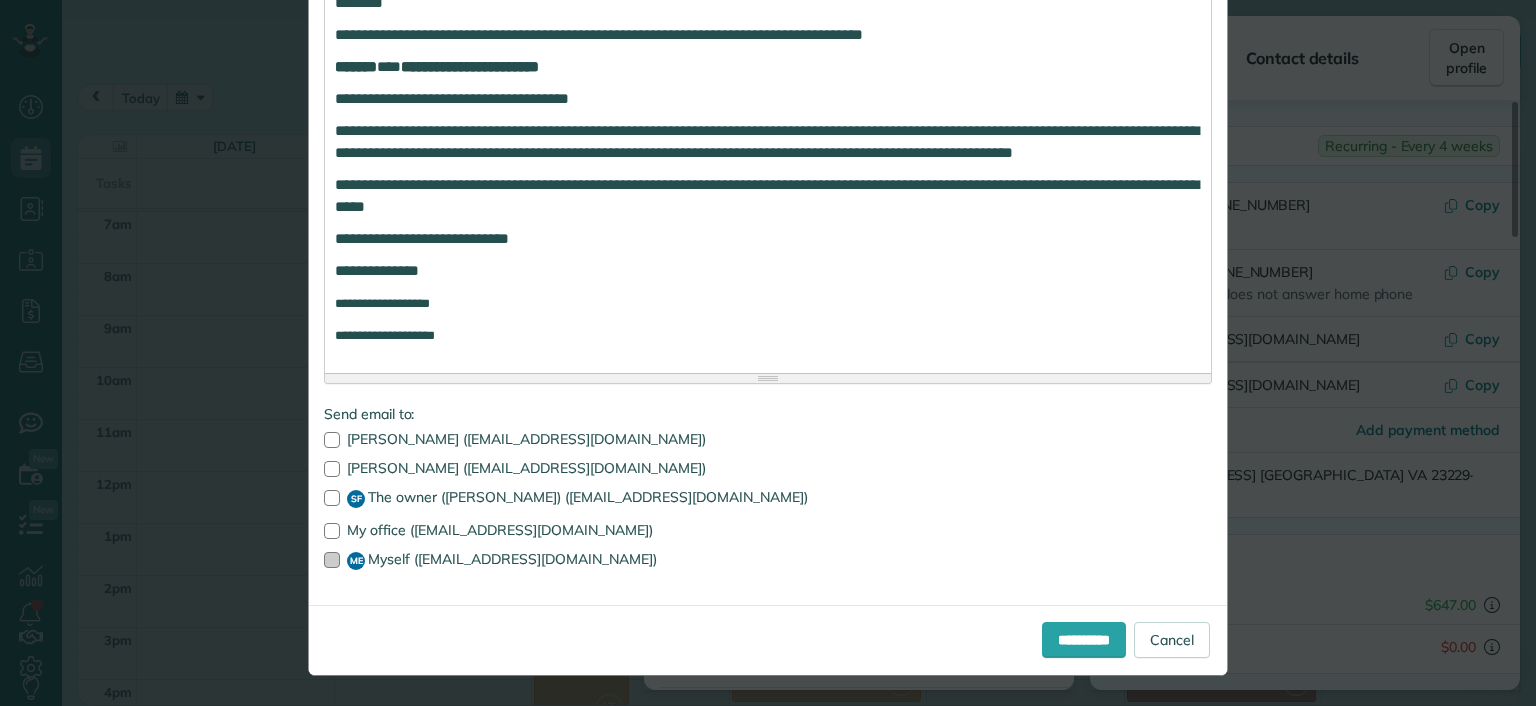 click at bounding box center [332, 560] 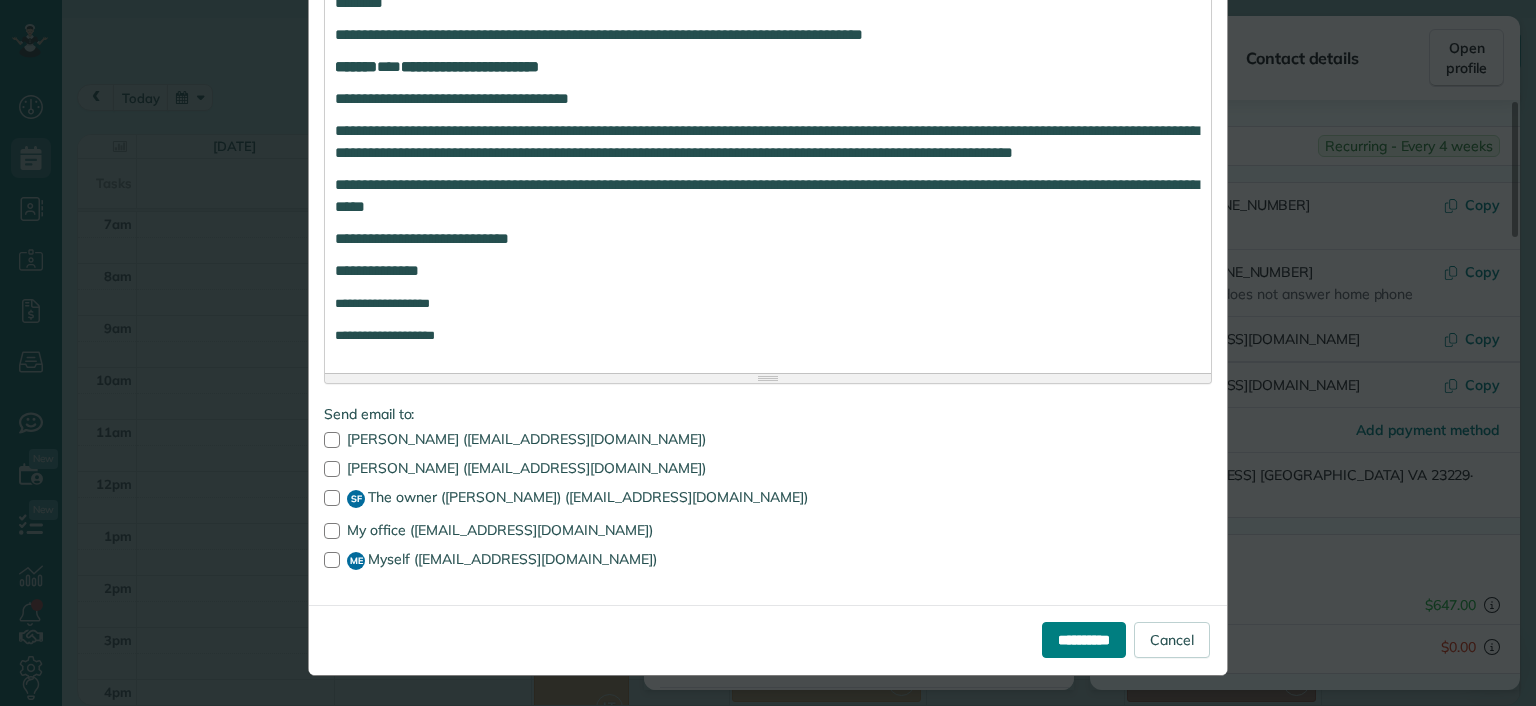 click on "**********" at bounding box center [1084, 640] 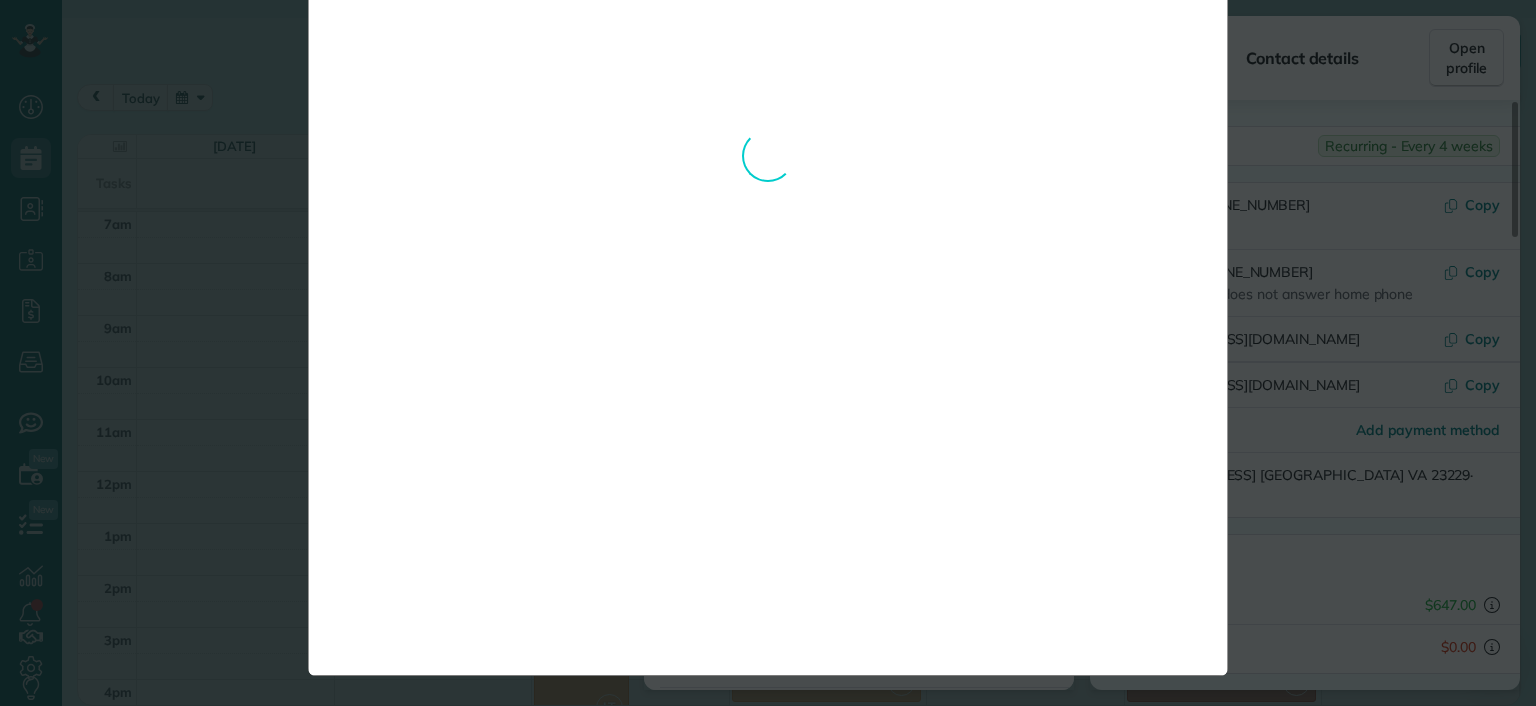 scroll, scrollTop: 0, scrollLeft: 0, axis: both 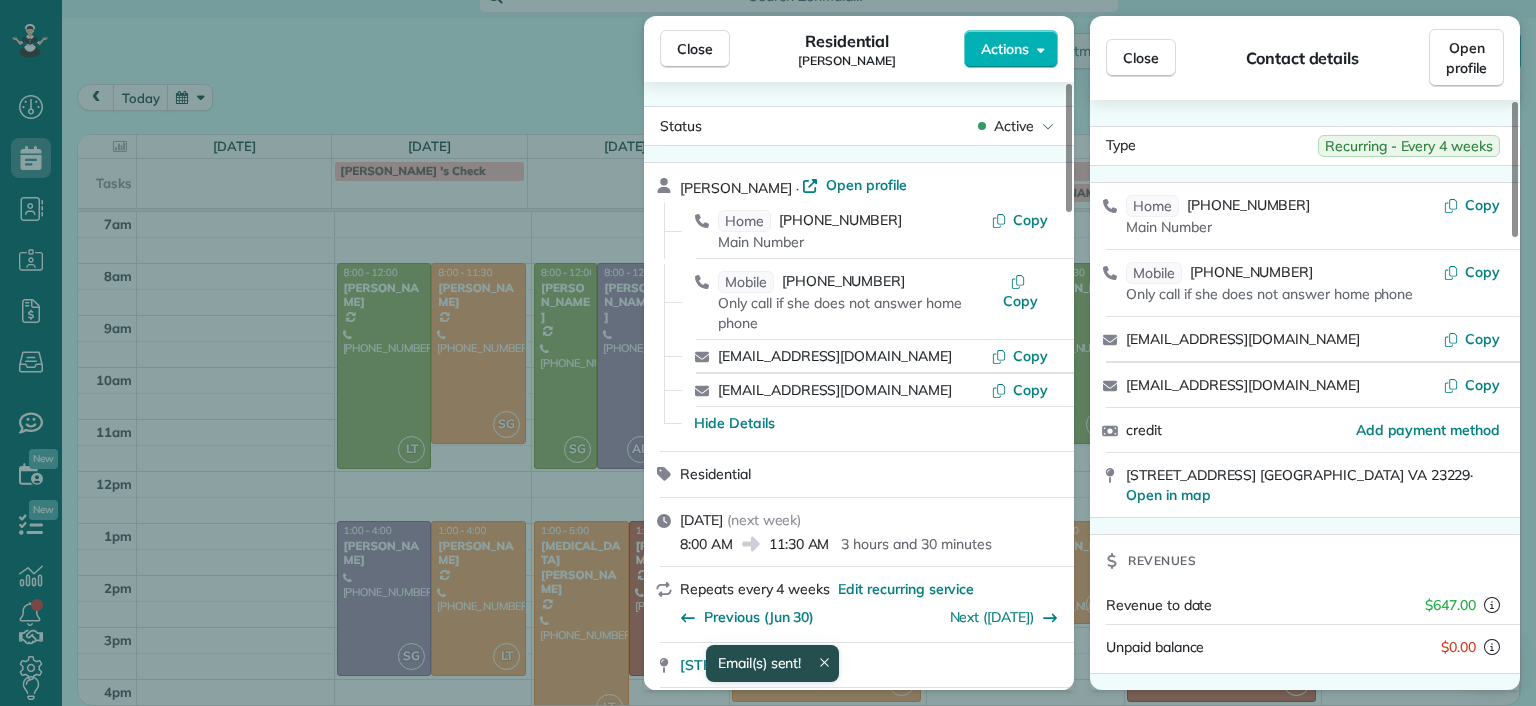drag, startPoint x: 690, startPoint y: 59, endPoint x: 694, endPoint y: 71, distance: 12.649111 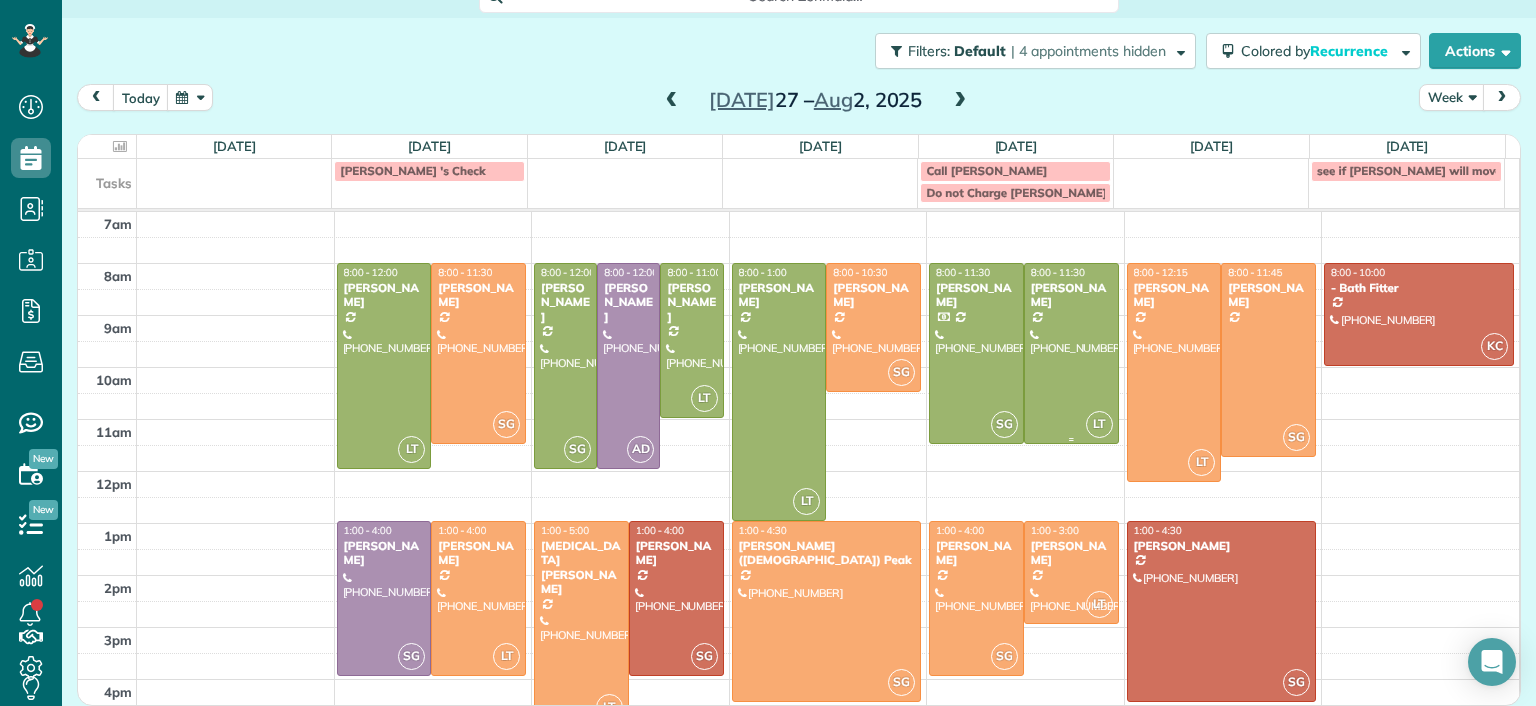 click at bounding box center [1071, 353] 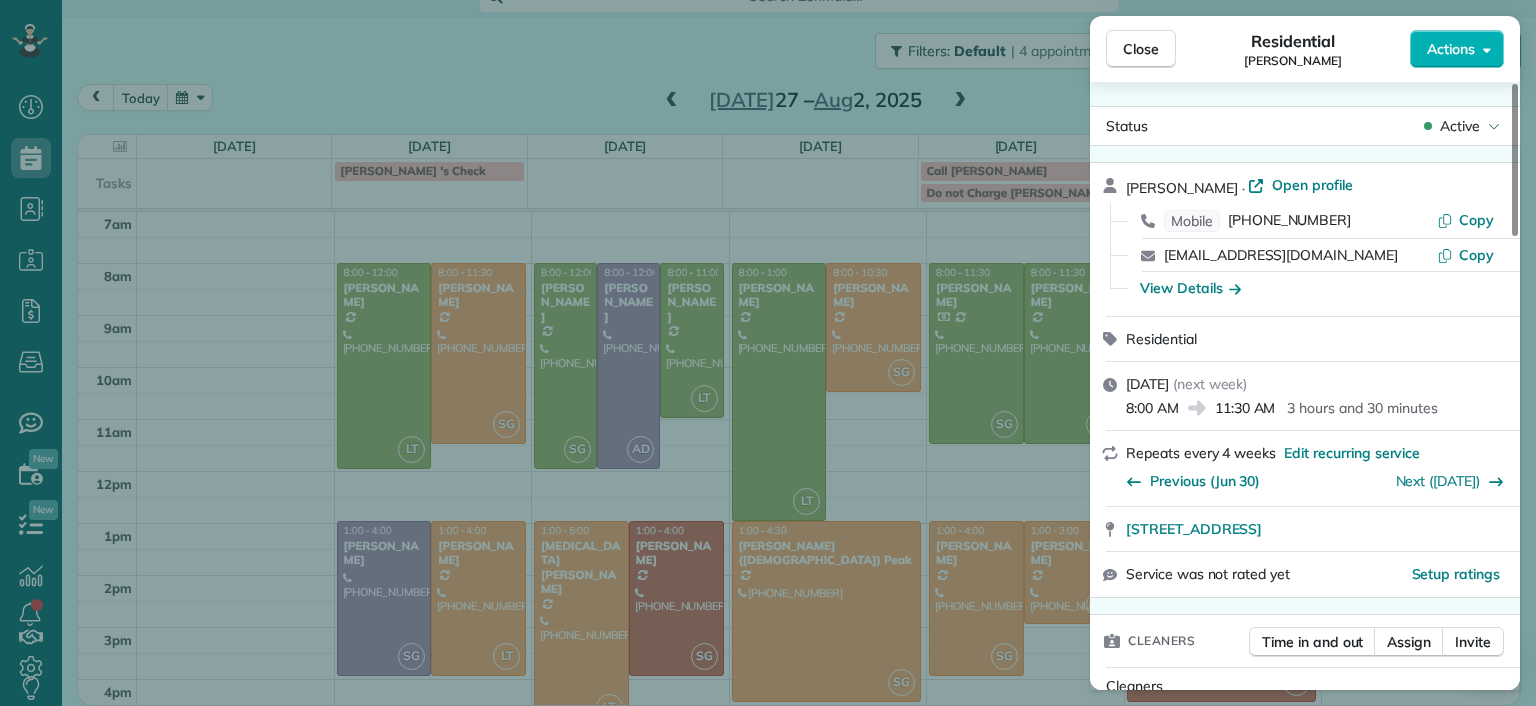 click on "Close Residential Charles Perretti Actions" at bounding box center [1305, 49] 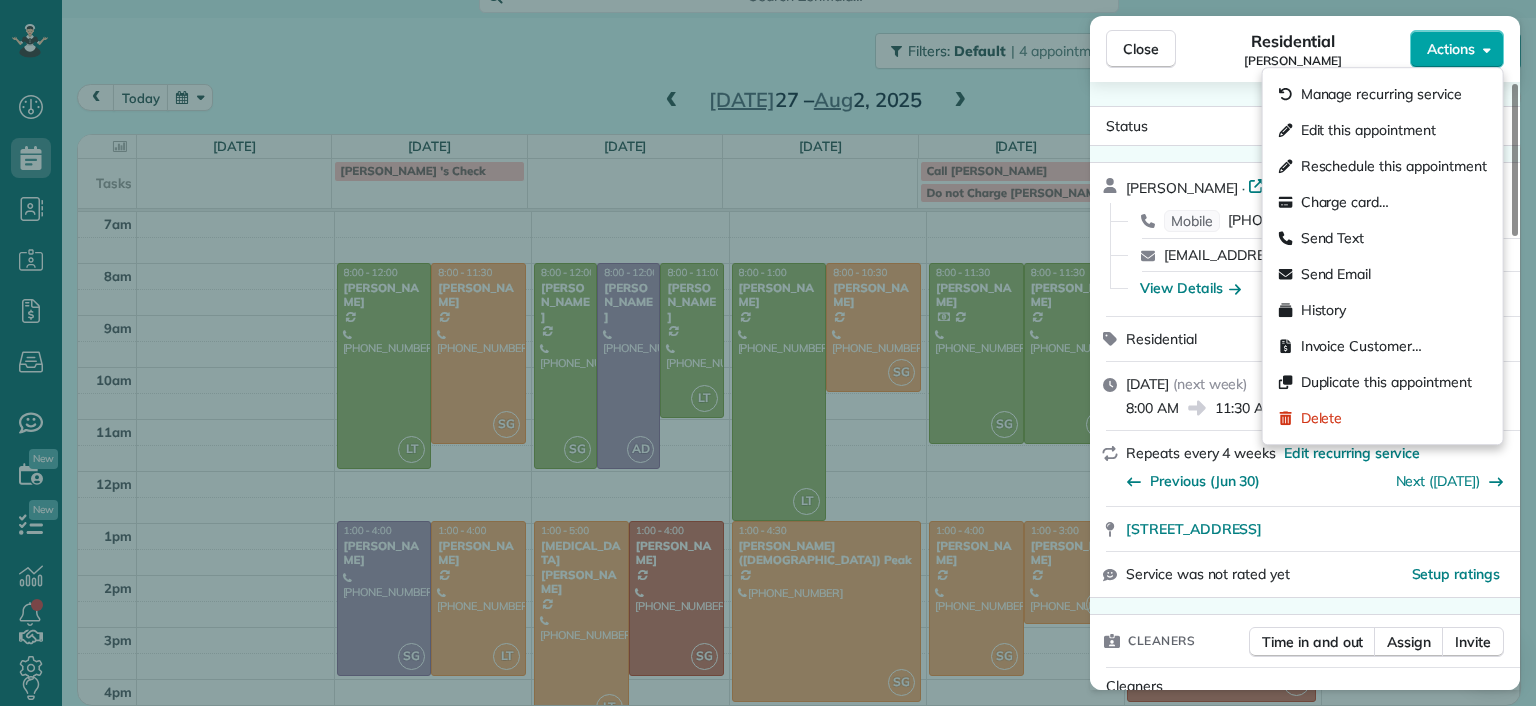 click on "Actions" at bounding box center [1457, 49] 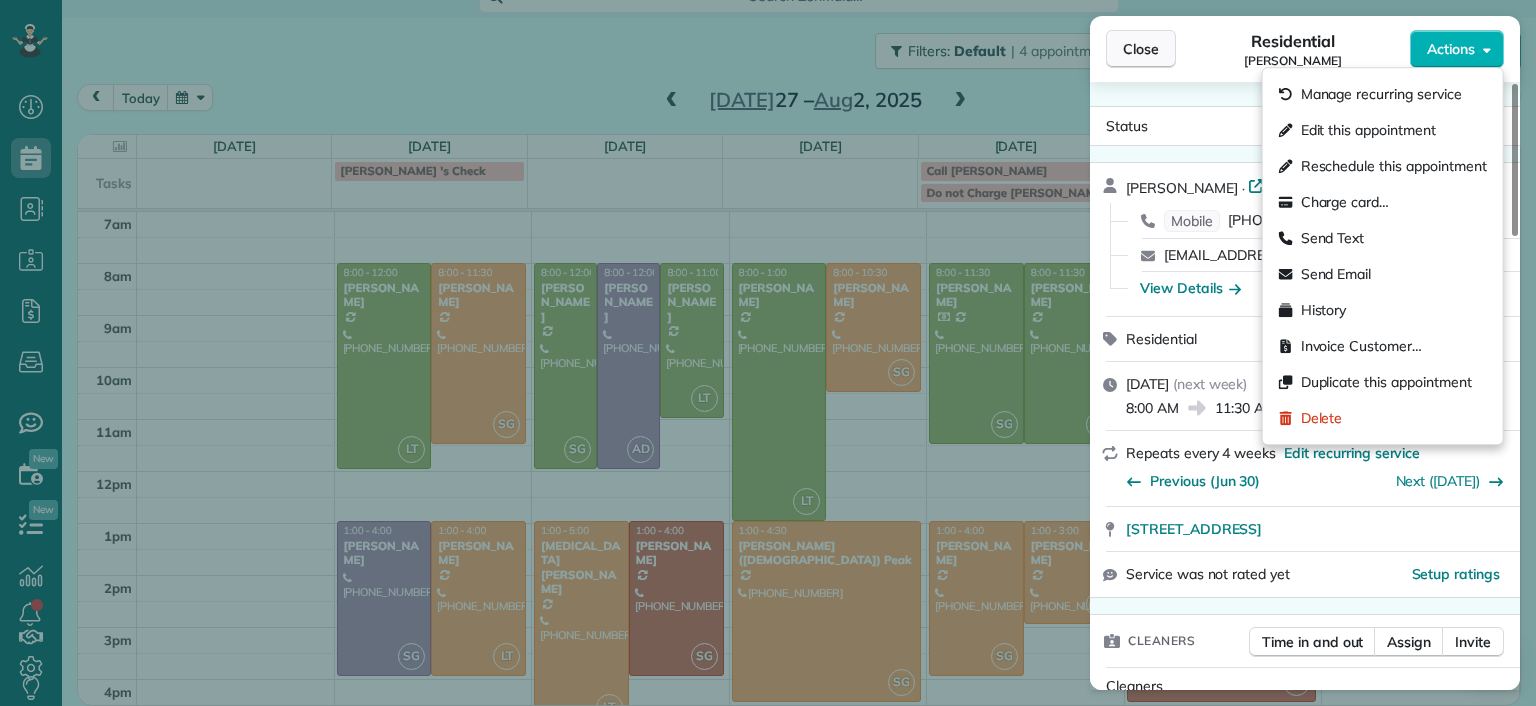 click on "Close" at bounding box center [1141, 49] 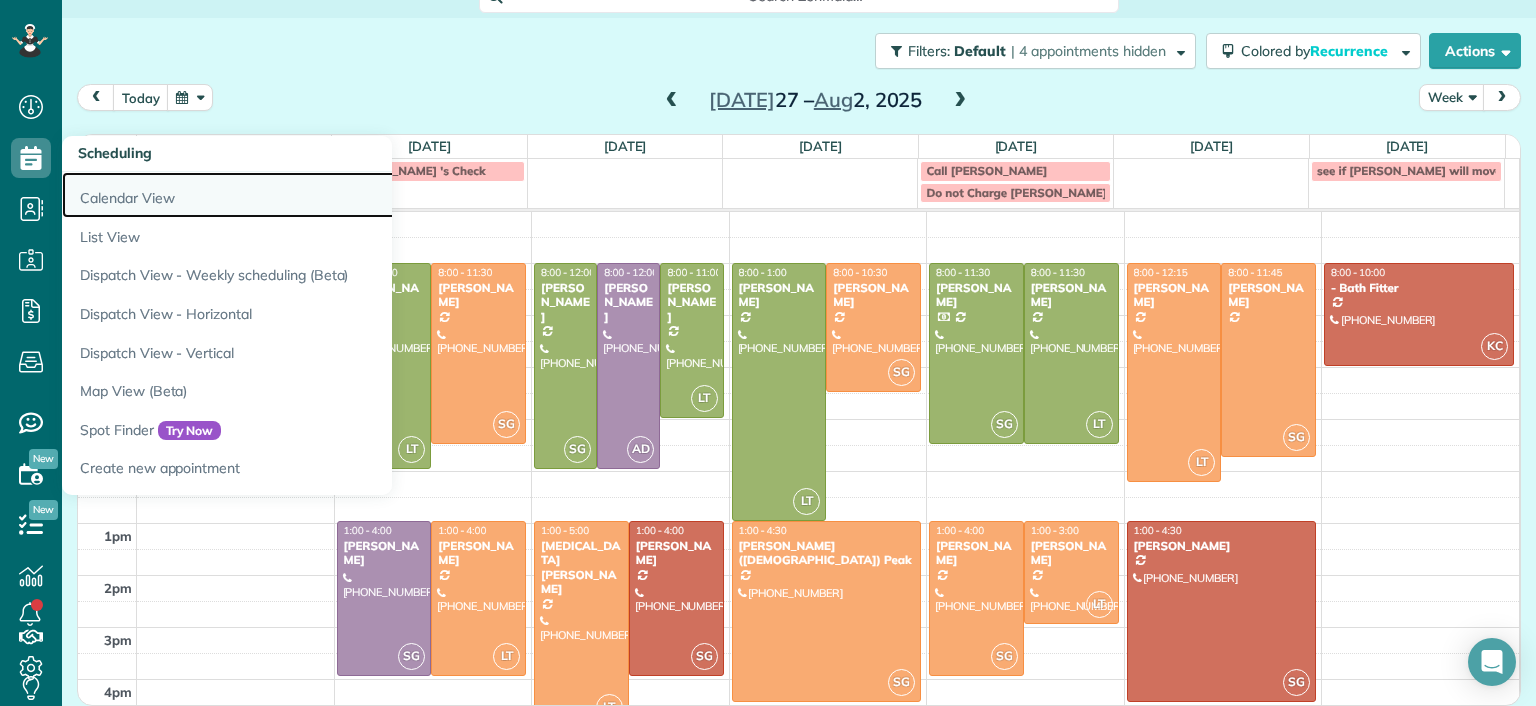 click on "Calendar View" at bounding box center (312, 195) 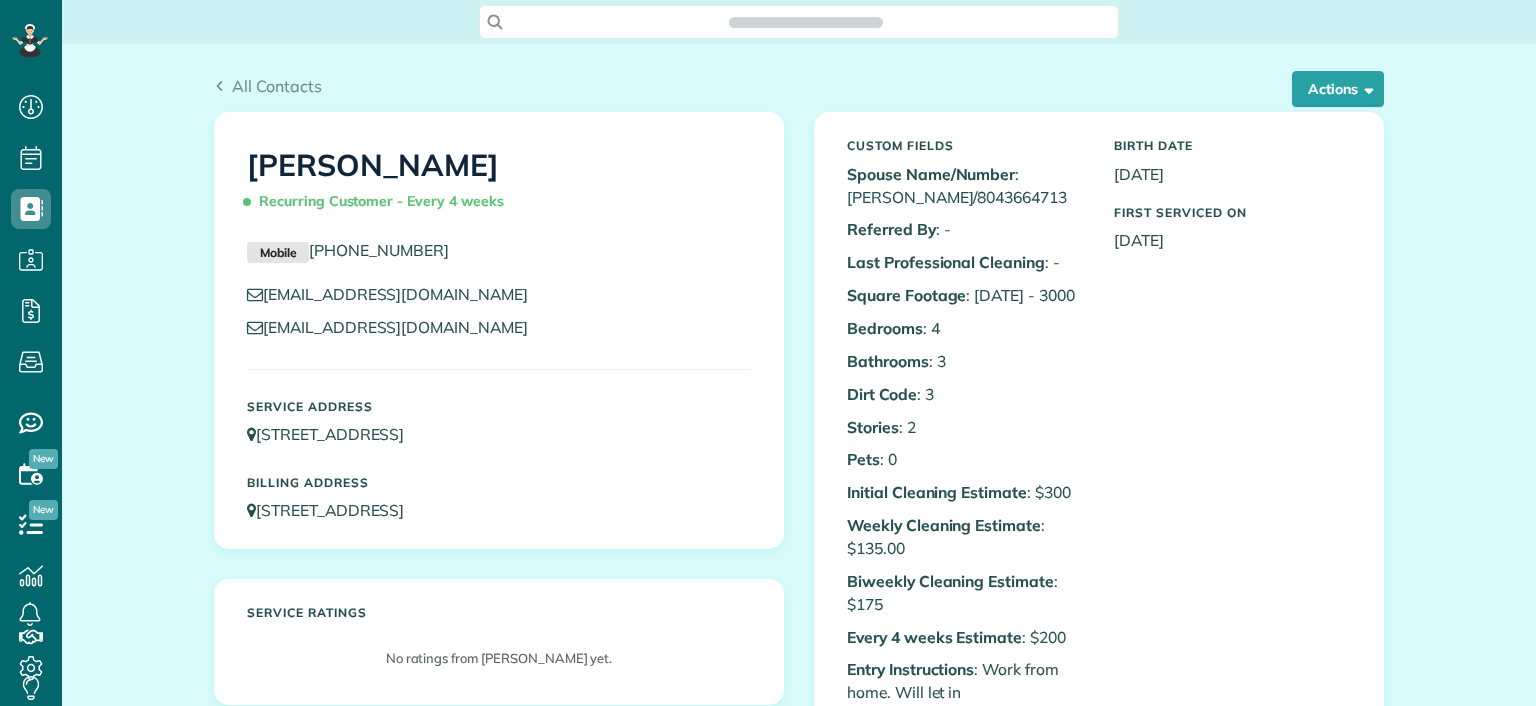 scroll, scrollTop: 0, scrollLeft: 0, axis: both 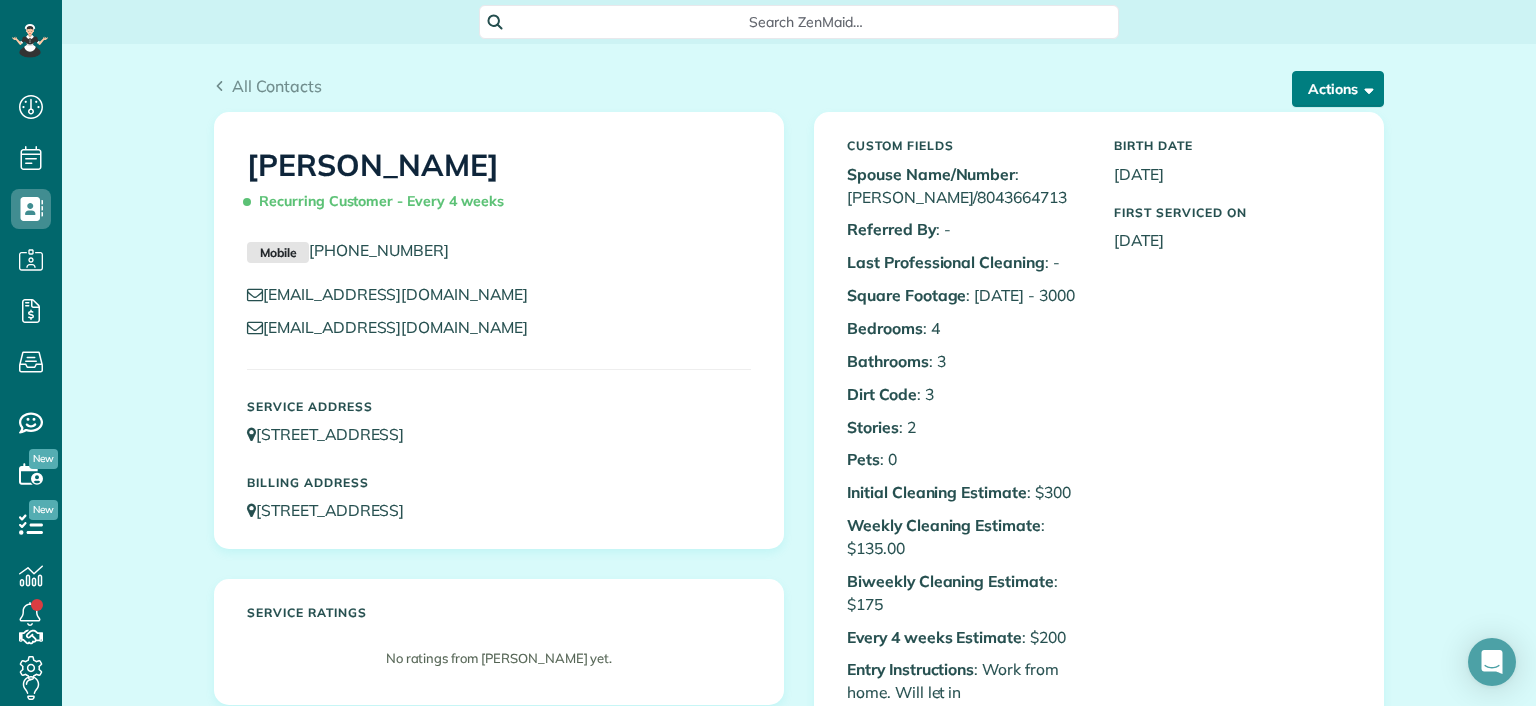 click on "Actions" at bounding box center (1338, 89) 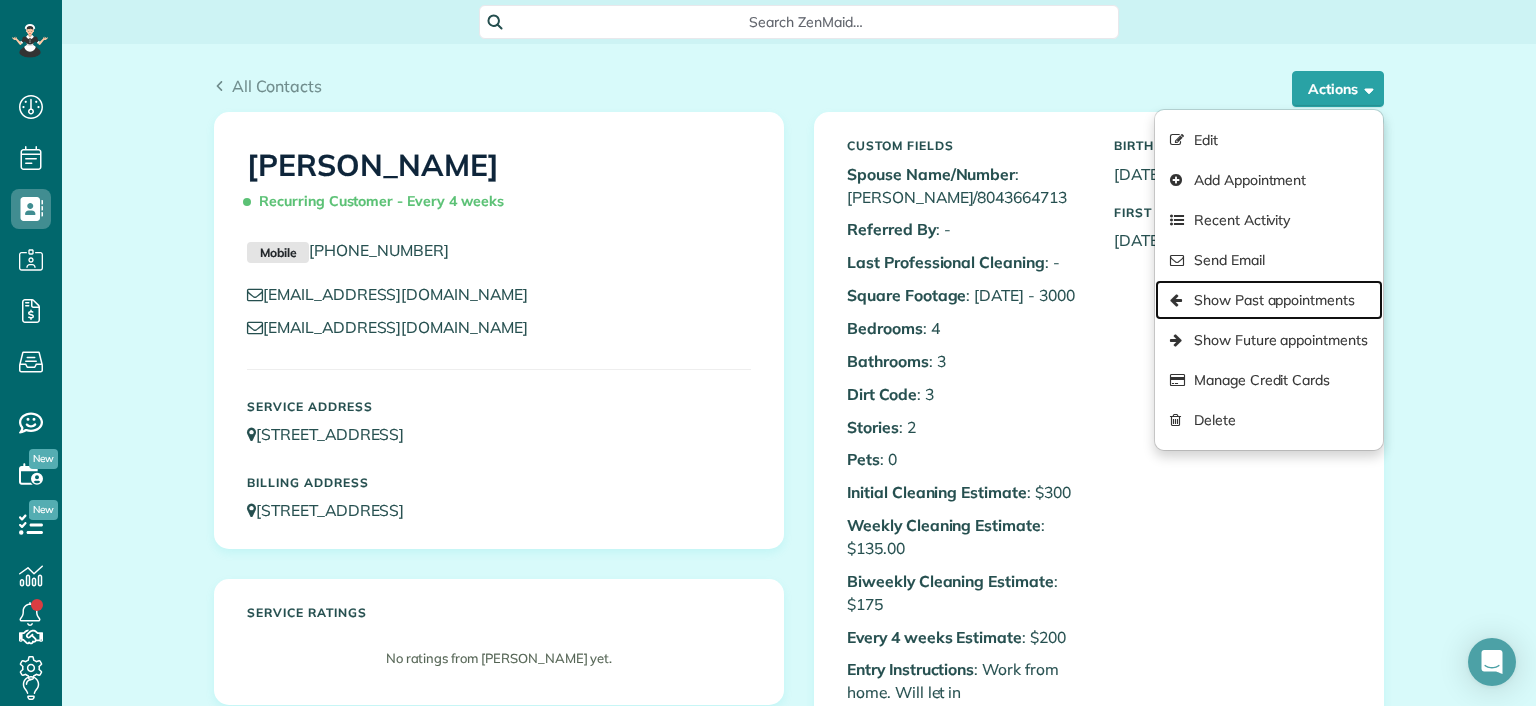 click on "Show Past appointments" at bounding box center [1269, 300] 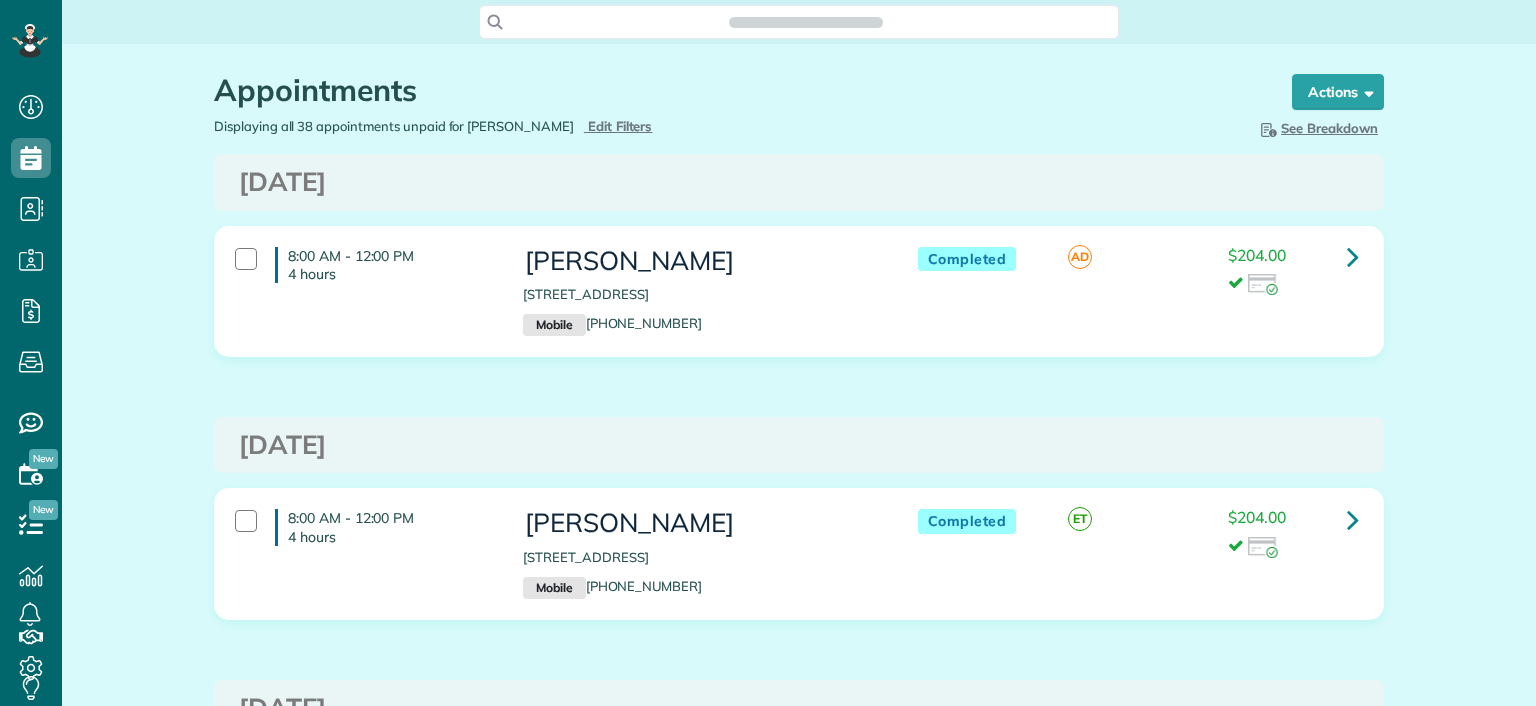 scroll, scrollTop: 0, scrollLeft: 0, axis: both 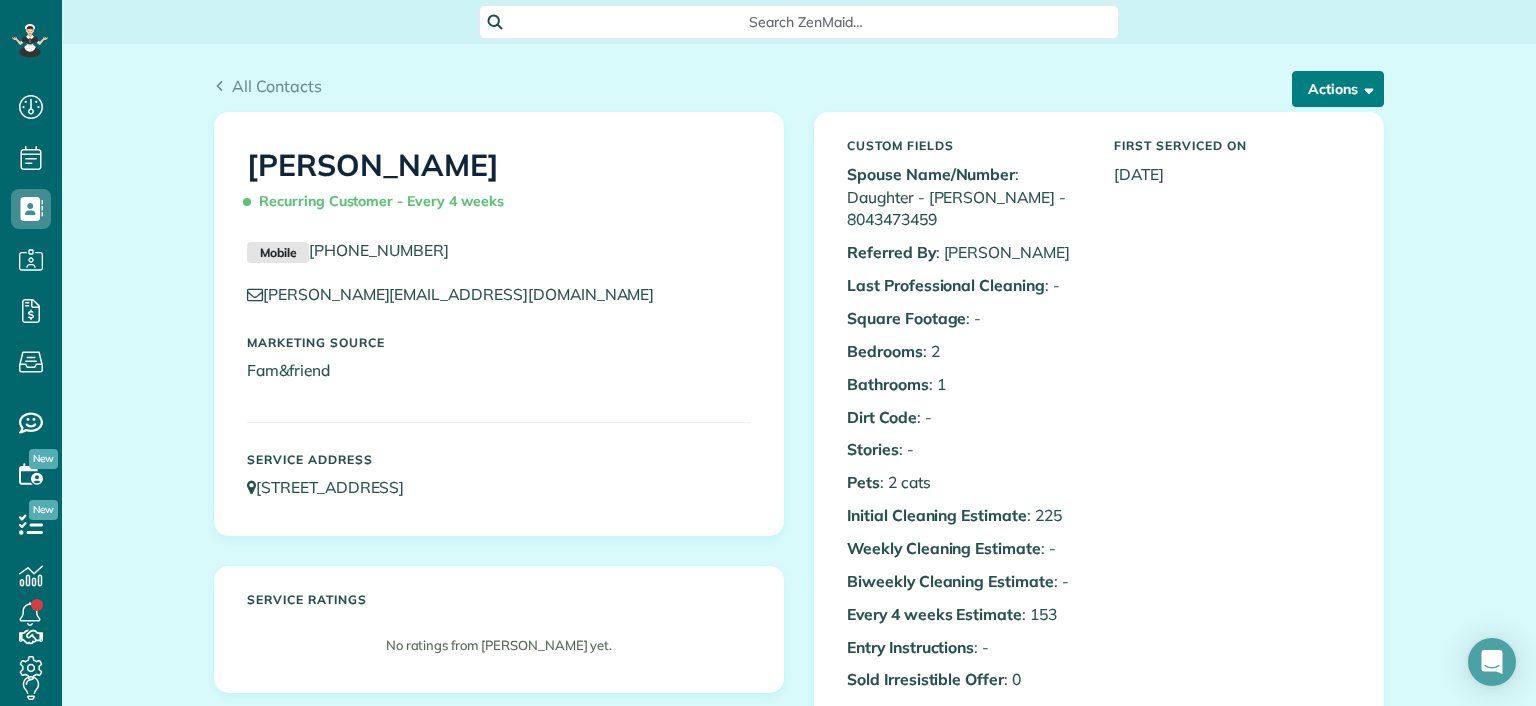 click on "Actions" at bounding box center (1338, 89) 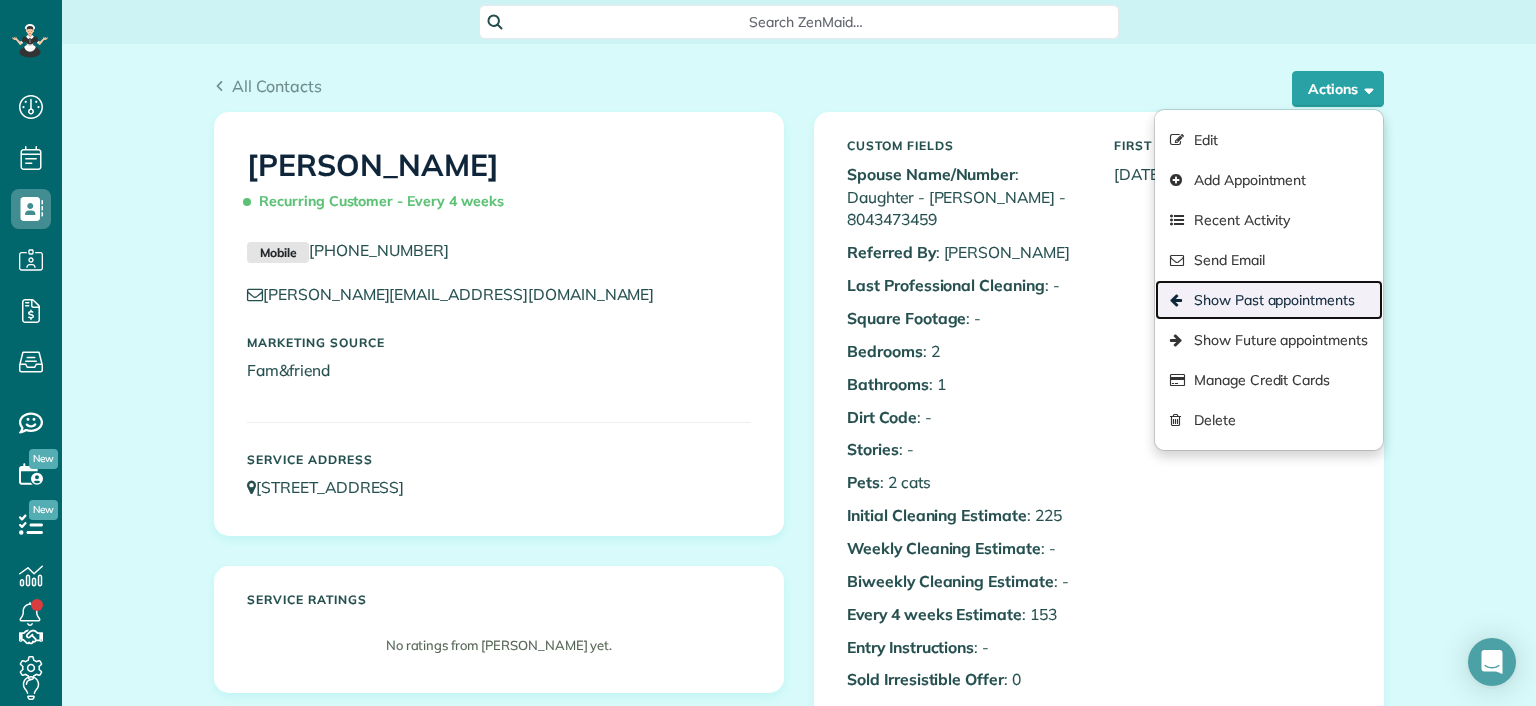 click on "Show Past appointments" at bounding box center [1269, 300] 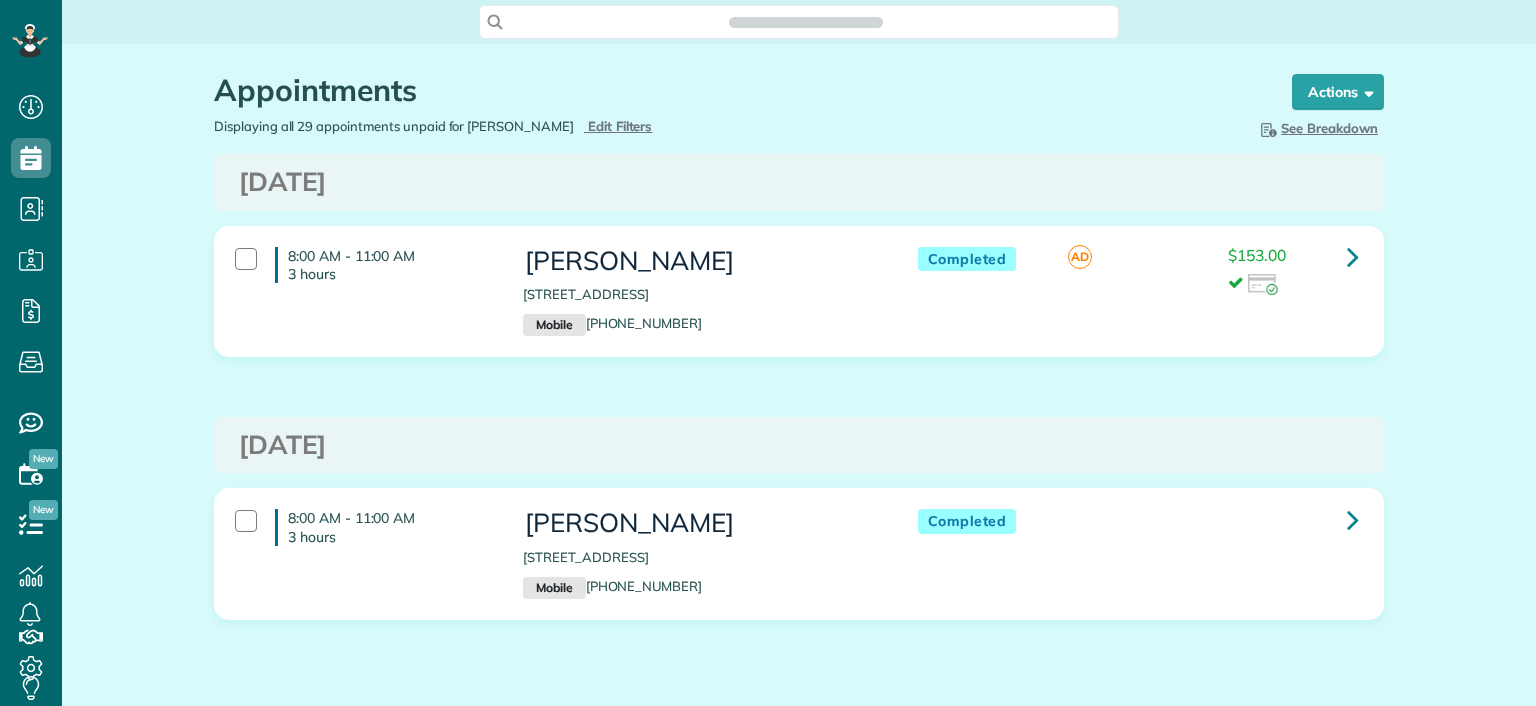 scroll, scrollTop: 0, scrollLeft: 0, axis: both 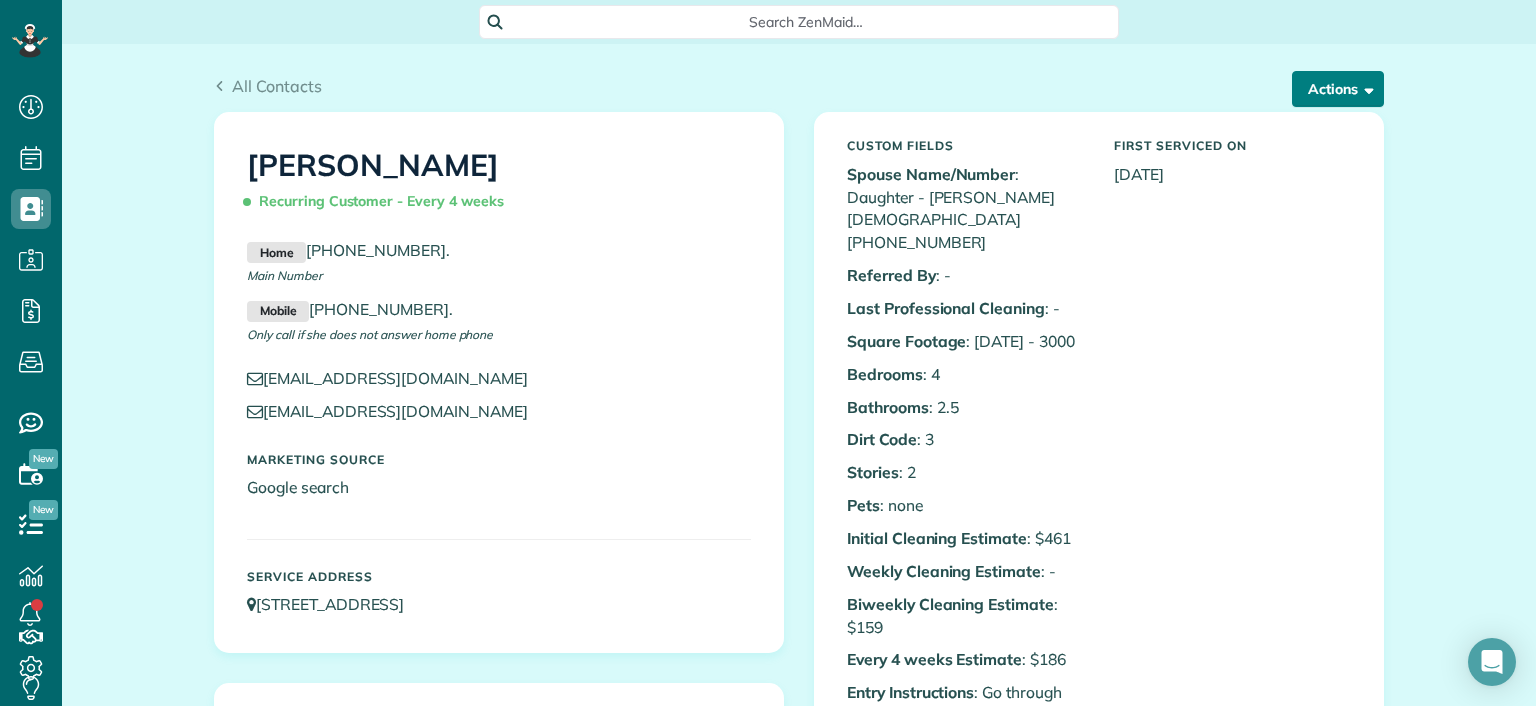 click on "Actions" at bounding box center (1338, 89) 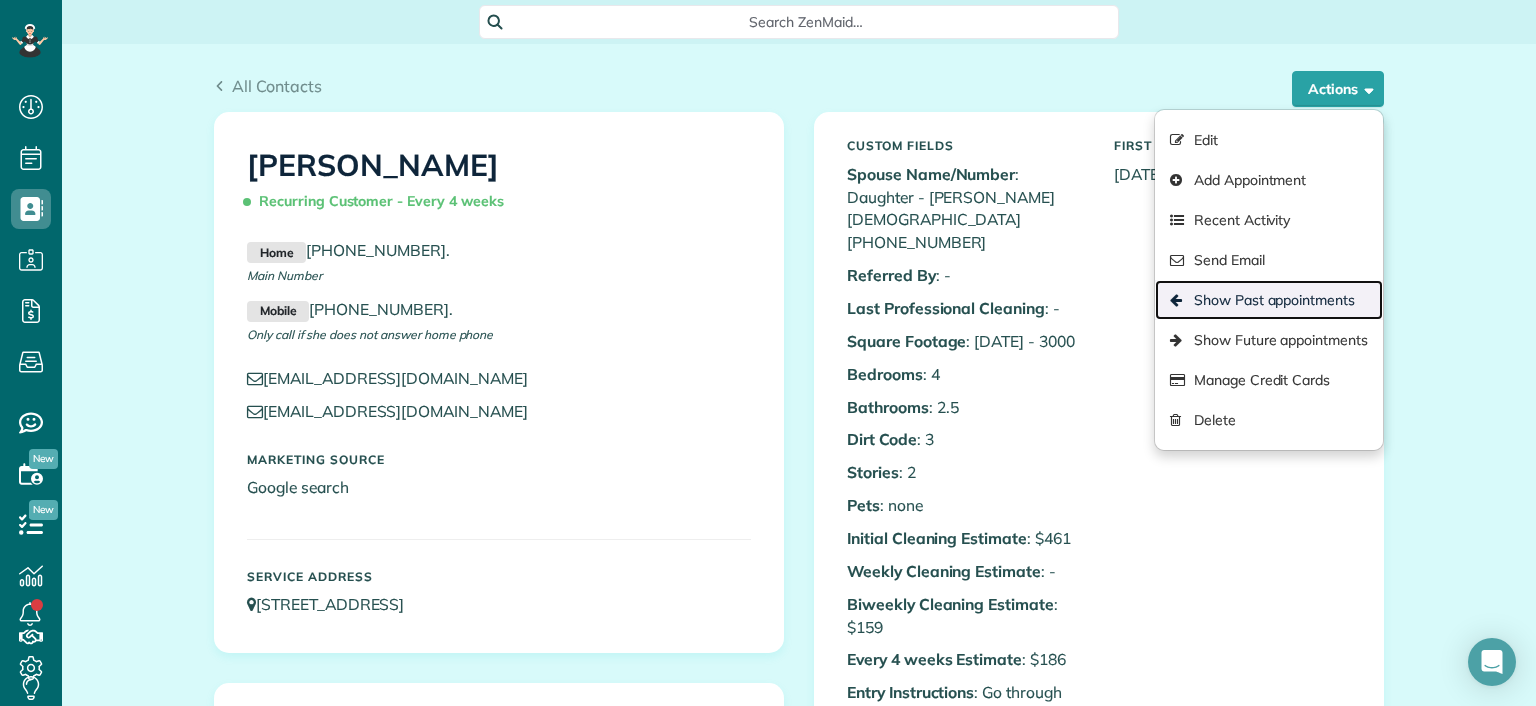 click on "Show Past appointments" at bounding box center (1269, 300) 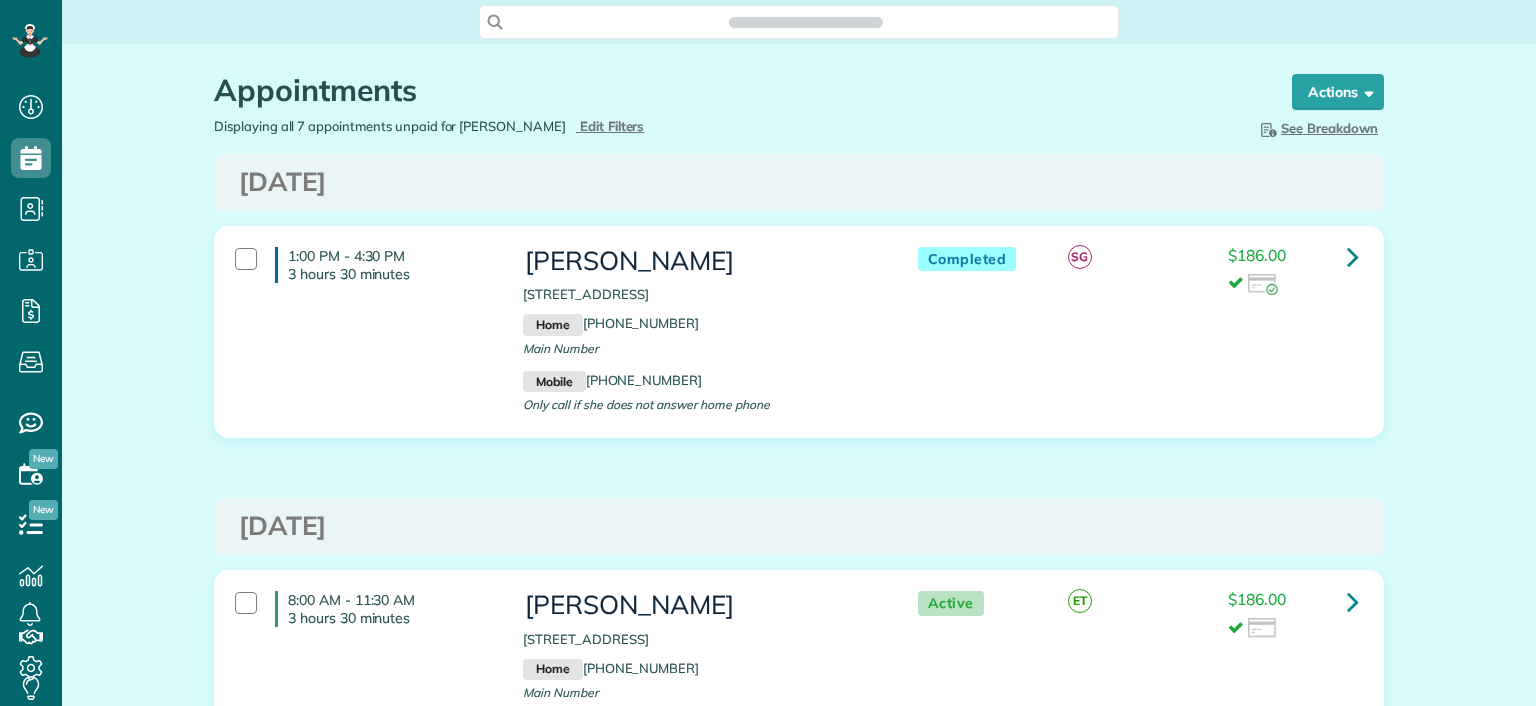 scroll, scrollTop: 0, scrollLeft: 0, axis: both 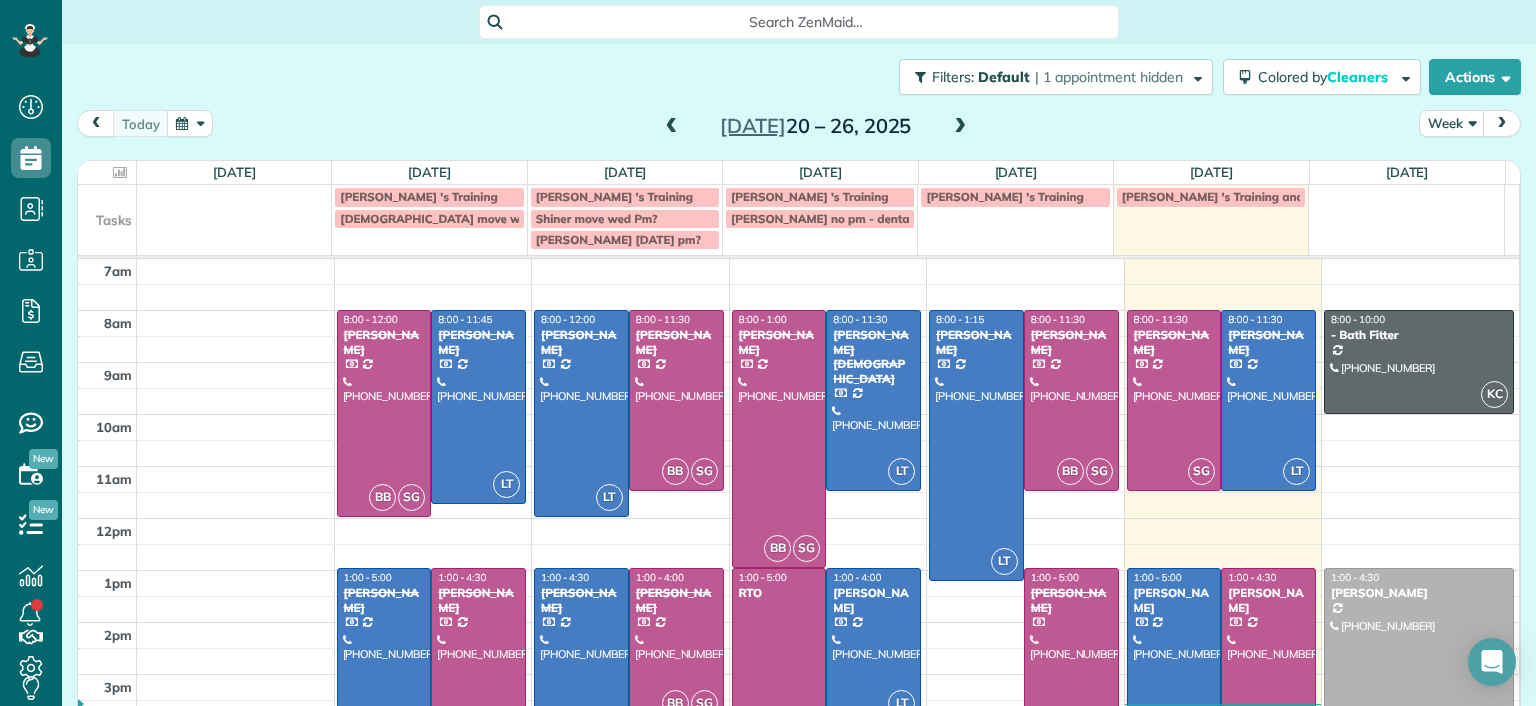 click at bounding box center (960, 127) 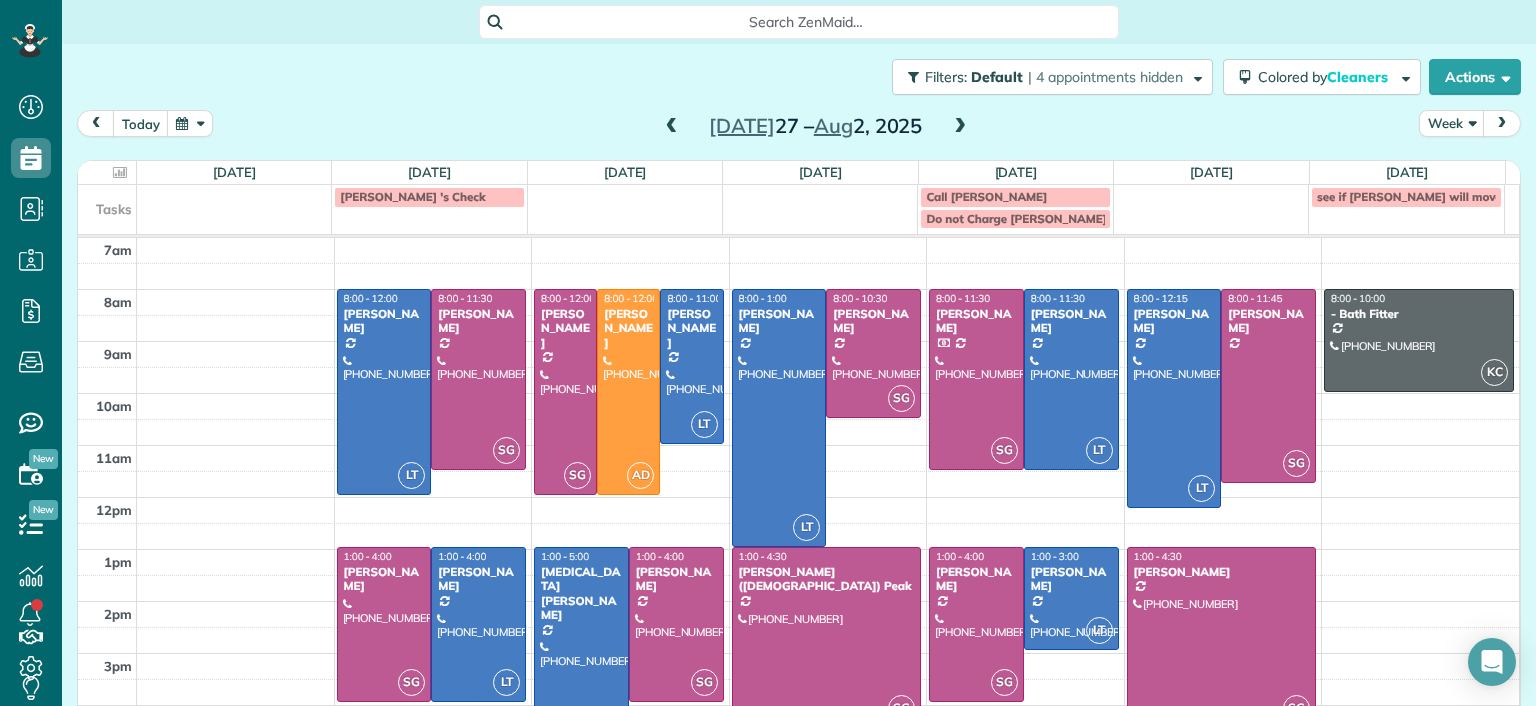 click on "[PERSON_NAME] 's Check" at bounding box center (429, 197) 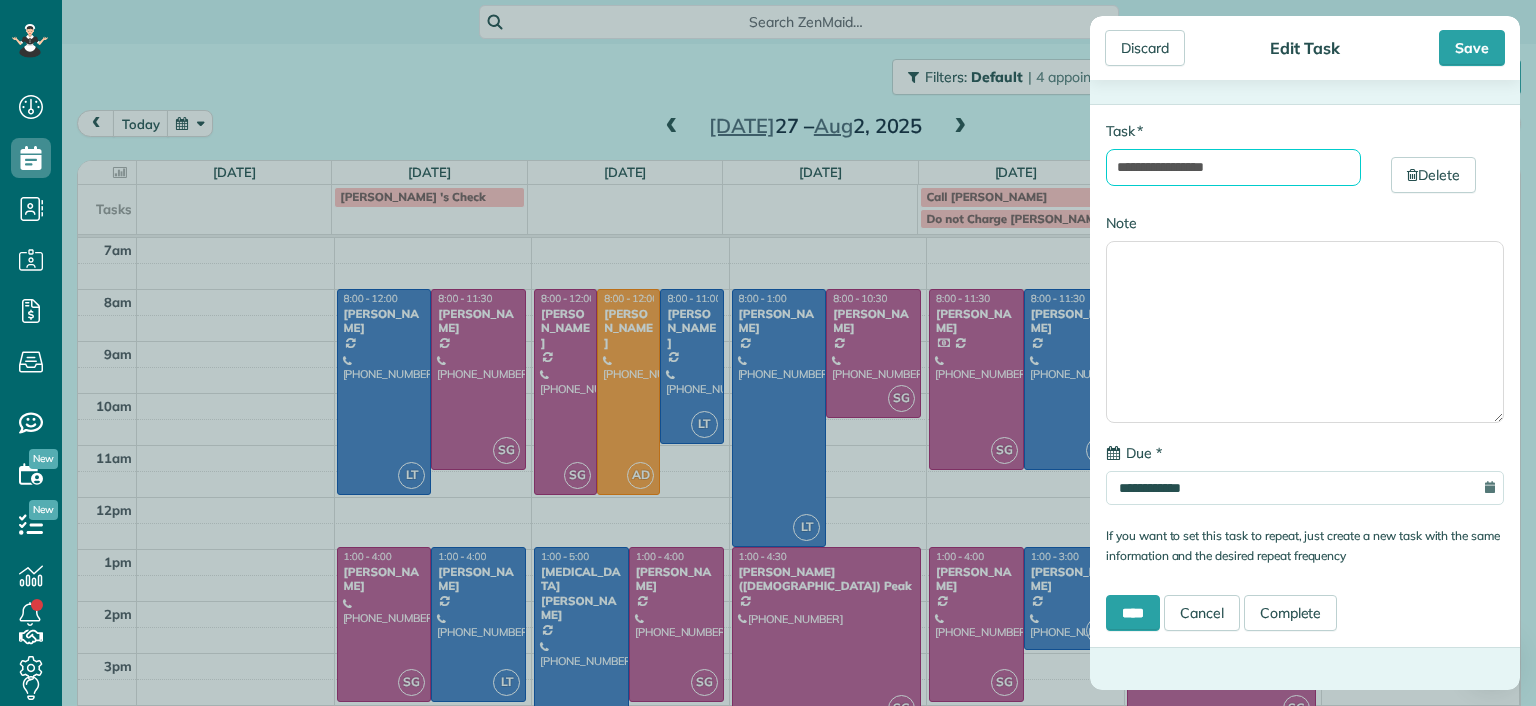 click on "**********" at bounding box center (1233, 167) 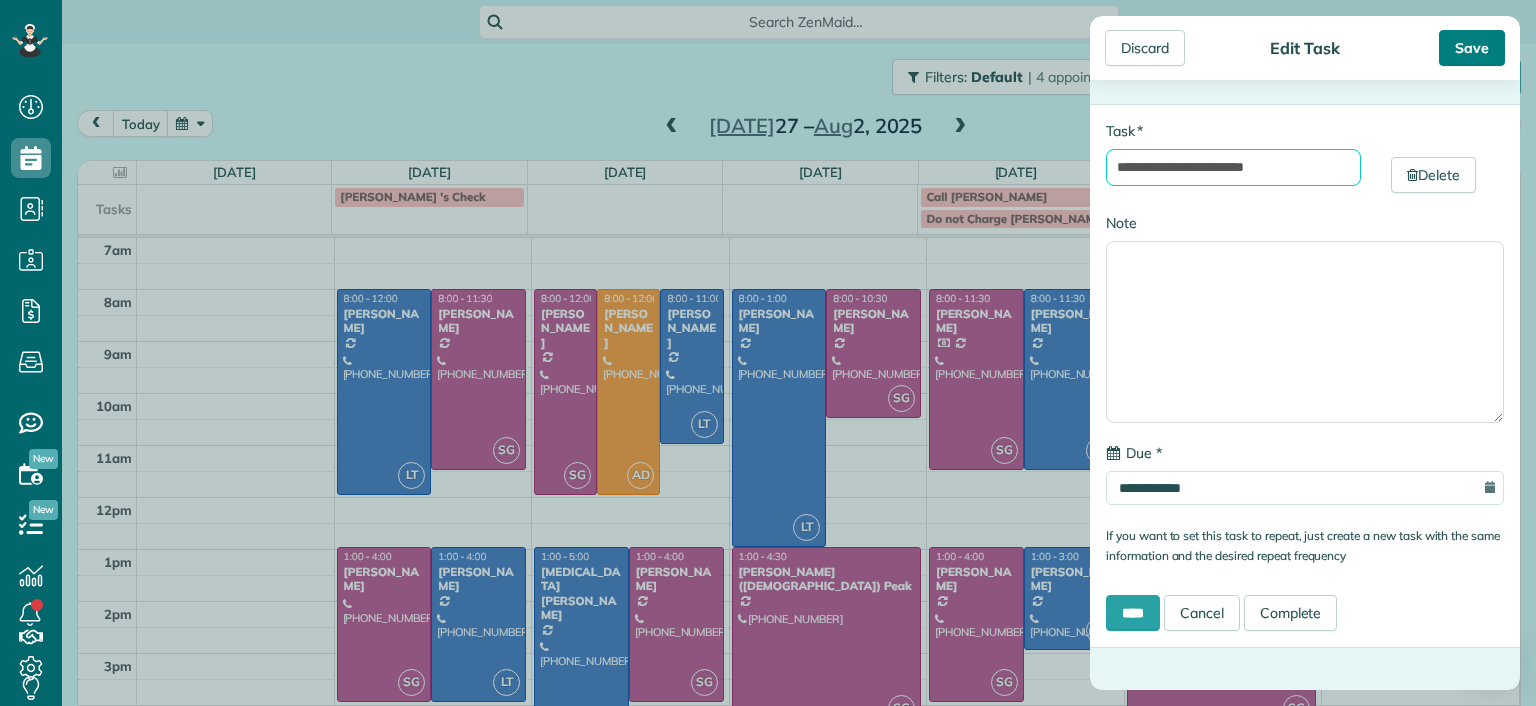 type on "**********" 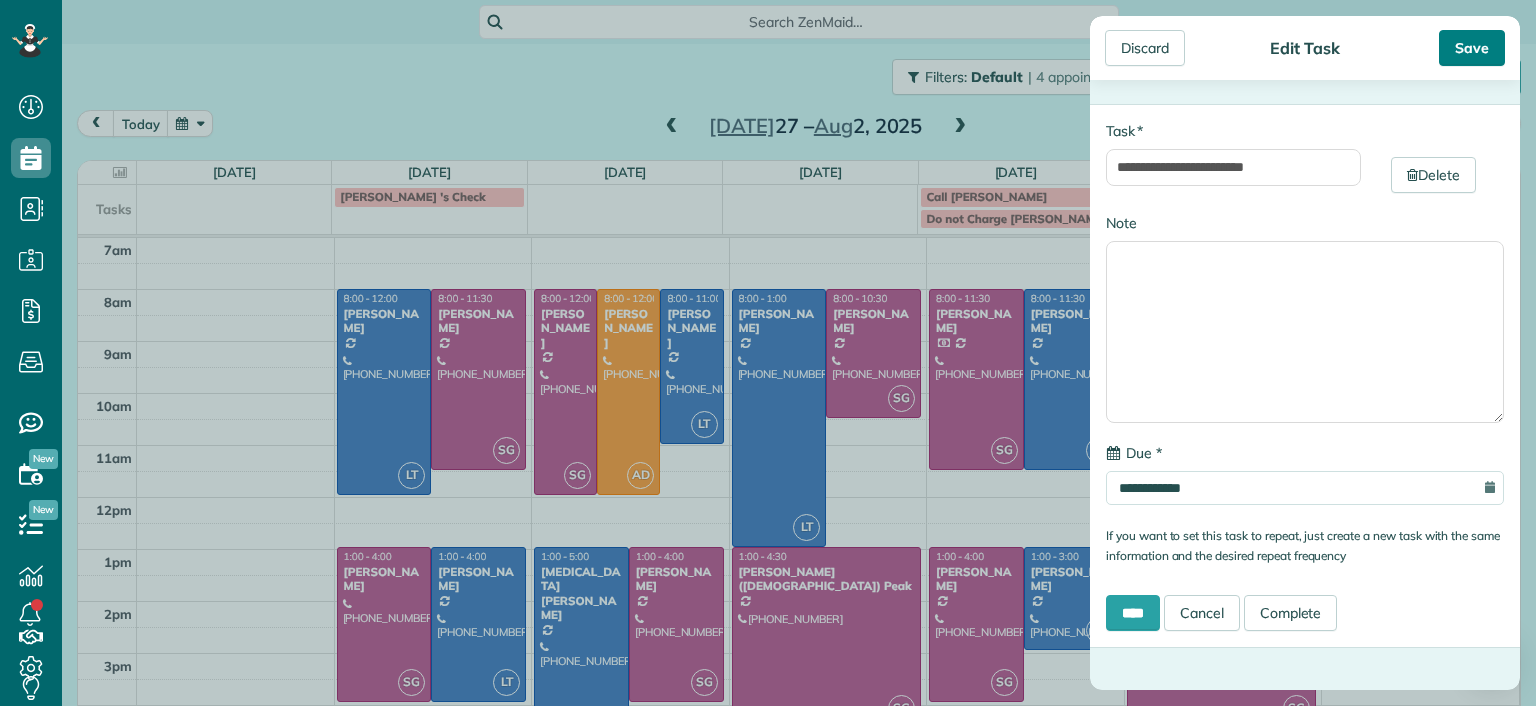 click on "Save" at bounding box center [1472, 48] 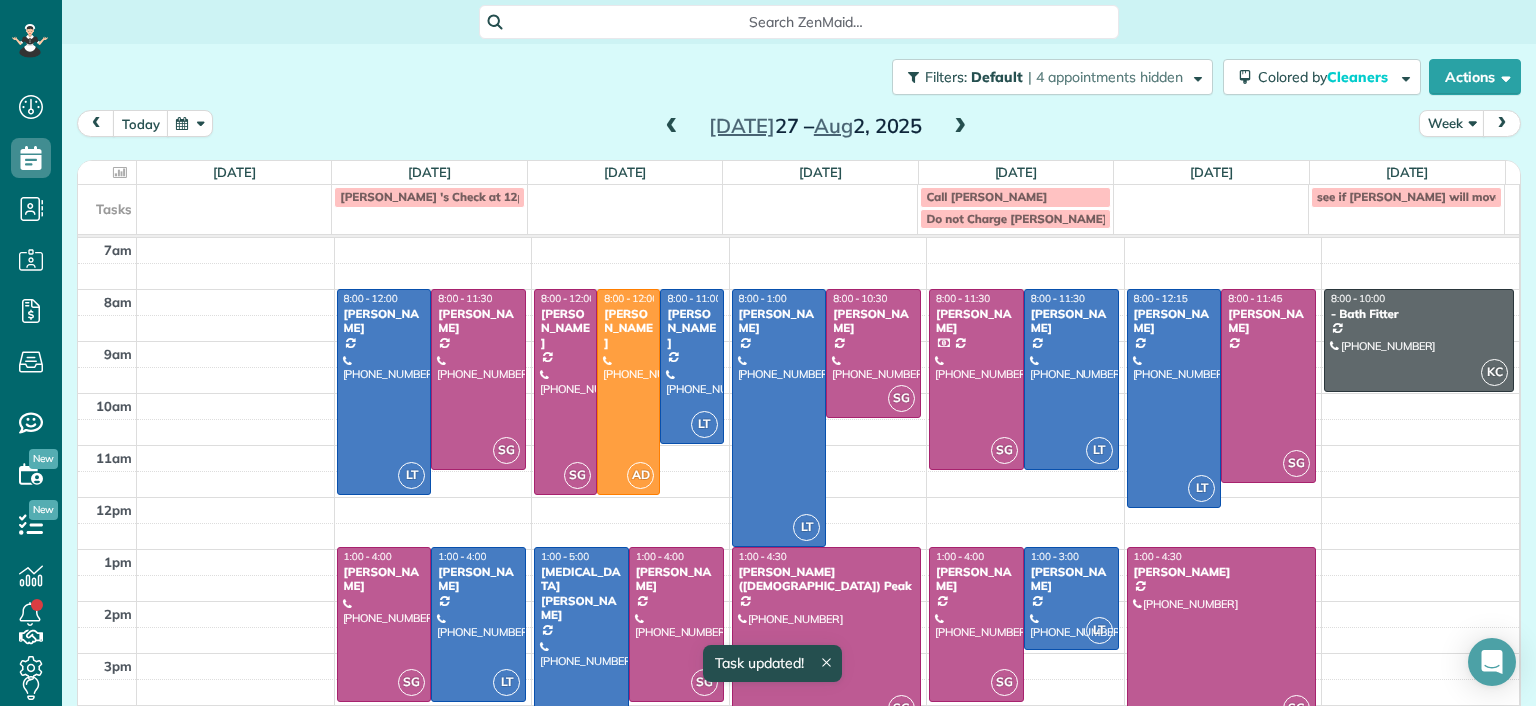 click on "Call Perretti" at bounding box center [1015, 197] 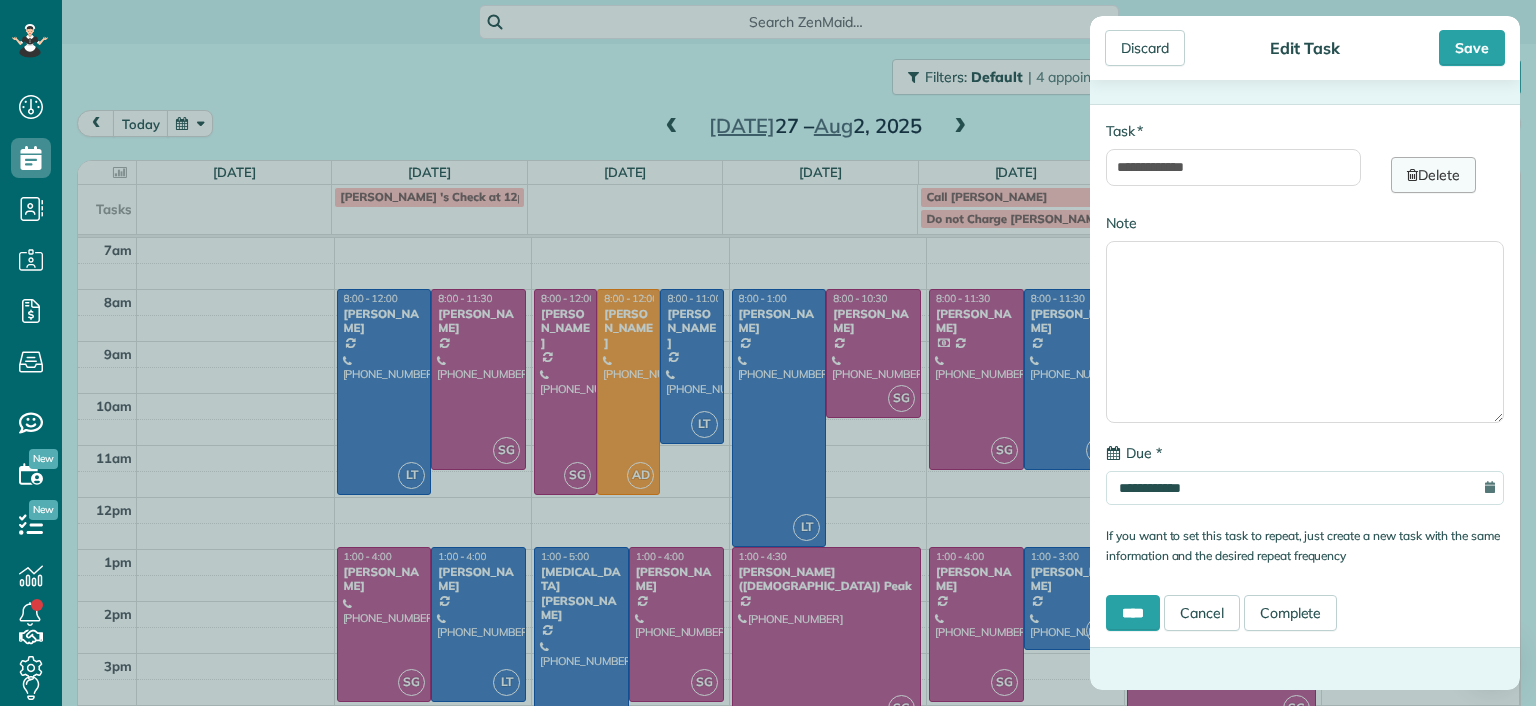 click on "Delete" at bounding box center (1433, 175) 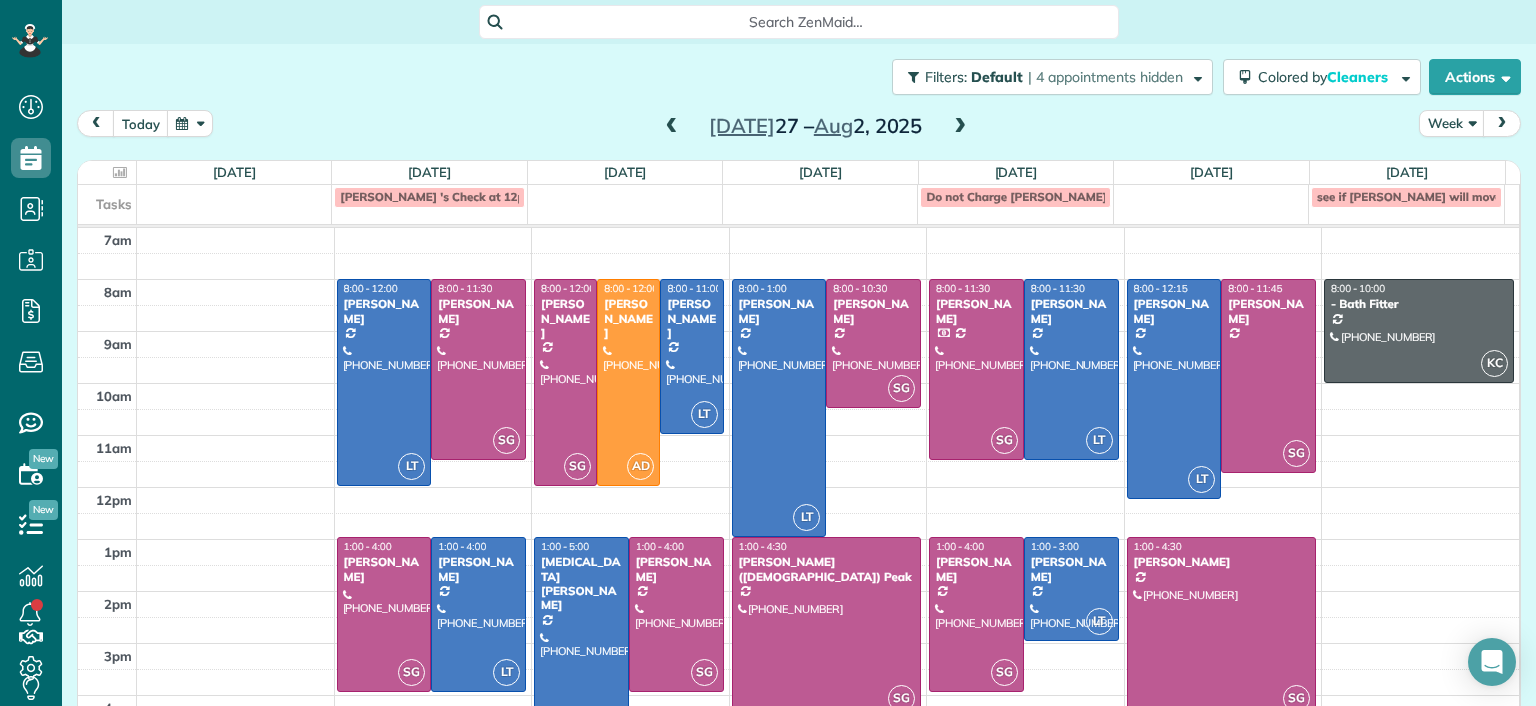 click at bounding box center [960, 127] 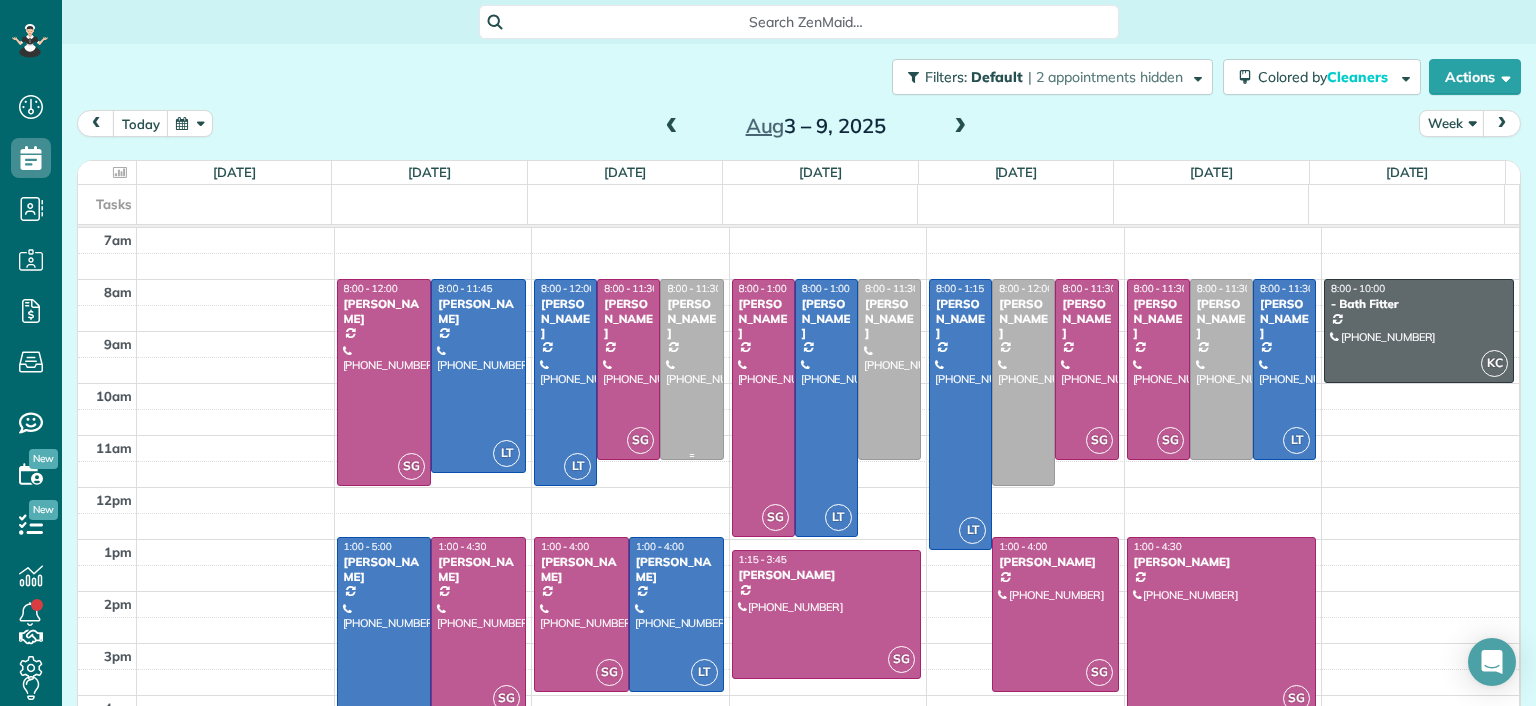 click at bounding box center (691, 369) 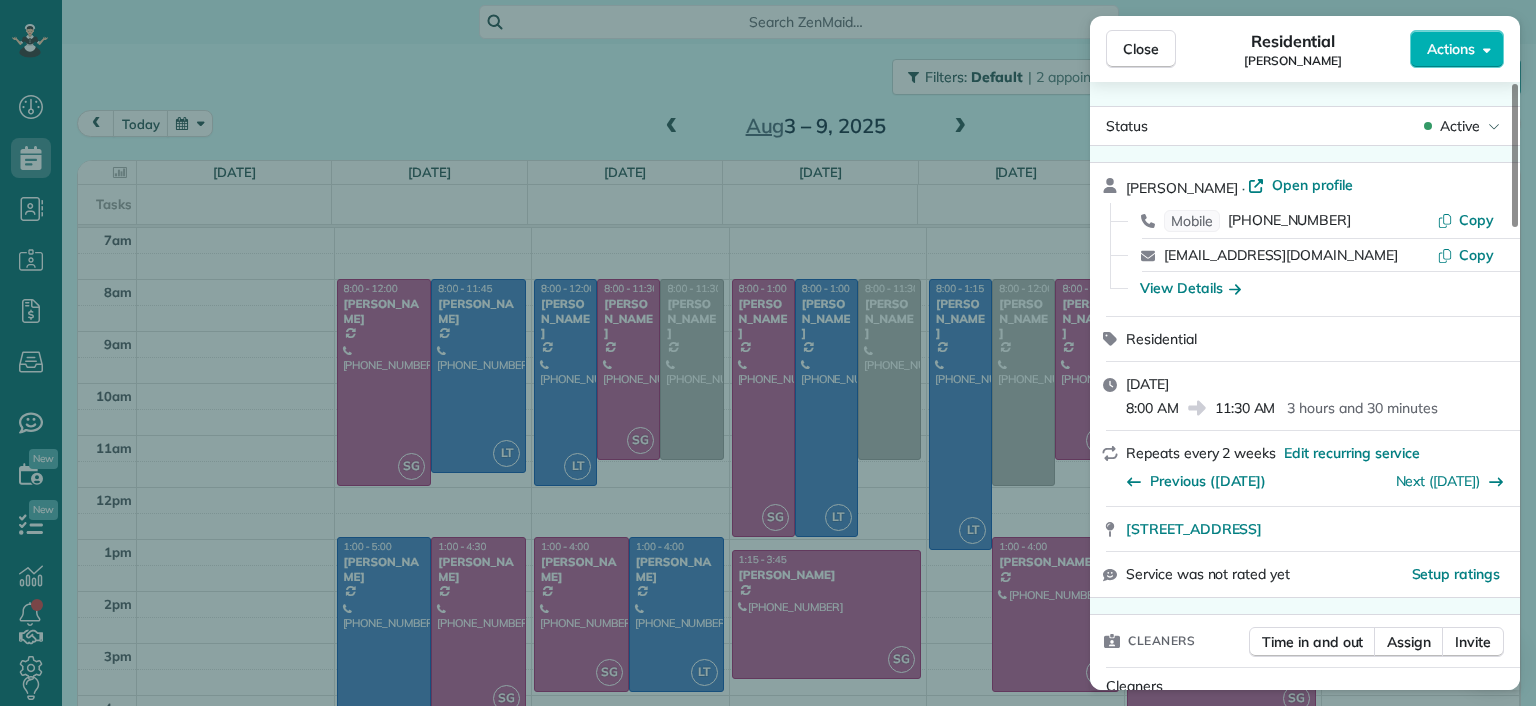 click on "Close Residential Molly Szkotak Actions Status Active Molly Szkotak · Open profile Mobile (718) 501-4015 Copy mollyszkotak@gmail.com Copy View Details Residential Tuesday, August 05, 2025 8:00 AM 11:30 AM 3 hours and 30 minutes Repeats every 2 weeks Edit recurring service Previous (Jul 22) Next (Aug 19) 3506 Hanover Avenue Richmond VA 23221 Service was not rated yet Setup ratings Cleaners Time in and out Assign Invite Cleaners No cleaners assigned yet Checklist Try Now Keep this appointment up to your standards. Stay on top of every detail, keep your cleaners organised, and your client happy. Assign a checklist Watch a 5 min demo Billing Billing actions Price $156.00 Overcharge $0.00 Discount $0.00 Coupon discount - Primary tax - Secondary tax - Total appointment price $156.00 Tips collected New feature! $0.00 Unpaid Mark as paid Total including tip $156.00 Get paid online in no-time! Send an invoice and reward your cleaners with tips Charge customer credit card Appointment custom fields Man Hours 4.0 hours" at bounding box center [768, 353] 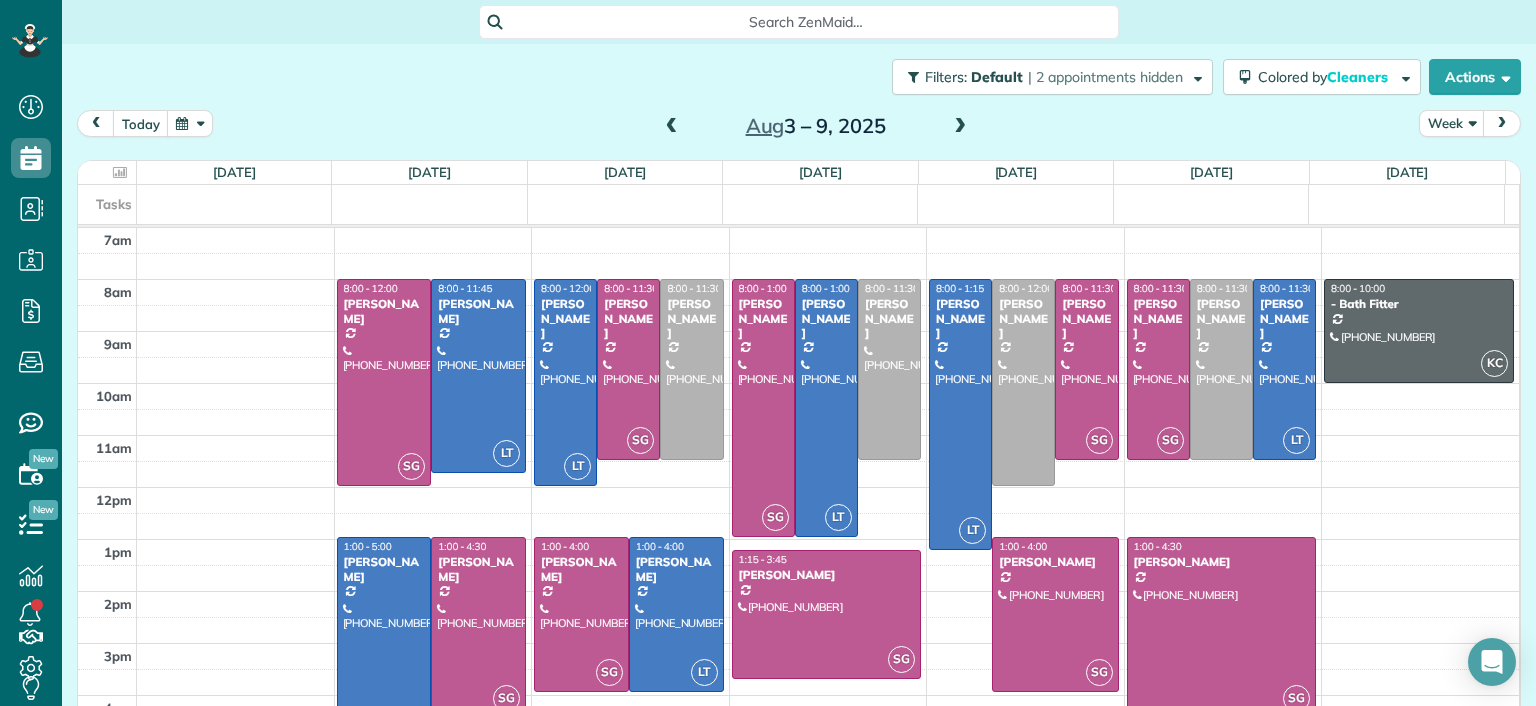 click on "Aug  3 – 9, 2025" at bounding box center (816, 126) 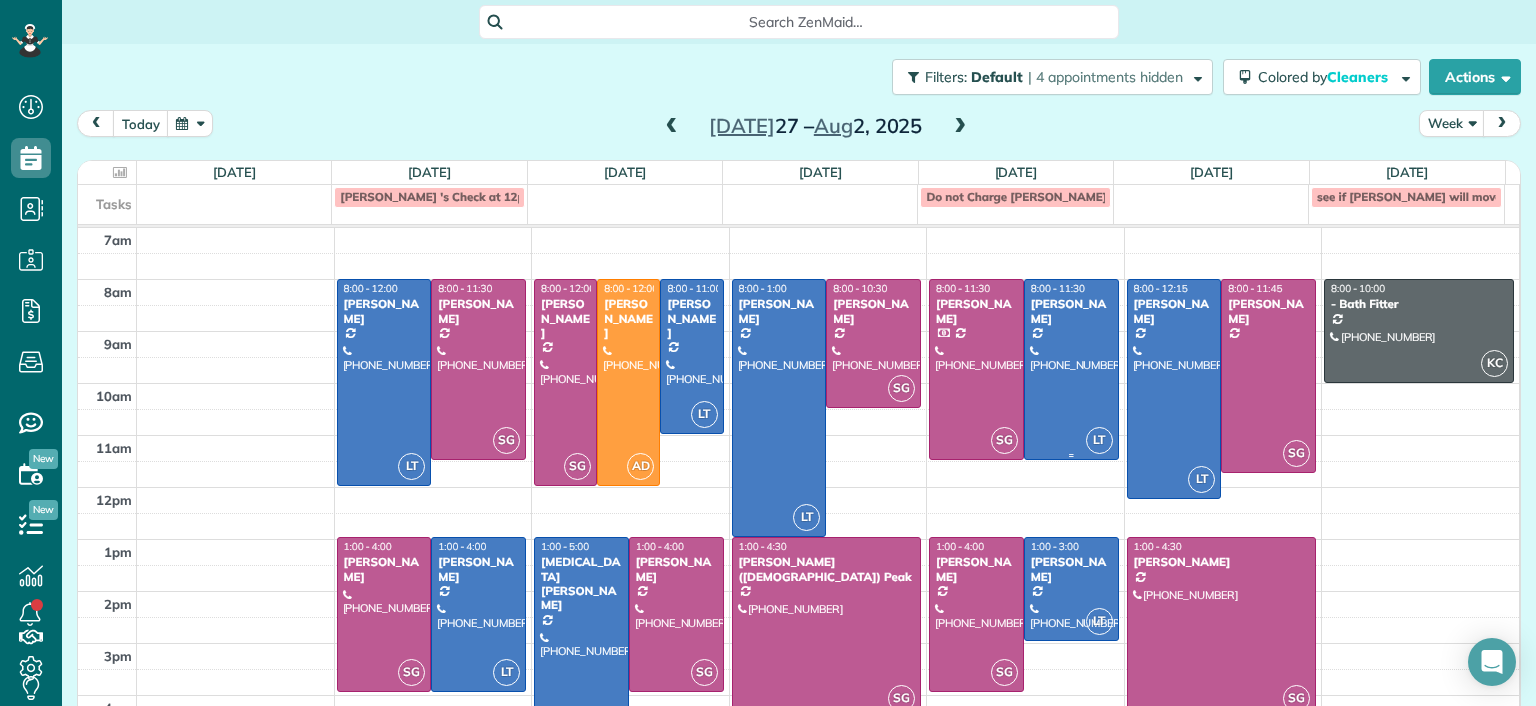 scroll, scrollTop: 83, scrollLeft: 0, axis: vertical 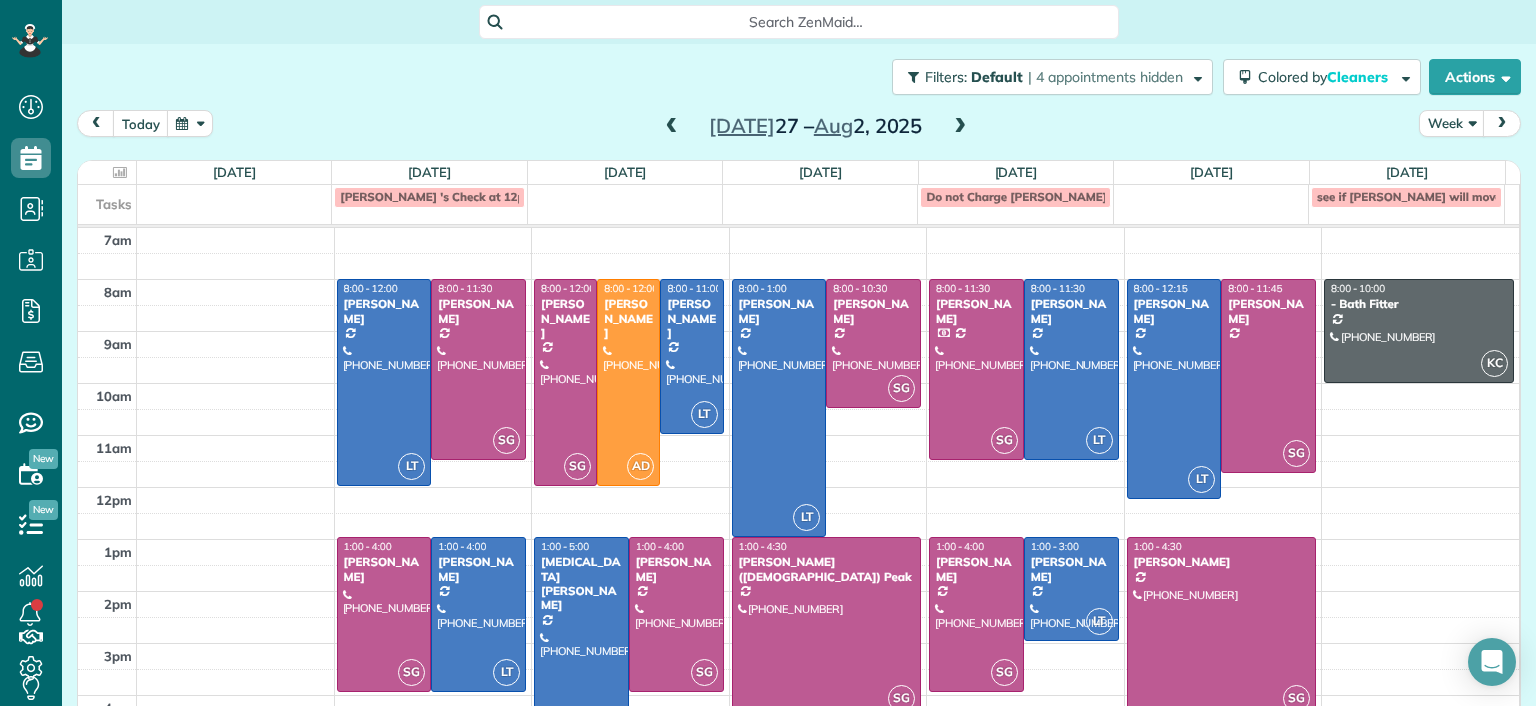 click on "Search ZenMaid…" at bounding box center [806, 22] 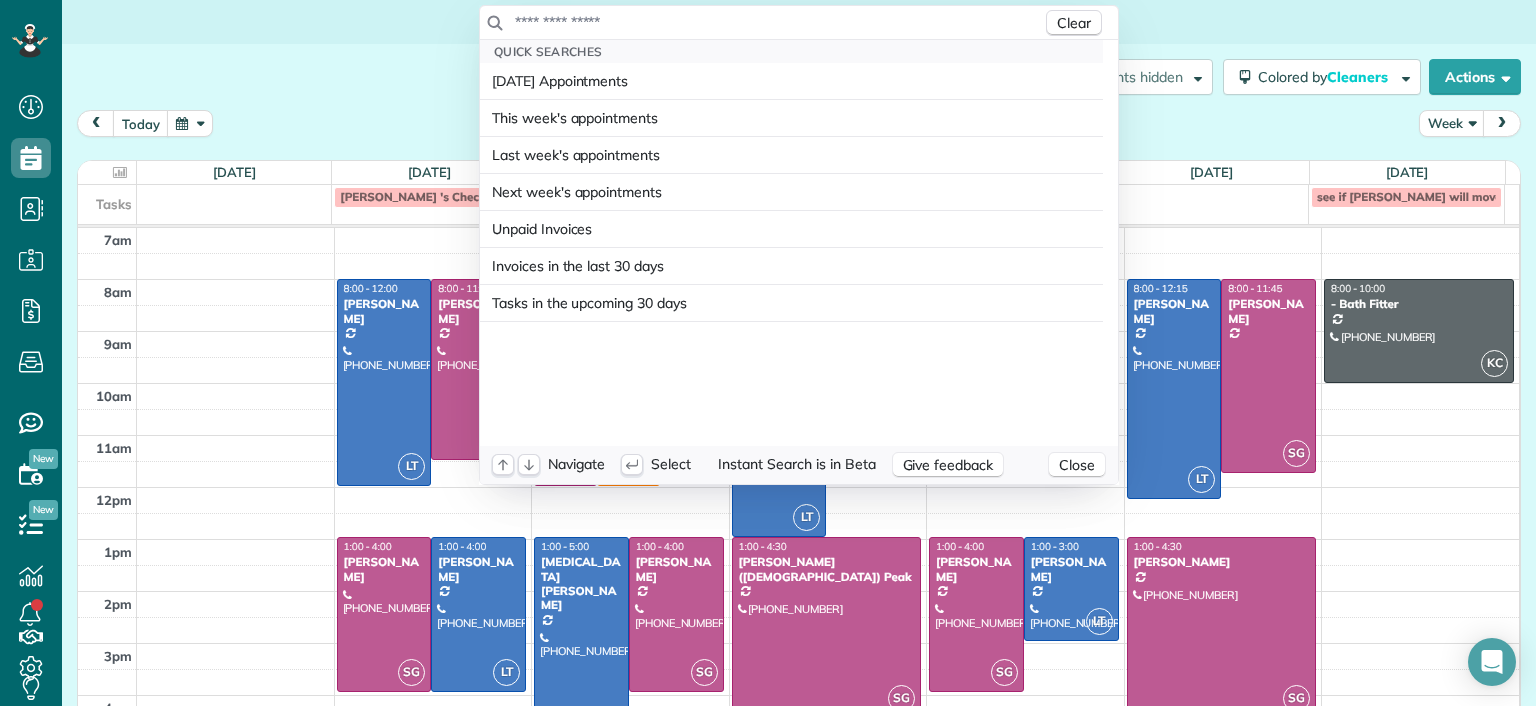 click at bounding box center (778, 22) 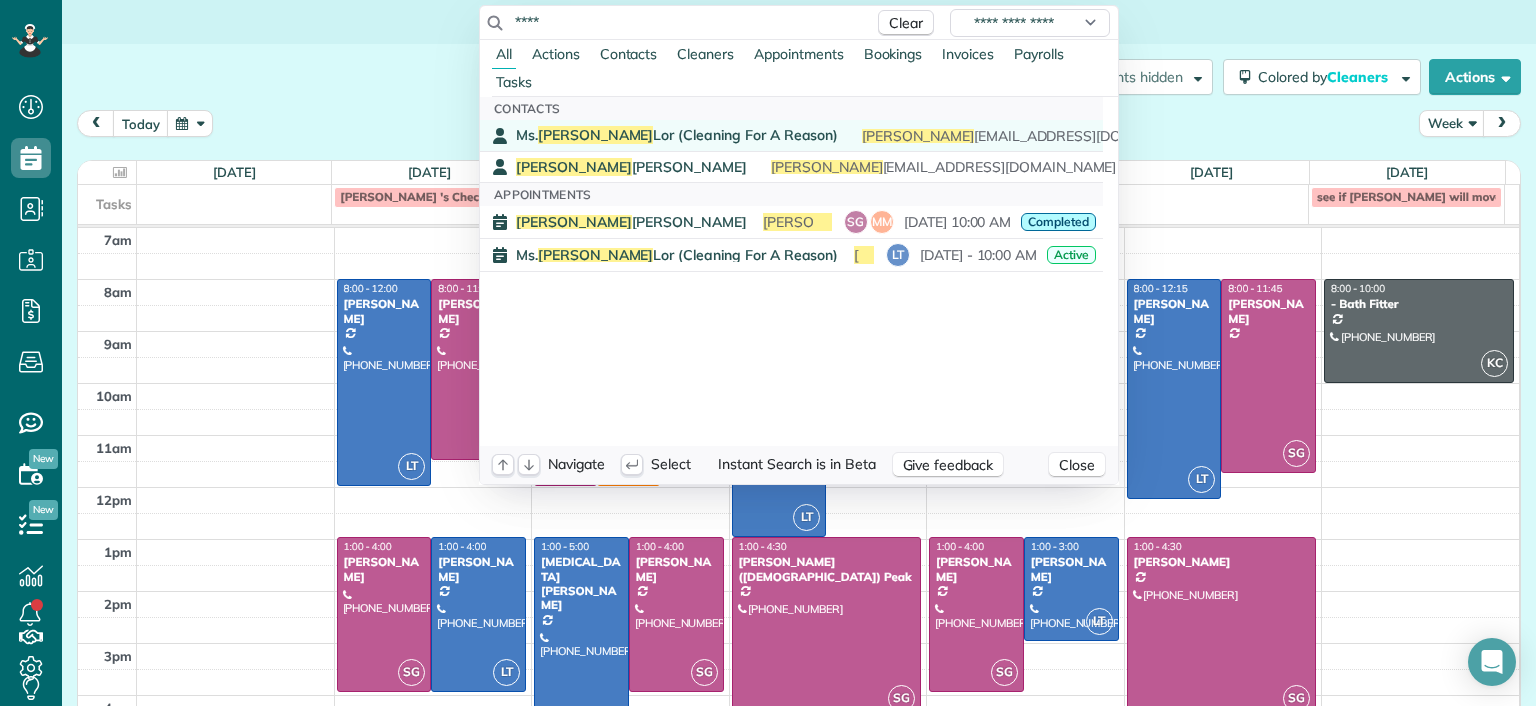 type on "****" 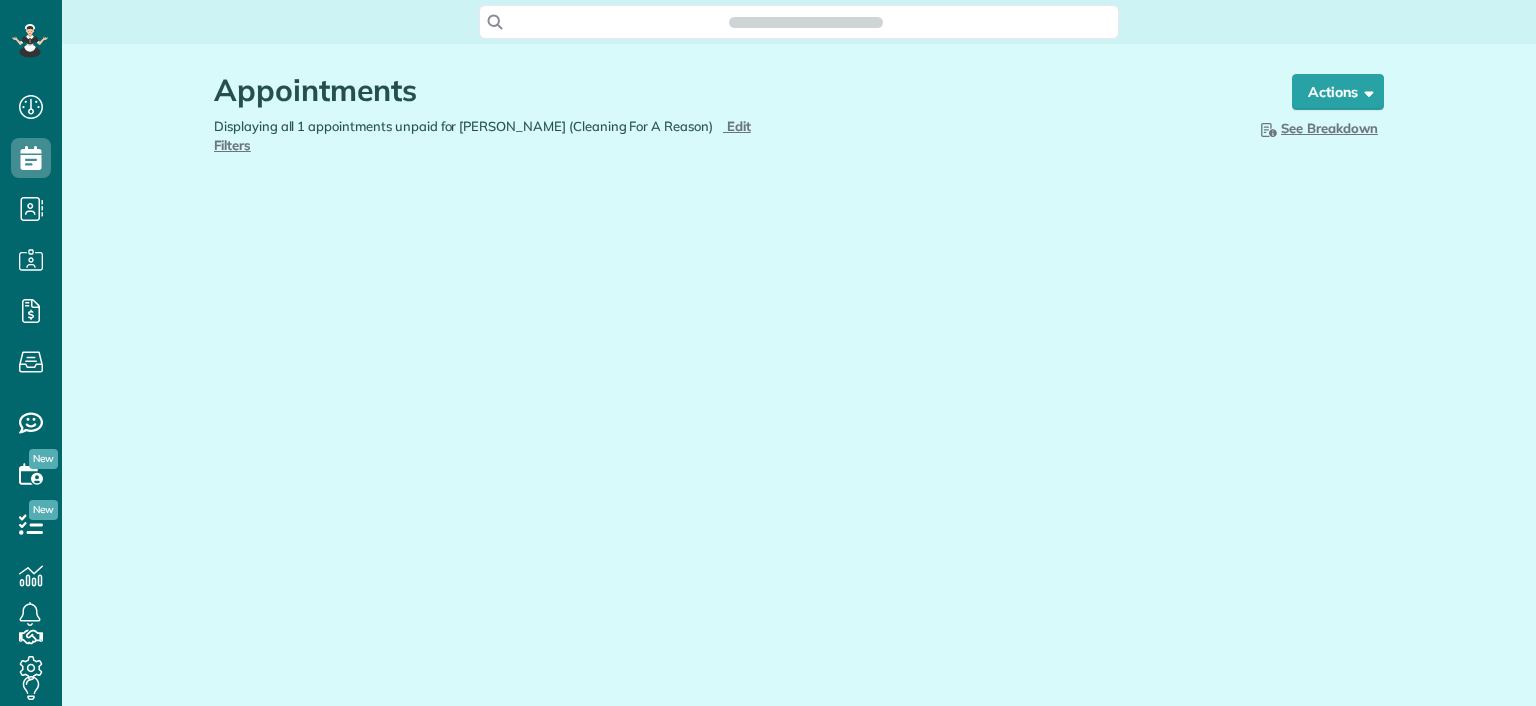 scroll, scrollTop: 0, scrollLeft: 0, axis: both 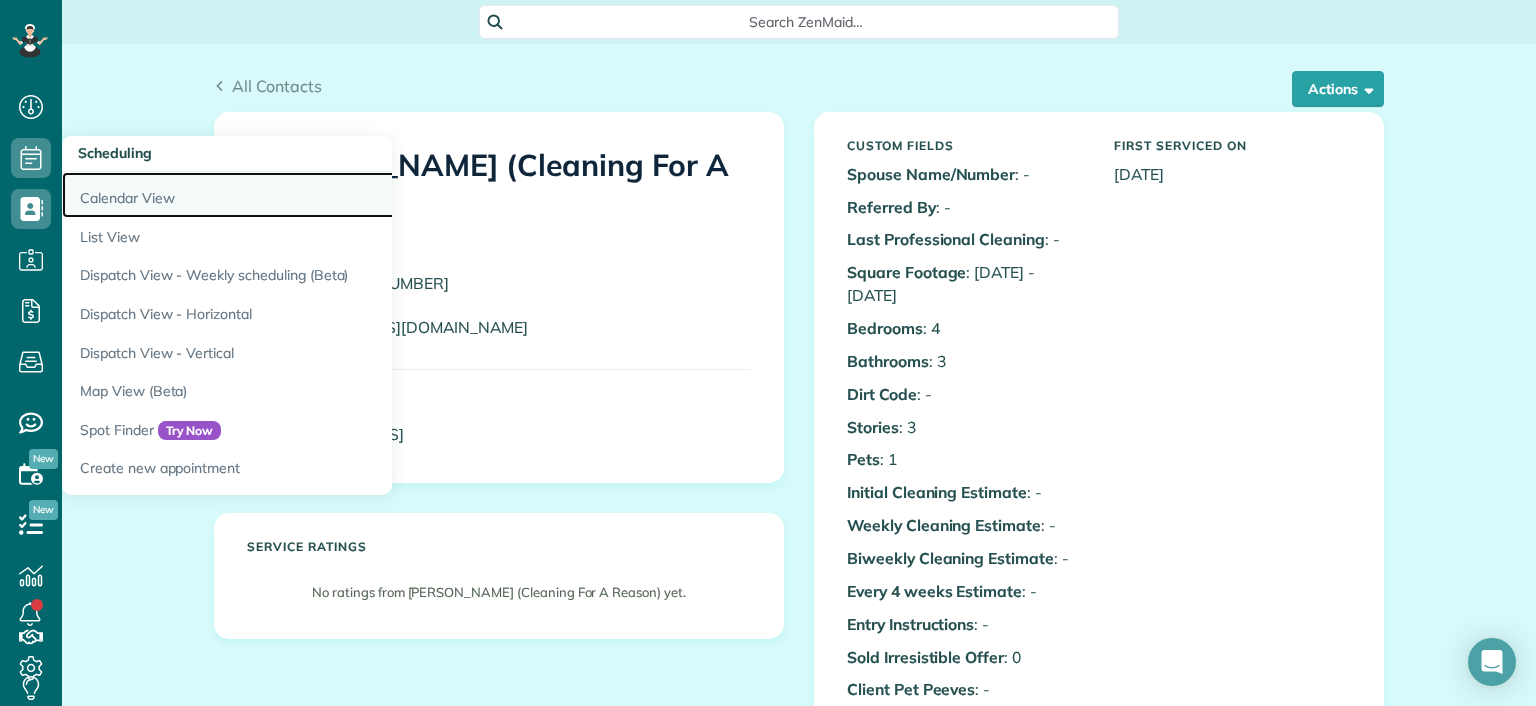 click on "Calendar View" at bounding box center (312, 195) 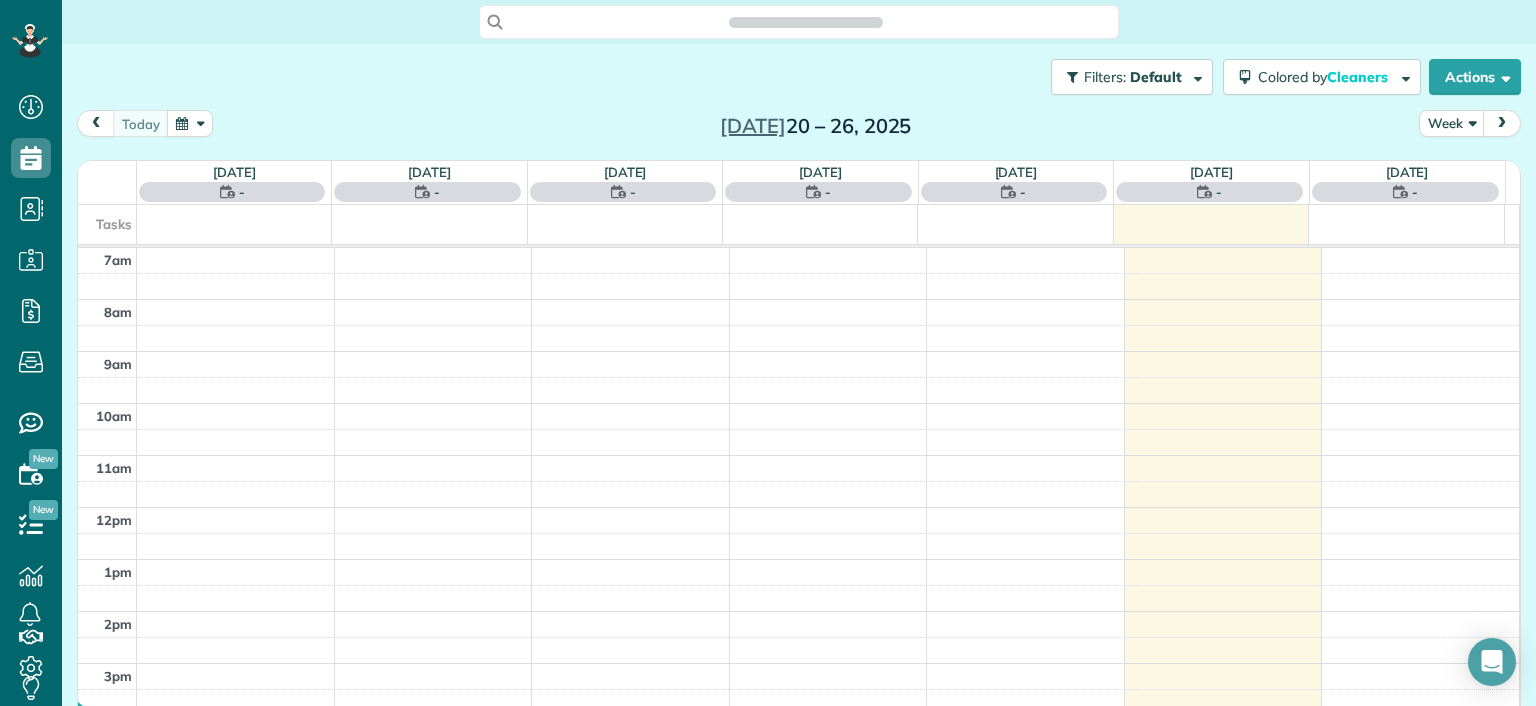 scroll, scrollTop: 0, scrollLeft: 0, axis: both 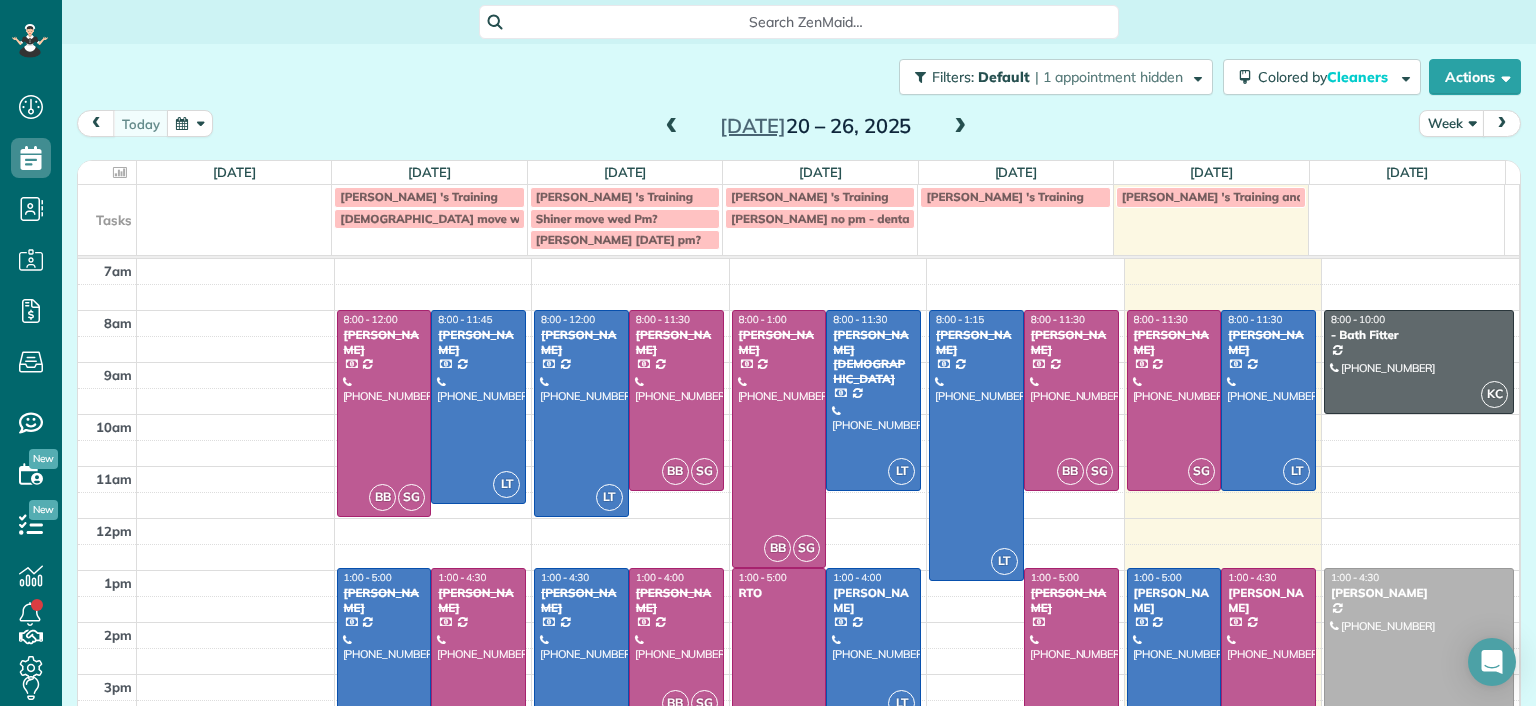 click at bounding box center (960, 127) 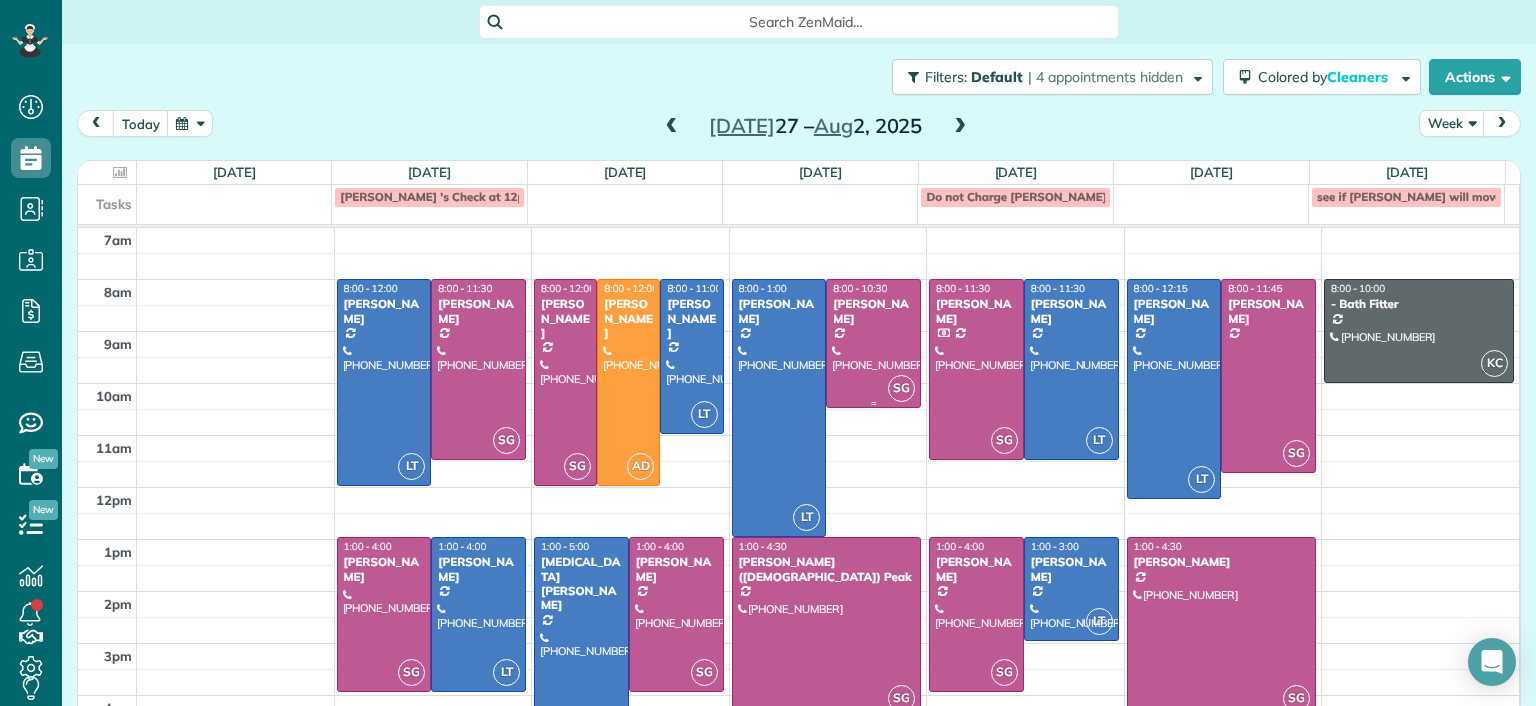 click at bounding box center (873, 343) 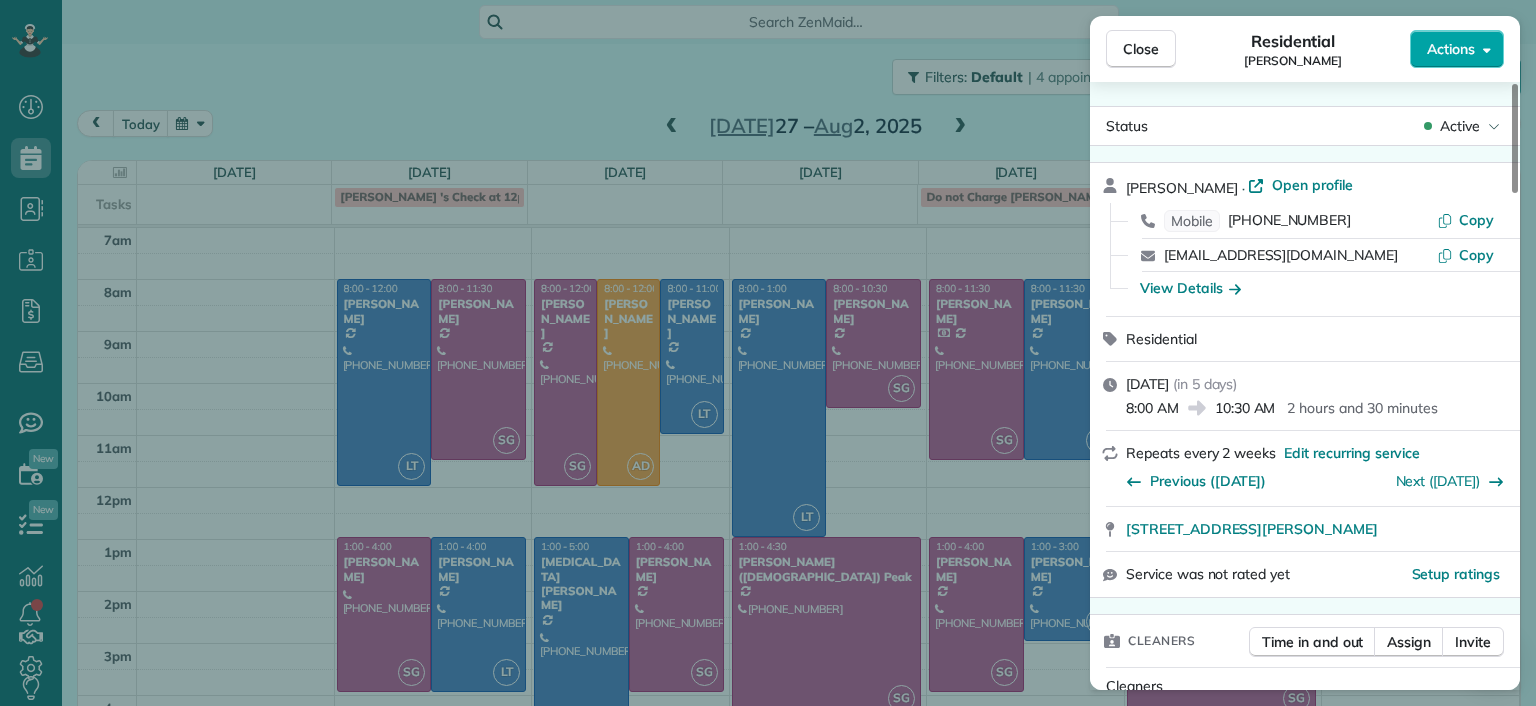 click on "Actions" at bounding box center (1457, 49) 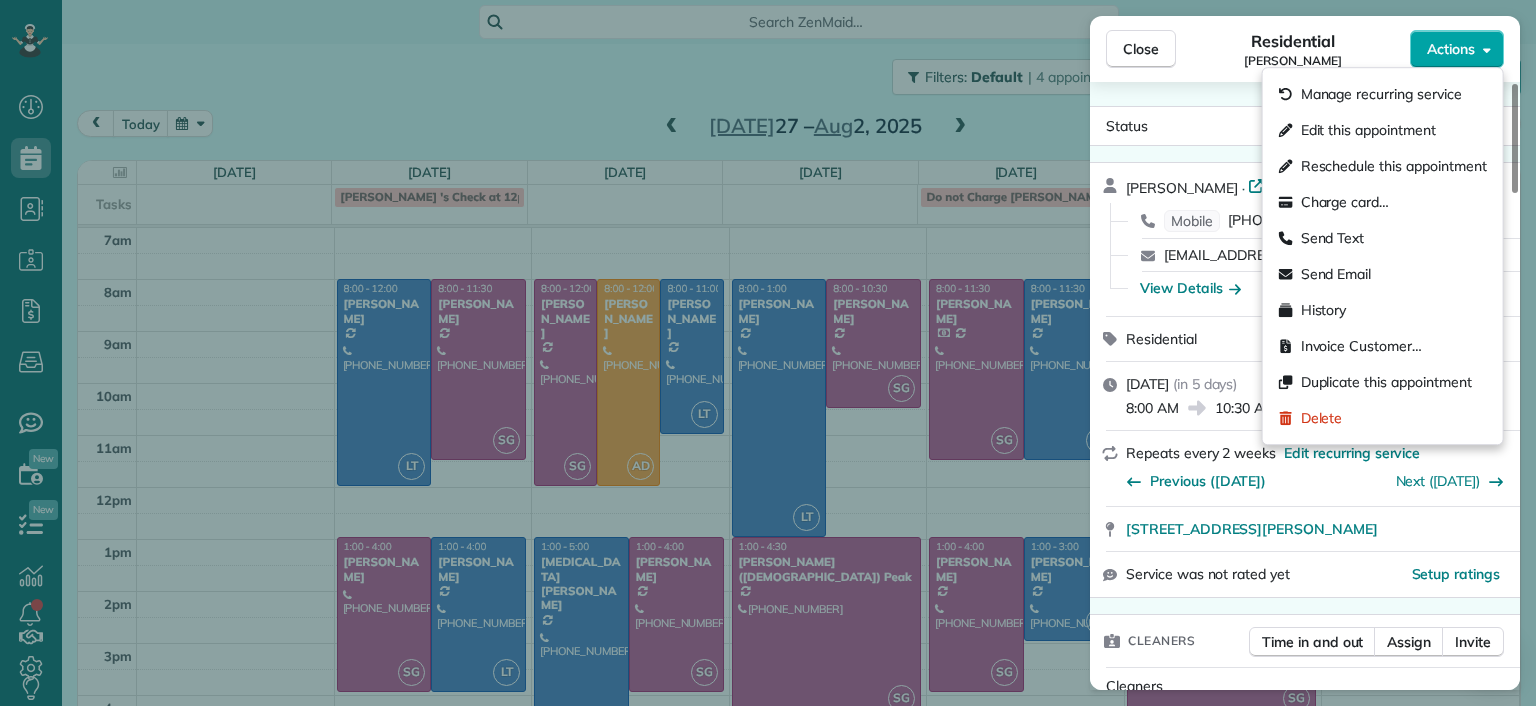 click on "Actions" at bounding box center [1457, 49] 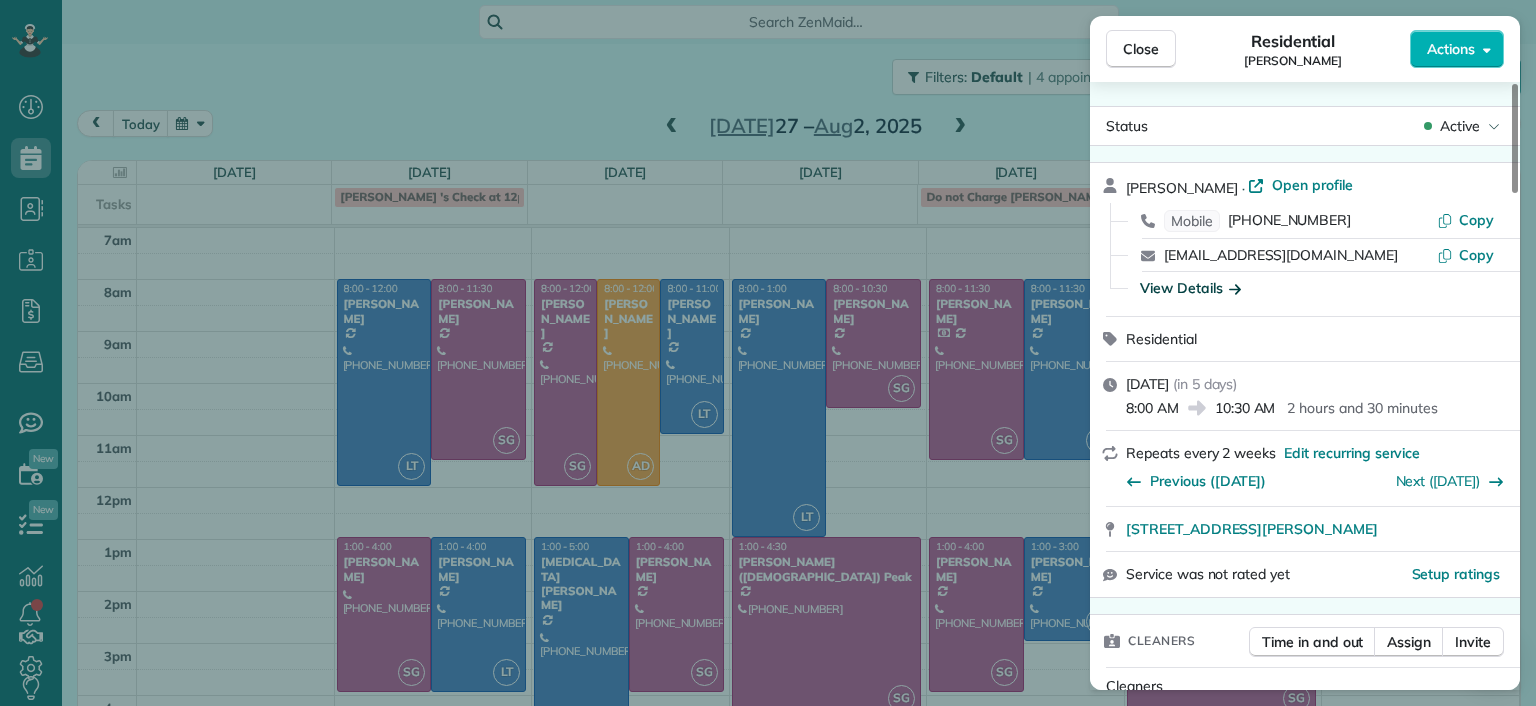 click on "View Details" at bounding box center (1190, 288) 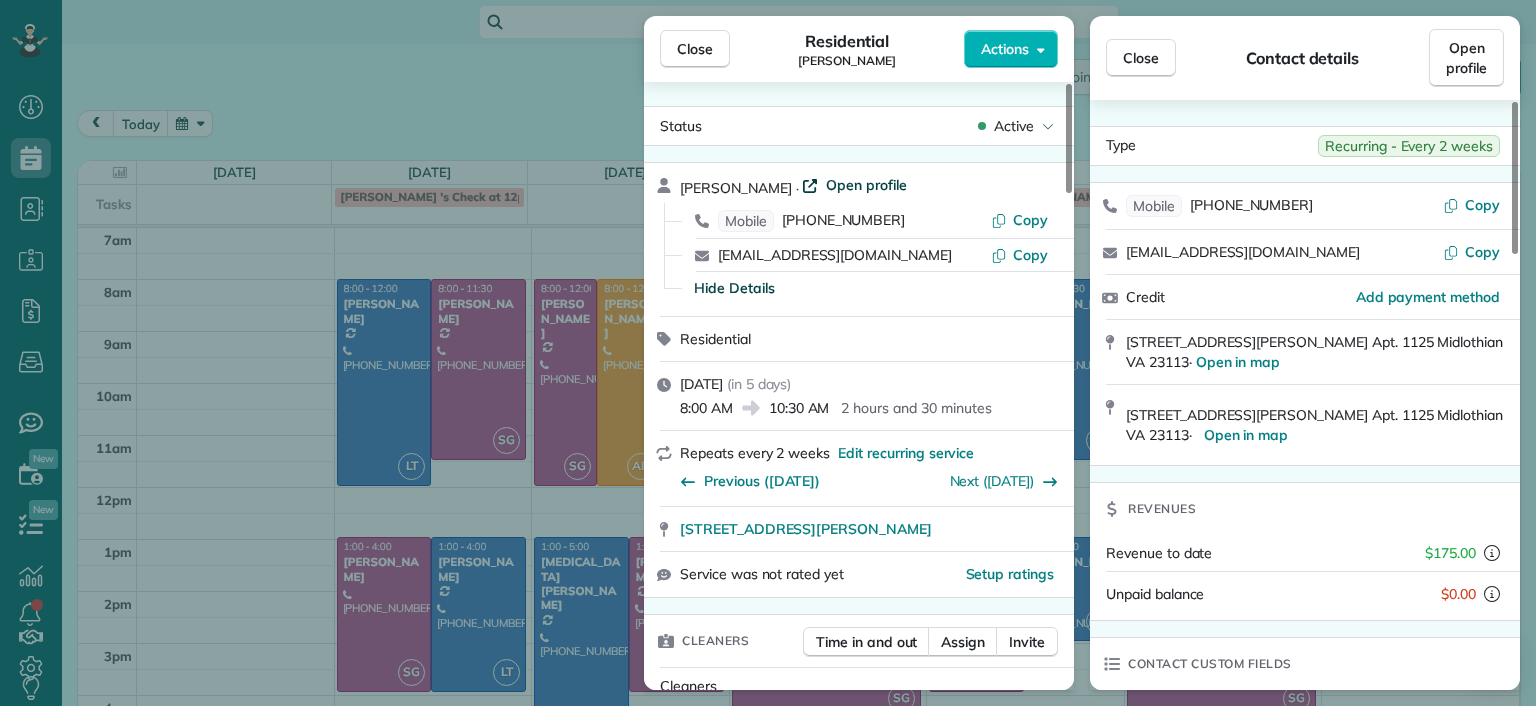 click on "Open profile" at bounding box center [866, 185] 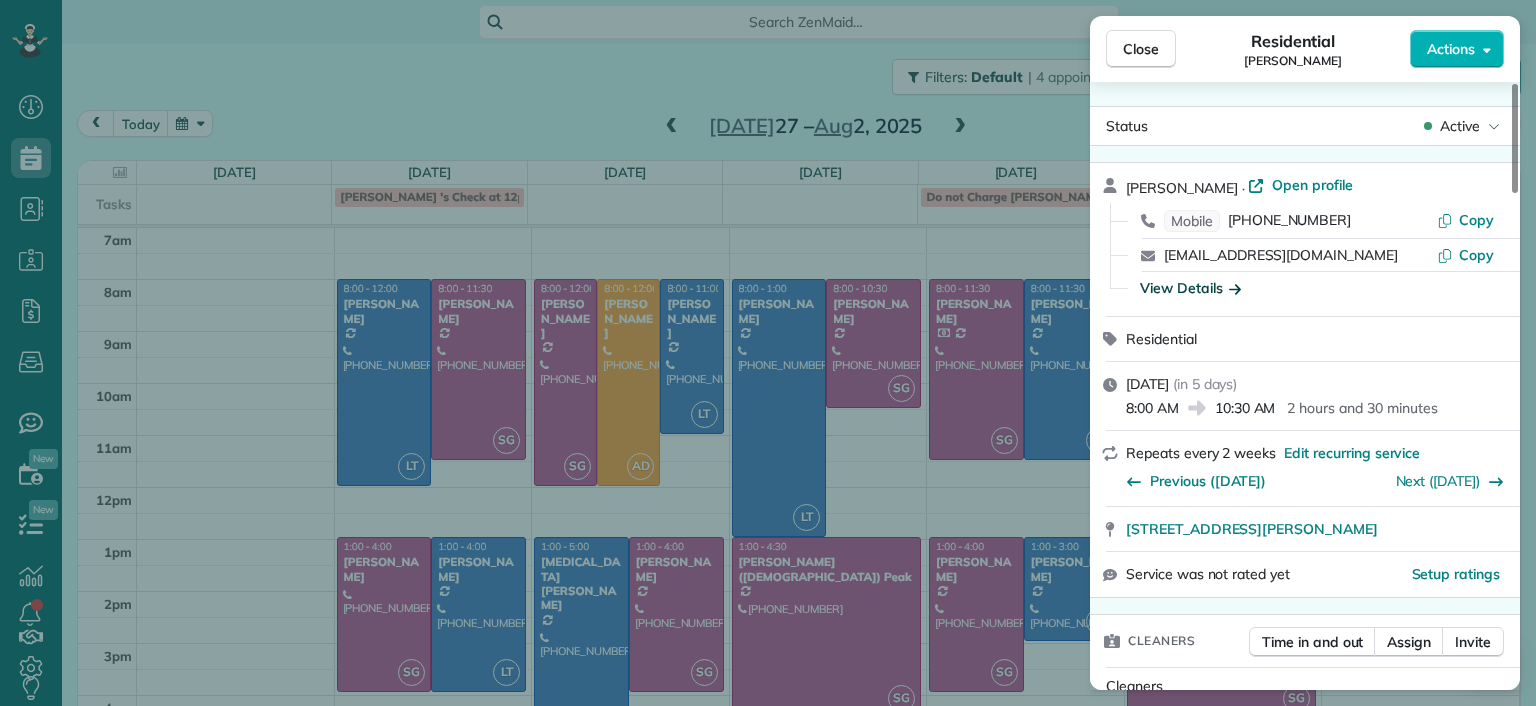 click on "Close Residential Tiffany Stark Actions Status Active Tiffany Stark · Open profile Mobile (804) 855-7663 Copy luvinyounow@gmail.com Copy View Details Residential Wednesday, July 30, 2025 ( in 5 days ) 8:00 AM 10:30 AM 2 hours and 30 minutes Repeats every 2 weeks Edit recurring service Previous (Jul 16) Next (Aug 13) 12351 Dutton Road Apt. 1125 Midlothian VA 23113 Service was not rated yet Setup ratings Cleaners Time in and out Assign Invite Cleaners Sophie   Gibbs 8:00 AM 10:30 AM Checklist Try Now Keep this appointment up to your standards. Stay on top of every detail, keep your cleaners organised, and your client happy. Assign a checklist Watch a 5 min demo Billing Billing actions Price $138.00 Overcharge $0.00 Discount $0.00 Coupon discount - Primary tax - Secondary tax - Total appointment price $138.00 Tips collected New feature! $0.00 Unpaid Mark as paid Total including tip $138.00 Get paid online in no-time! Send an invoice and reward your cleaners with tips Charge customer credit card Man Hours - 10 1" at bounding box center [768, 353] 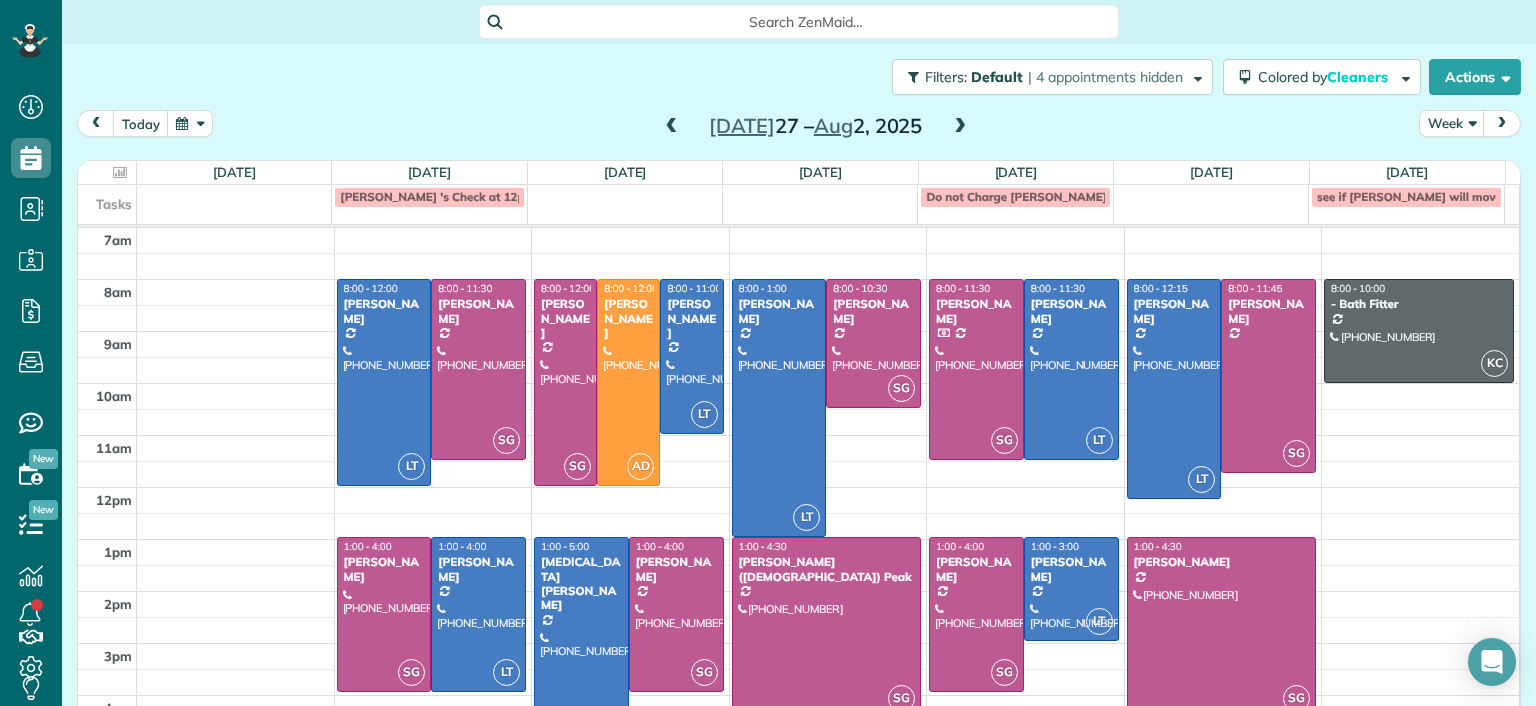 click at bounding box center (960, 127) 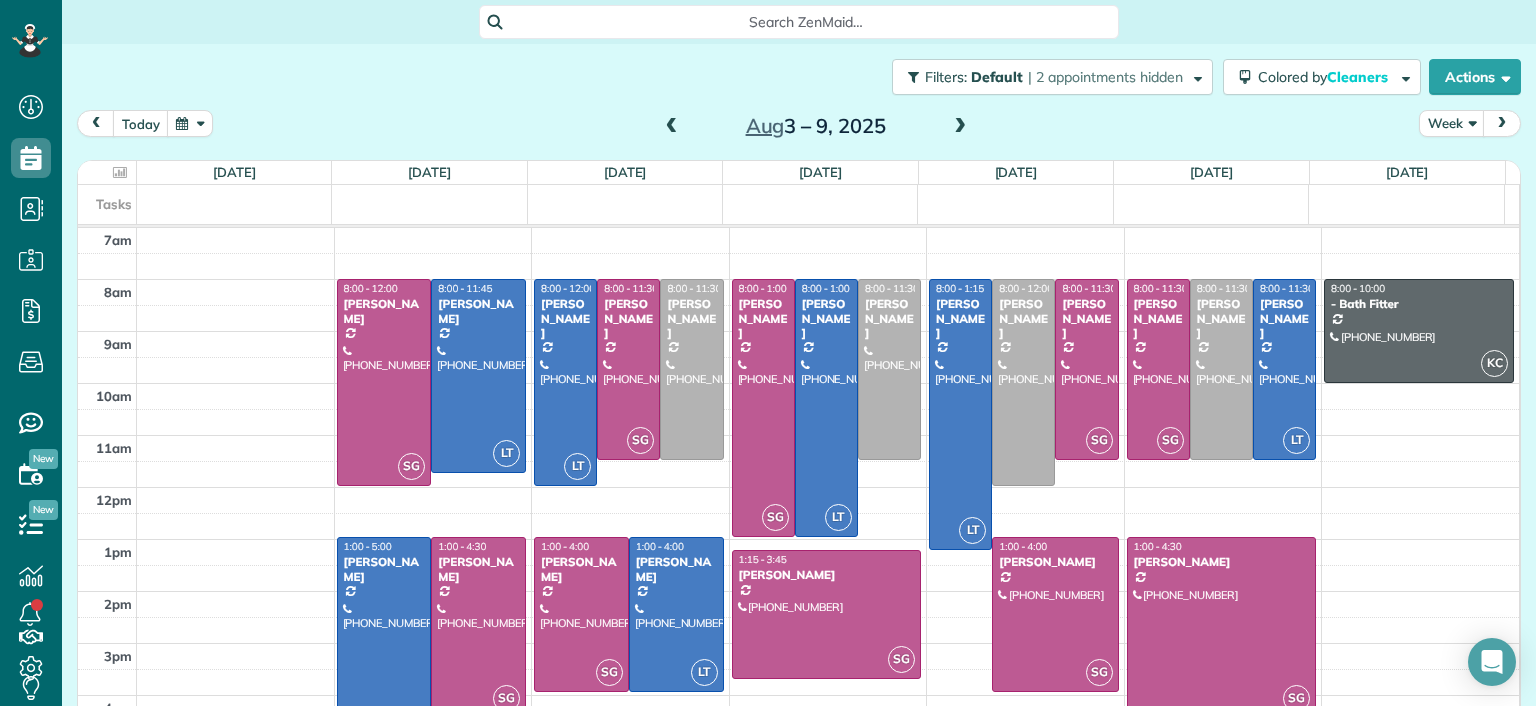 click at bounding box center [672, 127] 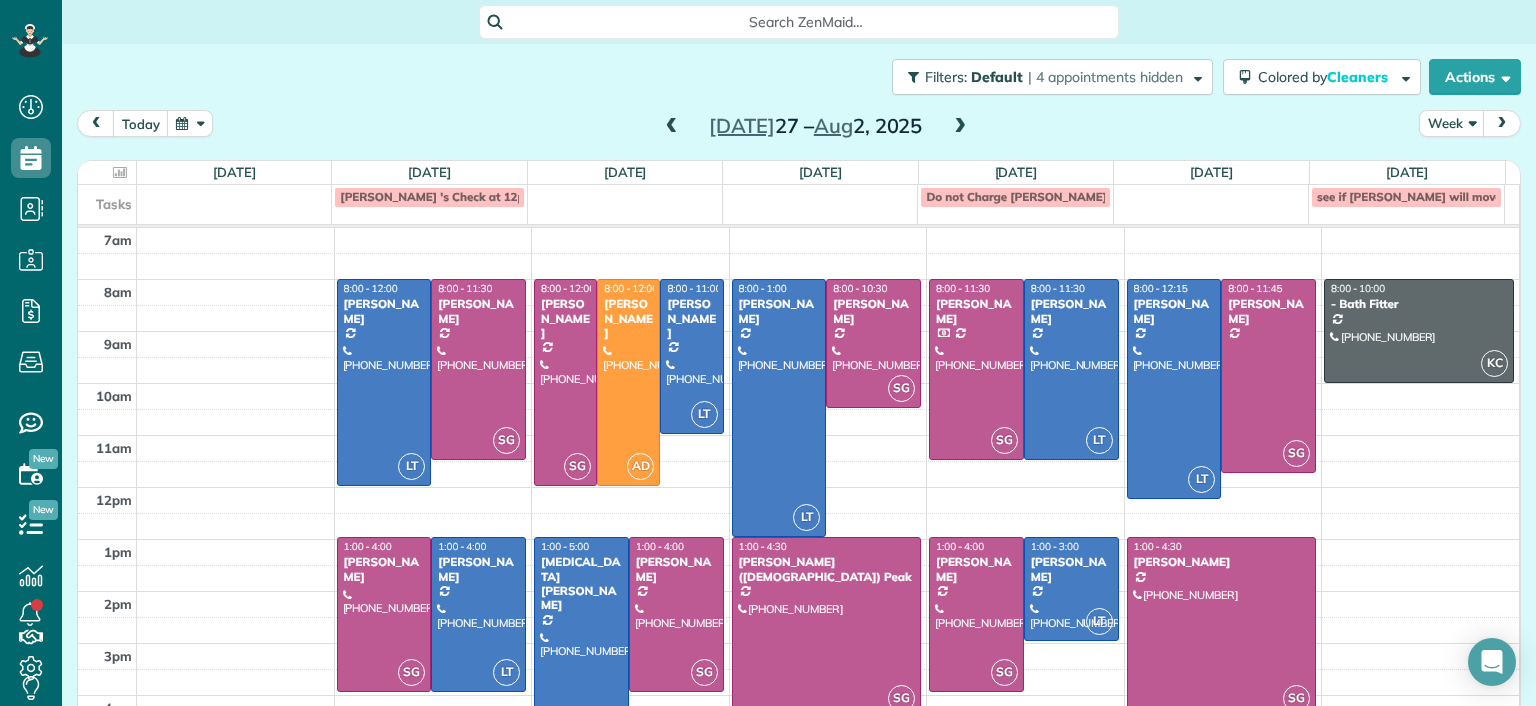 click at bounding box center [960, 127] 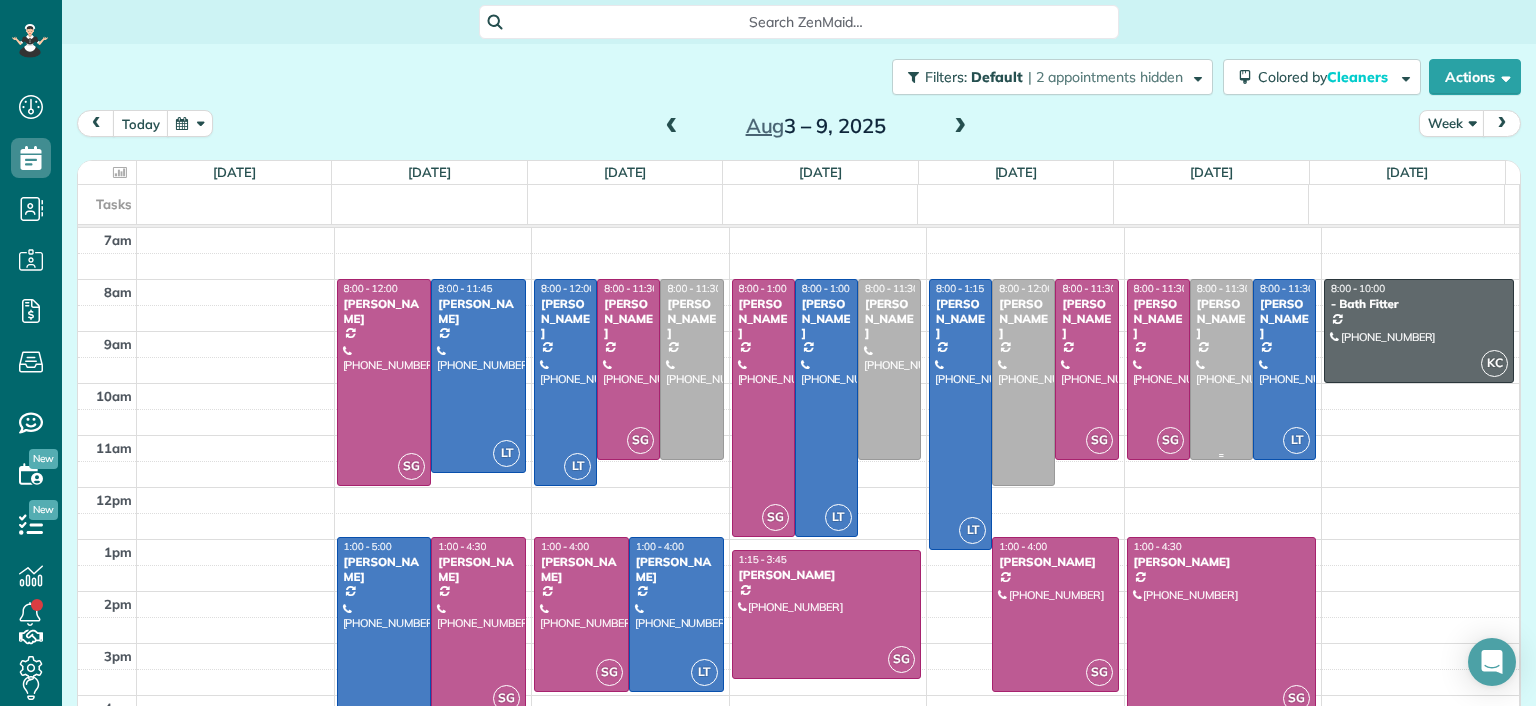 click at bounding box center (1221, 369) 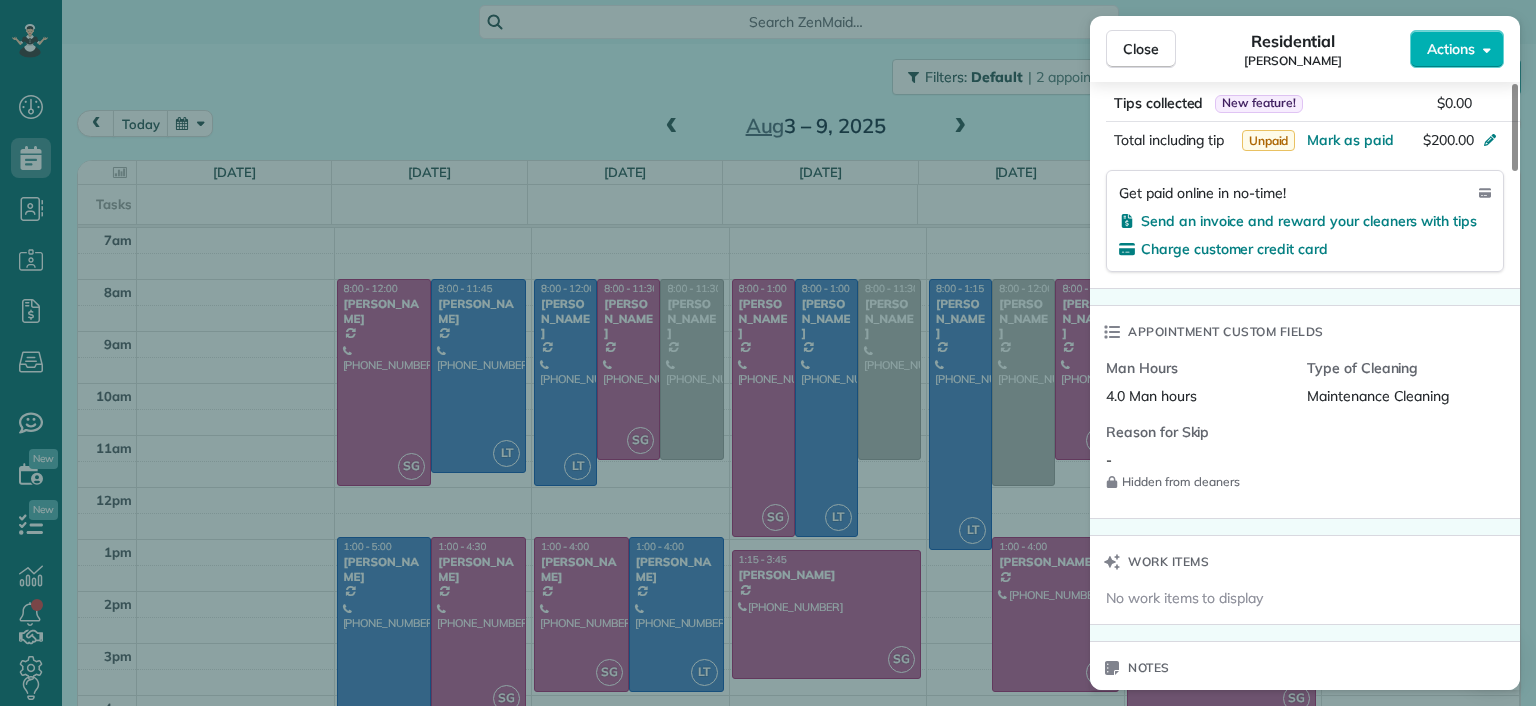 scroll, scrollTop: 1600, scrollLeft: 0, axis: vertical 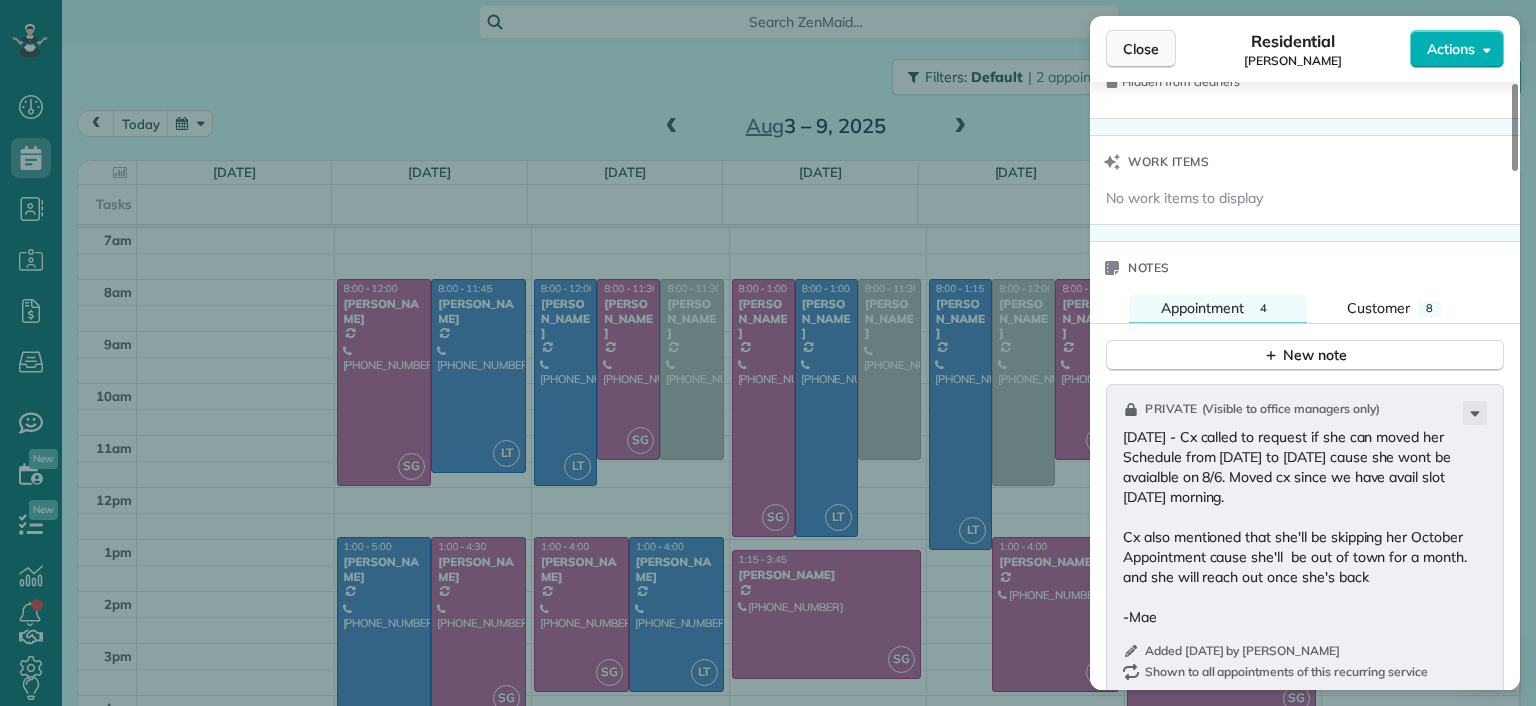 click on "Close" at bounding box center [1141, 49] 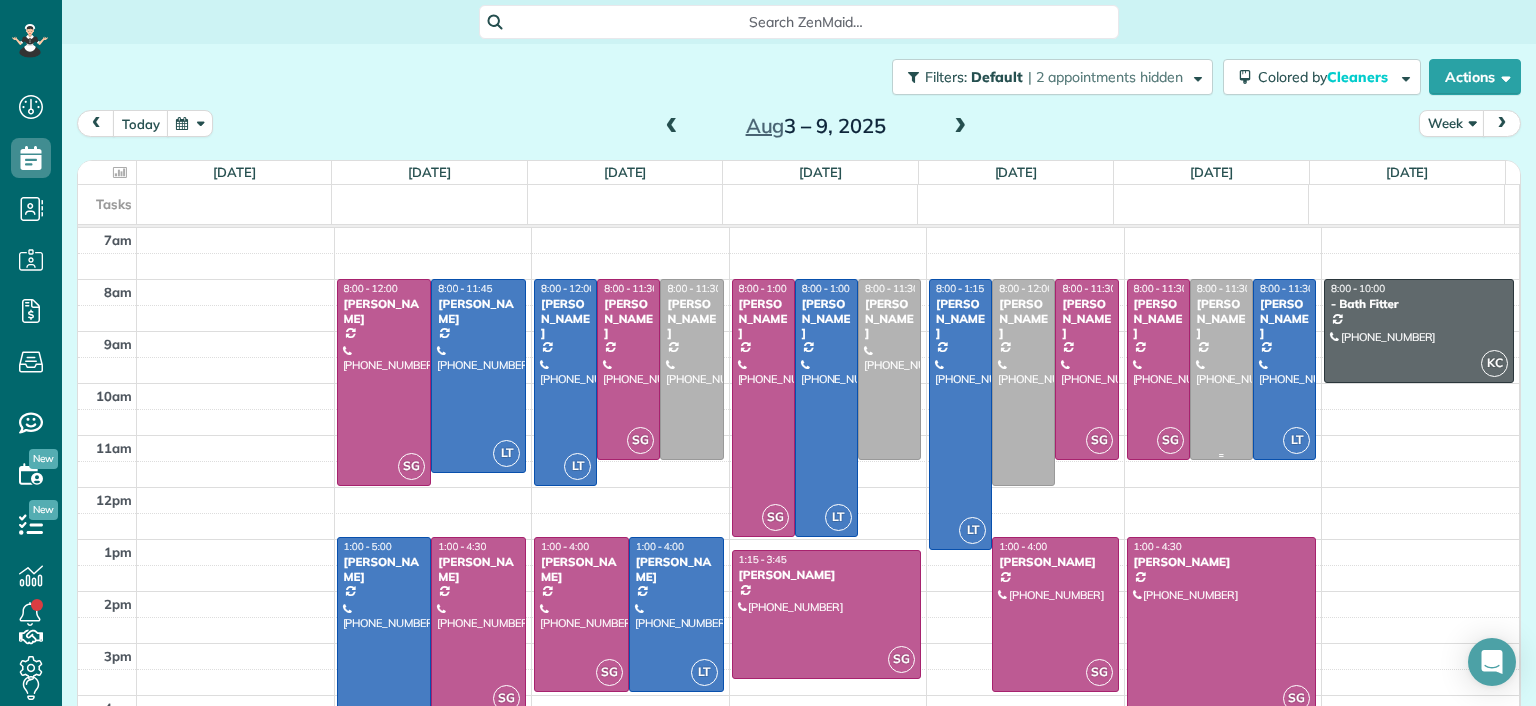 click at bounding box center [1221, 369] 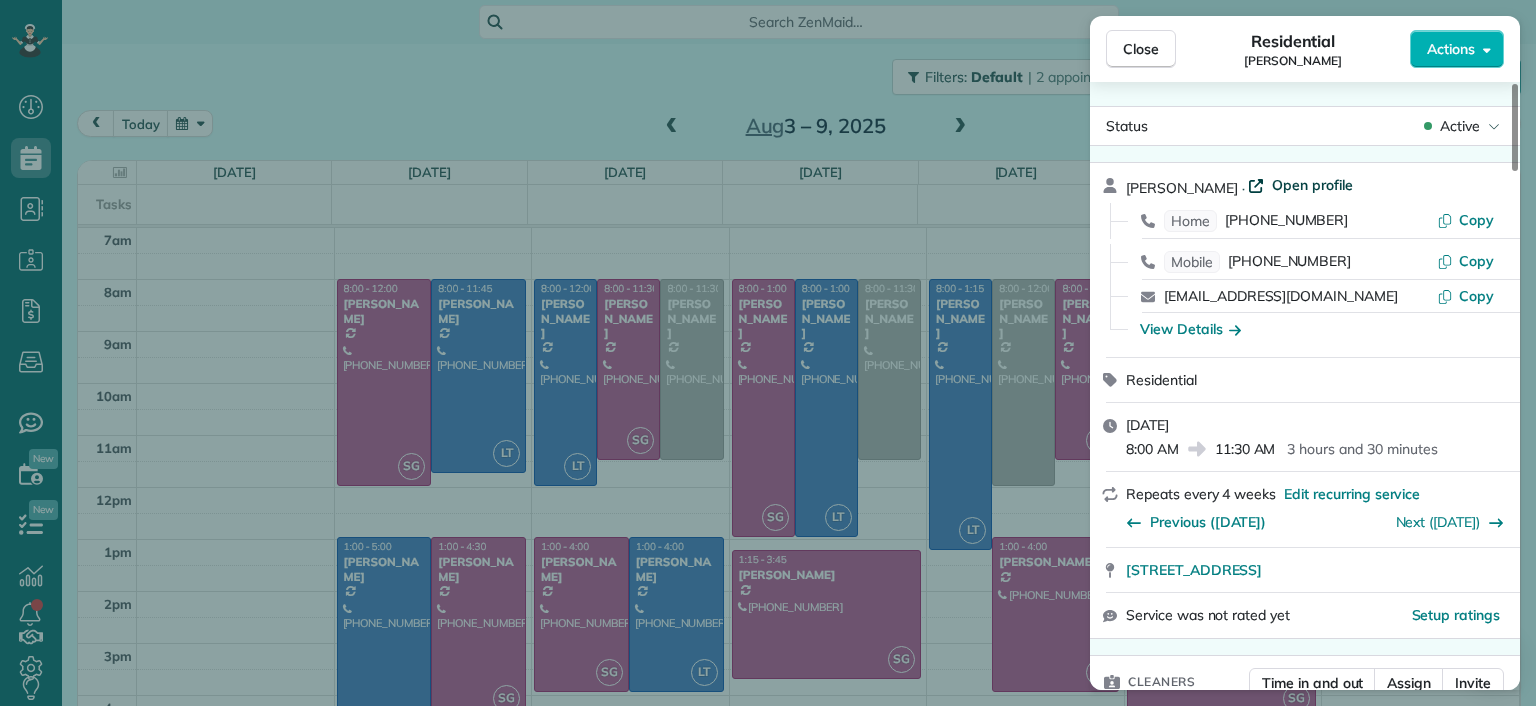 click on "Open profile" at bounding box center [1312, 185] 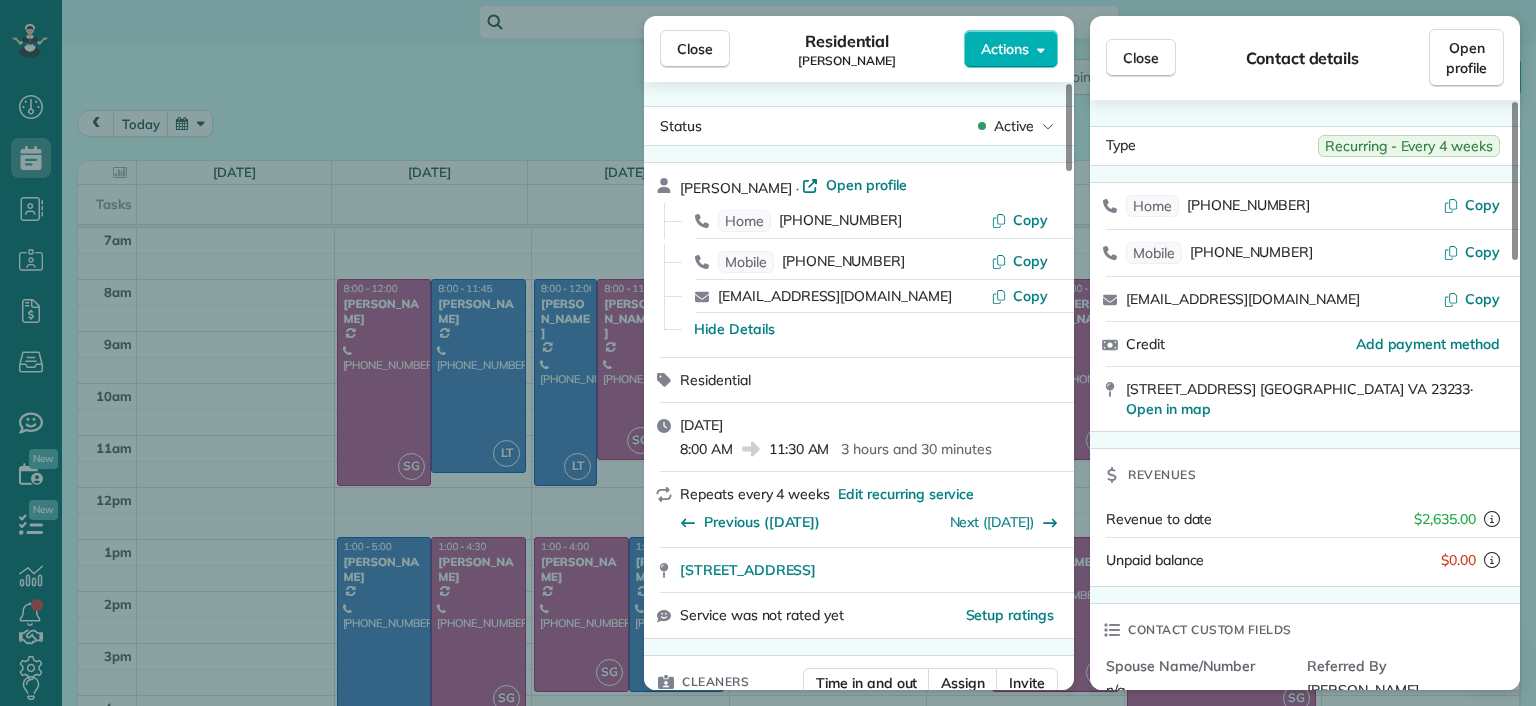 click on "Close Residential Lucy McCown Actions Status Active Lucy McCown · Open profile Home (804) 270-0893 Copy Mobile (512) 417-2942 Copy mkmccown@gmail.com Copy Hide Details Residential Friday, August 08, 2025 8:00 AM 11:30 AM 3 hours and 30 minutes Repeats every 4 weeks Edit recurring service Previous (Jul 09) Next (Sep 03) 2971 Dragana Drive Richmond VA 23233 Service was not rated yet Setup ratings Cleaners Time in and out Assign Invite Cleaners No cleaners assigned yet Checklist Try Now Keep this appointment up to your standards. Stay on top of every detail, keep your cleaners organised, and your client happy. Assign a checklist Watch a 5 min demo Billing Billing actions Price $200.00 Overcharge $0.00 Discount $0.00 Coupon discount - Primary tax - Secondary tax - Total appointment price $200.00 Tips collected New feature! $0.00 Unpaid Mark as paid Total including tip $200.00 Get paid online in no-time! Send an invoice and reward your cleaners with tips Charge customer credit card Appointment custom fields - 4 8" at bounding box center (768, 353) 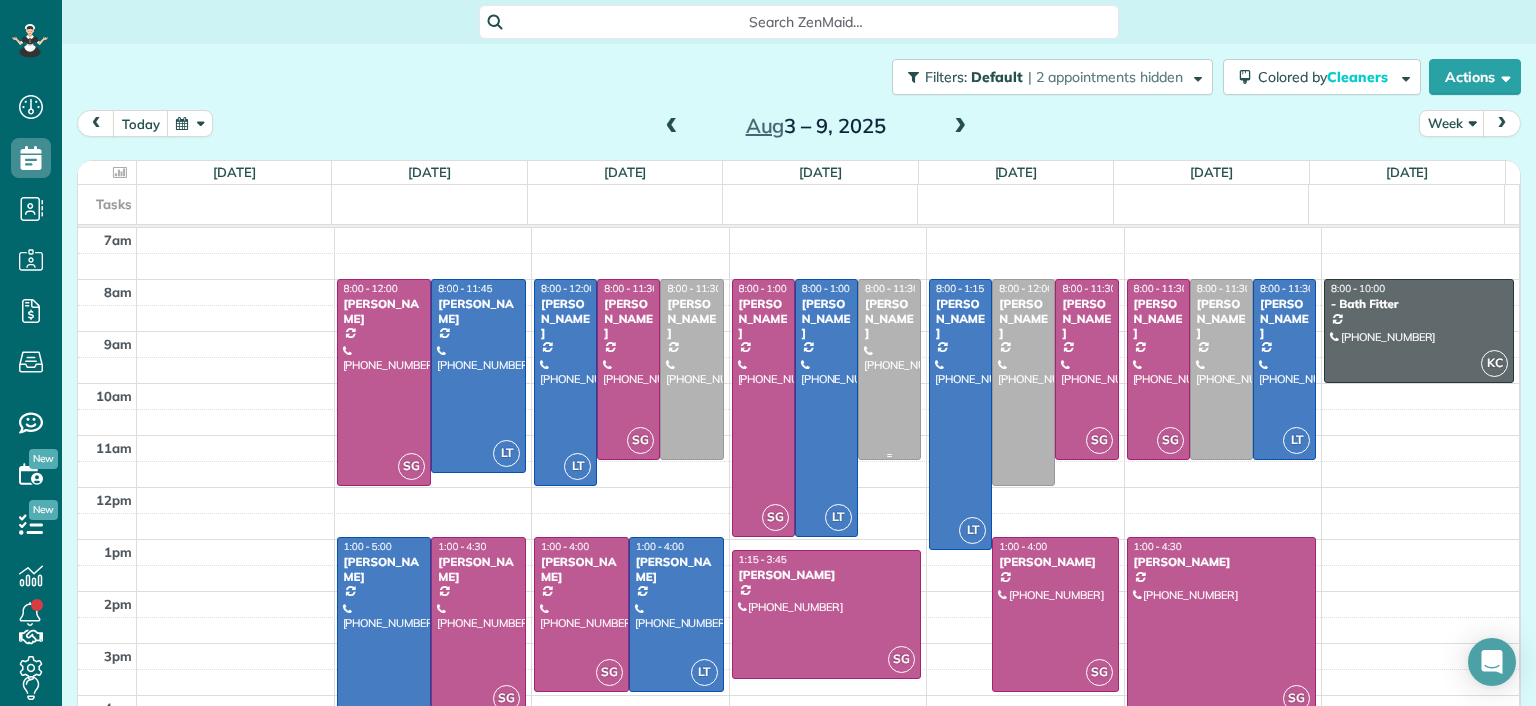 click at bounding box center [889, 369] 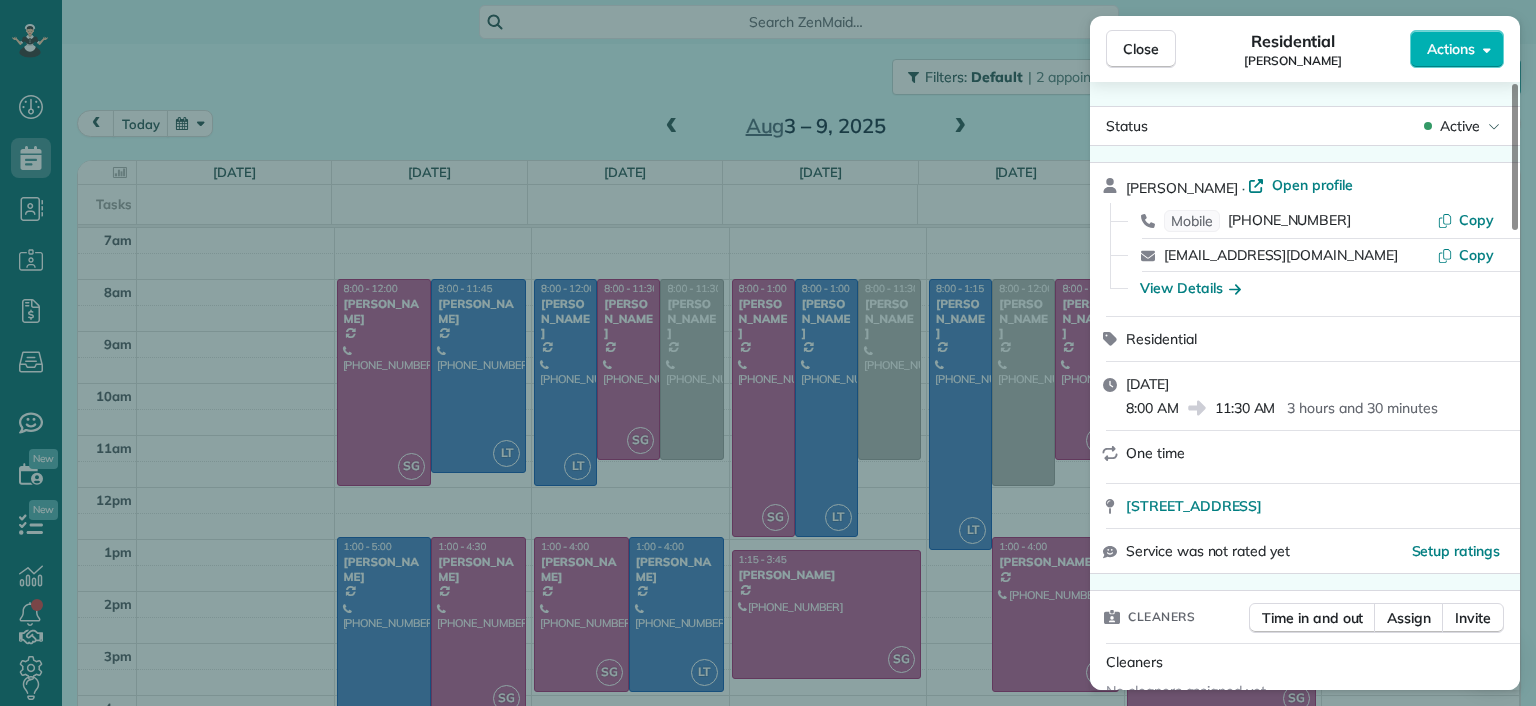 click on "Close" at bounding box center [1141, 49] 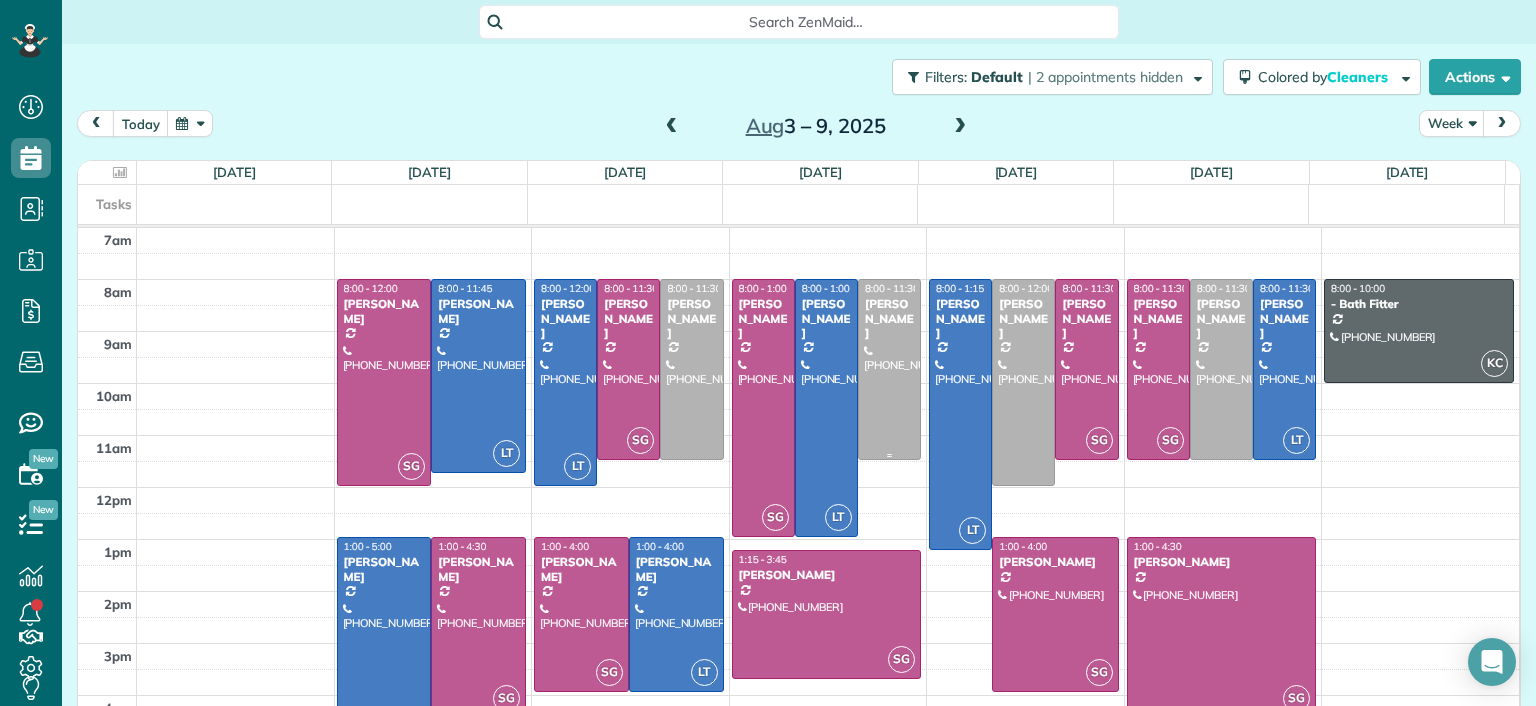 click at bounding box center [889, 369] 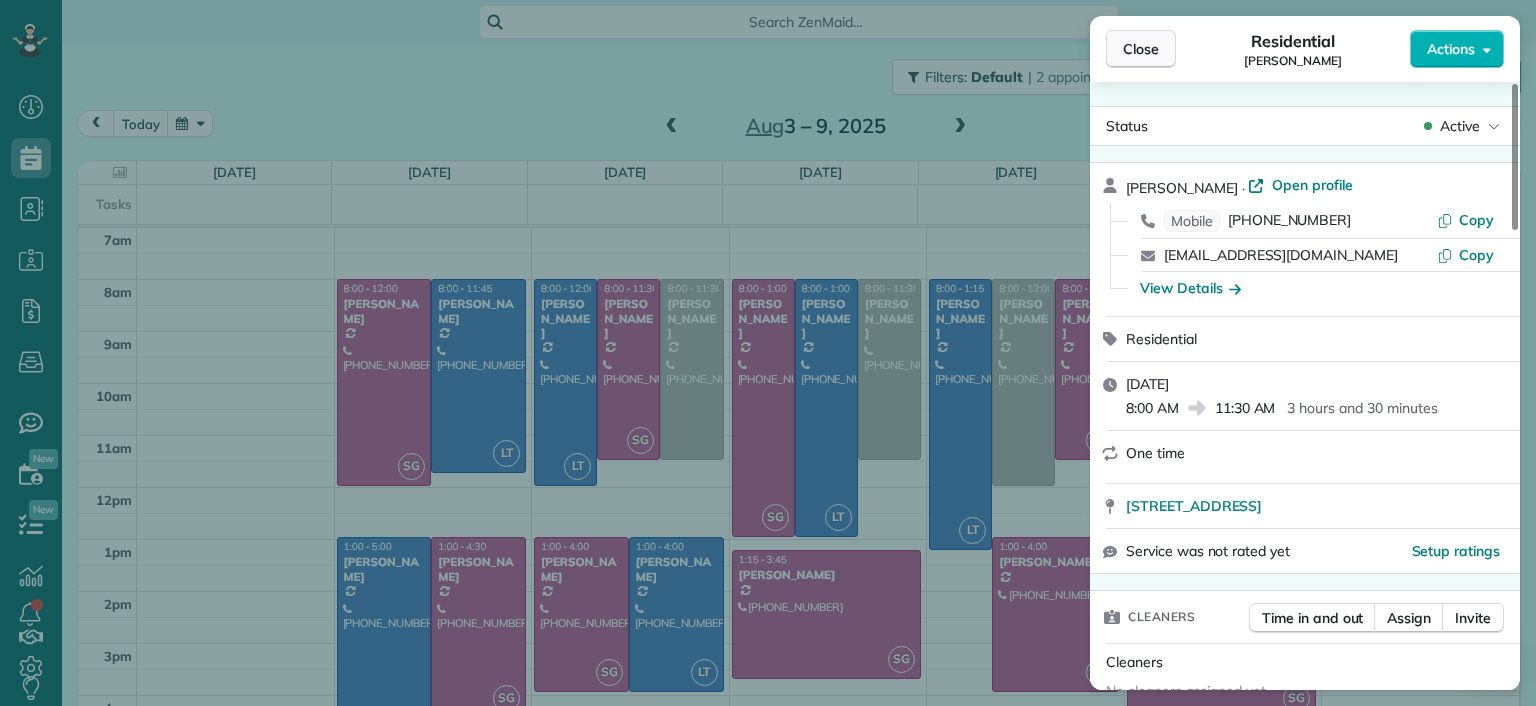 click on "Close" at bounding box center (1141, 49) 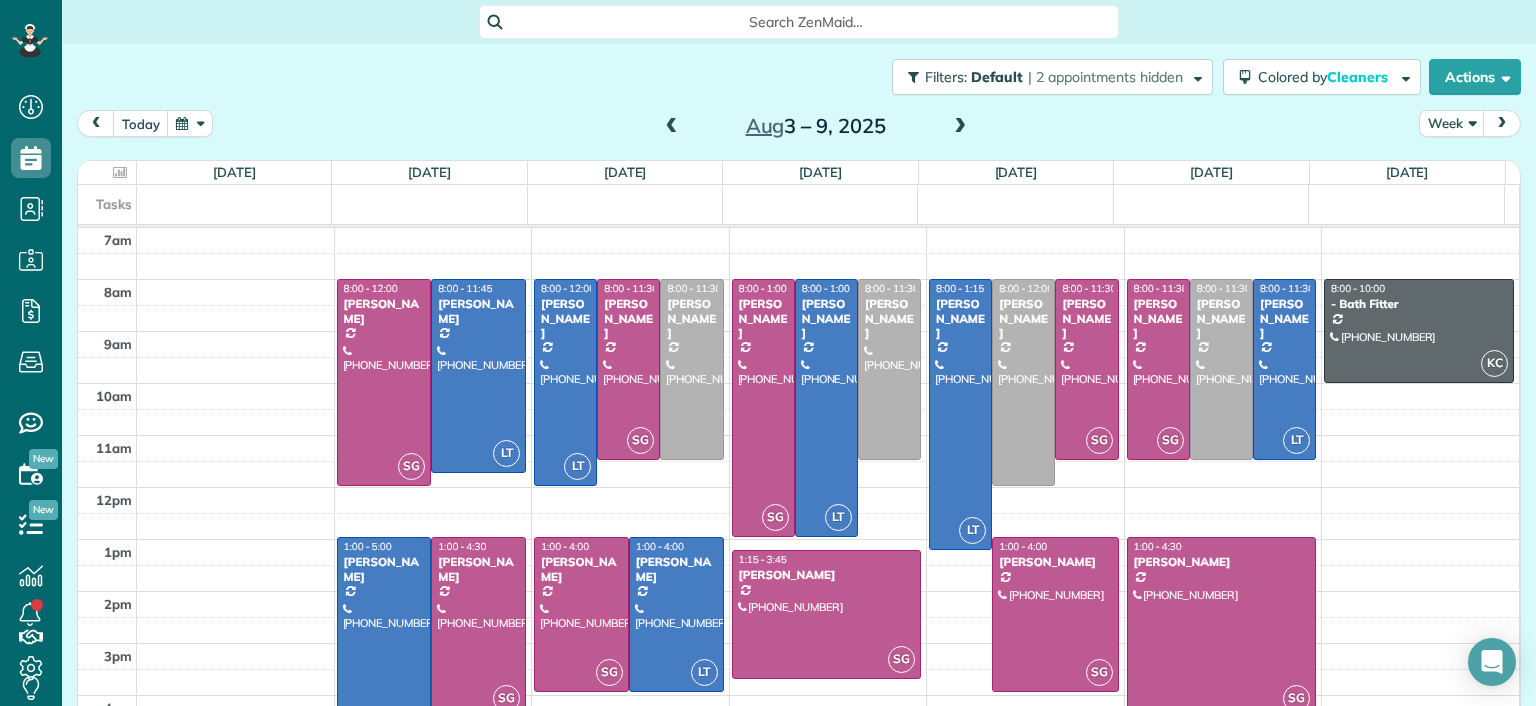 click on "Search ZenMaid…" at bounding box center [799, 22] 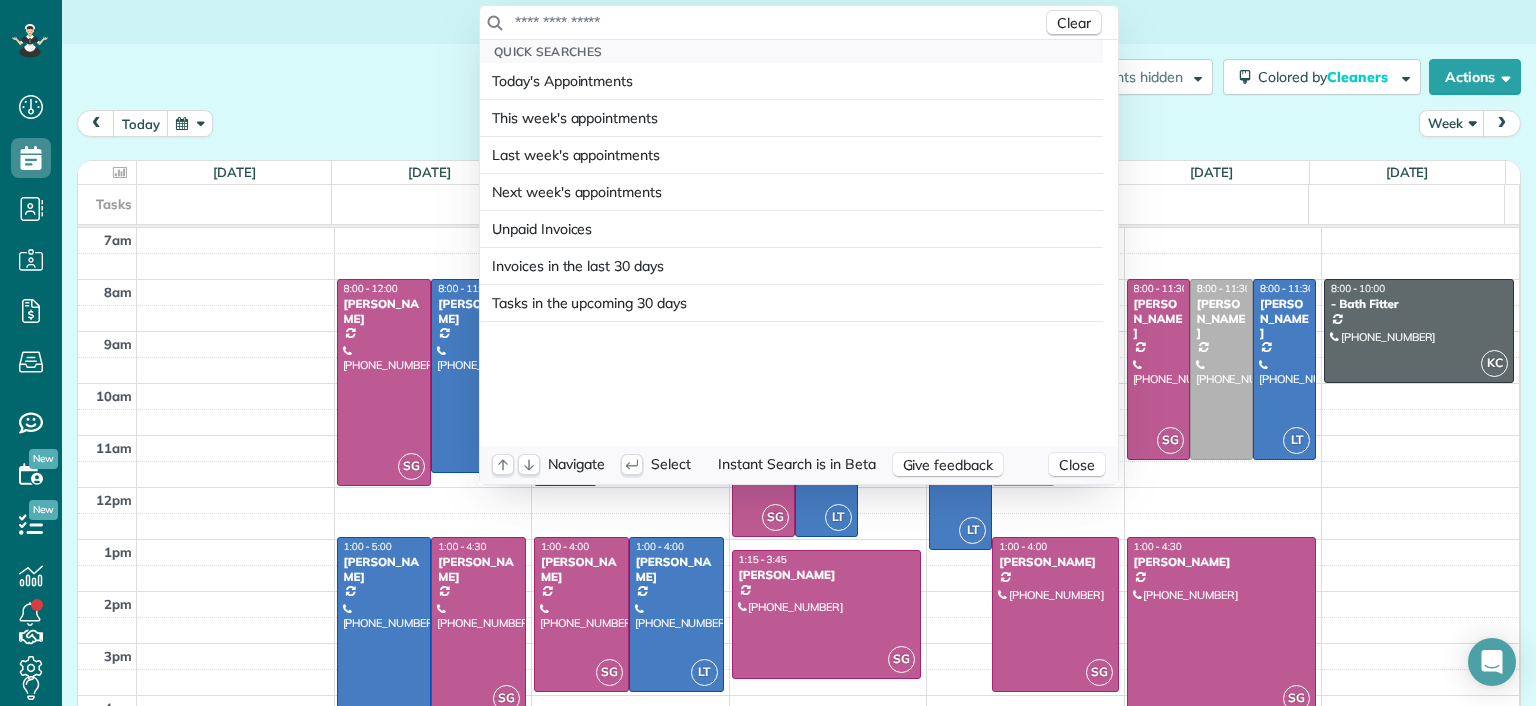 click at bounding box center (778, 22) 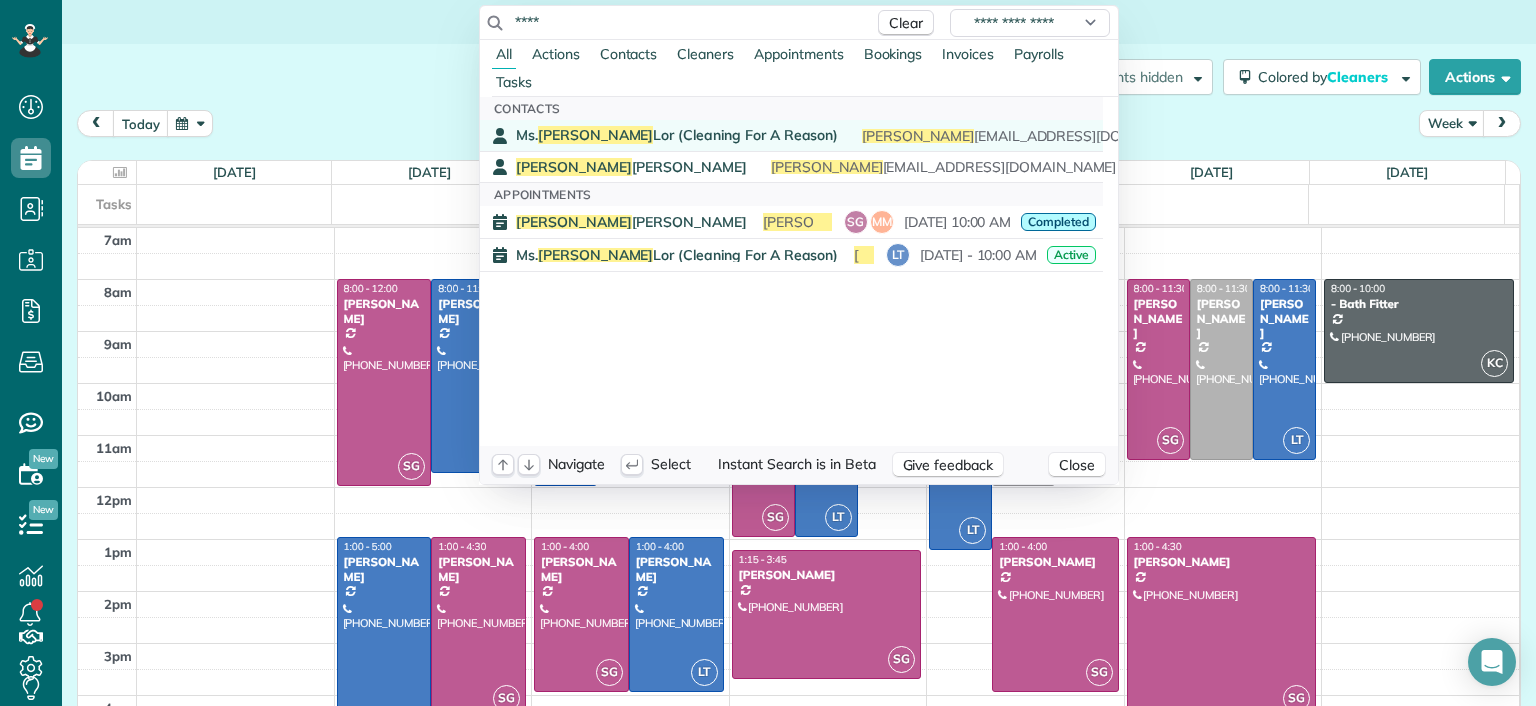 type on "****" 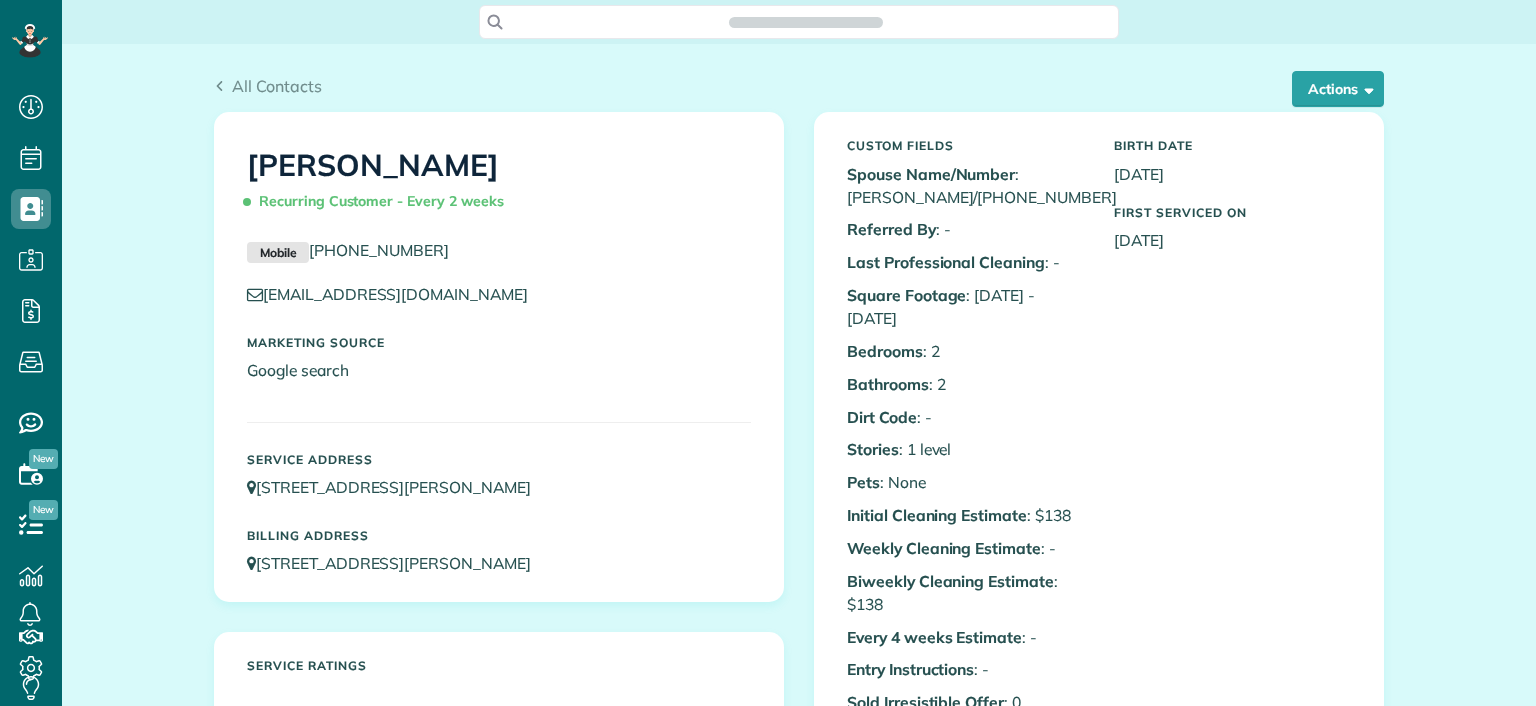 scroll, scrollTop: 0, scrollLeft: 0, axis: both 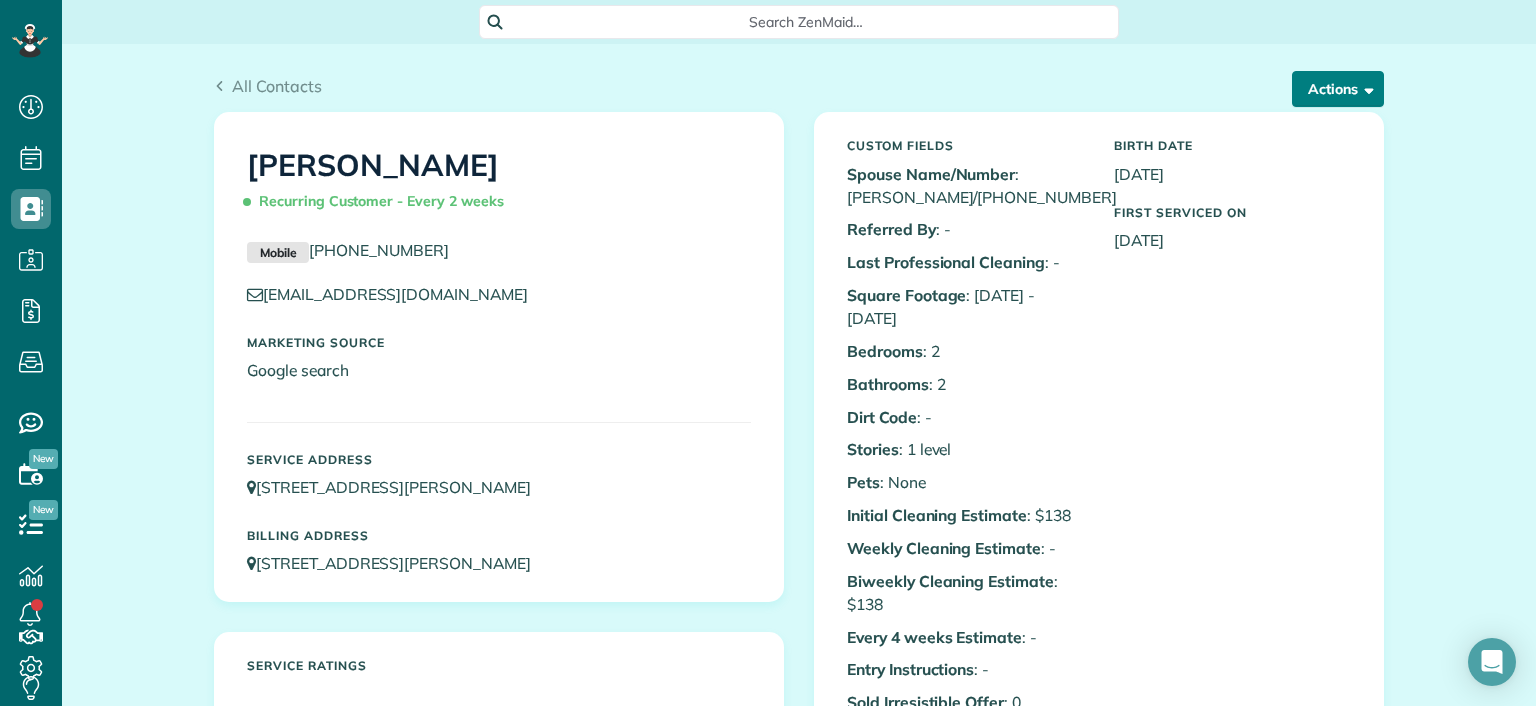 click on "Actions" at bounding box center (1338, 89) 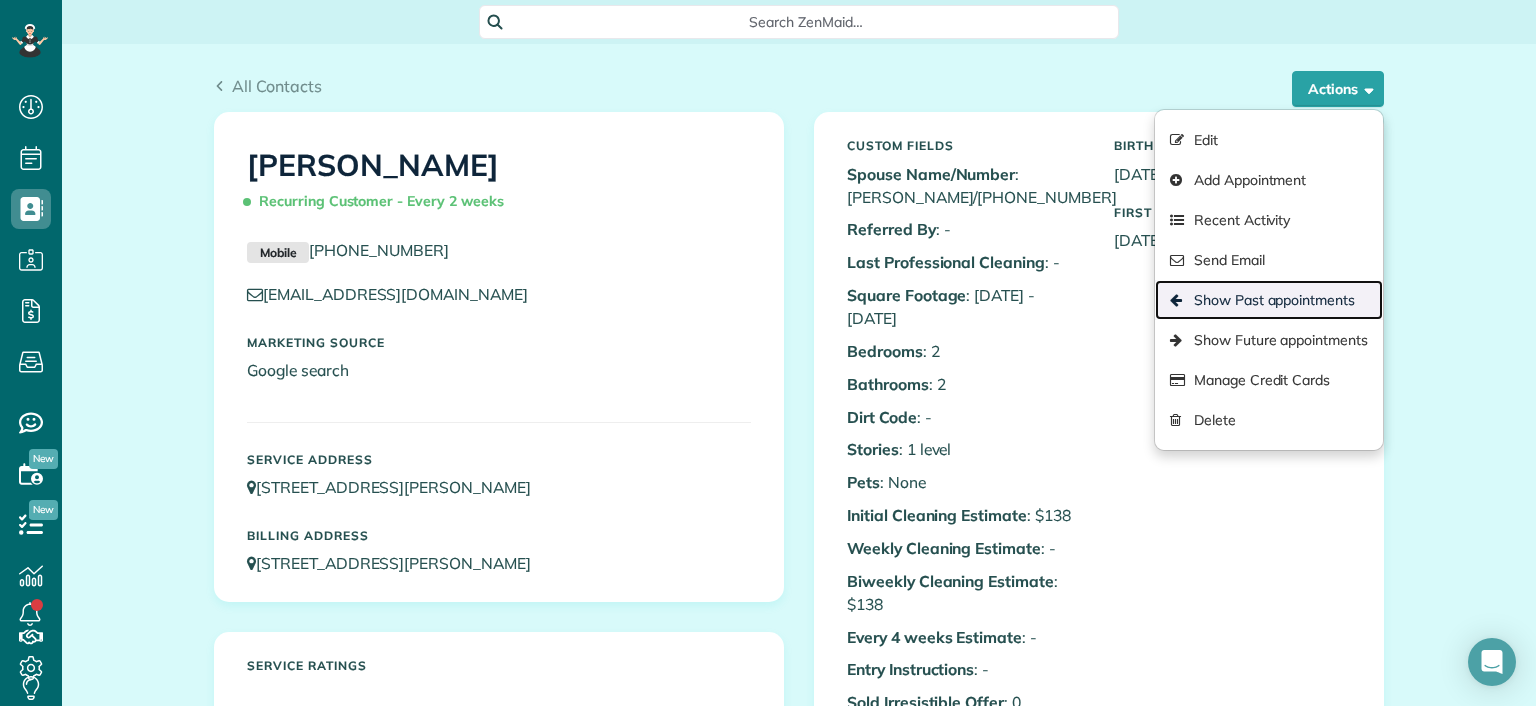 click on "Show Past appointments" at bounding box center [1269, 300] 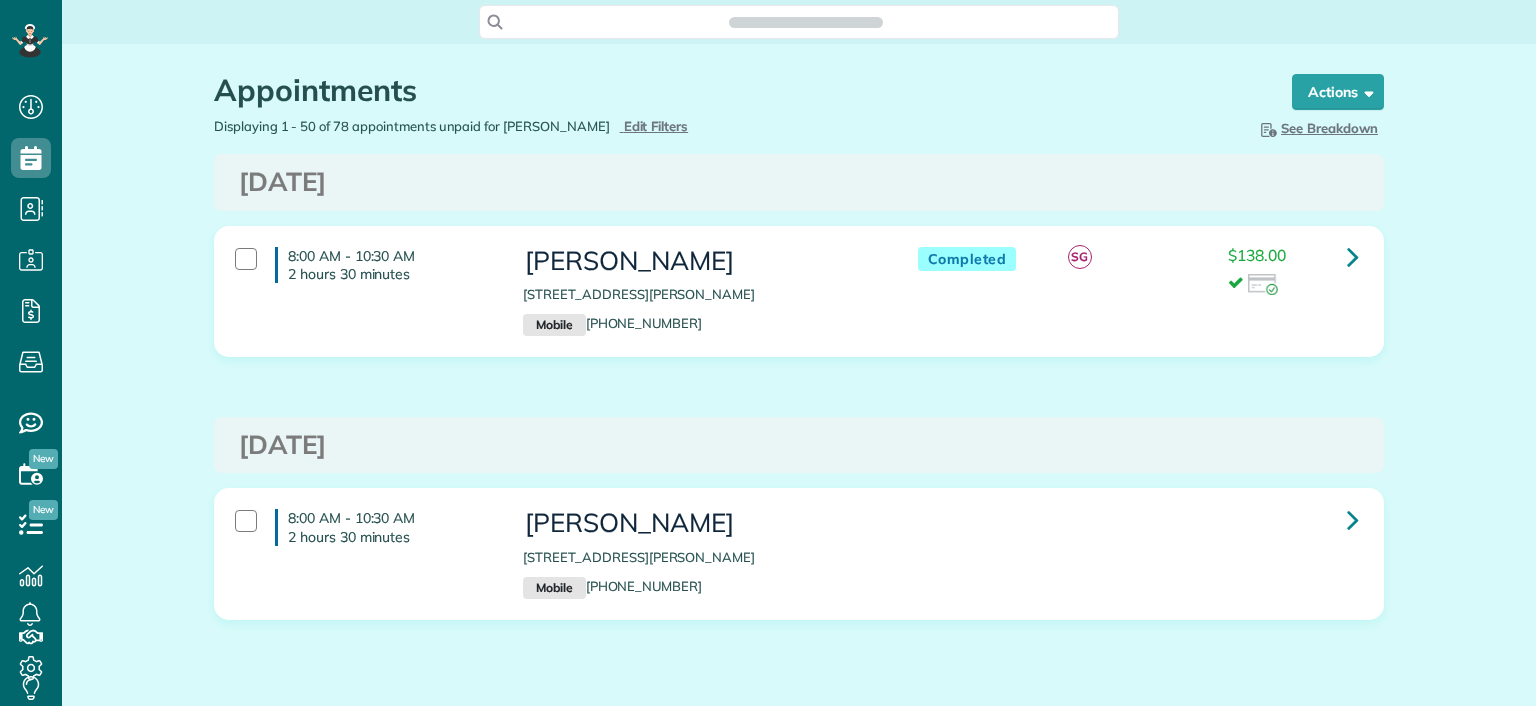 scroll, scrollTop: 0, scrollLeft: 0, axis: both 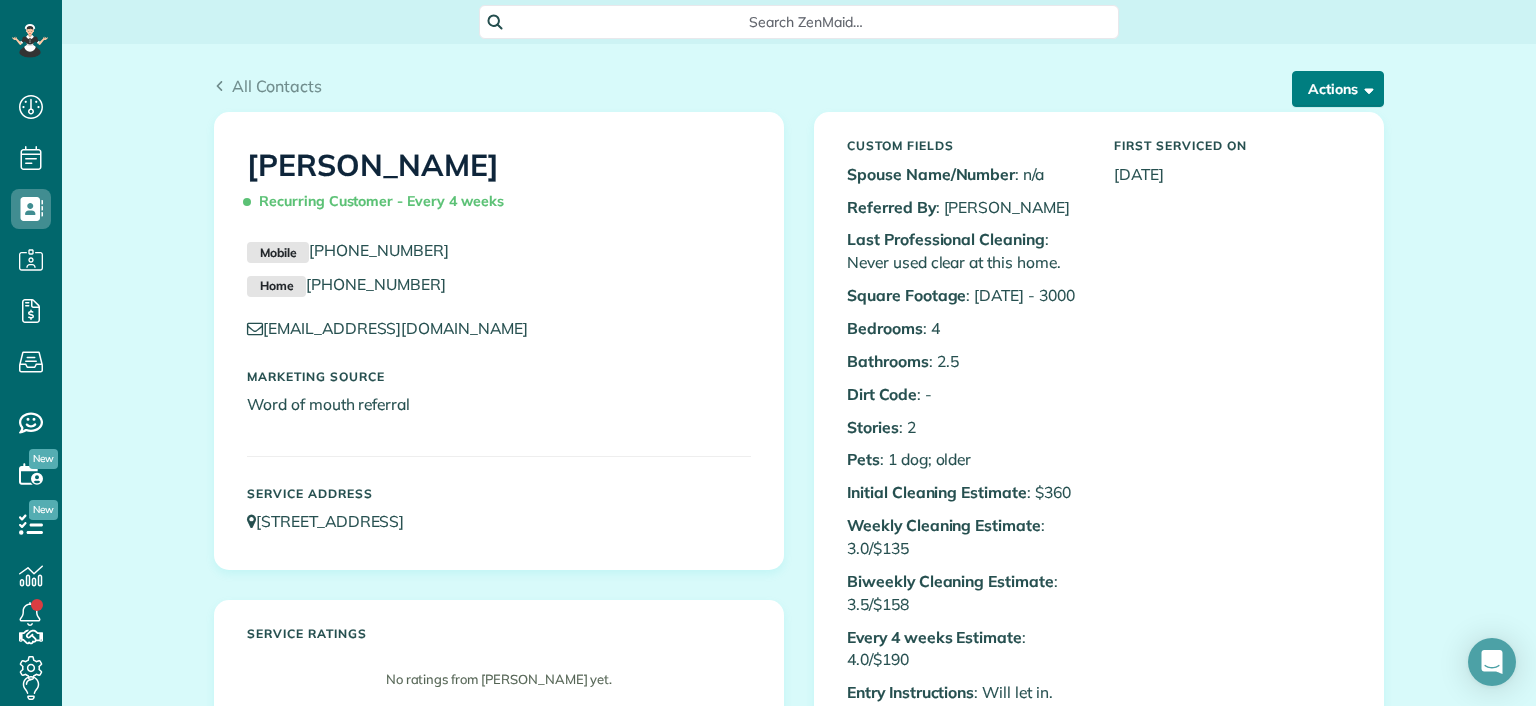 click on "Actions" at bounding box center [1338, 89] 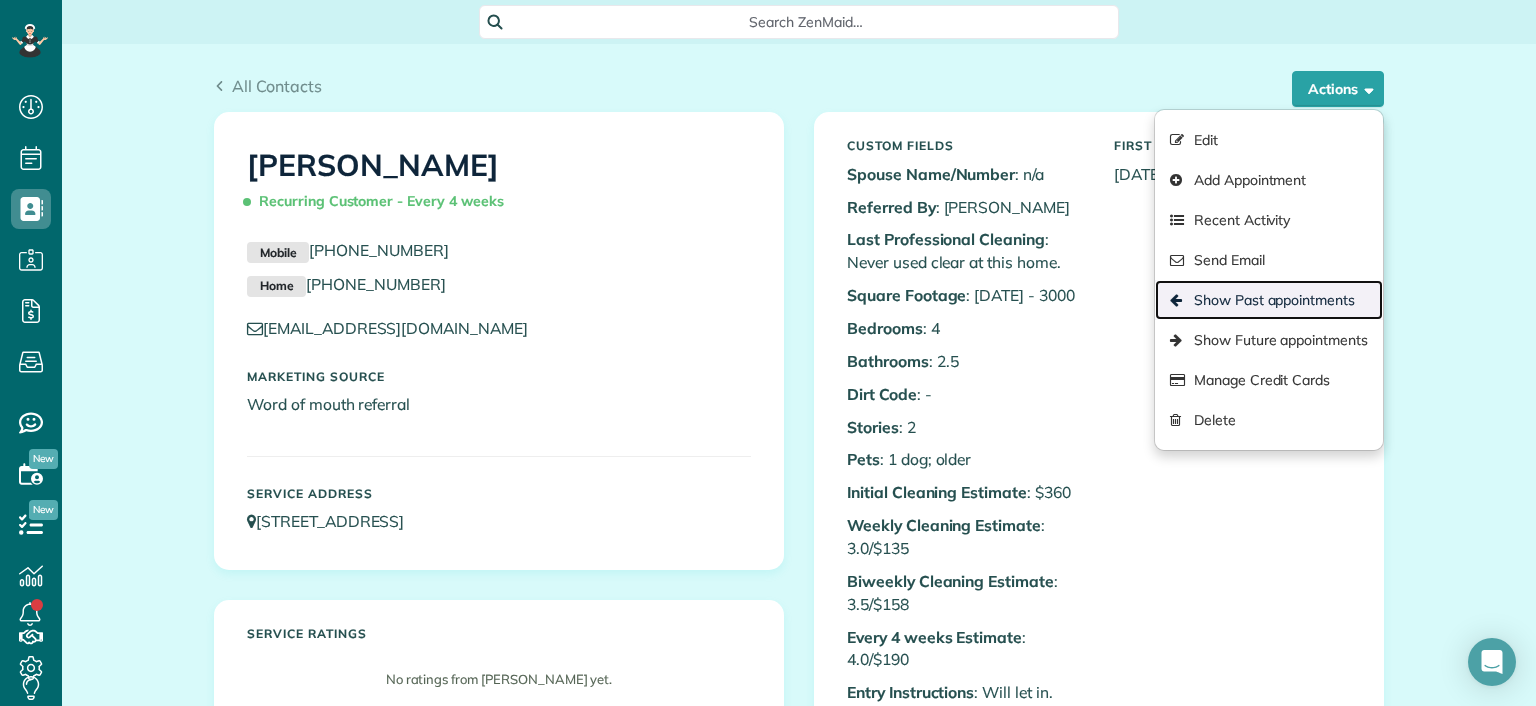 click on "Show Past appointments" at bounding box center [1269, 300] 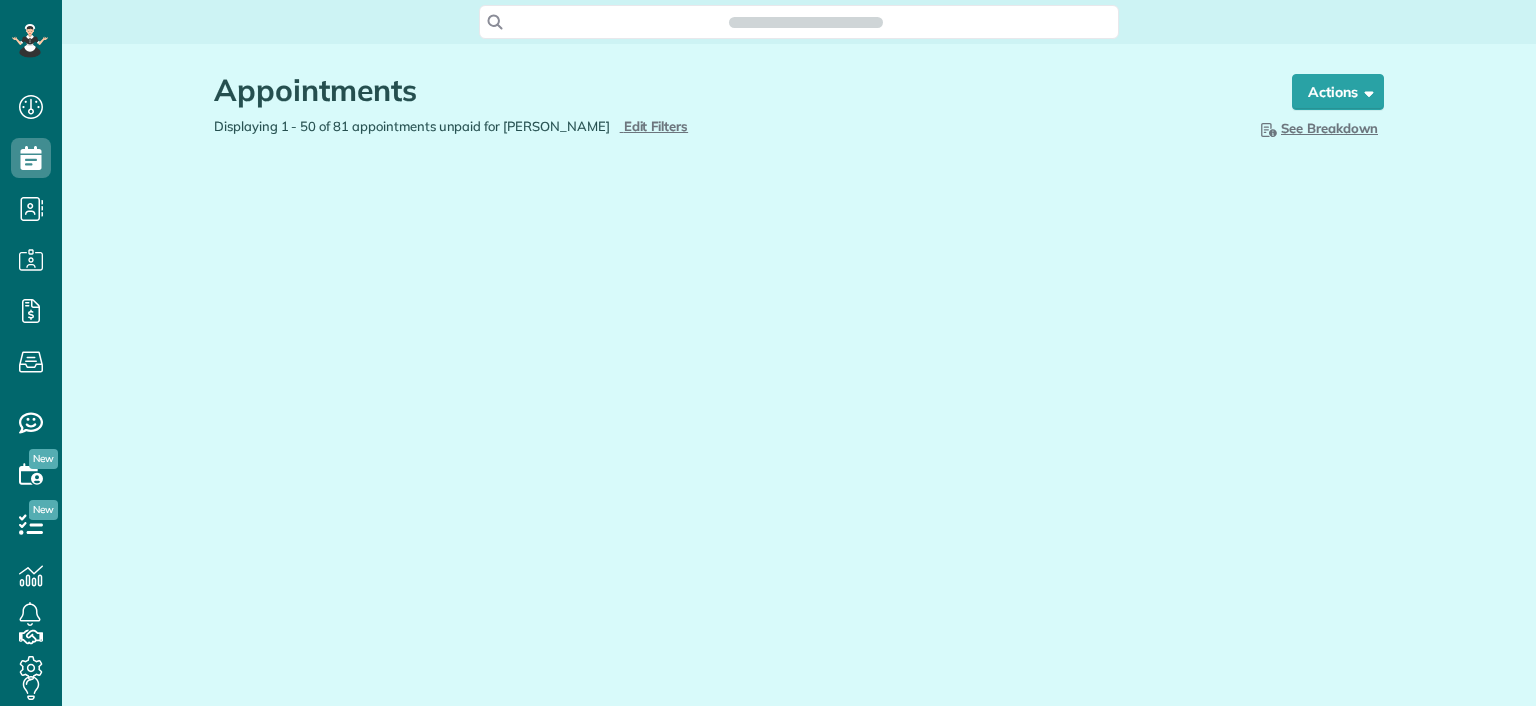 scroll, scrollTop: 0, scrollLeft: 0, axis: both 